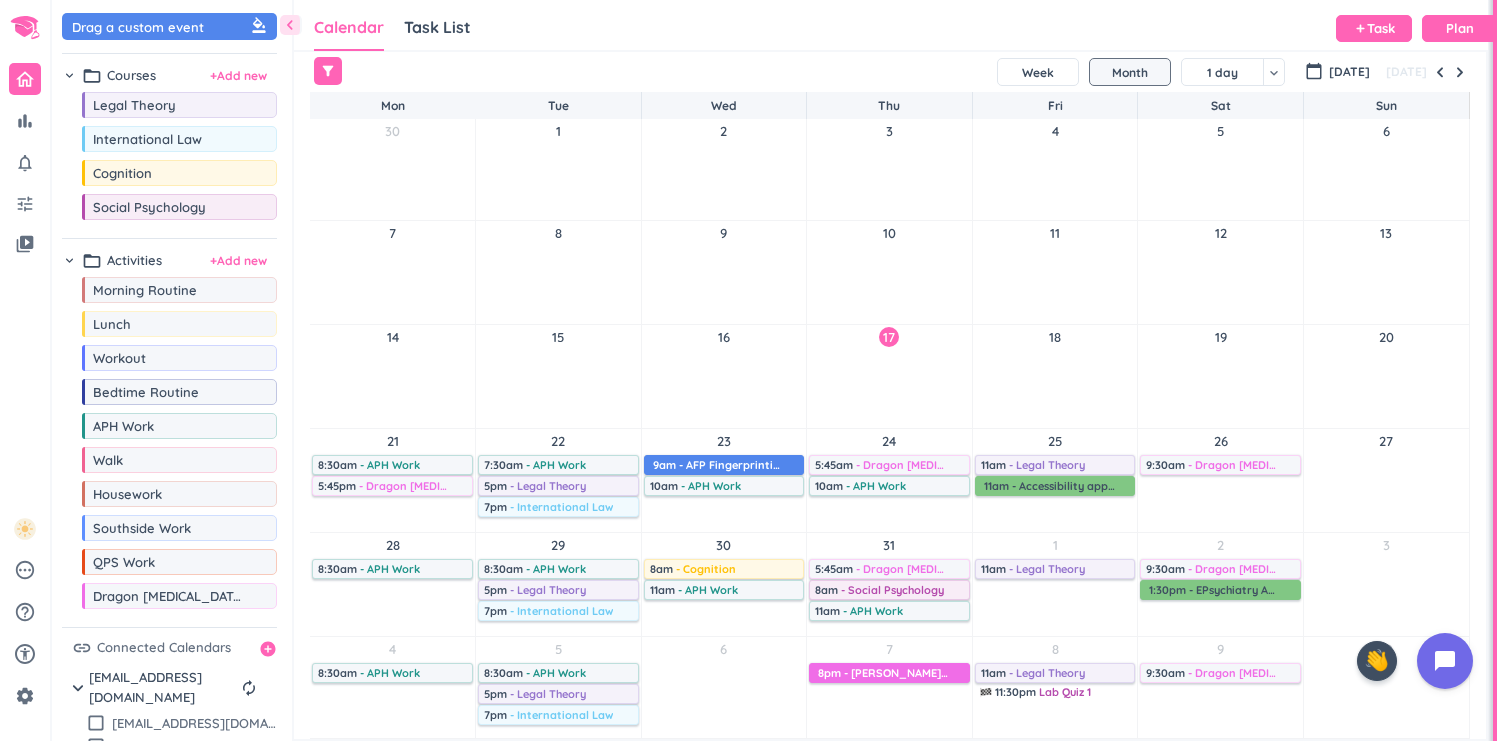 scroll, scrollTop: 0, scrollLeft: 0, axis: both 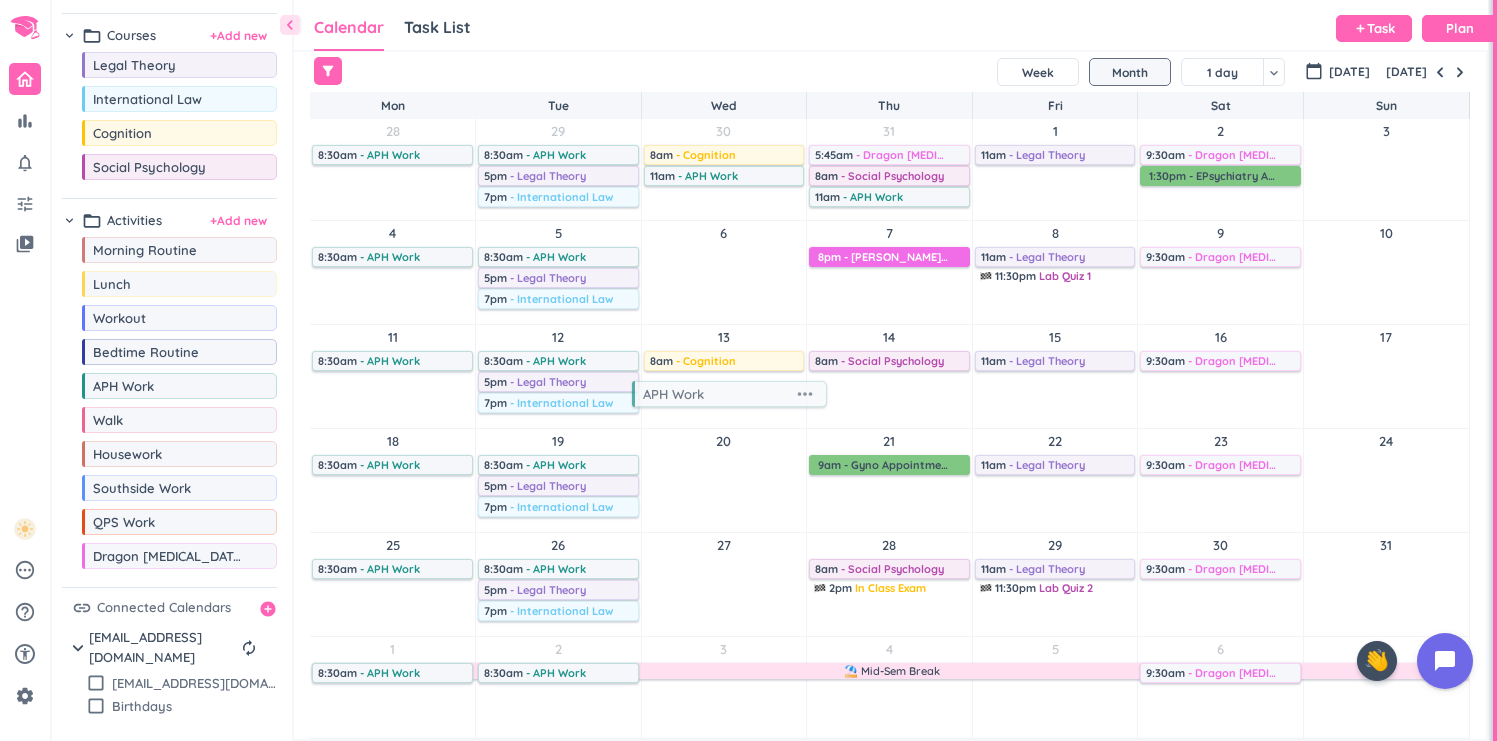 drag, startPoint x: 170, startPoint y: 392, endPoint x: 718, endPoint y: 394, distance: 548.00366 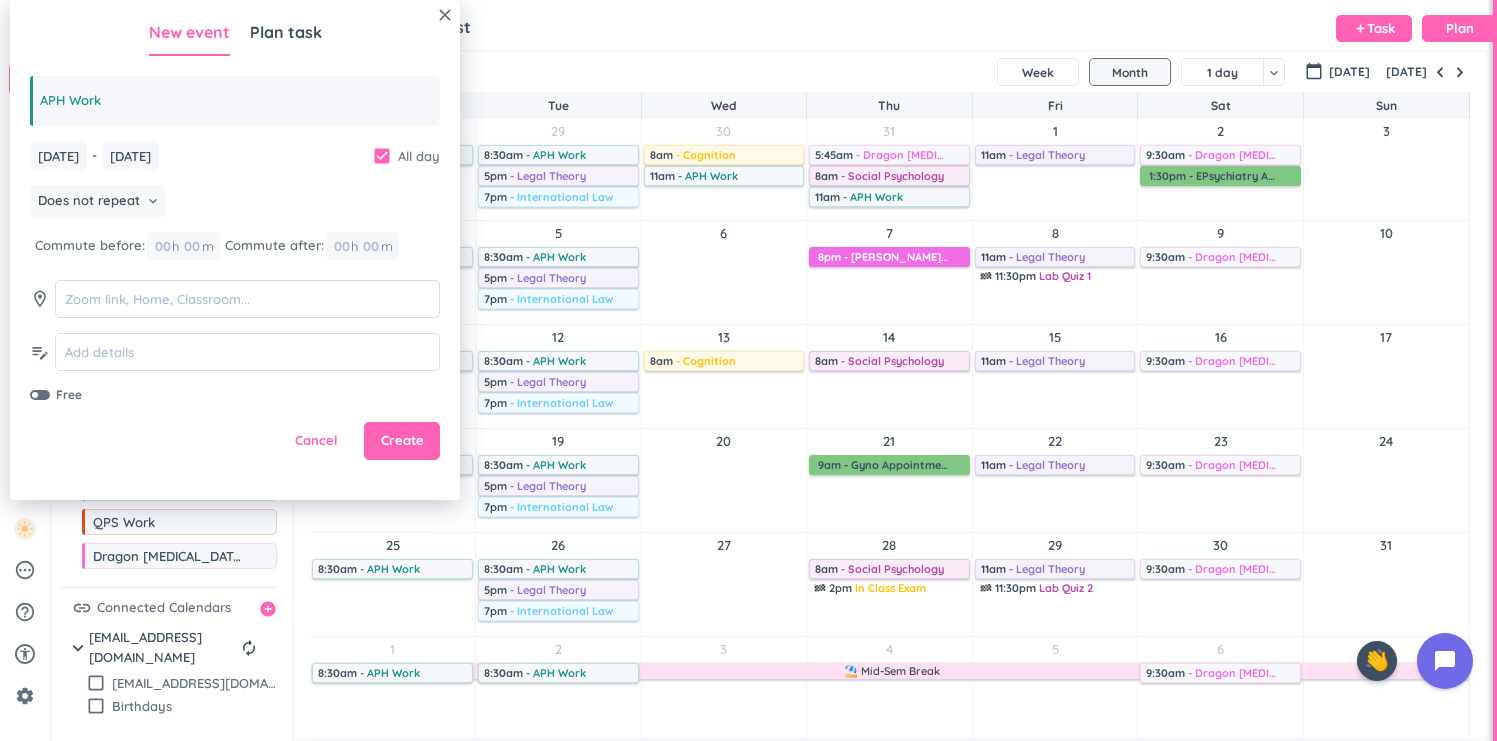 click on "check_box" at bounding box center (382, 156) 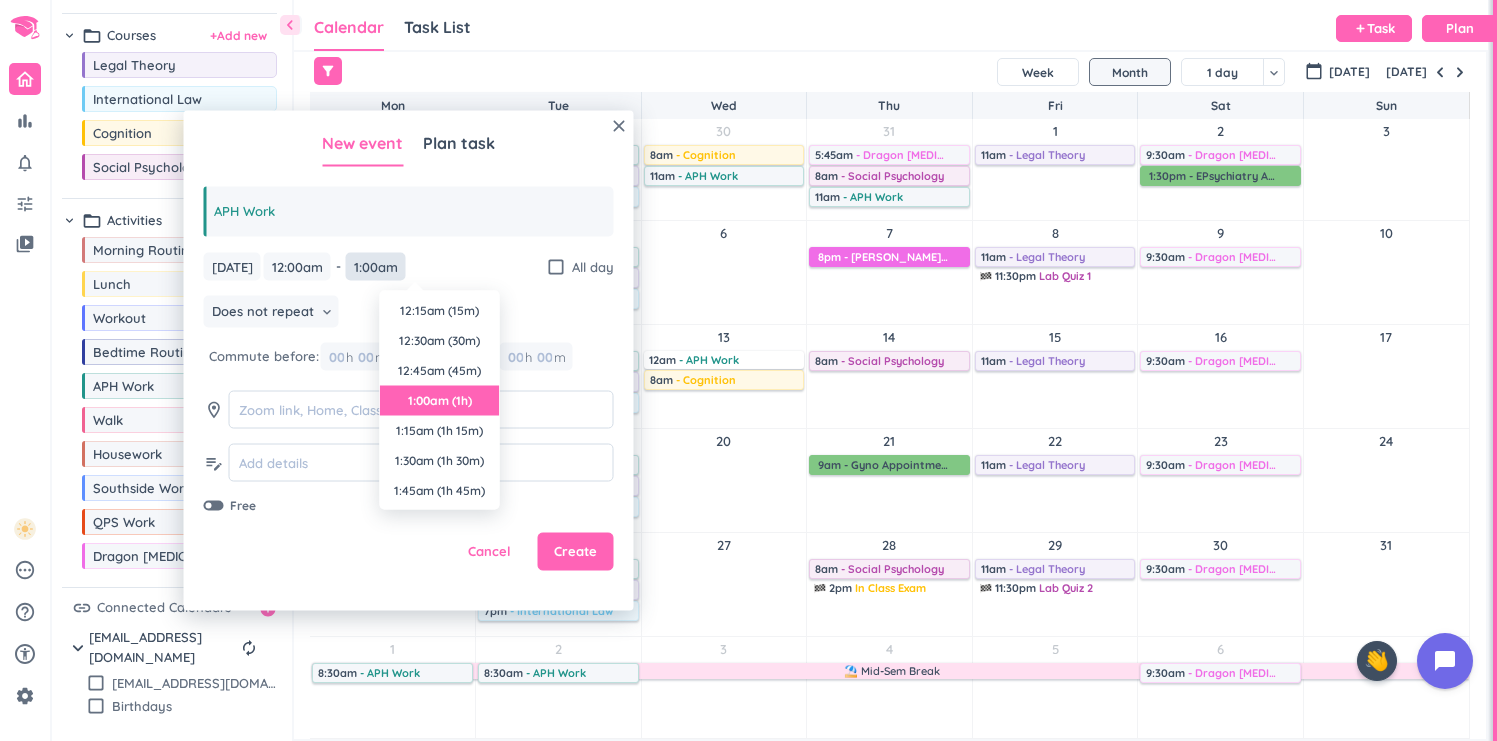 click on "1:00am" at bounding box center (376, 266) 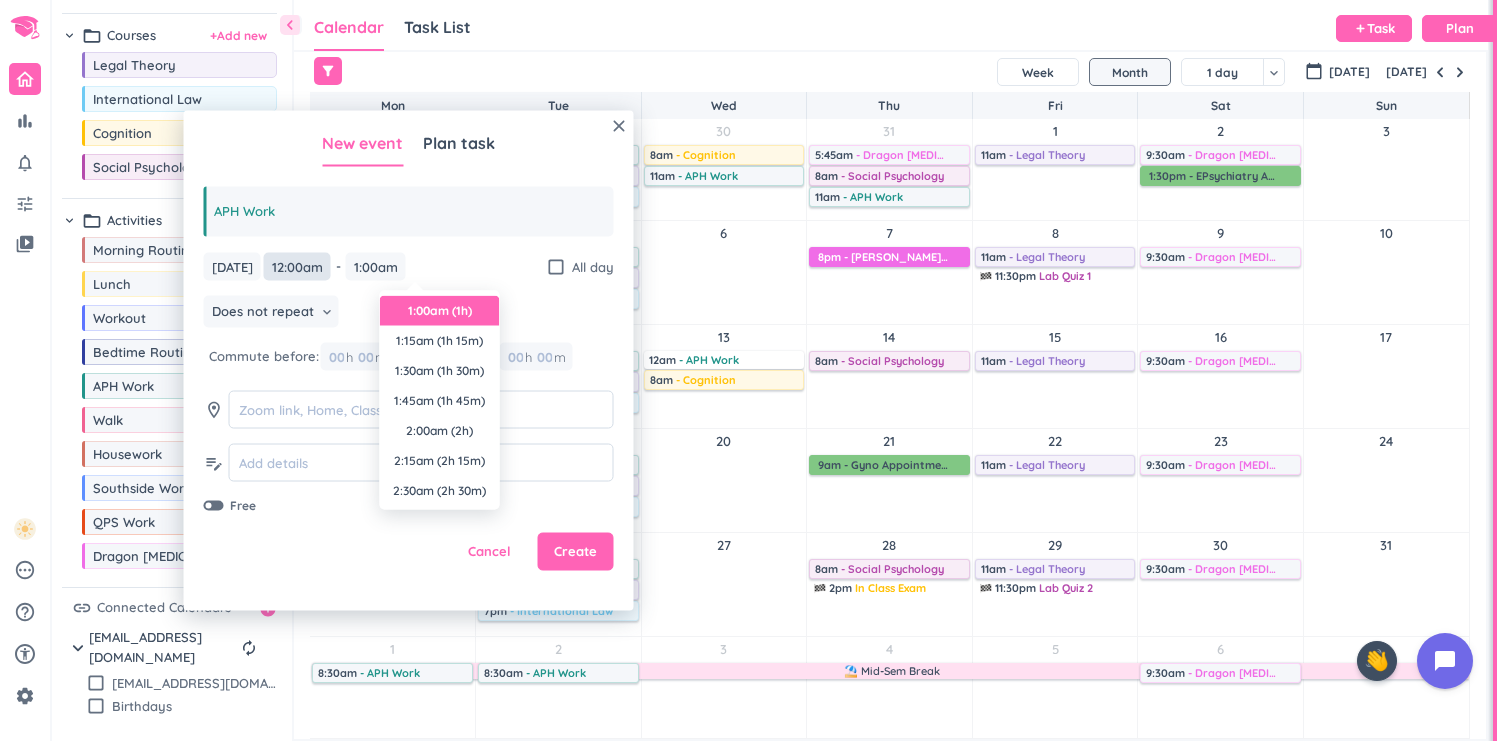 click on "12:00am" at bounding box center [297, 266] 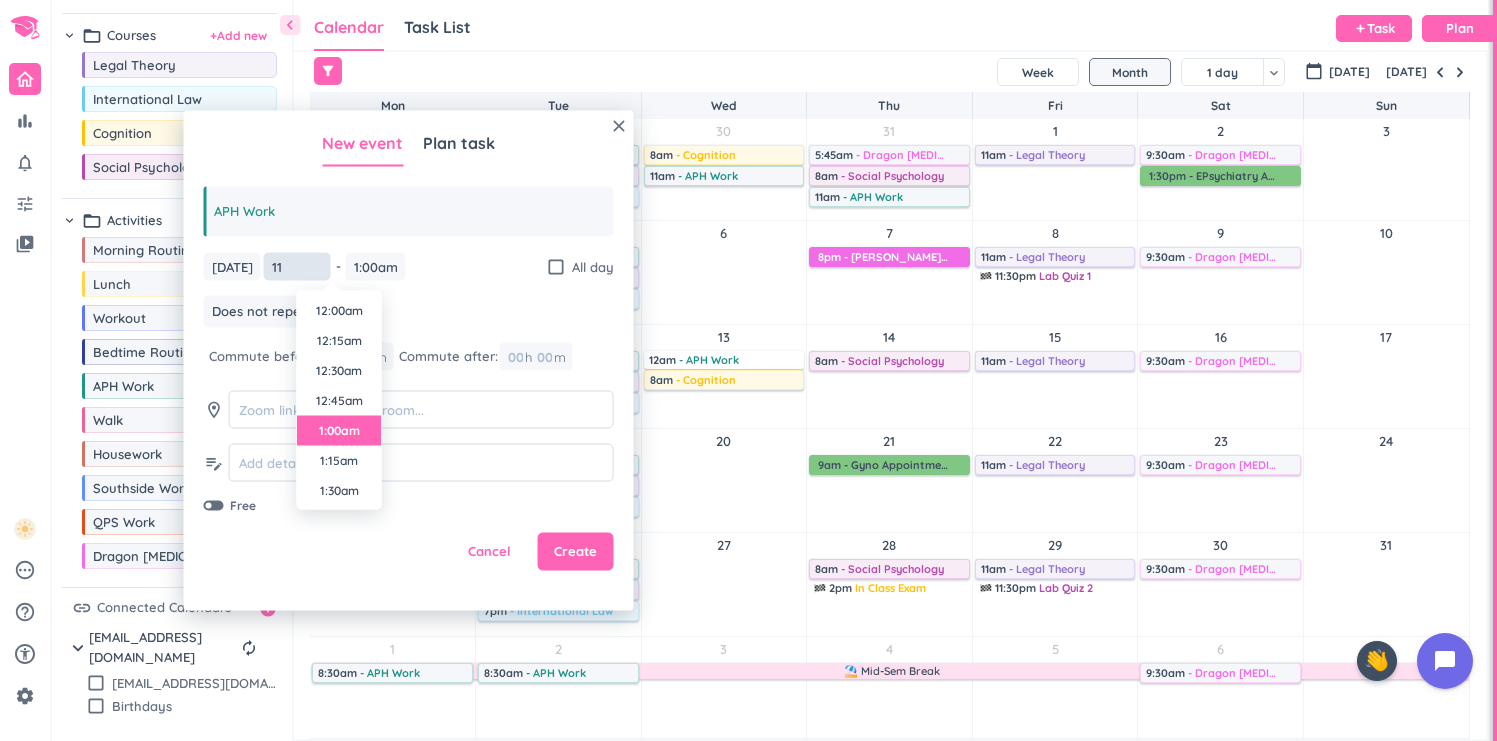 scroll, scrollTop: 30, scrollLeft: 0, axis: vertical 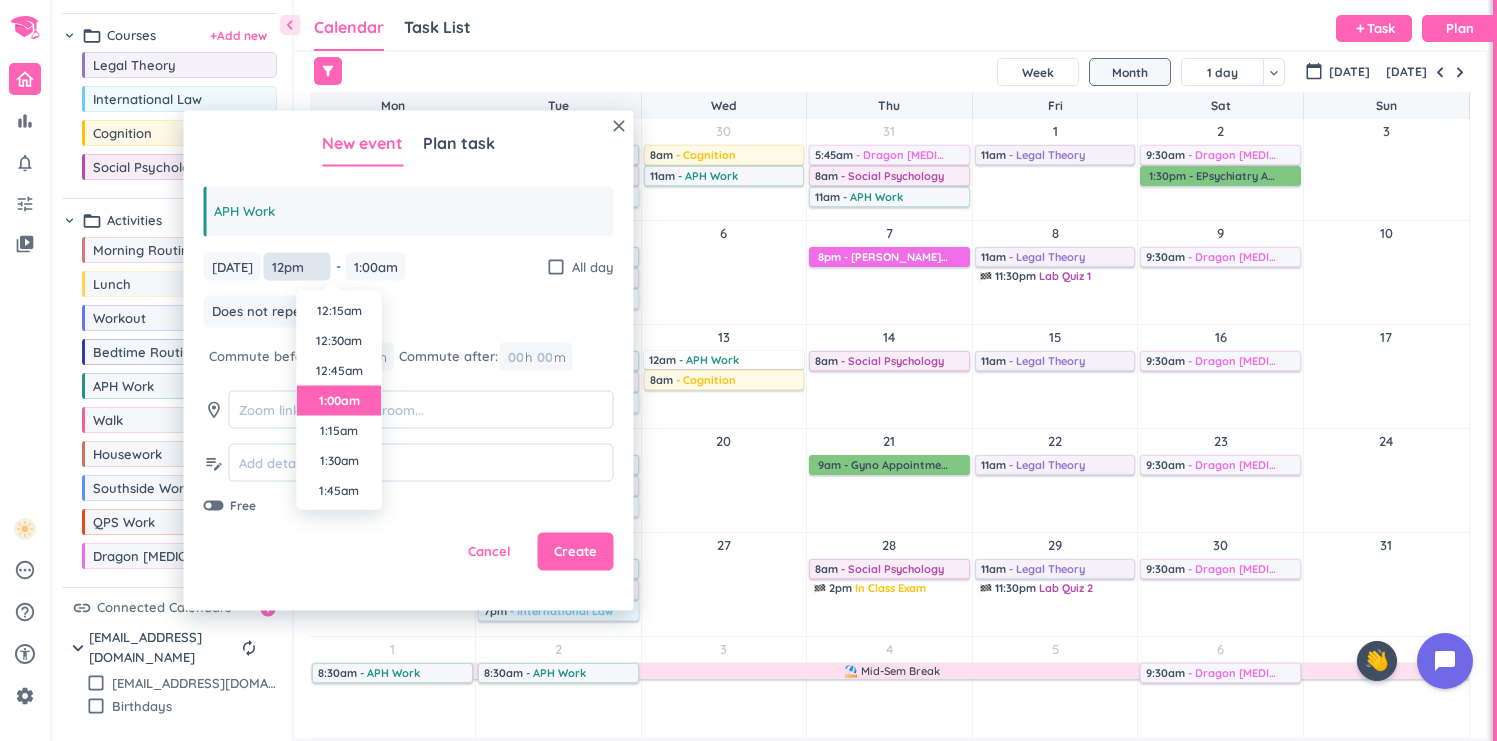 type on "1:00am" 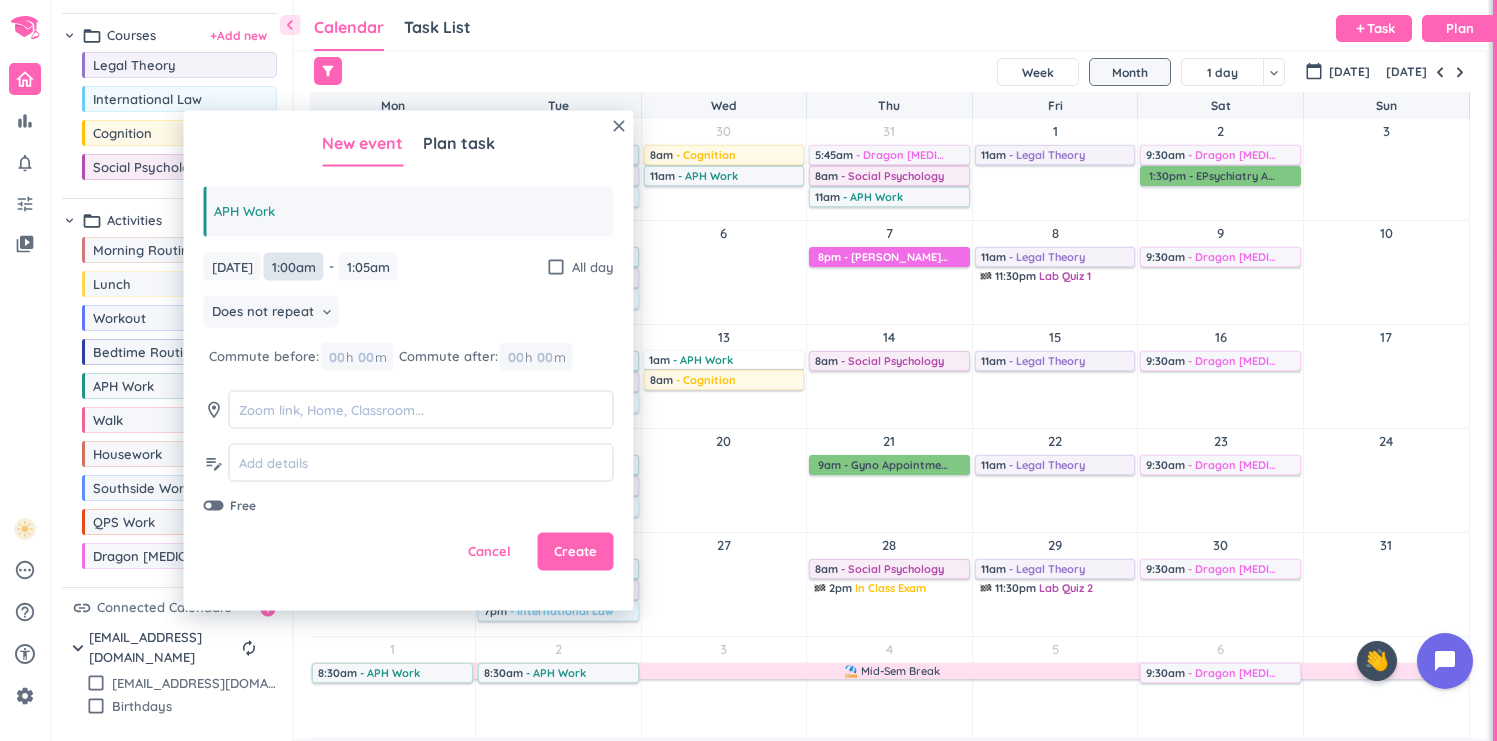 click on "1:00am" at bounding box center [294, 266] 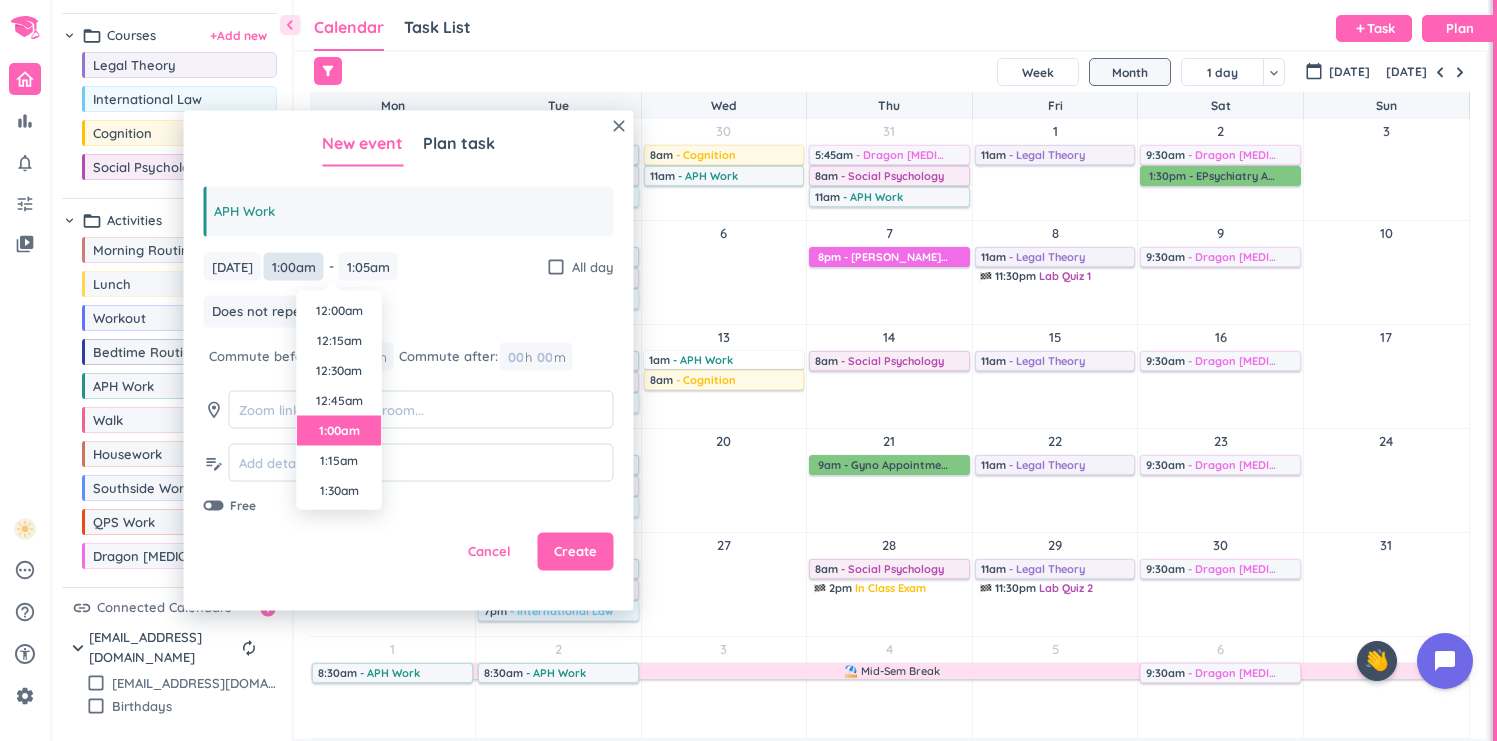 scroll, scrollTop: 30, scrollLeft: 0, axis: vertical 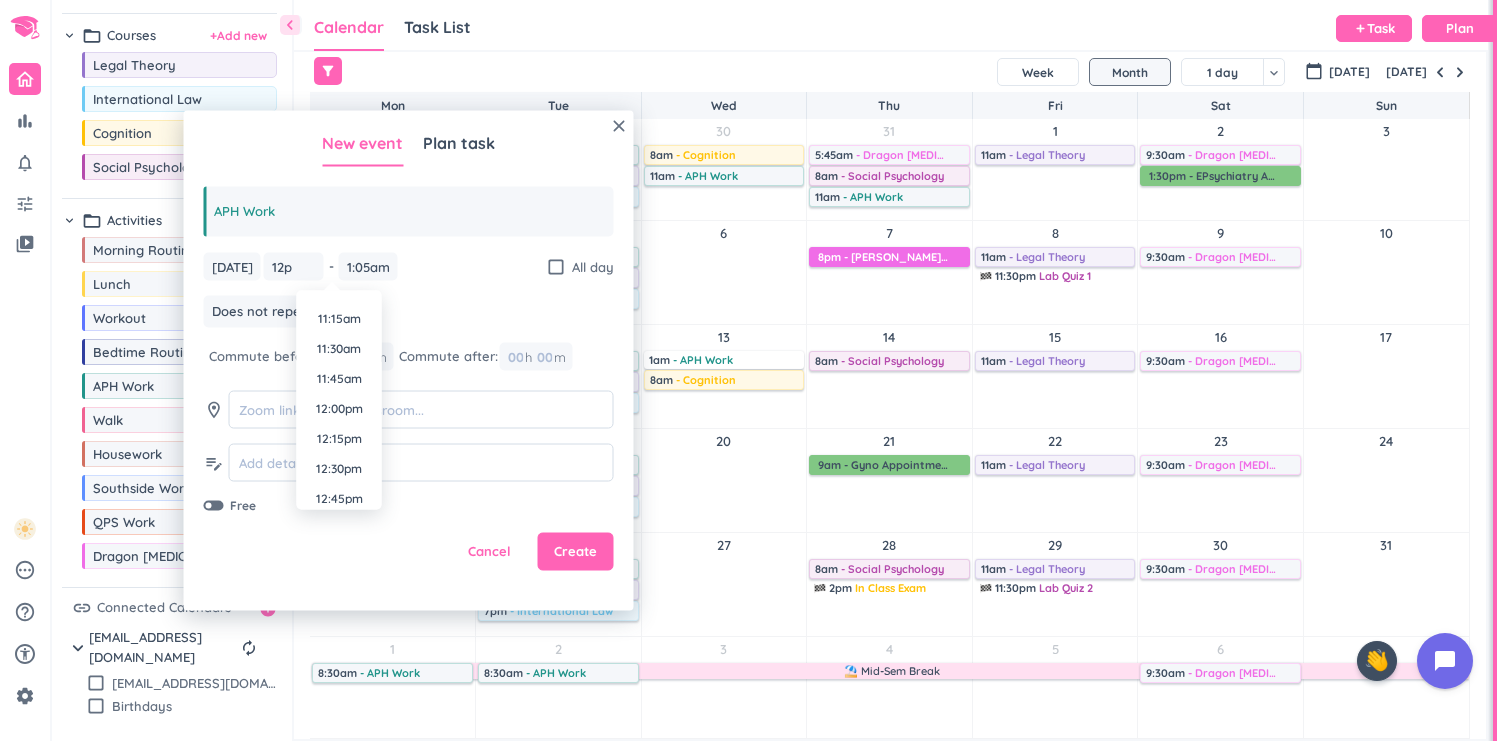 click on "12:00pm" at bounding box center [339, 409] 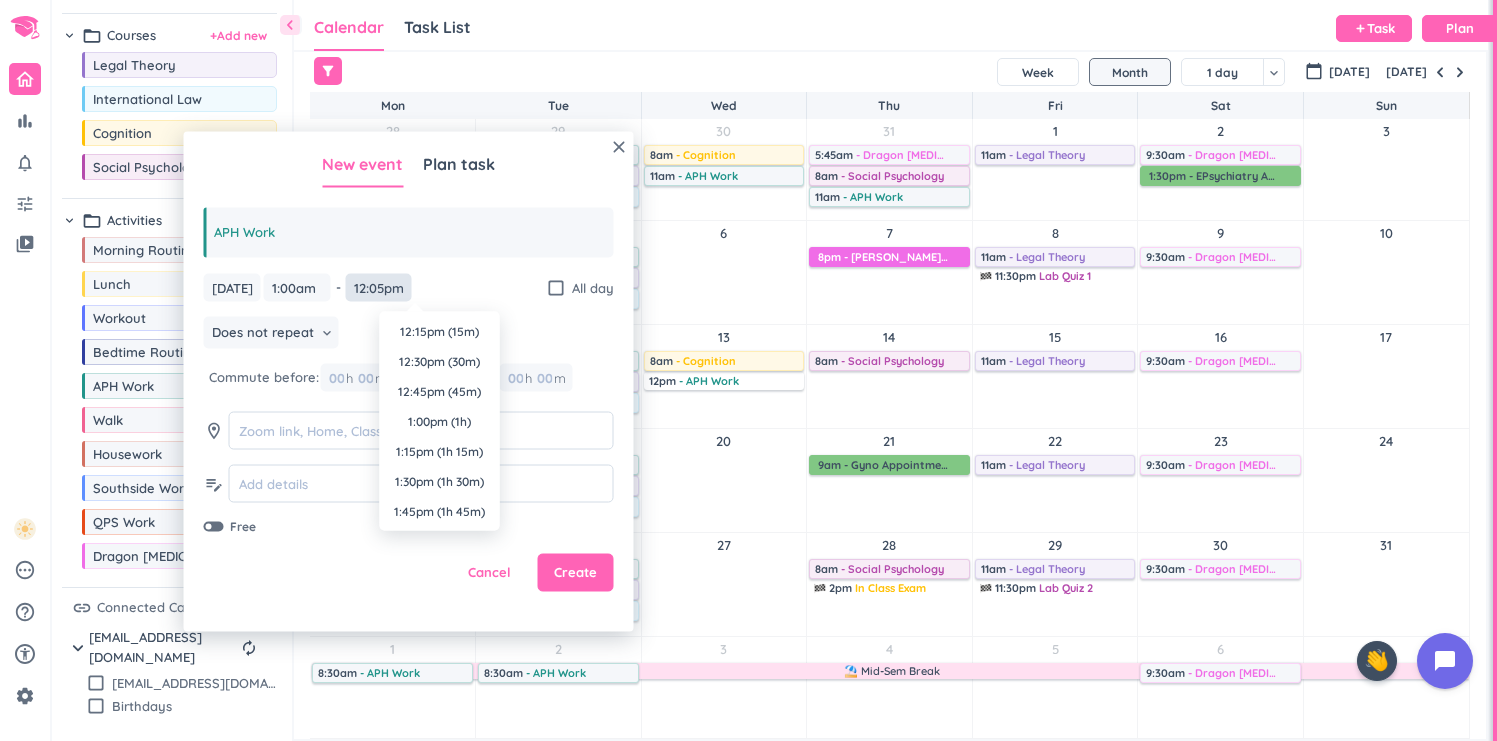 click on "12:05pm" at bounding box center (379, 287) 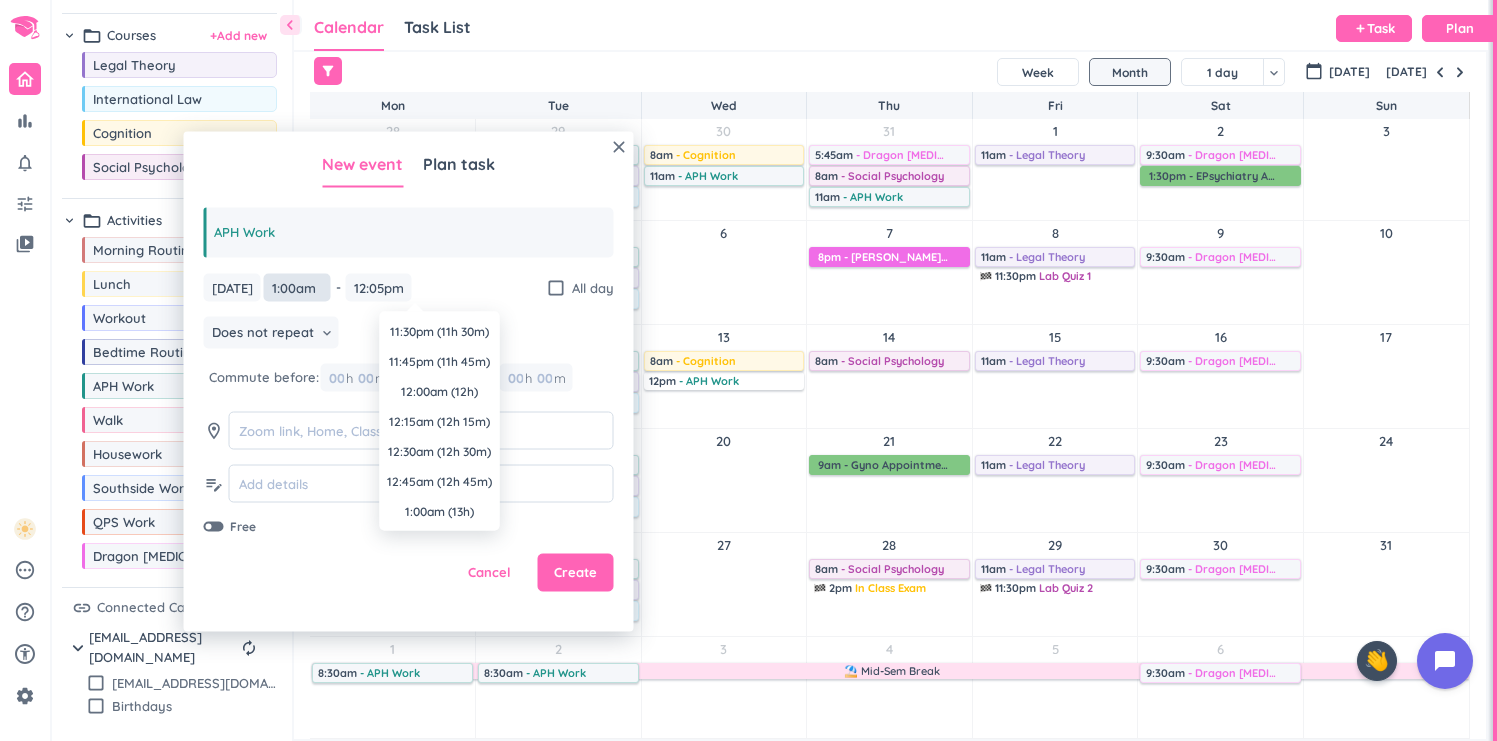 click on "1:00am" at bounding box center [297, 287] 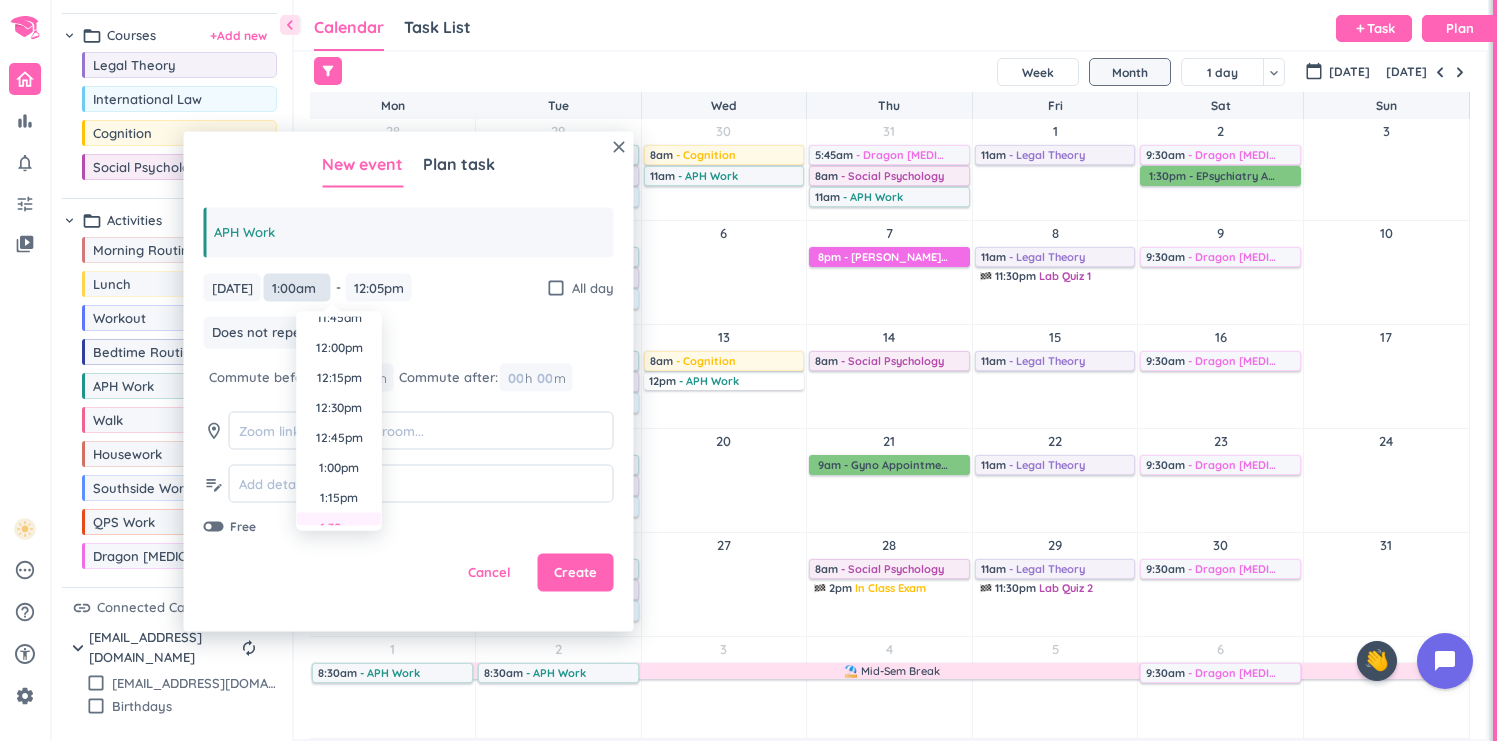 scroll, scrollTop: 1410, scrollLeft: 0, axis: vertical 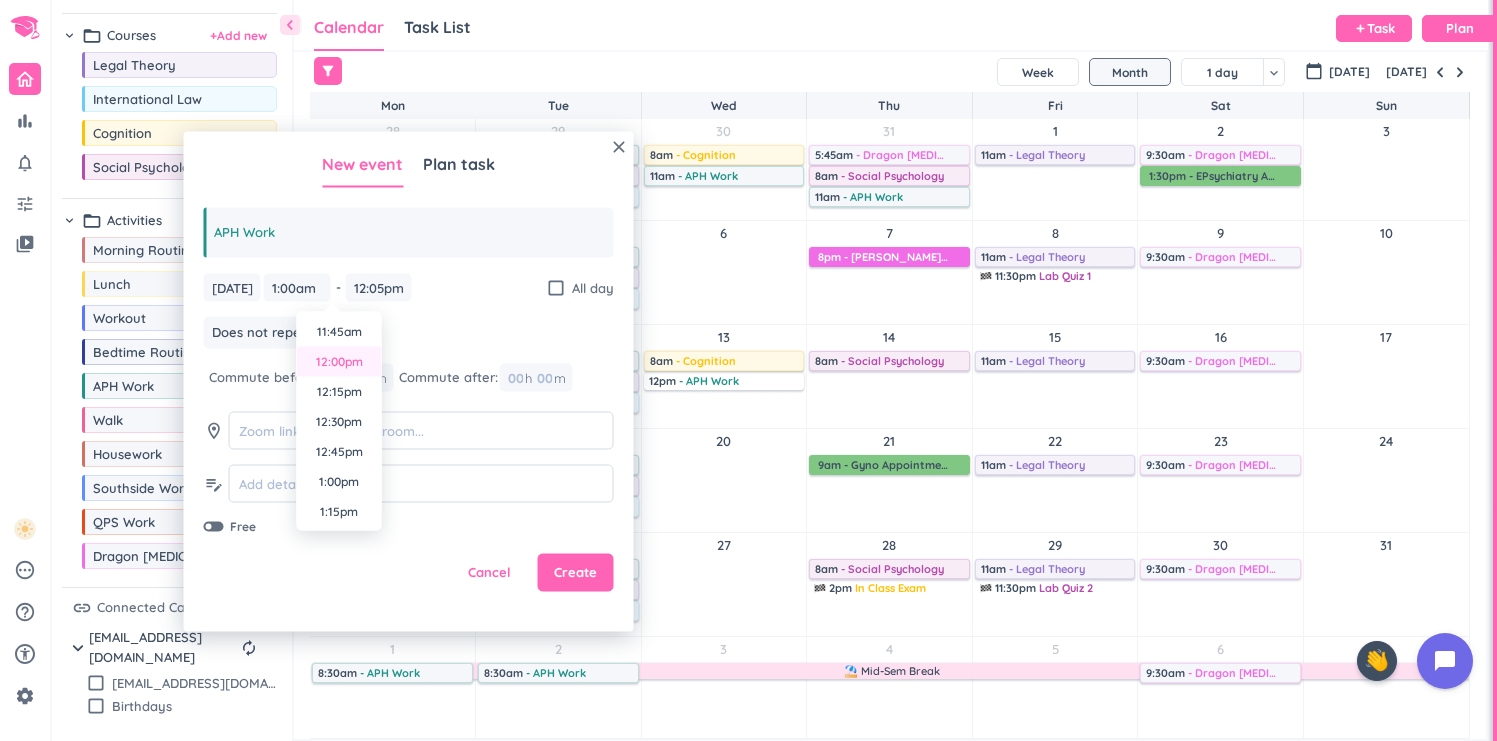 click on "12:00pm" at bounding box center (339, 362) 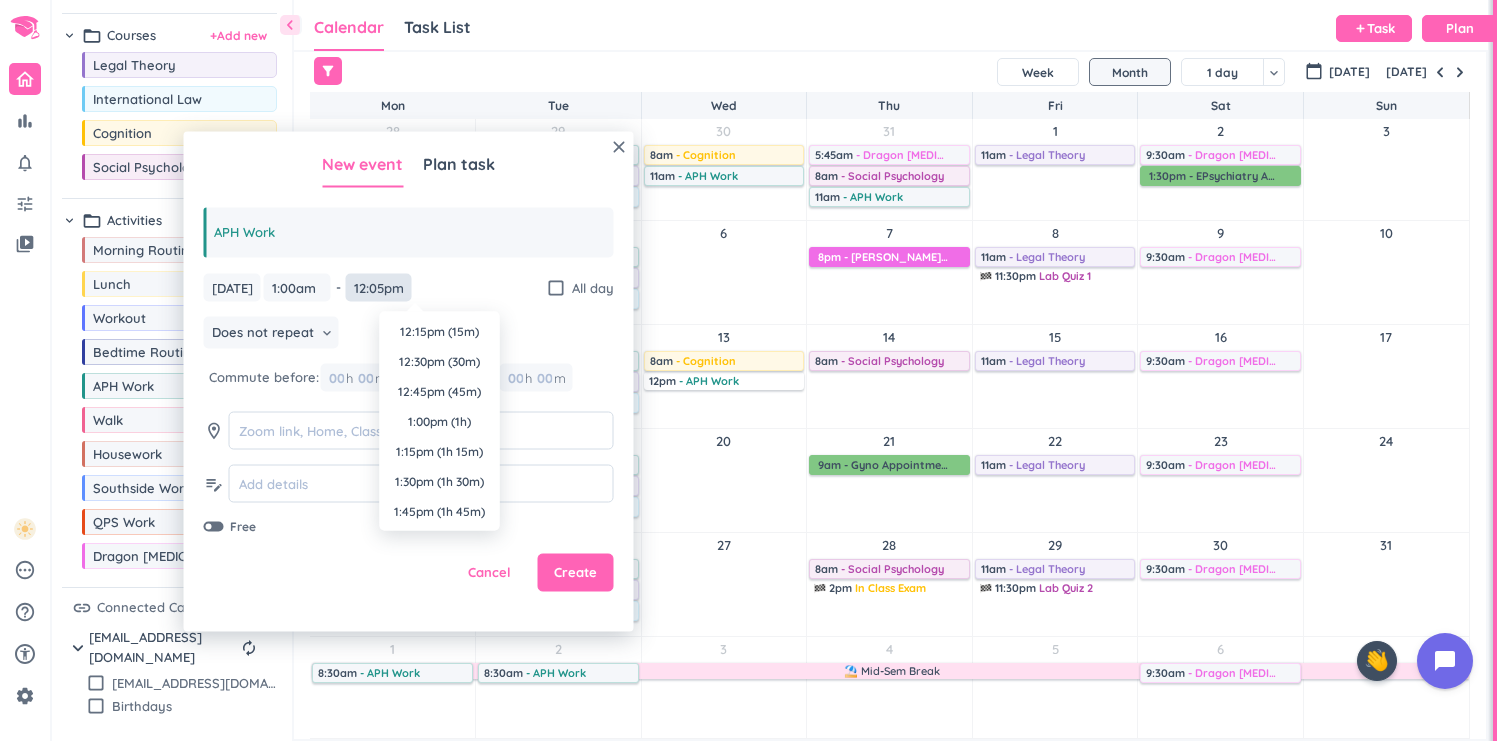 click on "12:05pm" at bounding box center [379, 287] 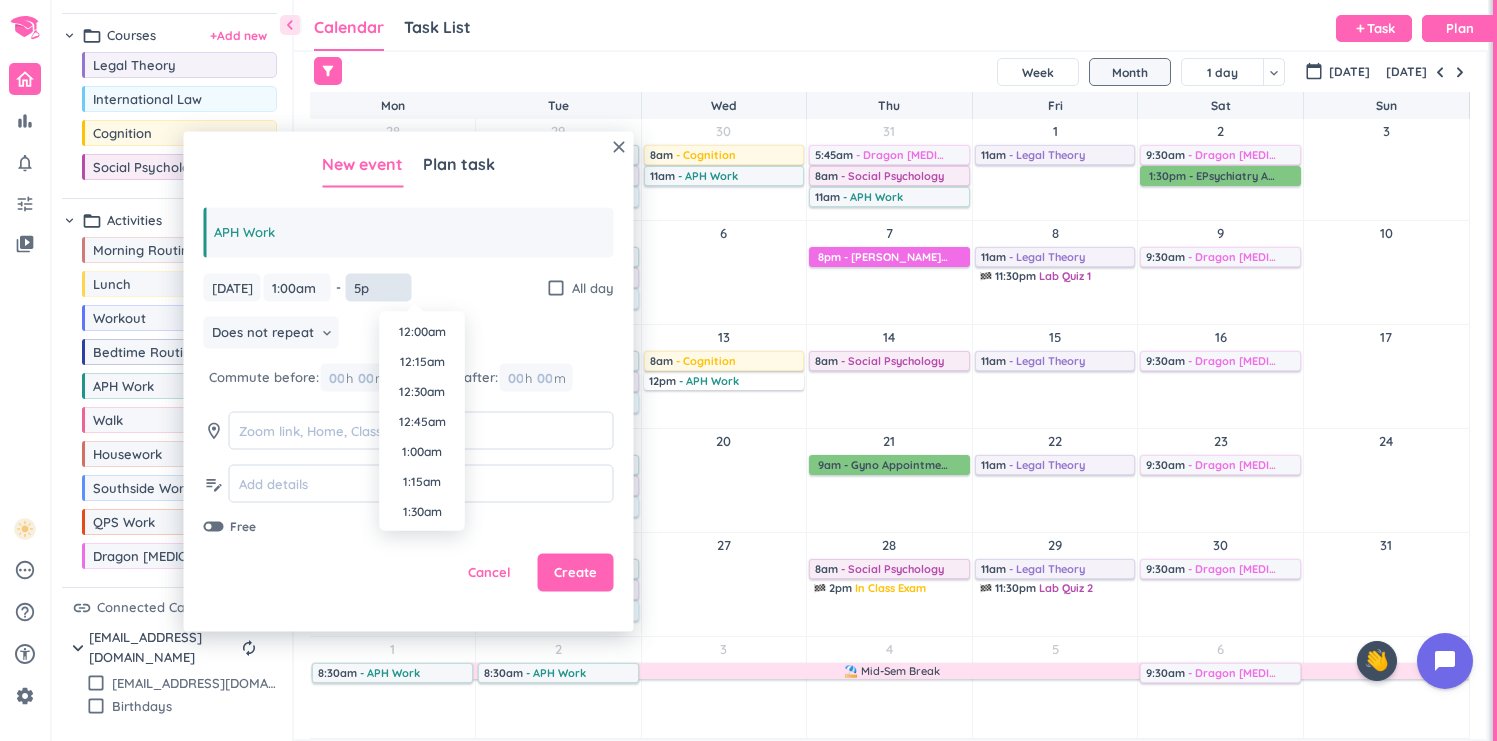 scroll, scrollTop: 510, scrollLeft: 0, axis: vertical 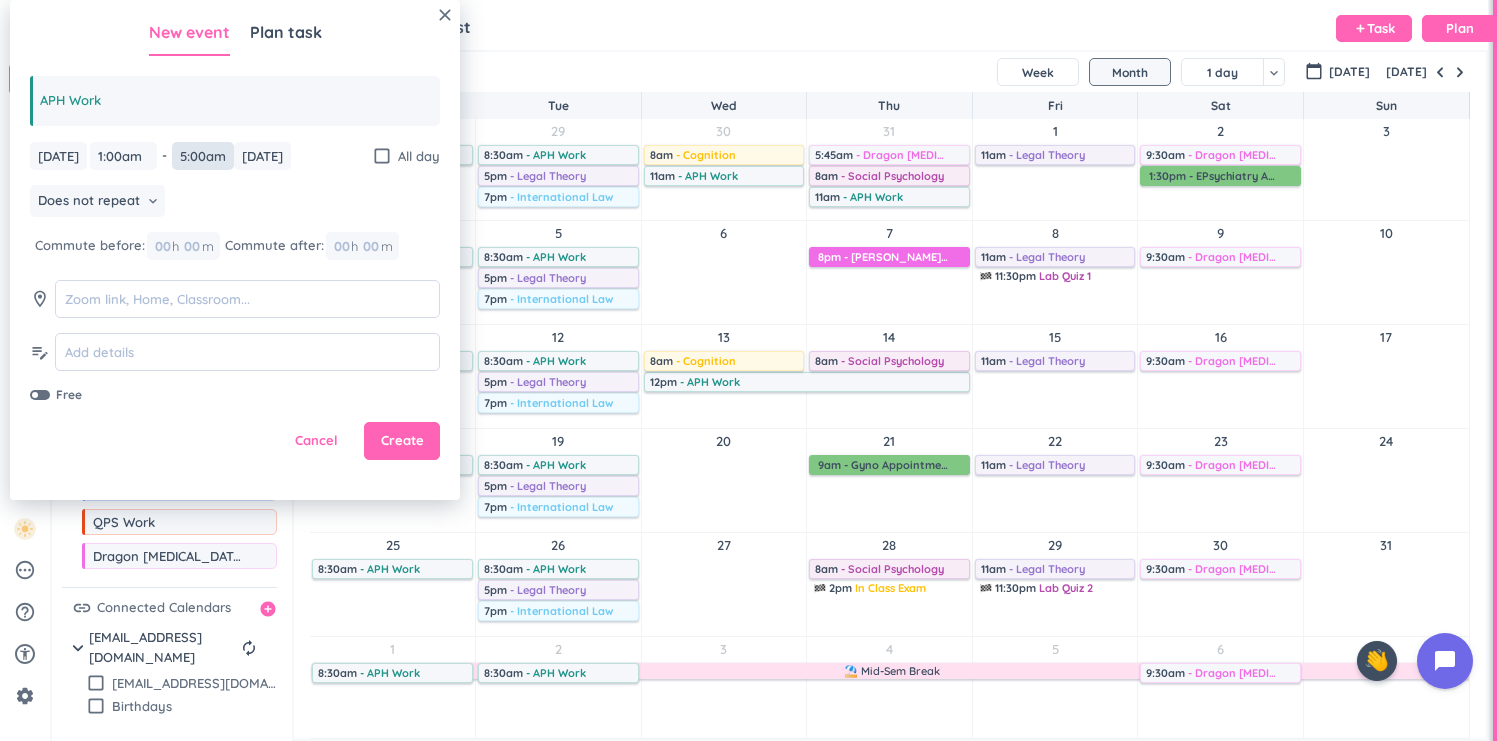 click on "5:00am" at bounding box center (203, 156) 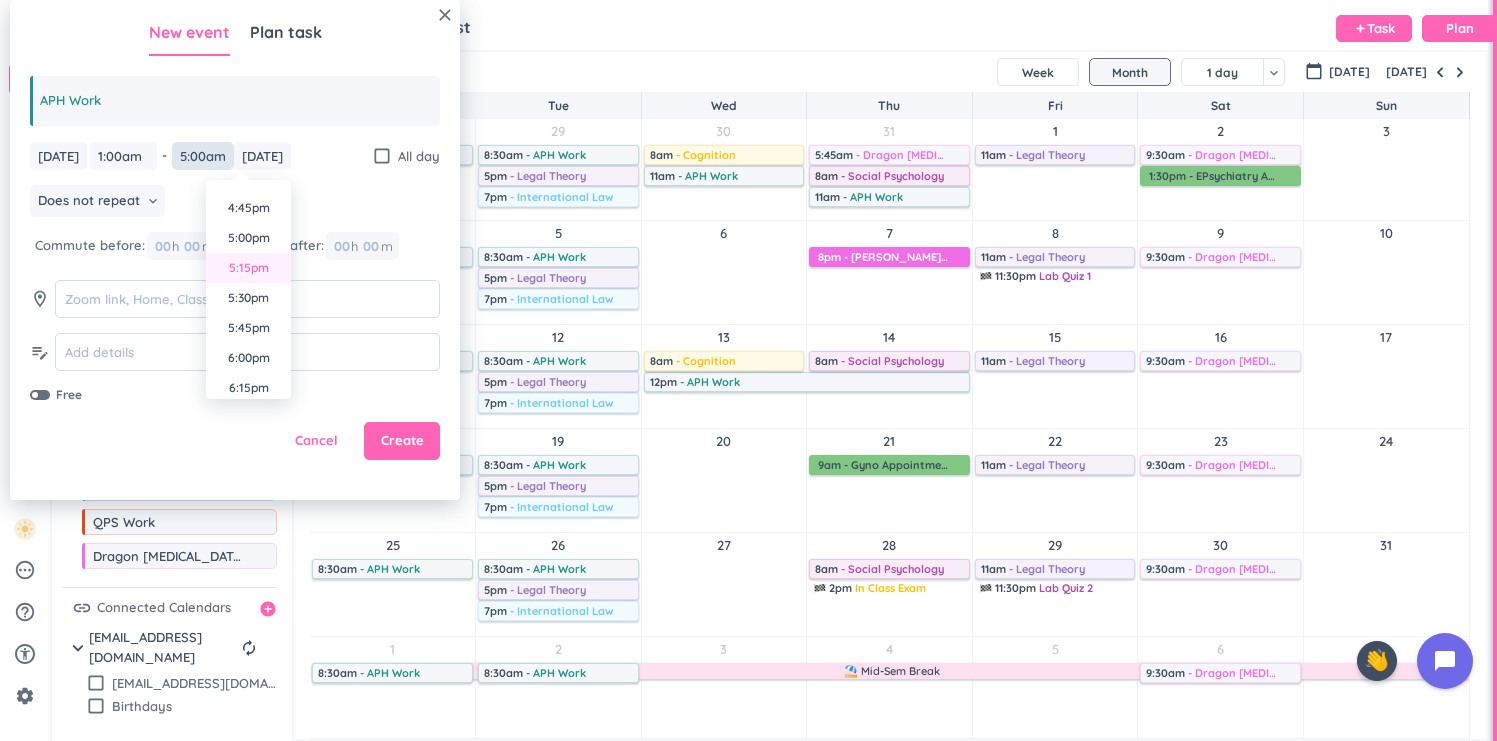scroll, scrollTop: 2001, scrollLeft: 0, axis: vertical 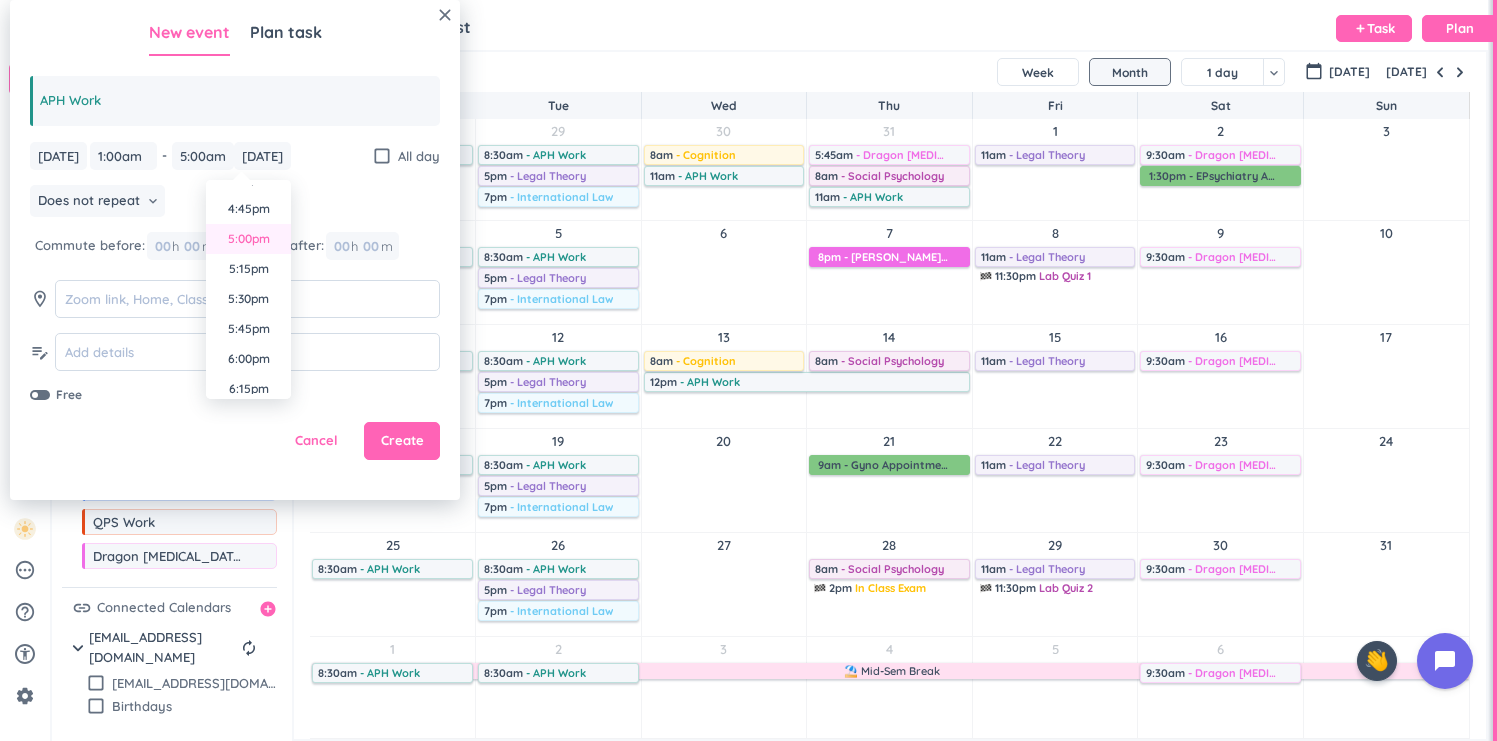 click on "5:00pm" at bounding box center [248, 239] 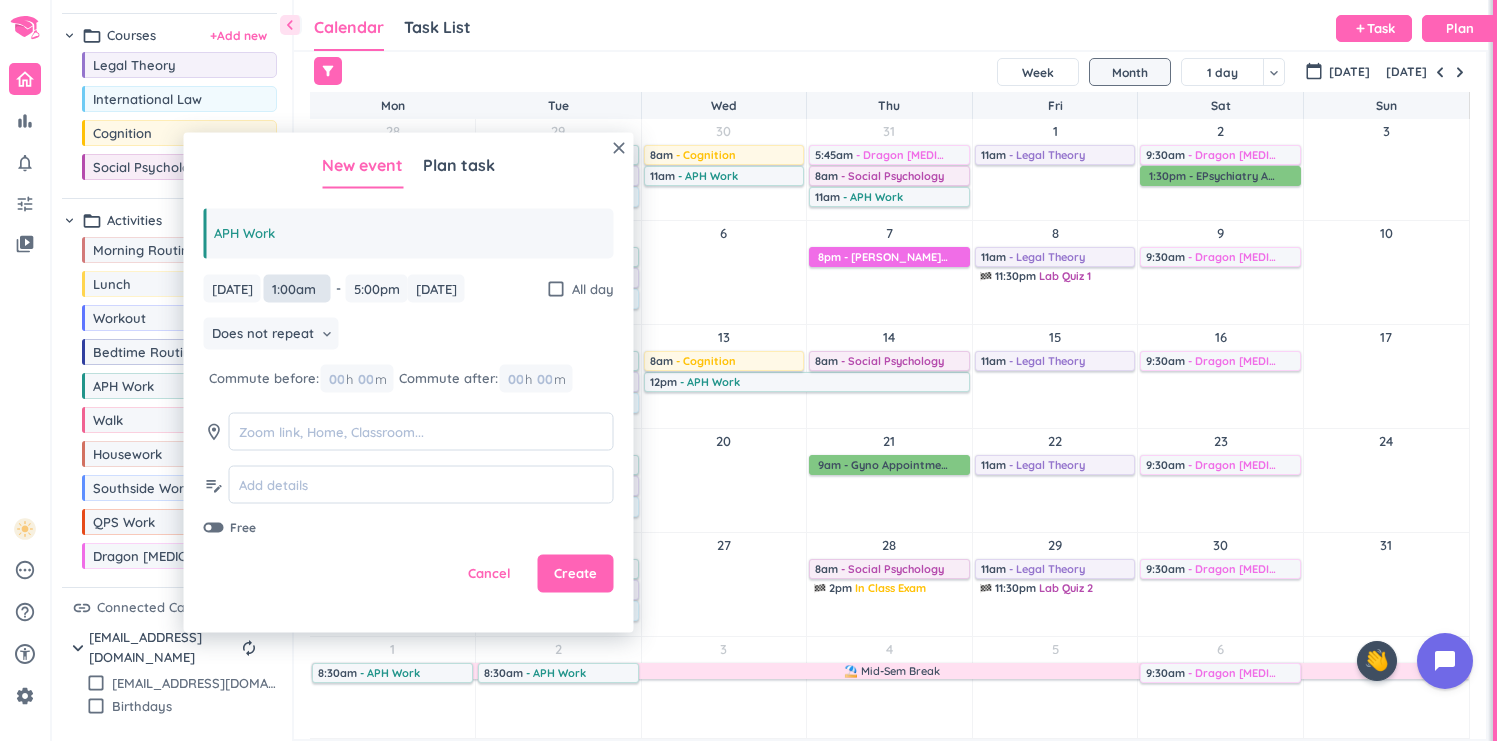 click on "1:00am" at bounding box center (297, 288) 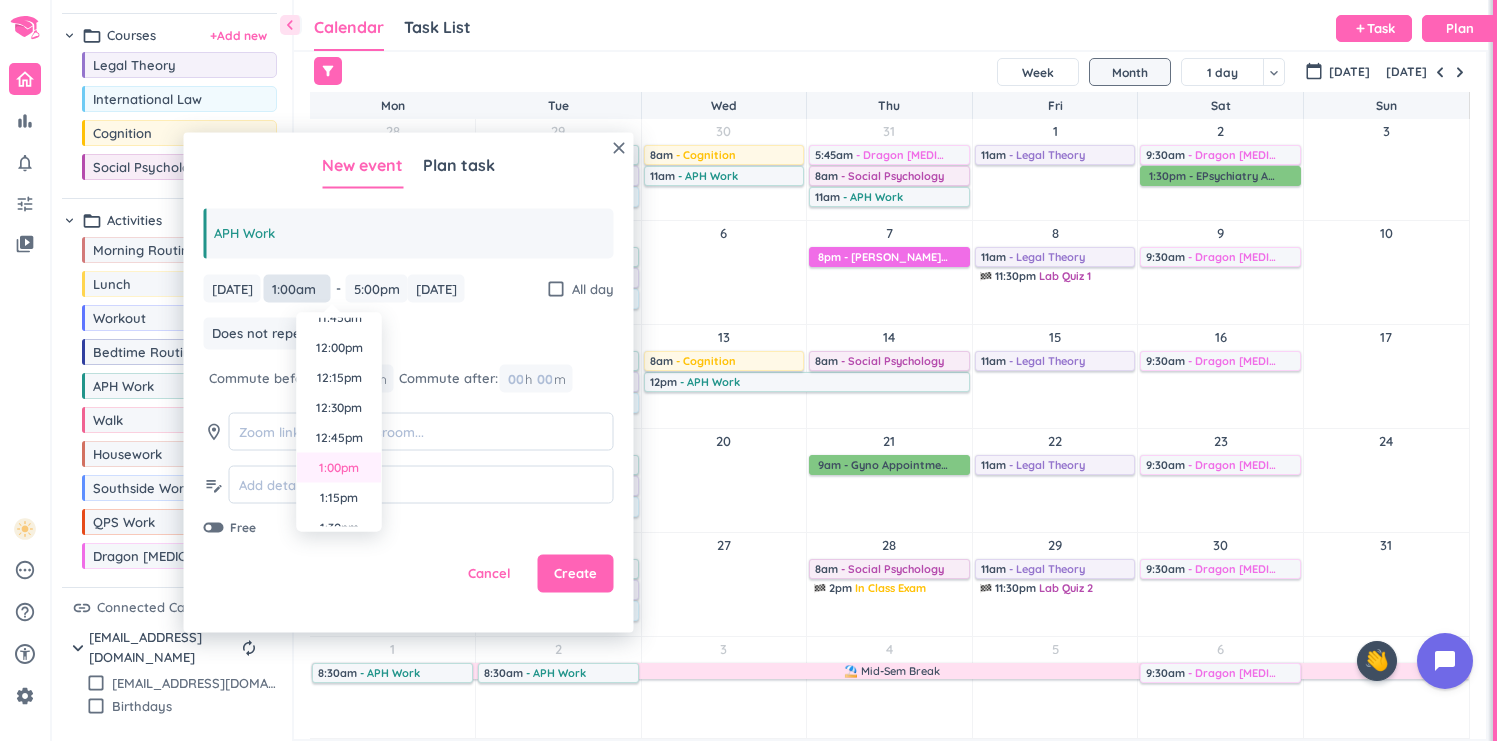 scroll, scrollTop: 1423, scrollLeft: 0, axis: vertical 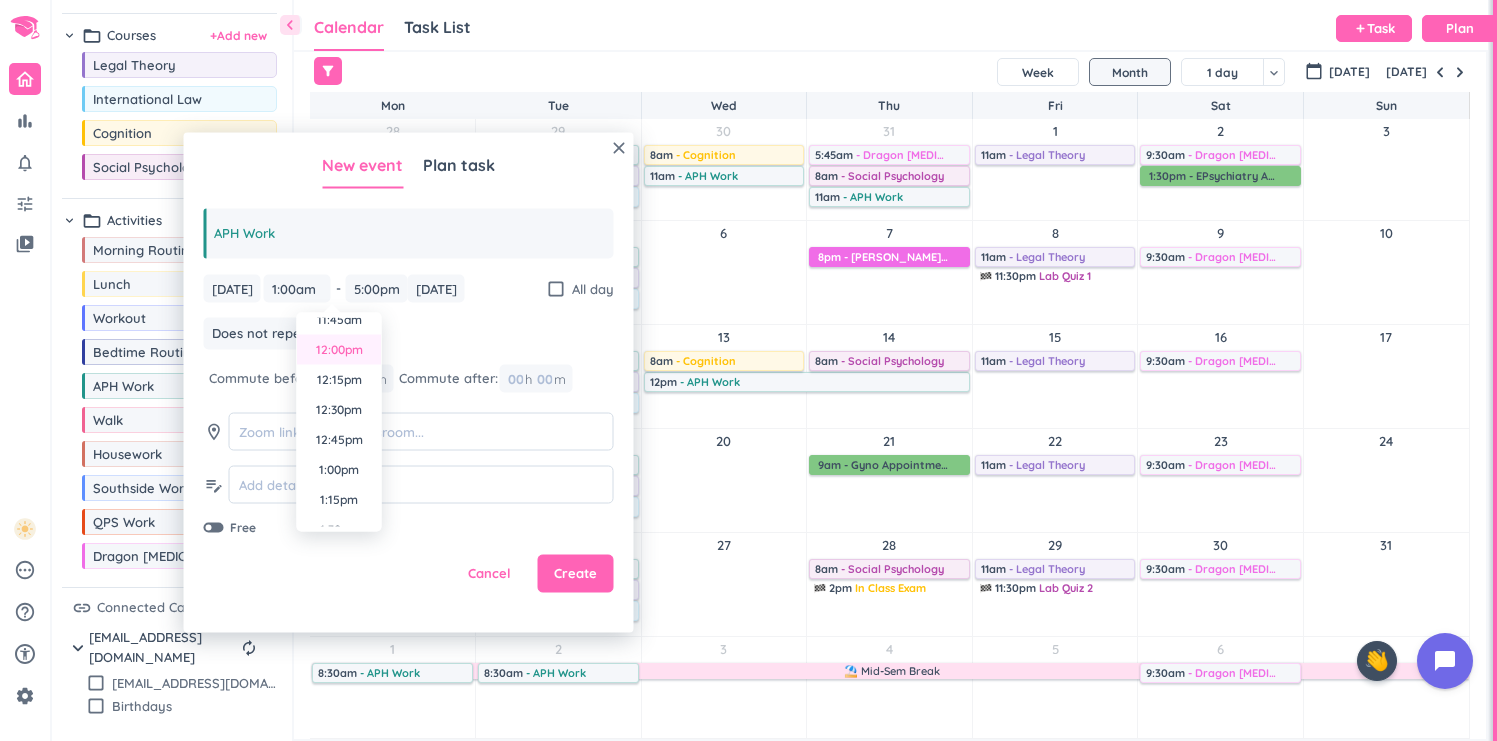 click on "12:00pm" at bounding box center [339, 350] 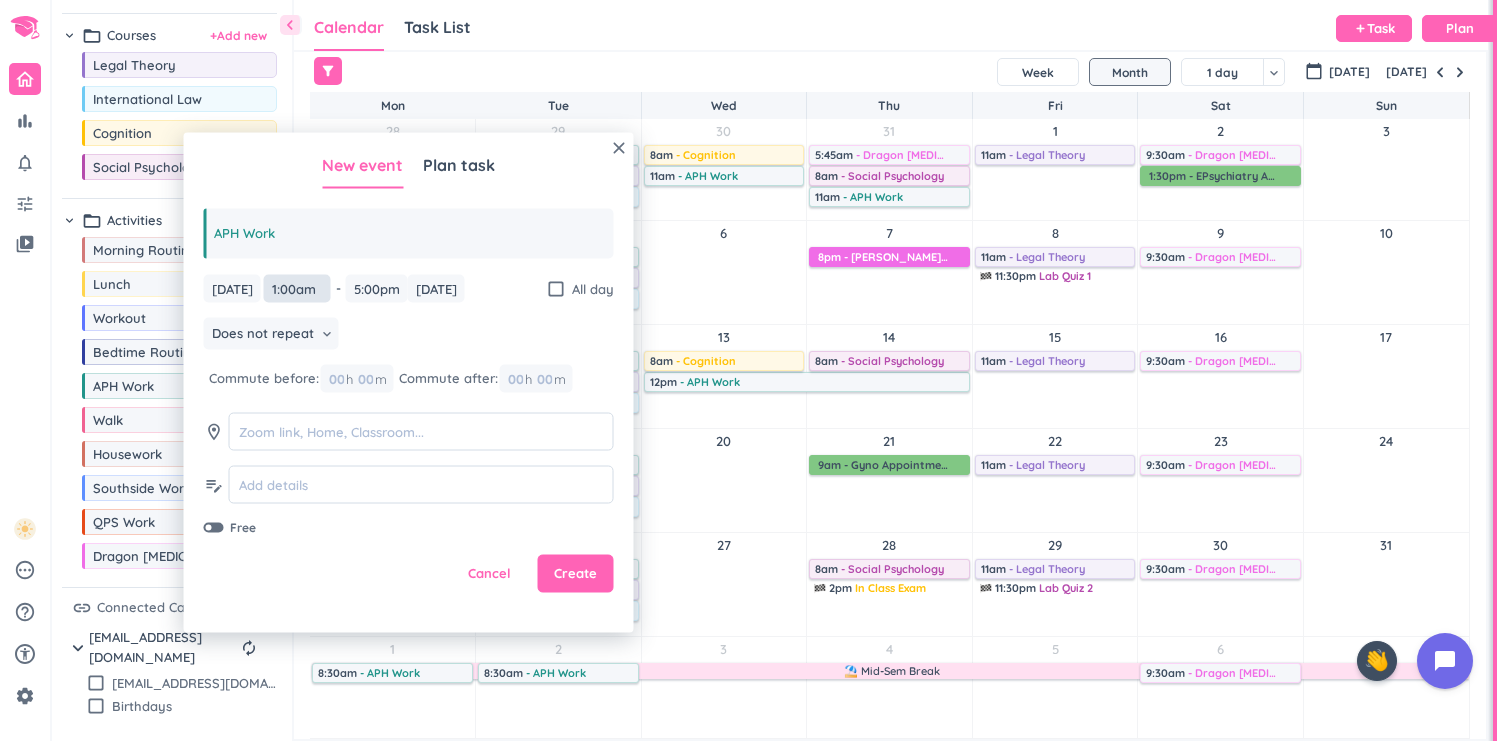 click on "1:00am" at bounding box center [297, 288] 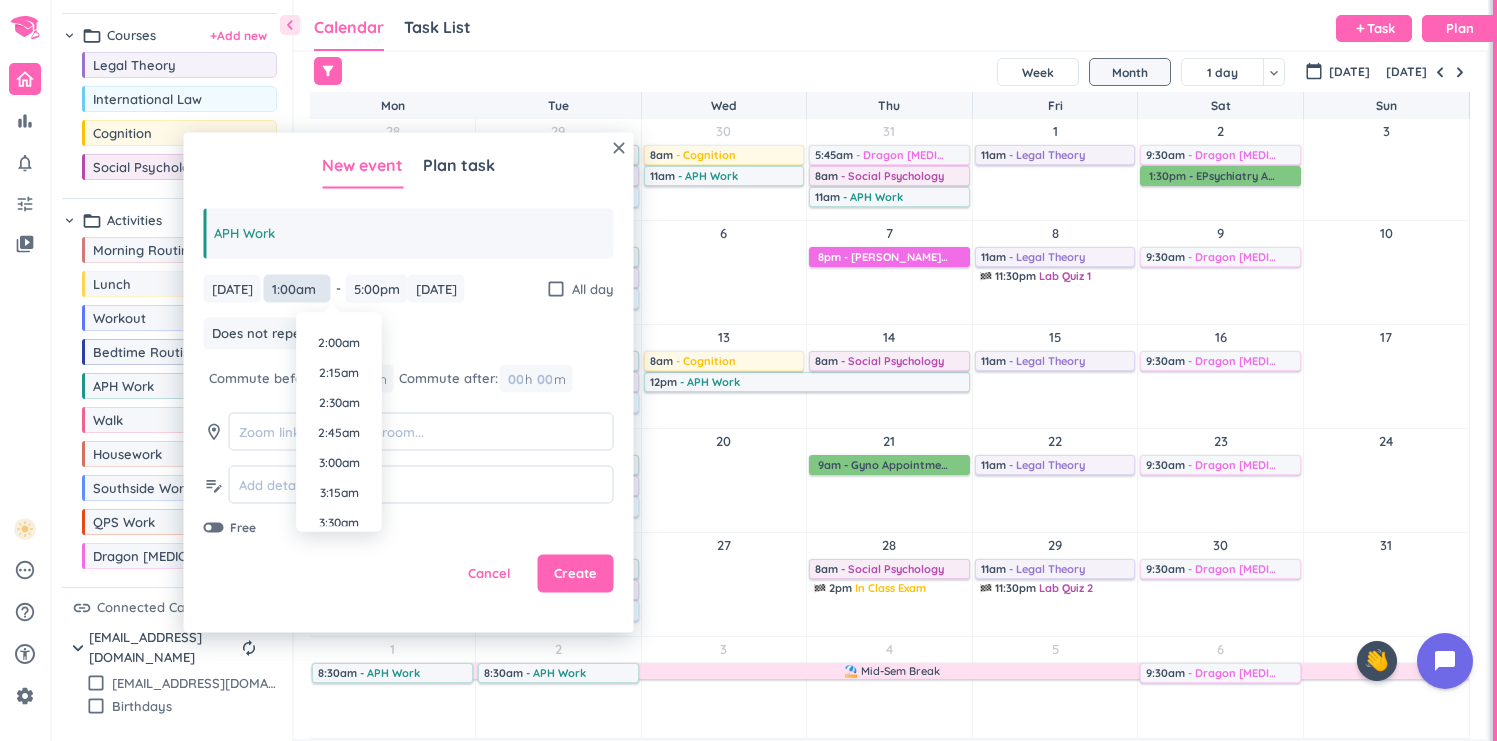 scroll, scrollTop: 309, scrollLeft: 0, axis: vertical 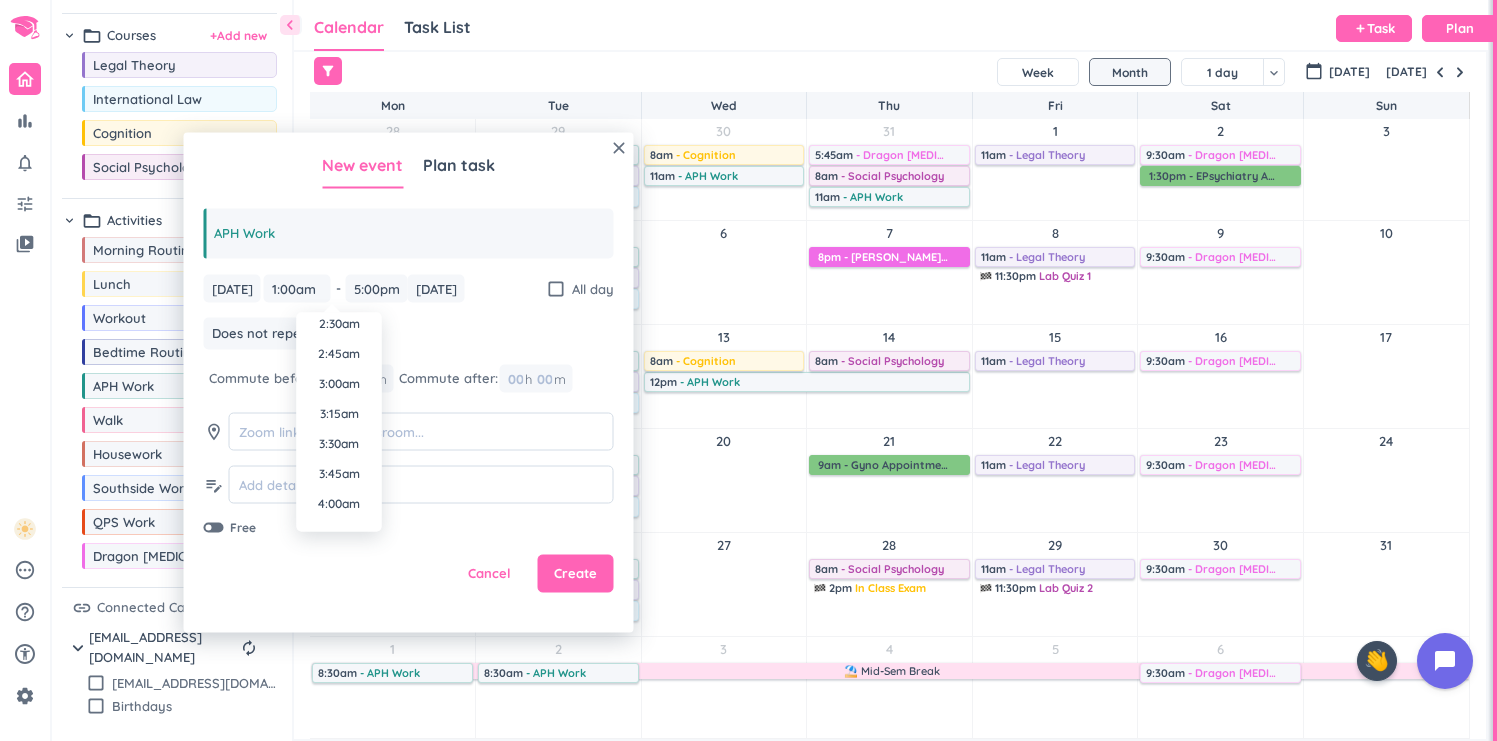 click on "3:45am" at bounding box center [339, 474] 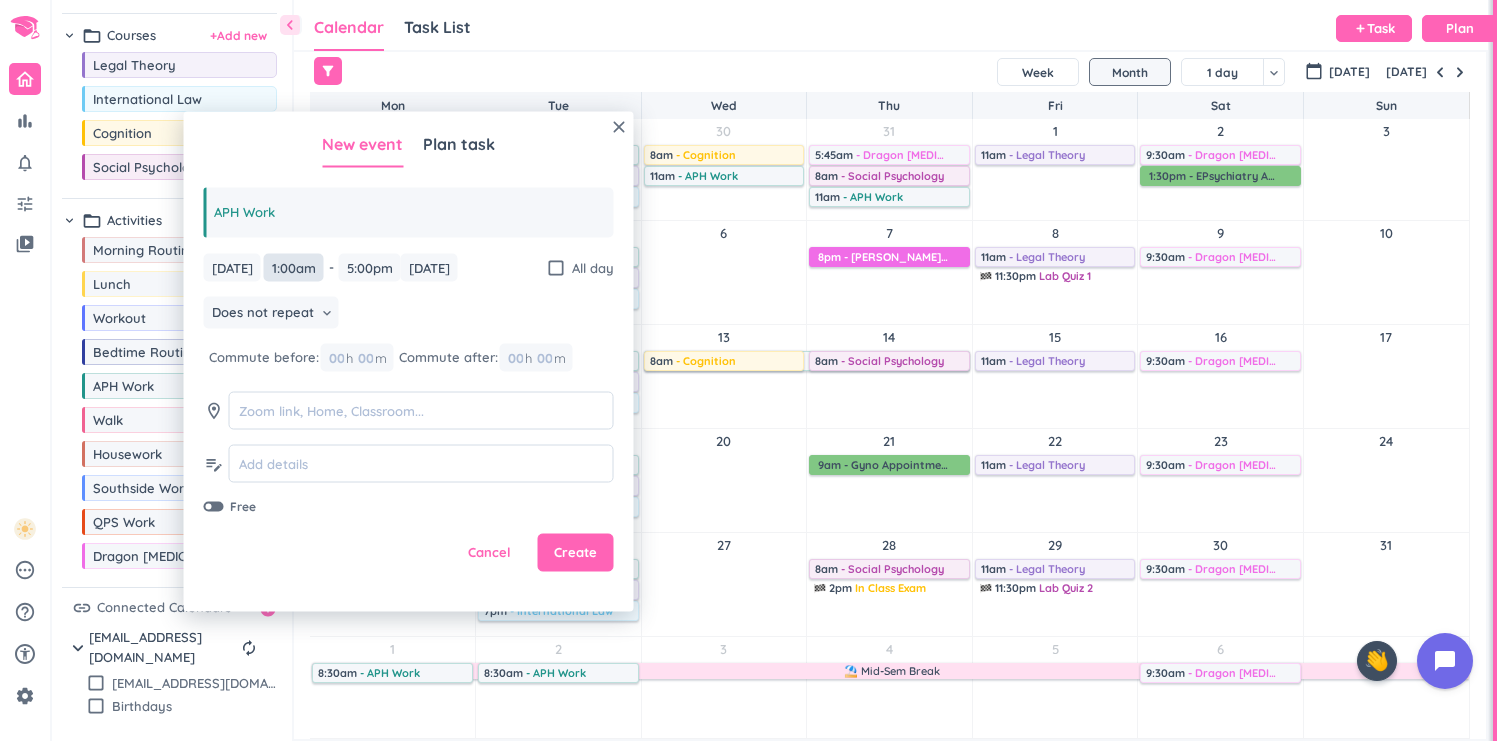 click on "1:00am" at bounding box center [294, 267] 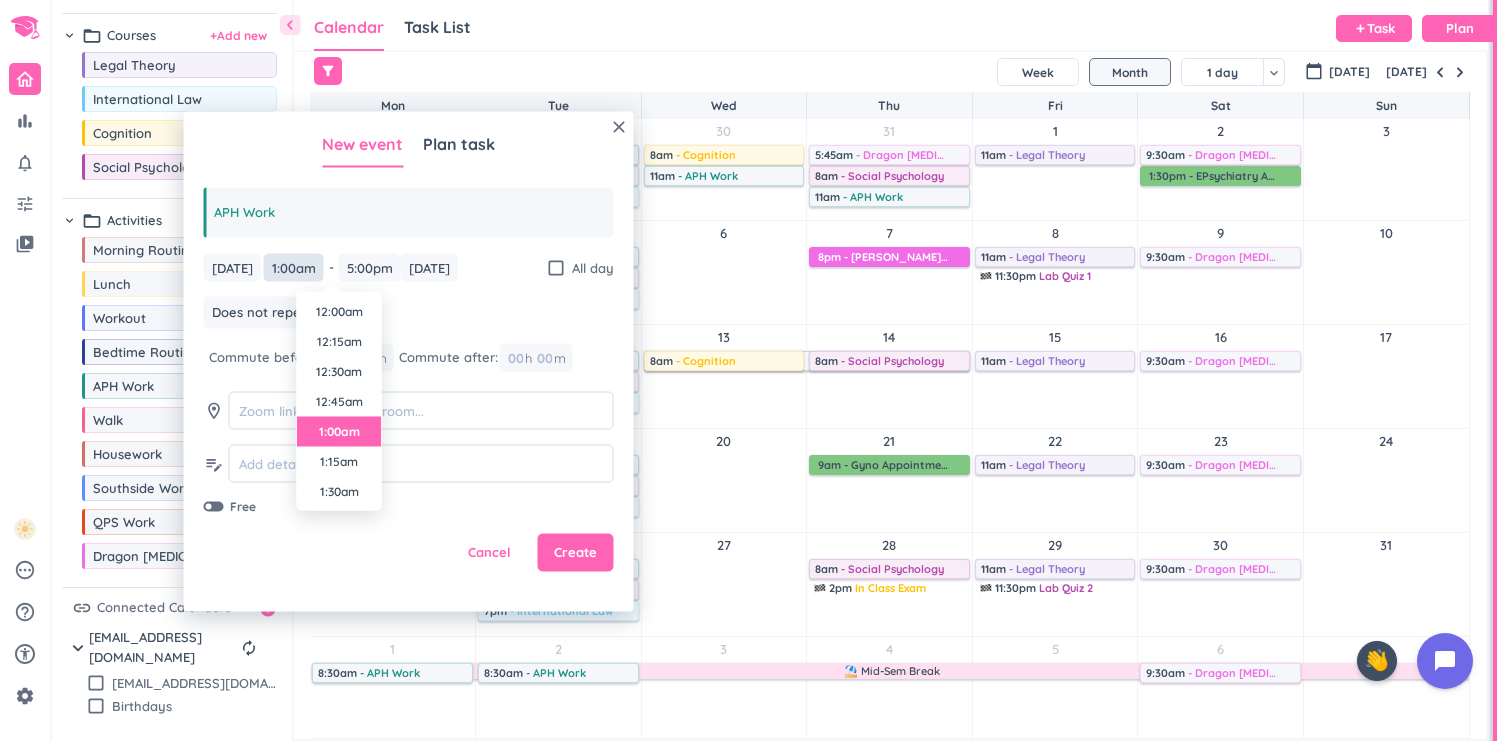 scroll, scrollTop: 30, scrollLeft: 0, axis: vertical 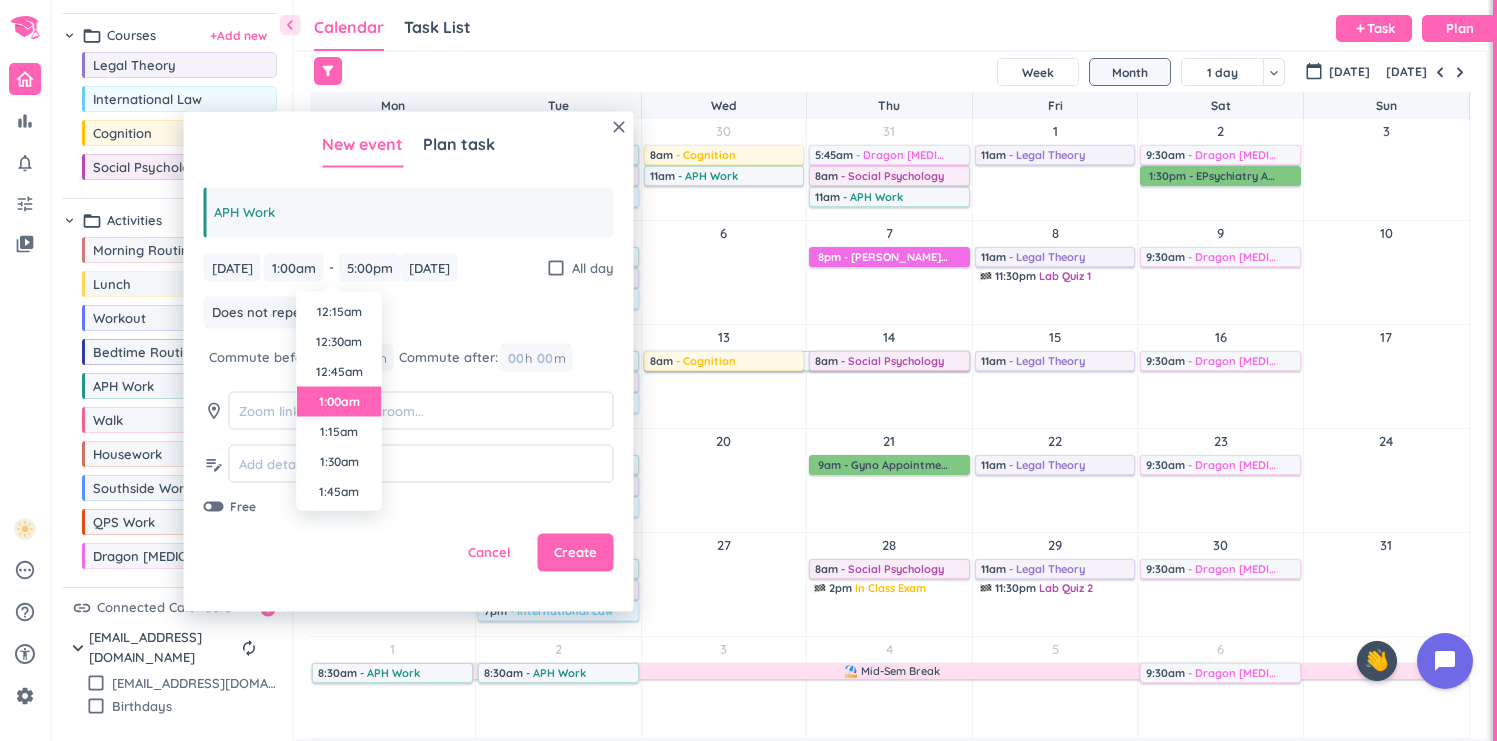 click on "Cancel" at bounding box center [490, 553] 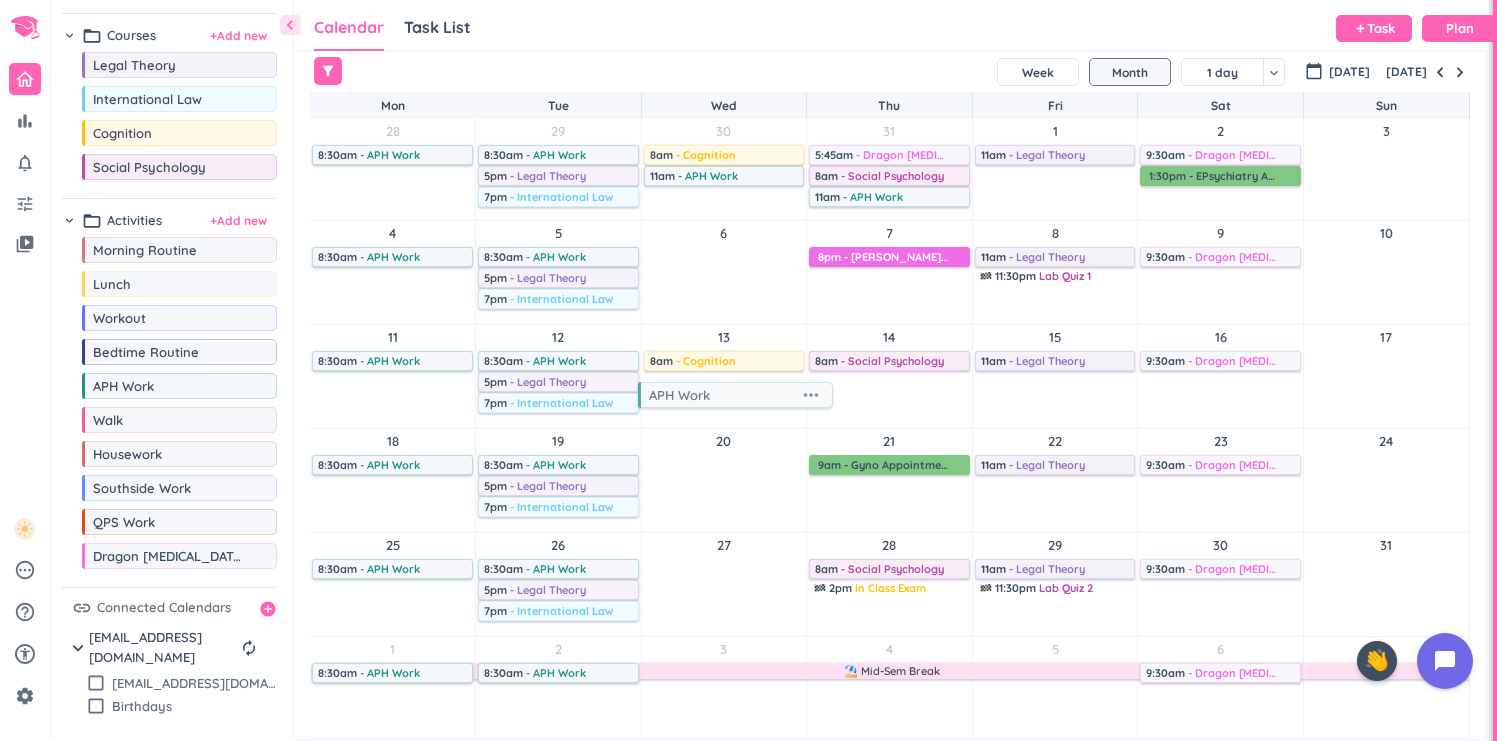 drag, startPoint x: 161, startPoint y: 398, endPoint x: 717, endPoint y: 402, distance: 556.0144 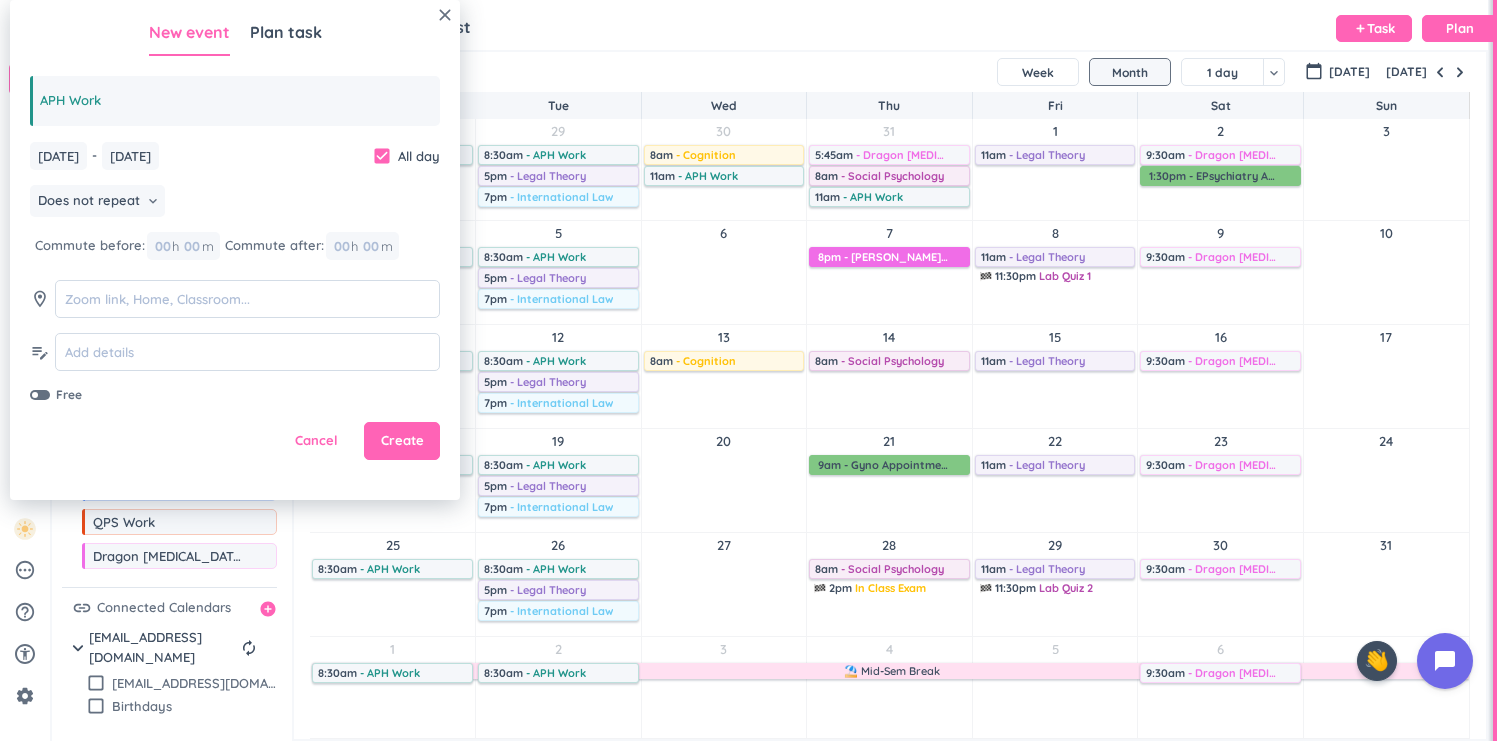 click on "[DATE] [DATE] - [DATE] [DATE] check_box All day" at bounding box center (235, 156) 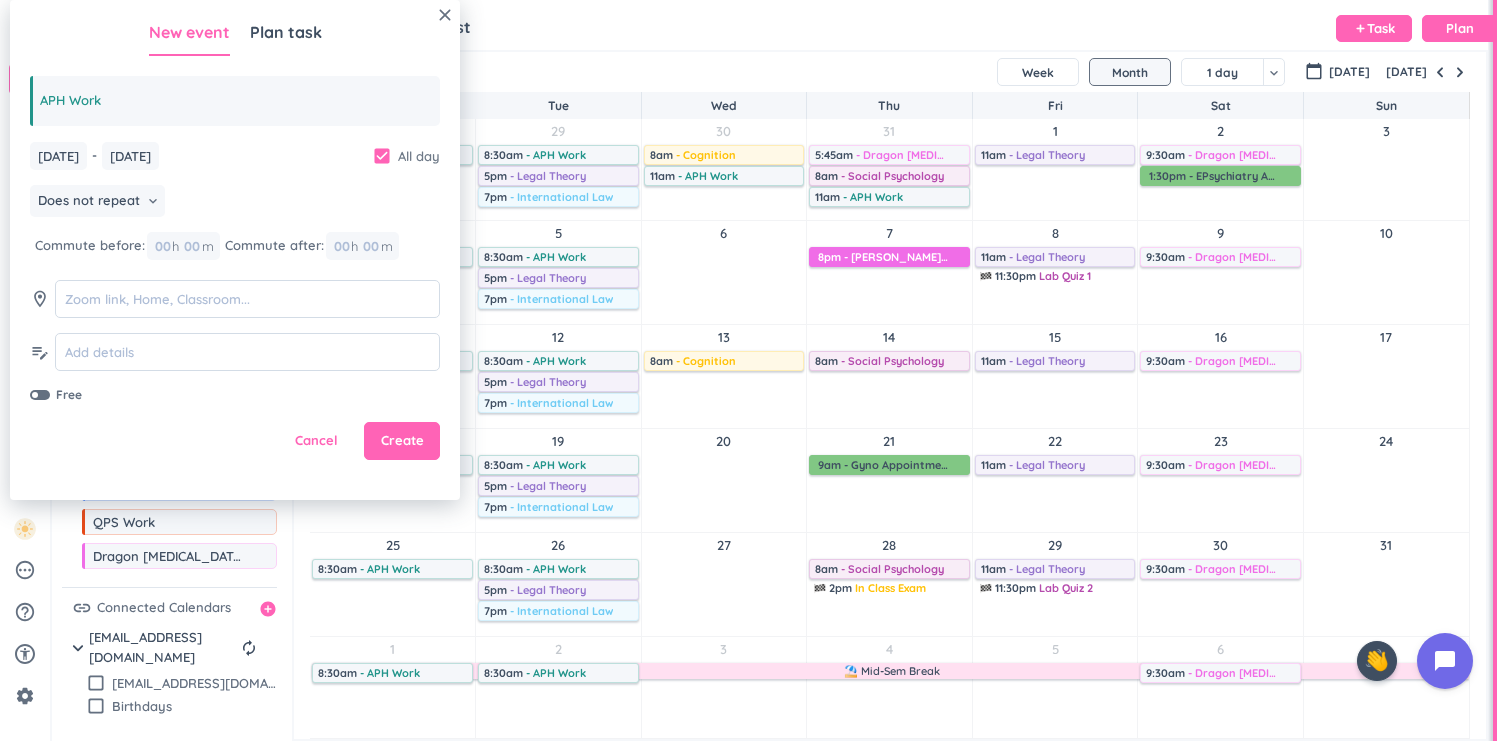 click on "check_box" at bounding box center [382, 156] 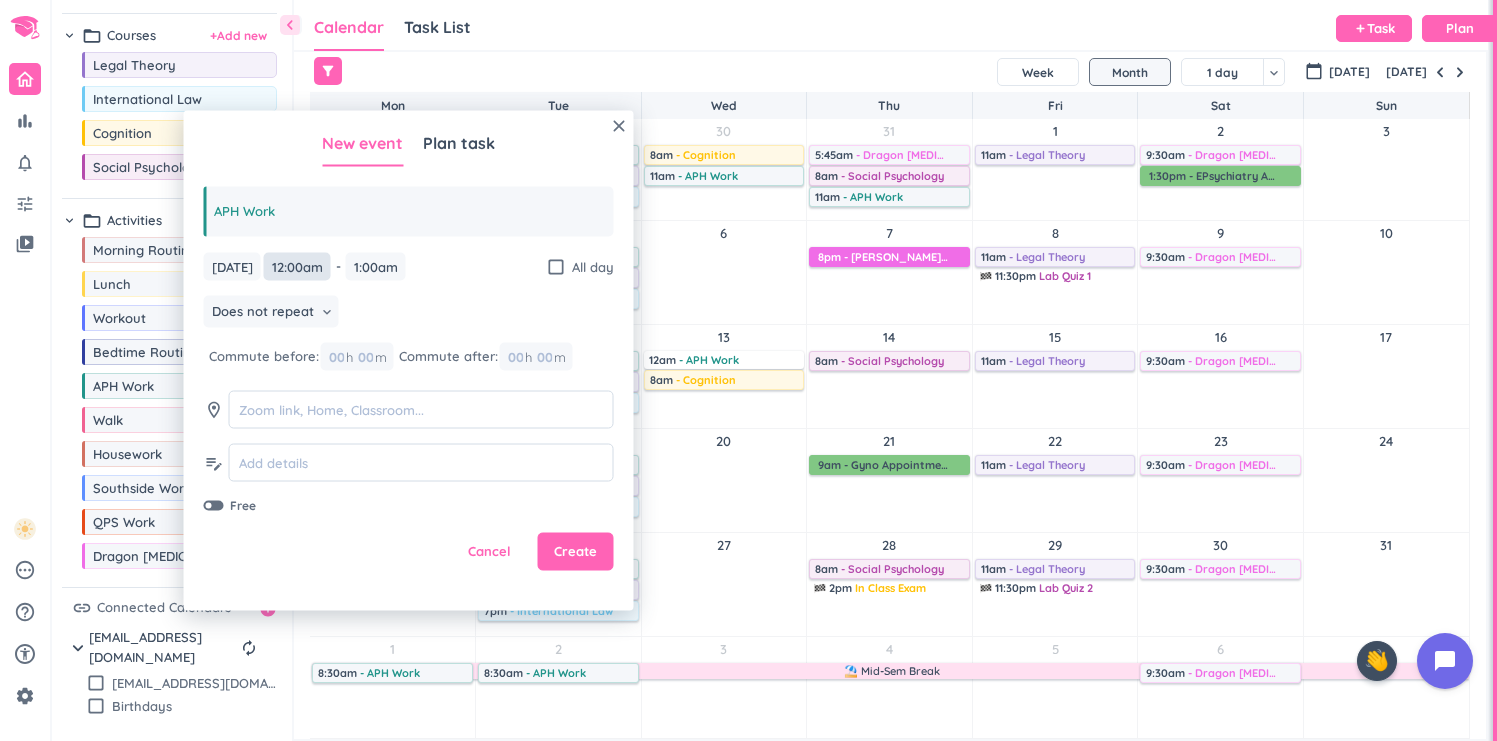 click on "12:00am" at bounding box center [297, 266] 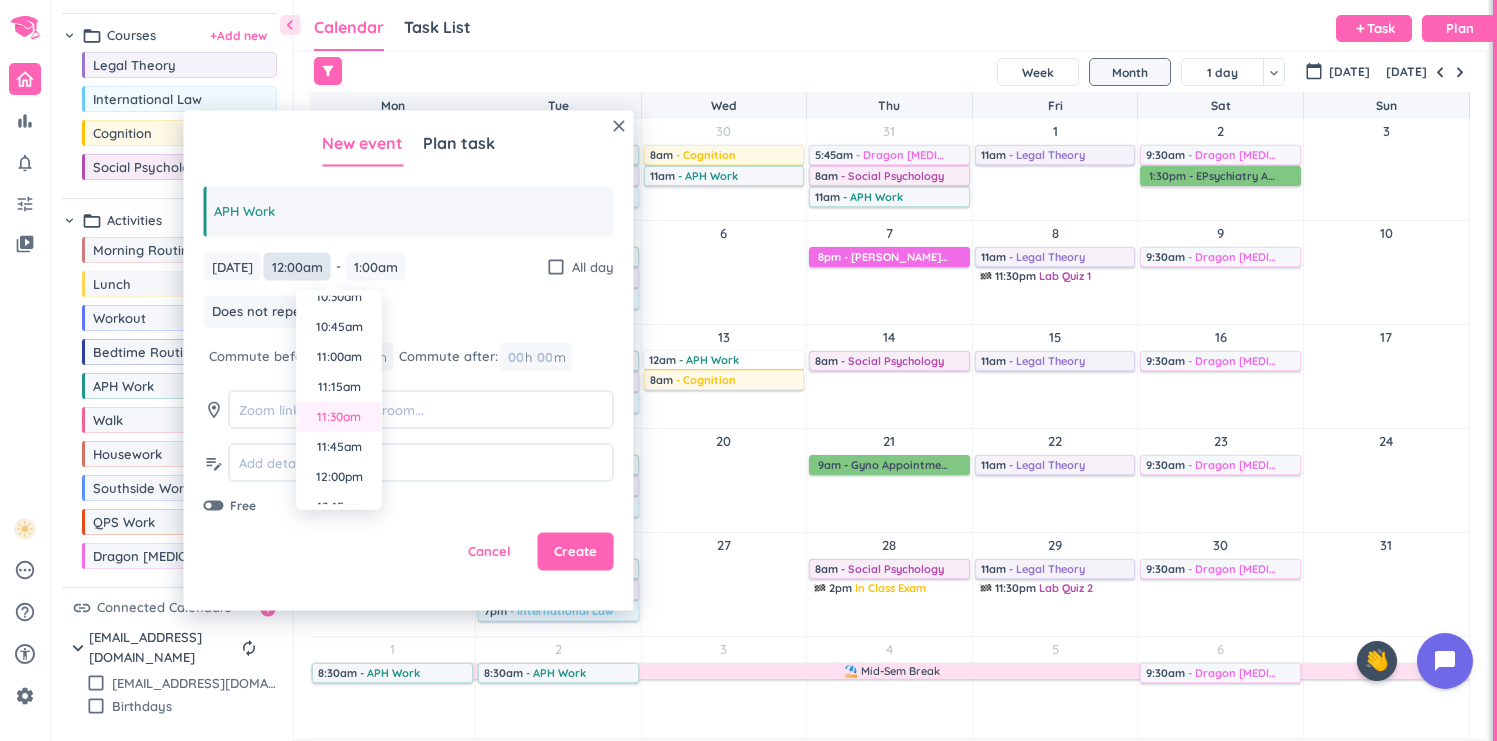 scroll, scrollTop: 1309, scrollLeft: 0, axis: vertical 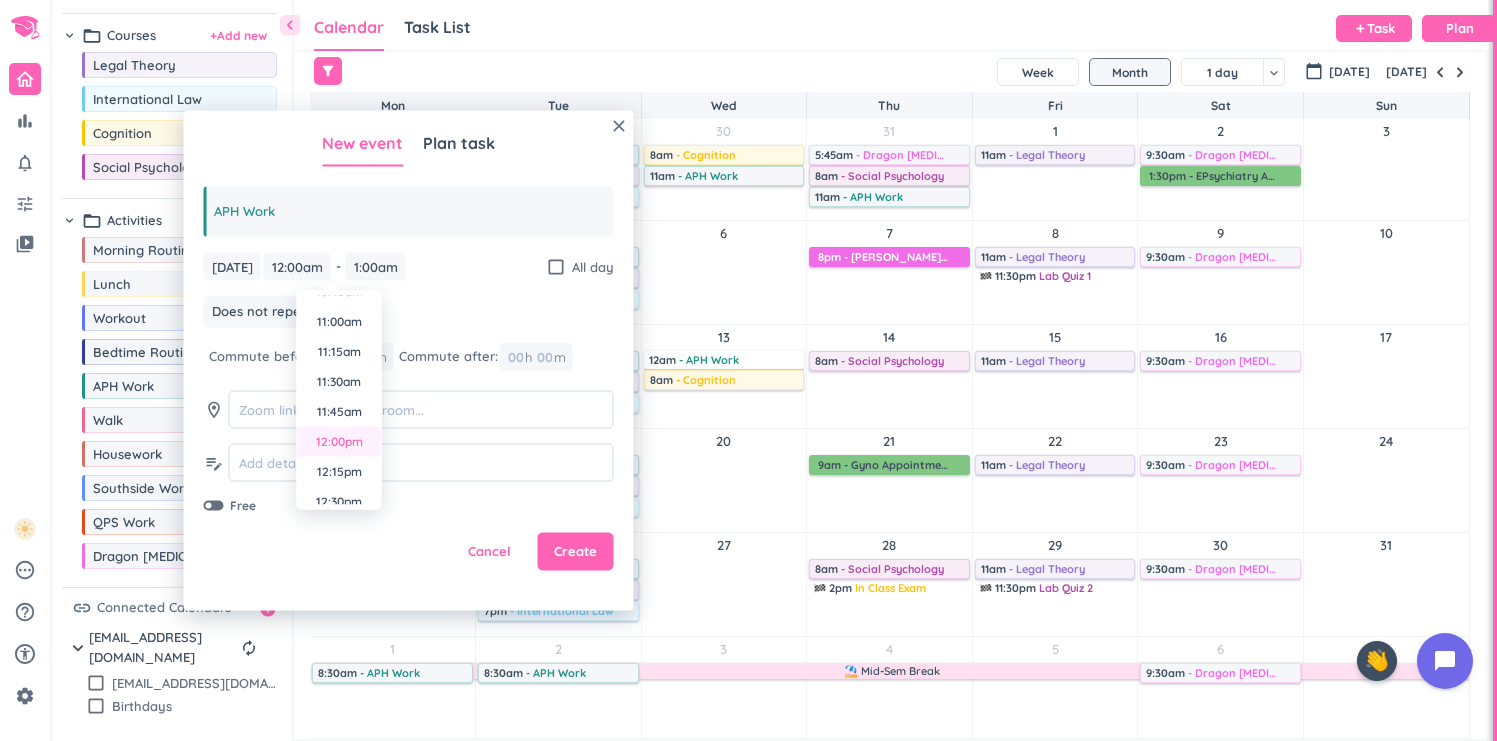 click on "12:00pm" at bounding box center (339, 442) 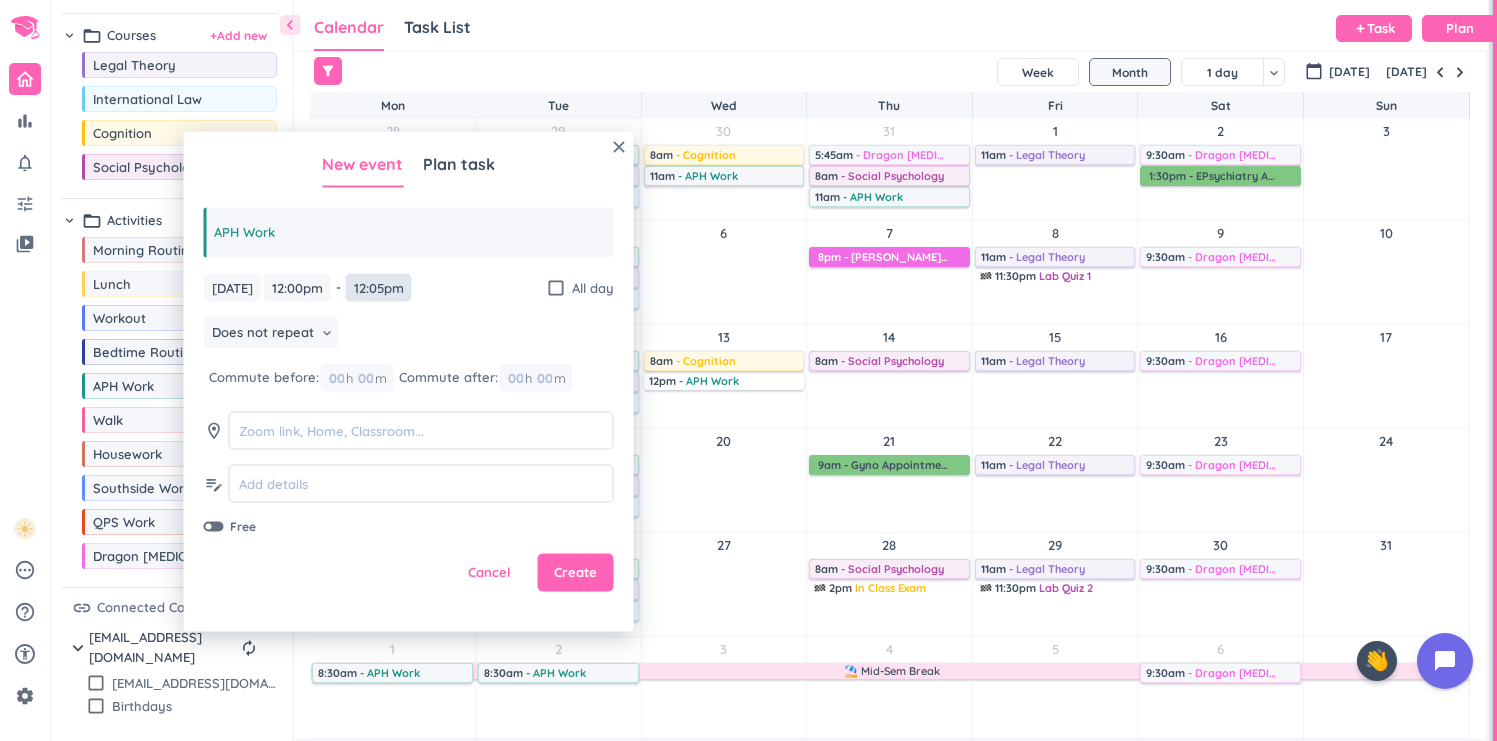 click on "12:05pm" at bounding box center [379, 287] 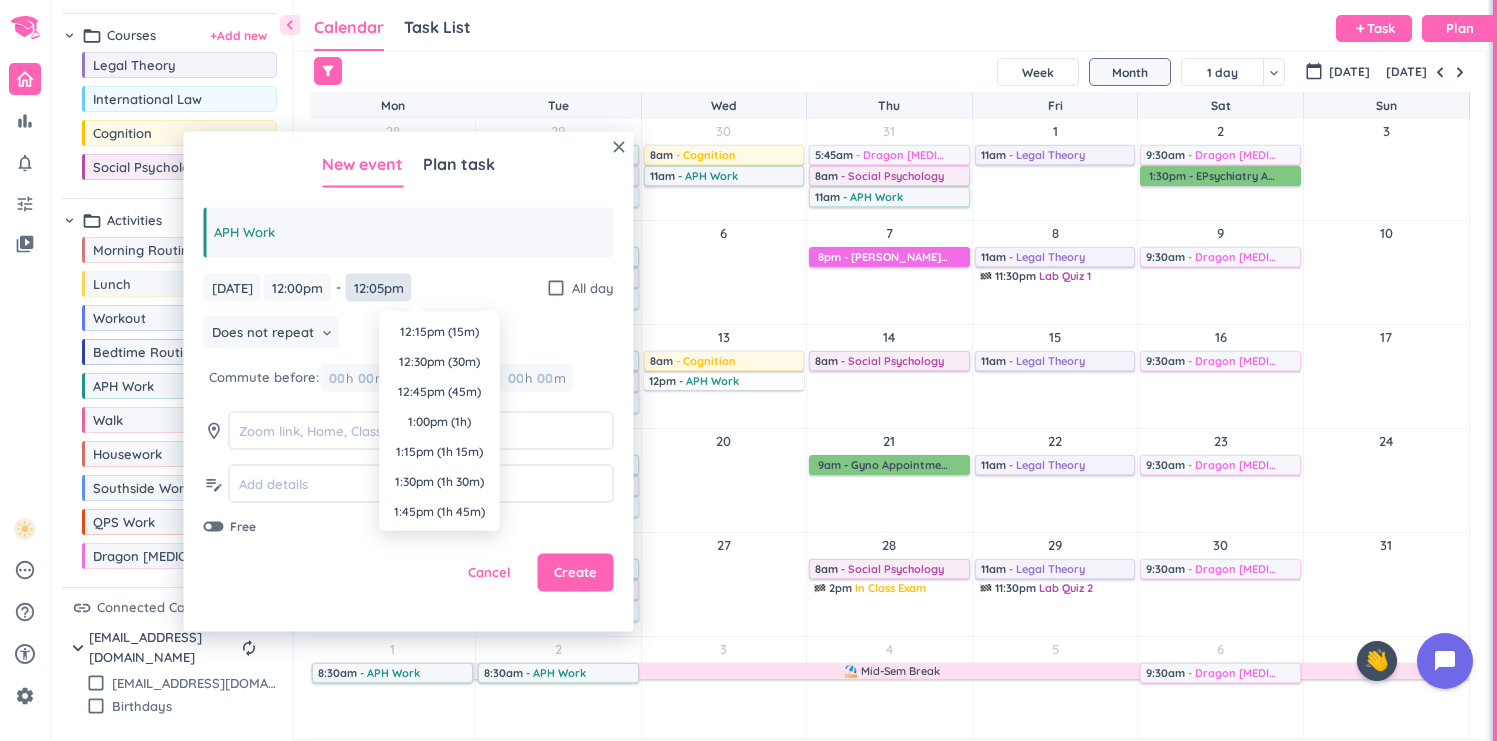 scroll, scrollTop: 1350, scrollLeft: 0, axis: vertical 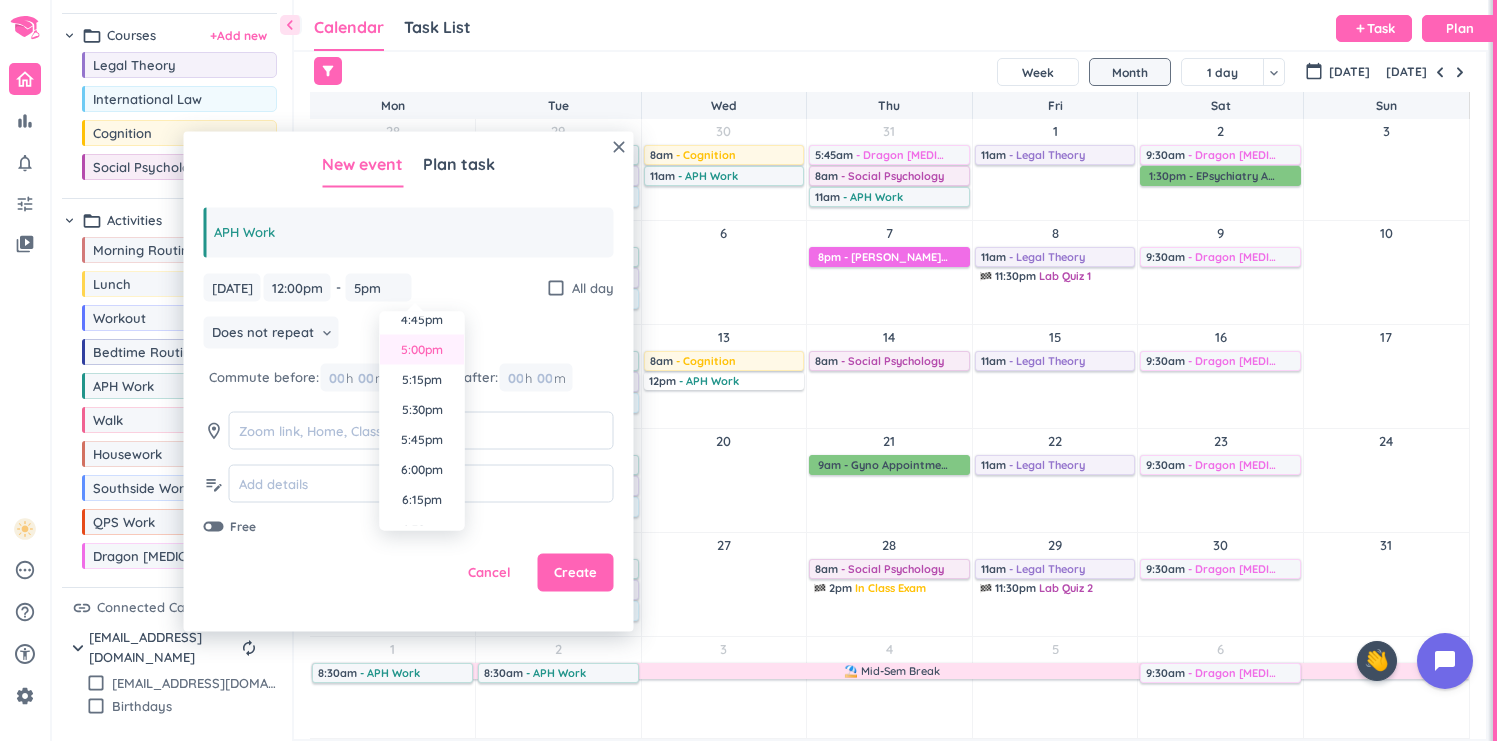 click on "5:00pm" at bounding box center (422, 350) 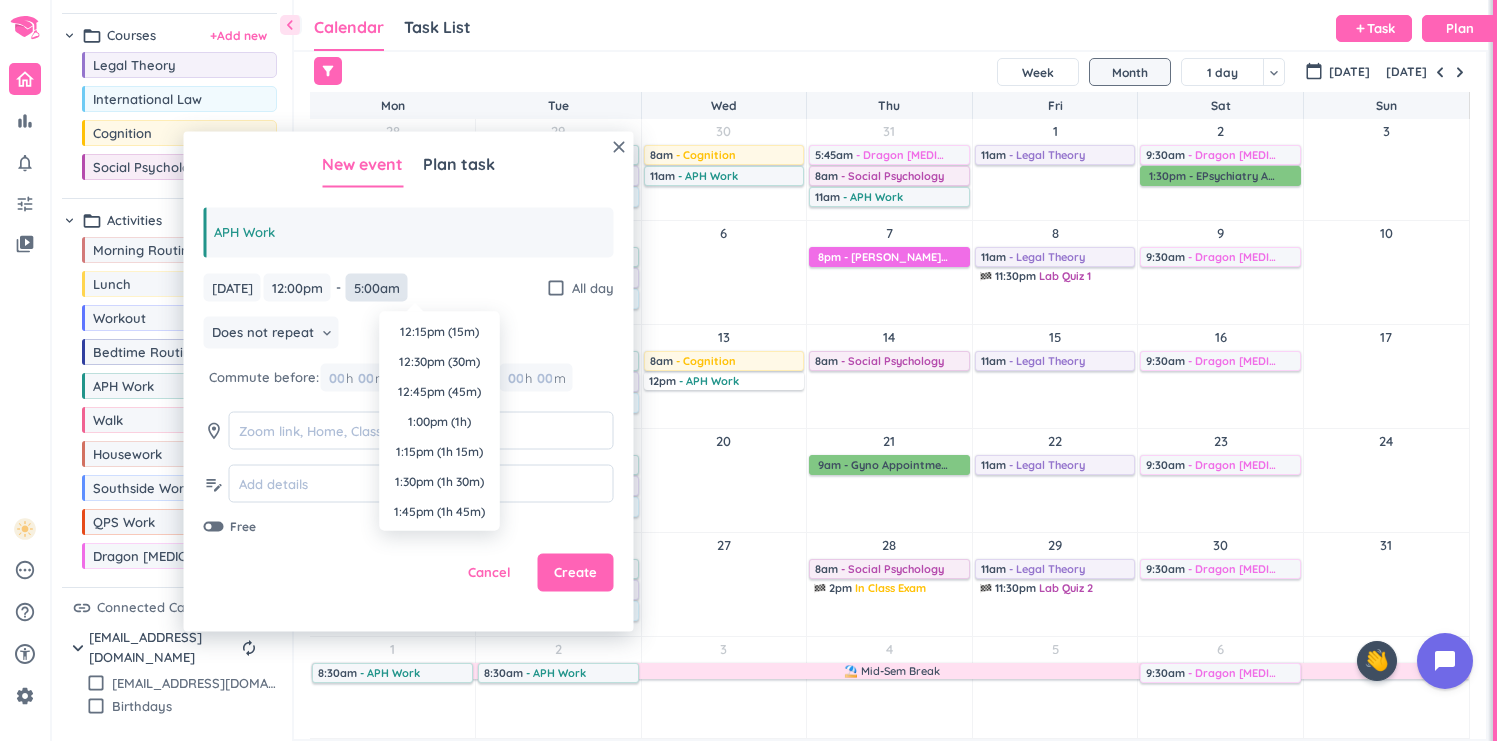 click on "5:00am" at bounding box center (377, 287) 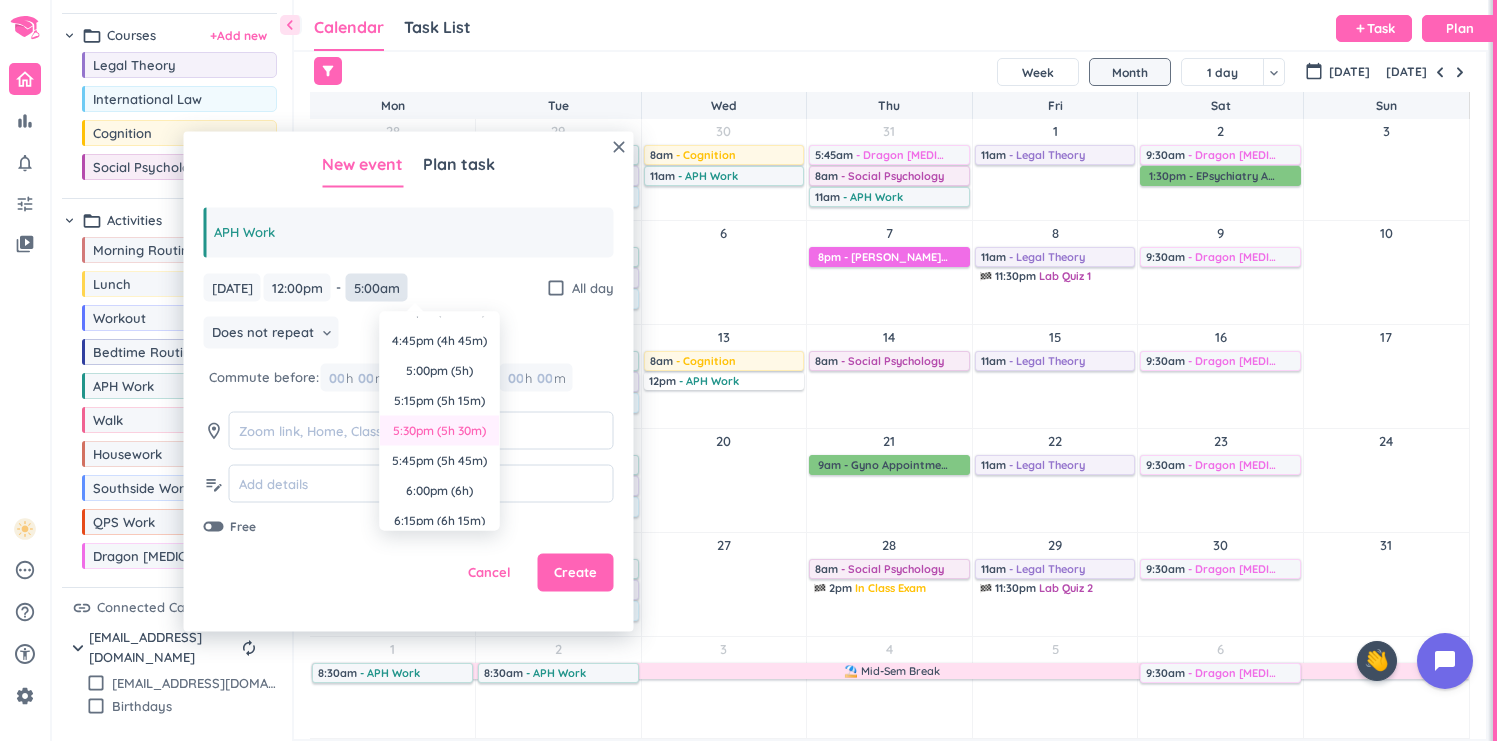 scroll, scrollTop: 527, scrollLeft: 0, axis: vertical 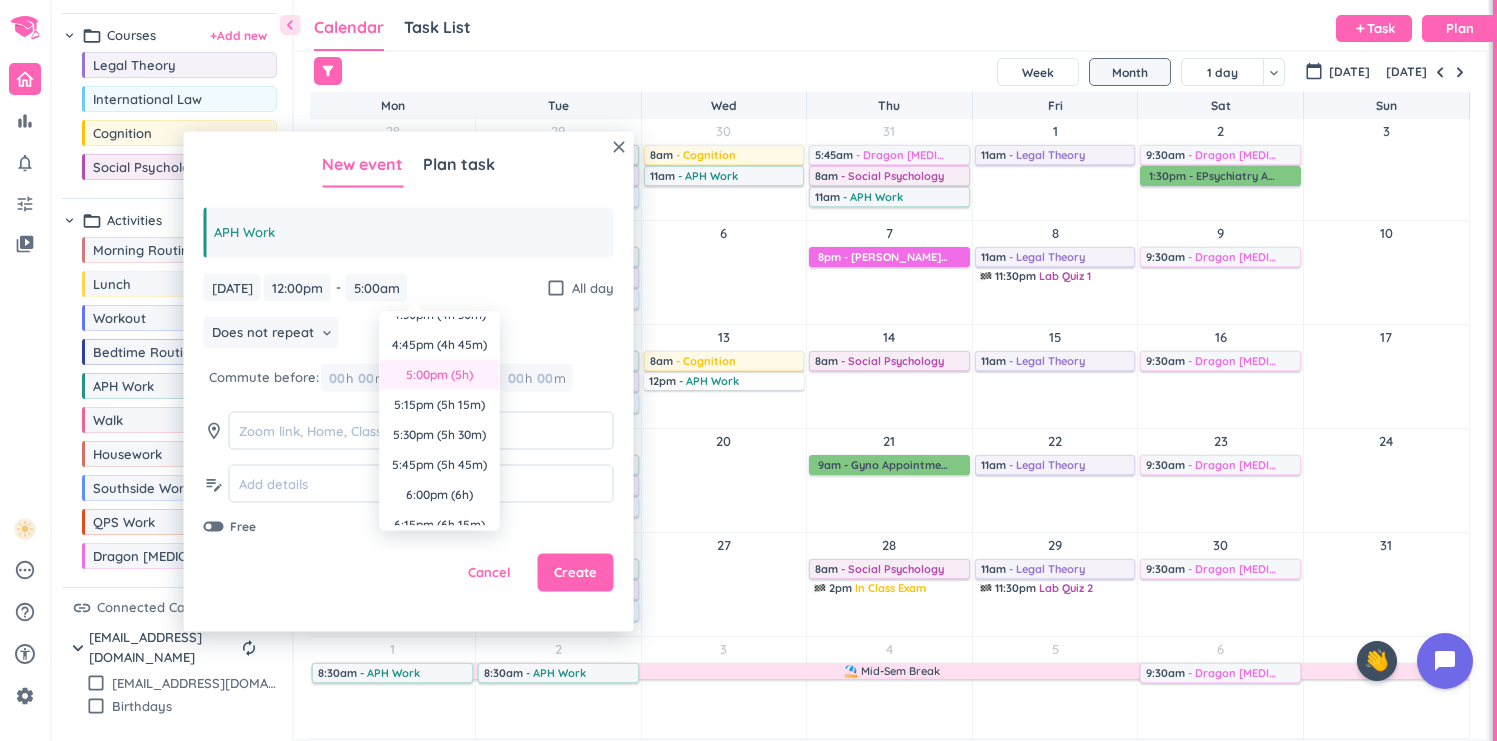 click on "5:00pm (5h)" at bounding box center (440, 375) 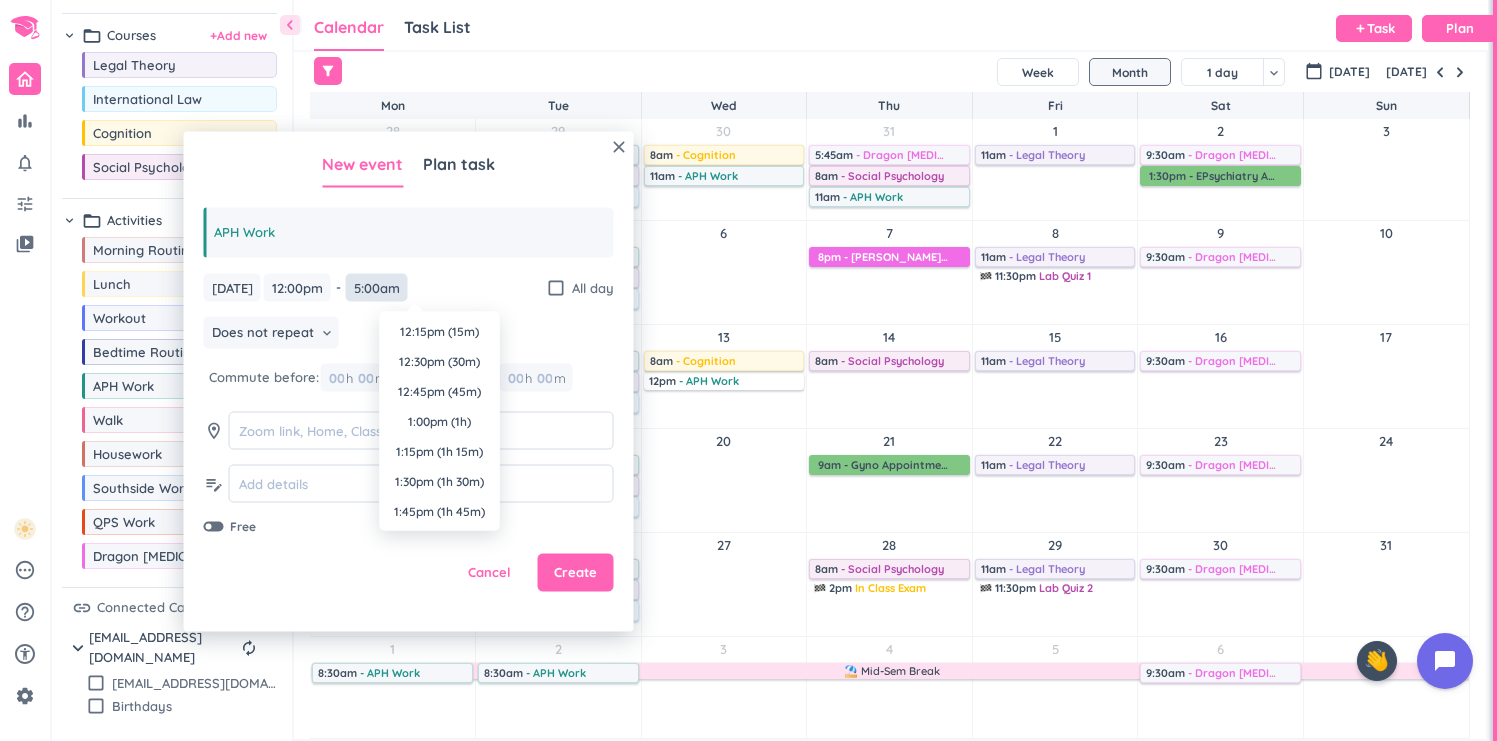 click on "5:00am" at bounding box center (377, 287) 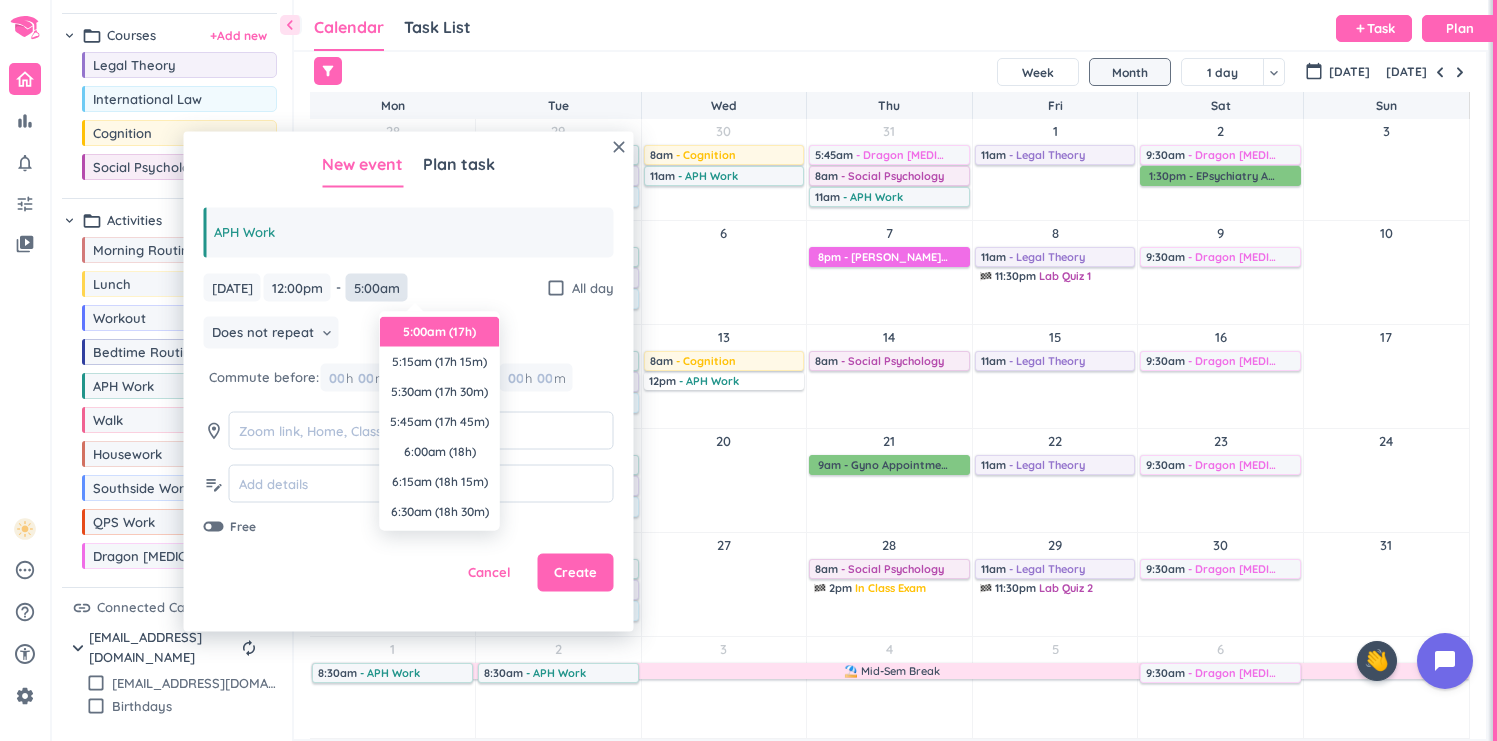 click on "5:00am" at bounding box center (377, 287) 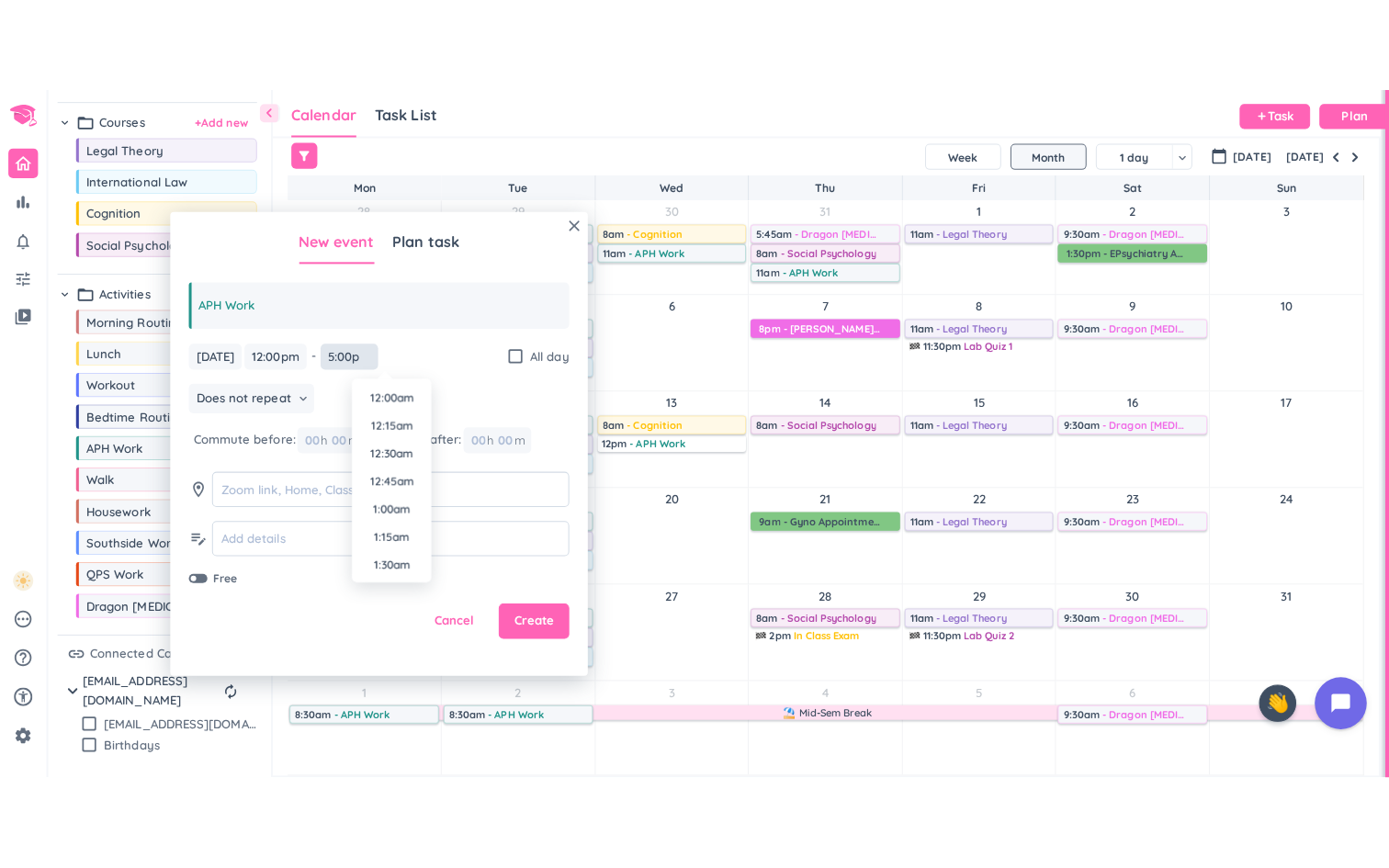 scroll, scrollTop: 1791, scrollLeft: 0, axis: vertical 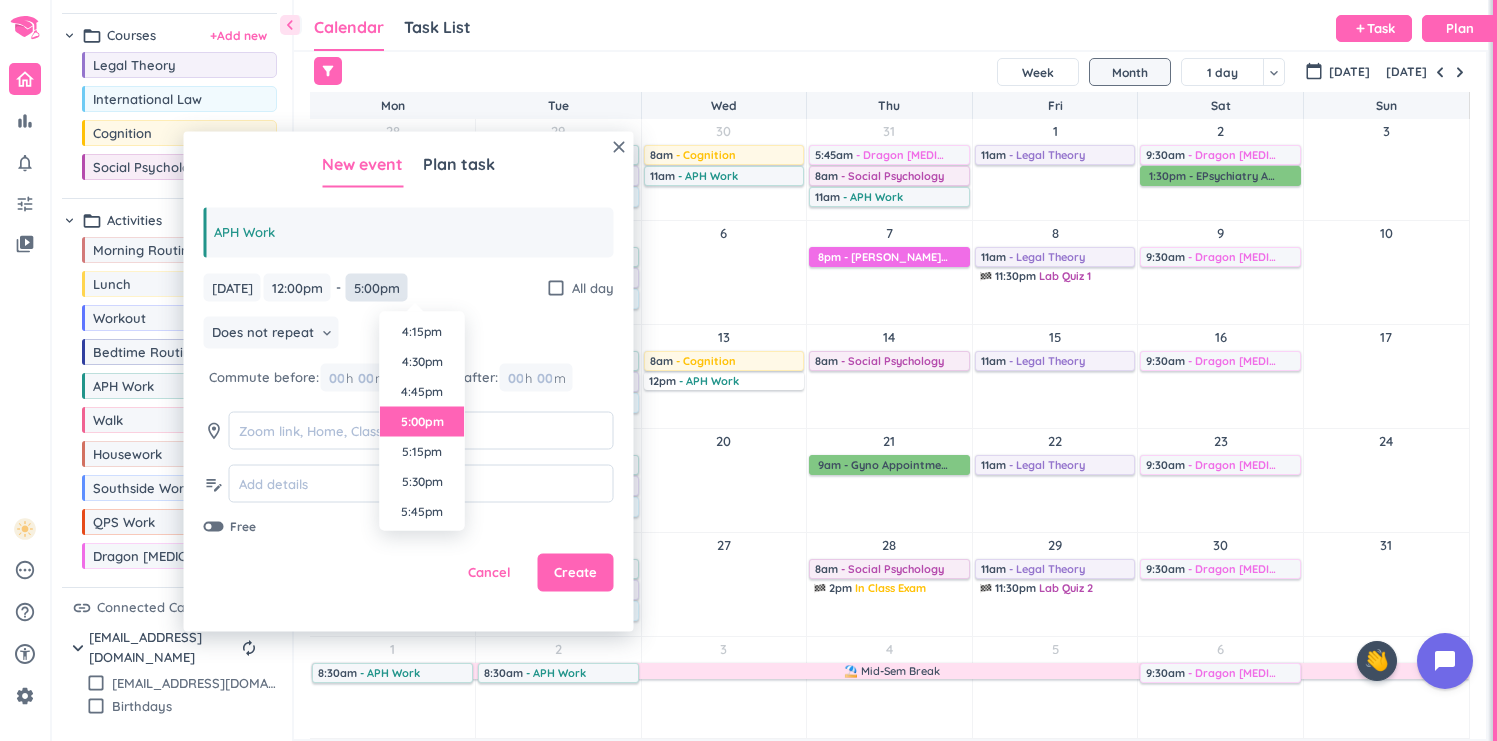 type on "5:00pm" 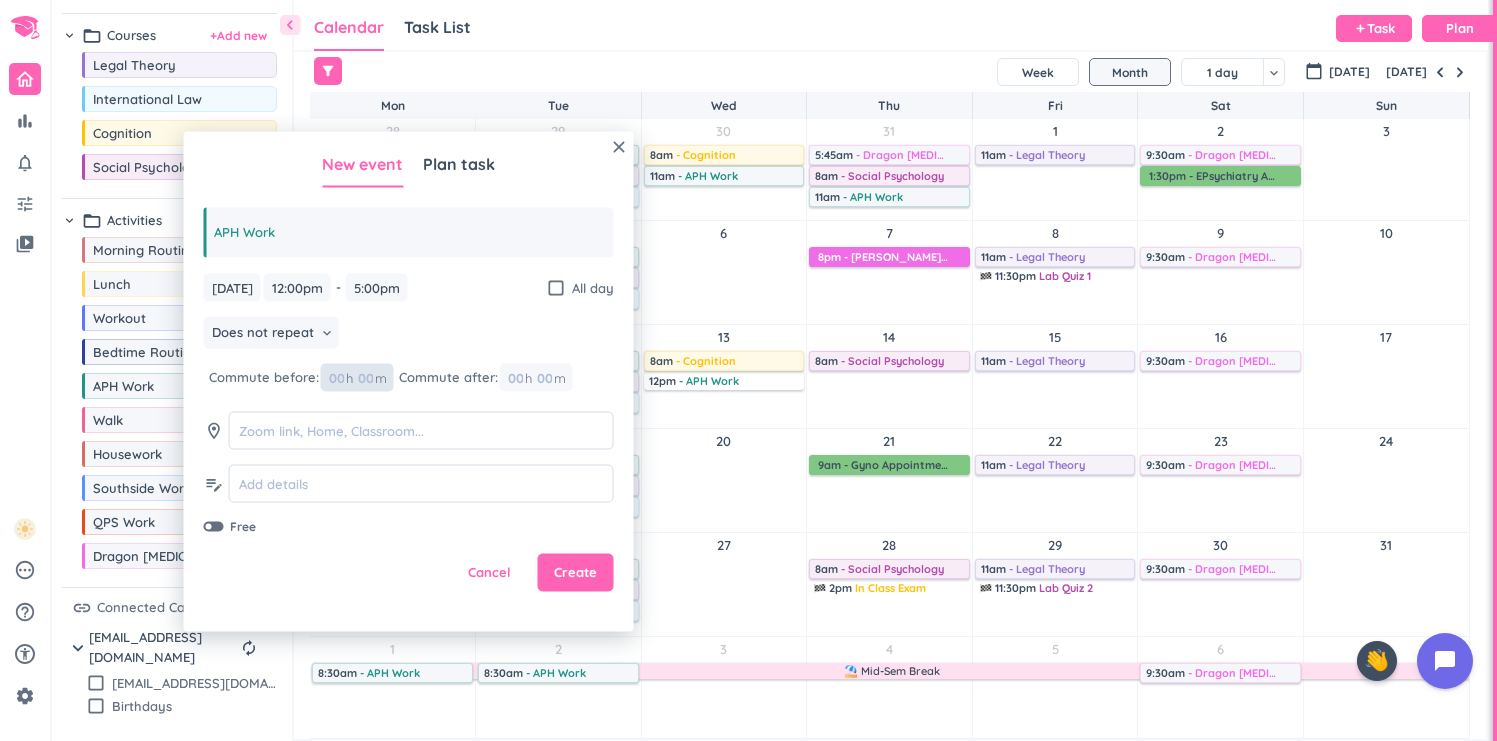 click on "00" at bounding box center [372, 377] 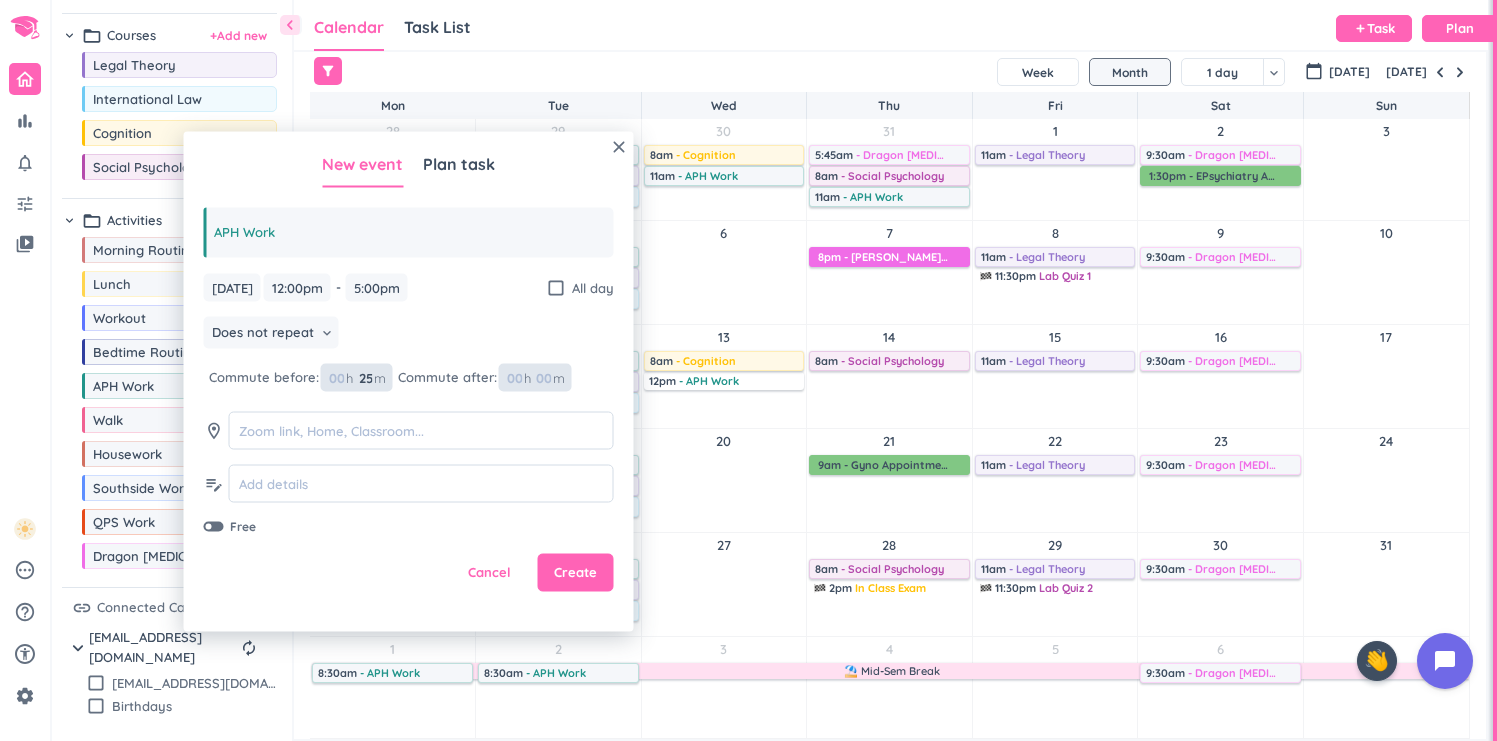 type on "25" 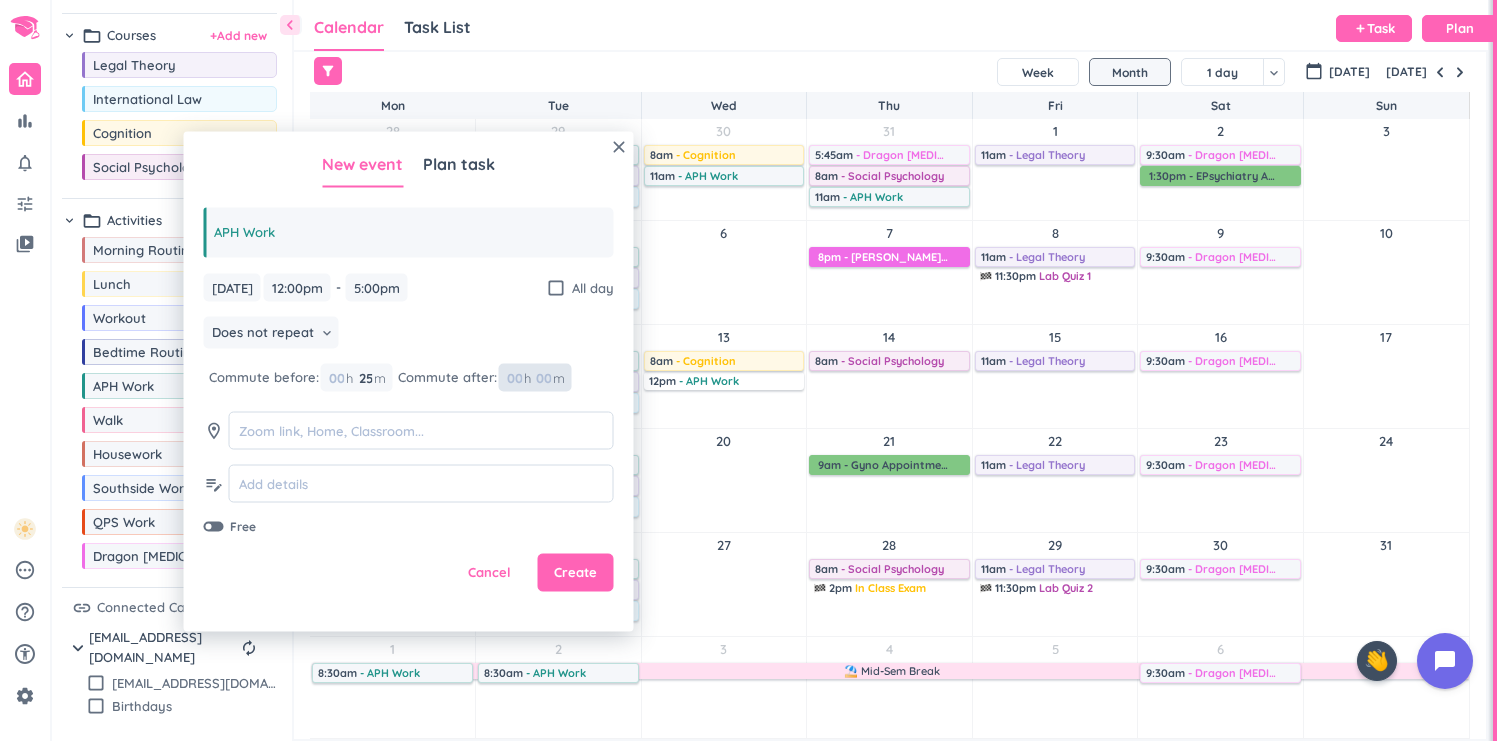 click at bounding box center (543, 377) 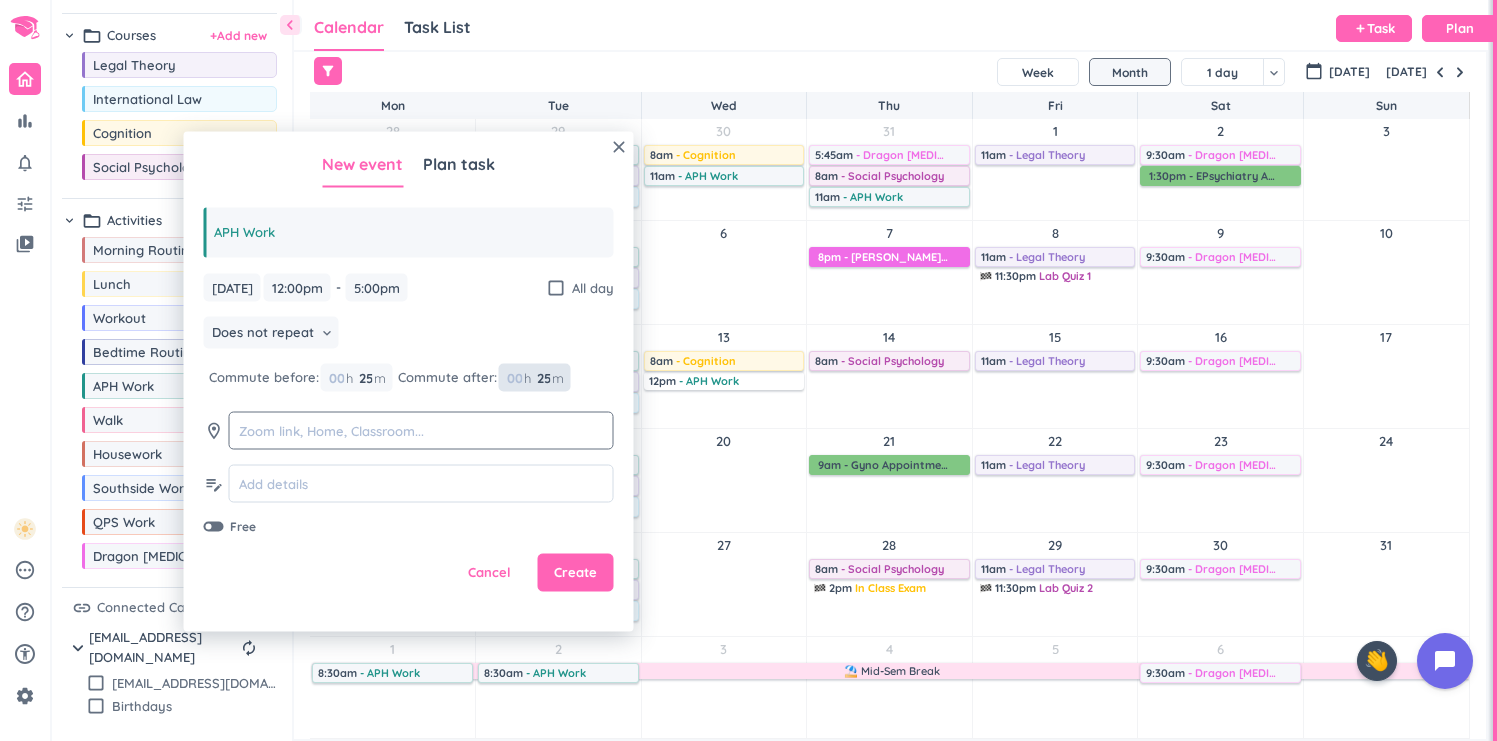 type on "25" 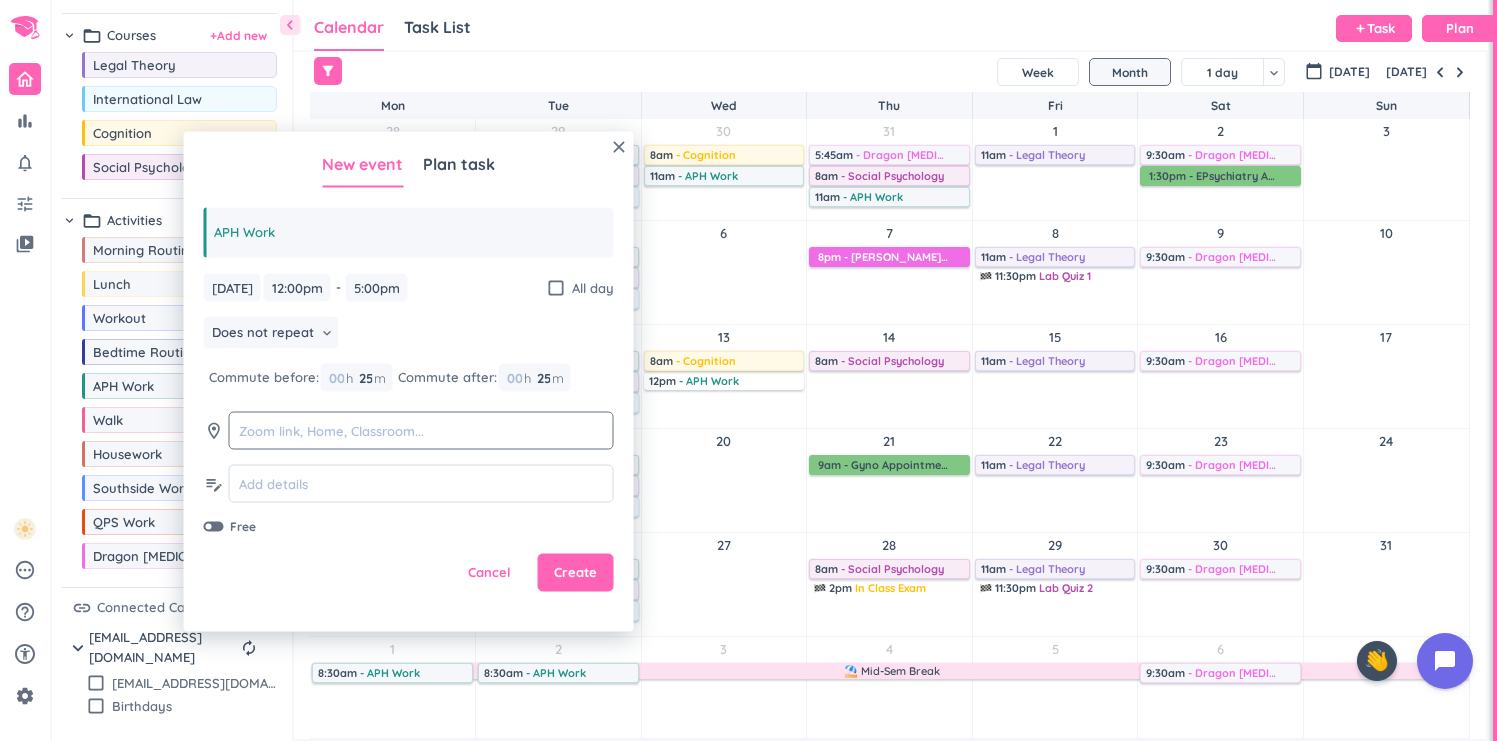 click 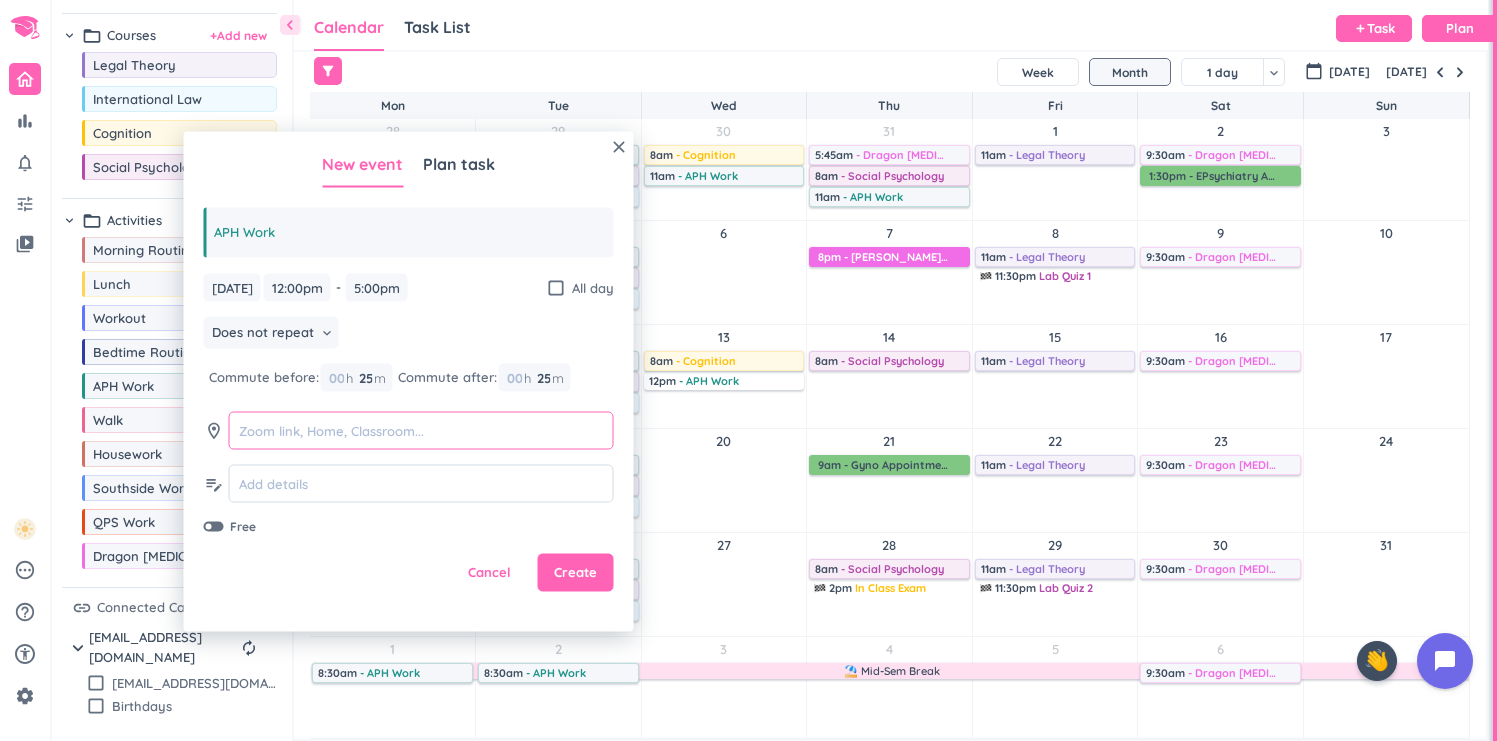 click at bounding box center (421, 430) 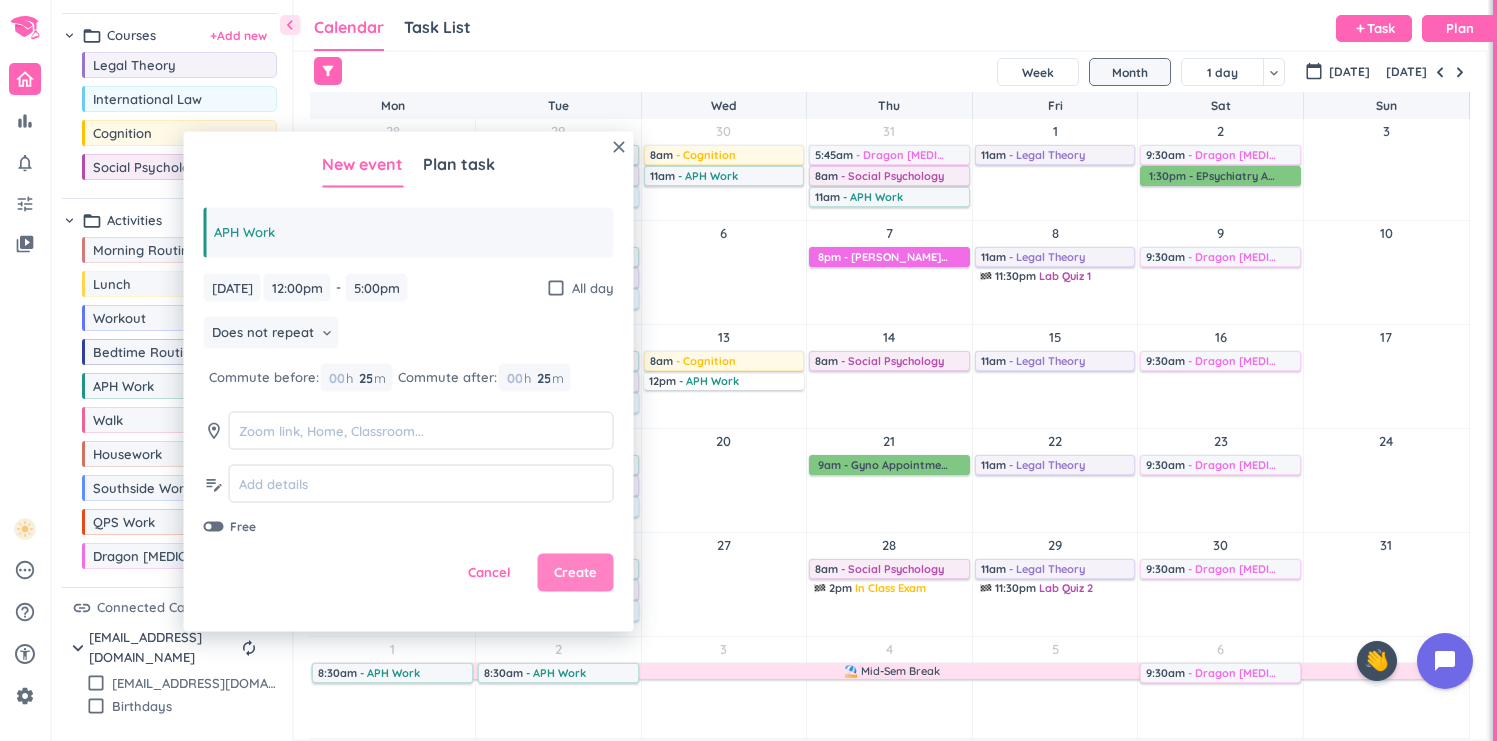 click on "Create" at bounding box center [575, 573] 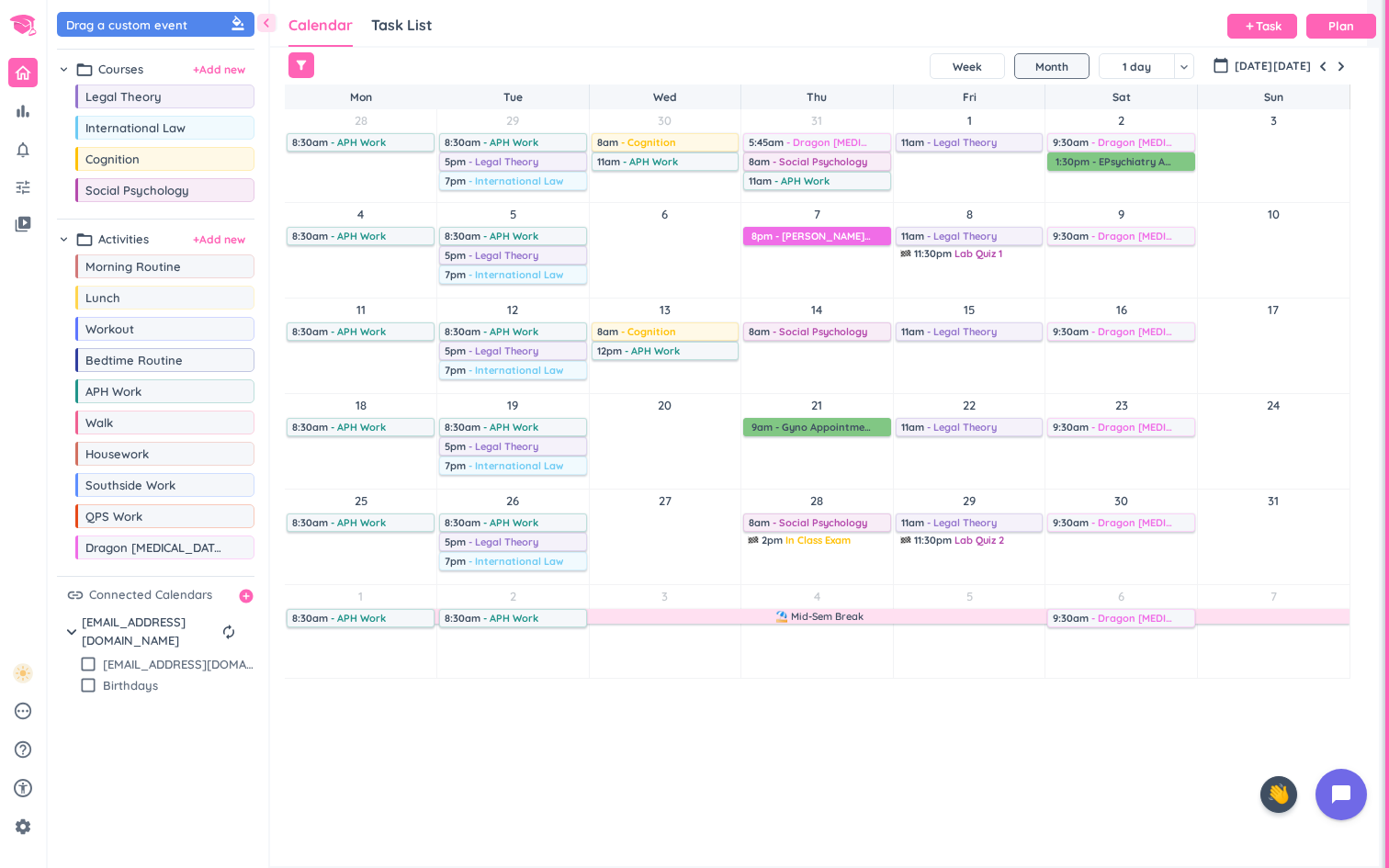 scroll, scrollTop: 0, scrollLeft: 0, axis: both 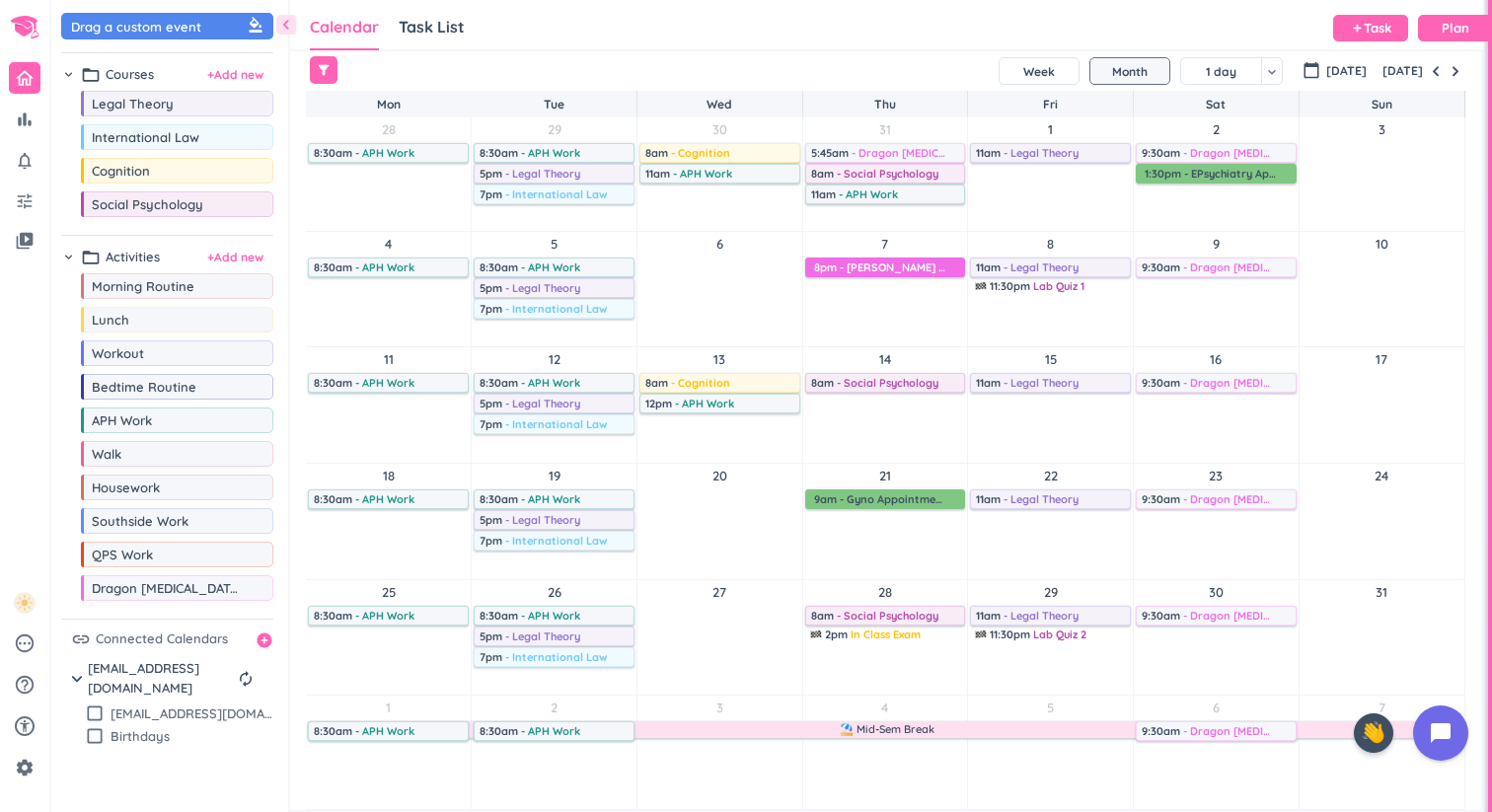 click on "14 8am  - Social Psychology delete_outline" at bounding box center (885, 405) 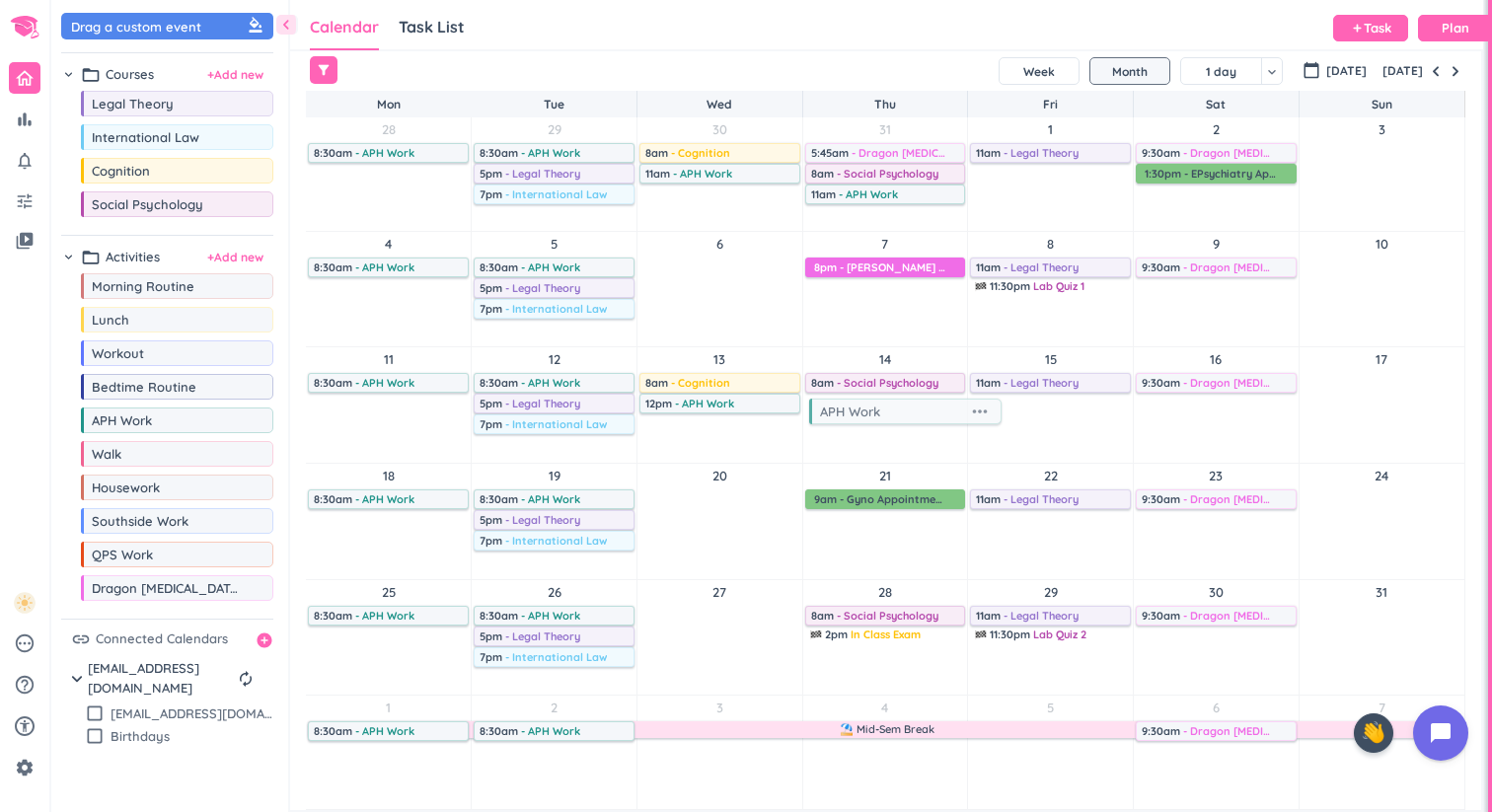 drag, startPoint x: 144, startPoint y: 424, endPoint x: 871, endPoint y: 409, distance: 727.15473 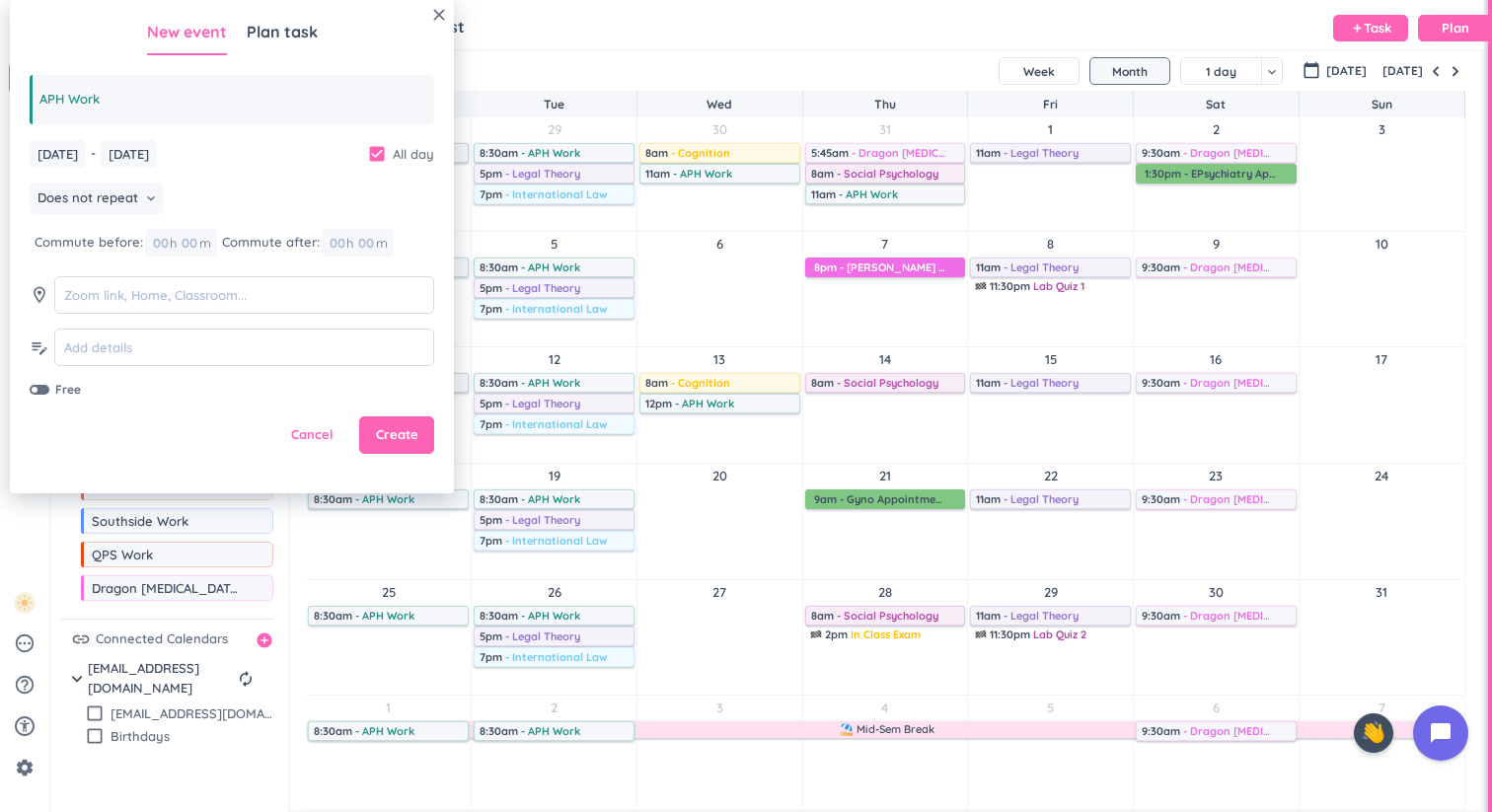 click on "check_box All day" at bounding box center (401, 154) 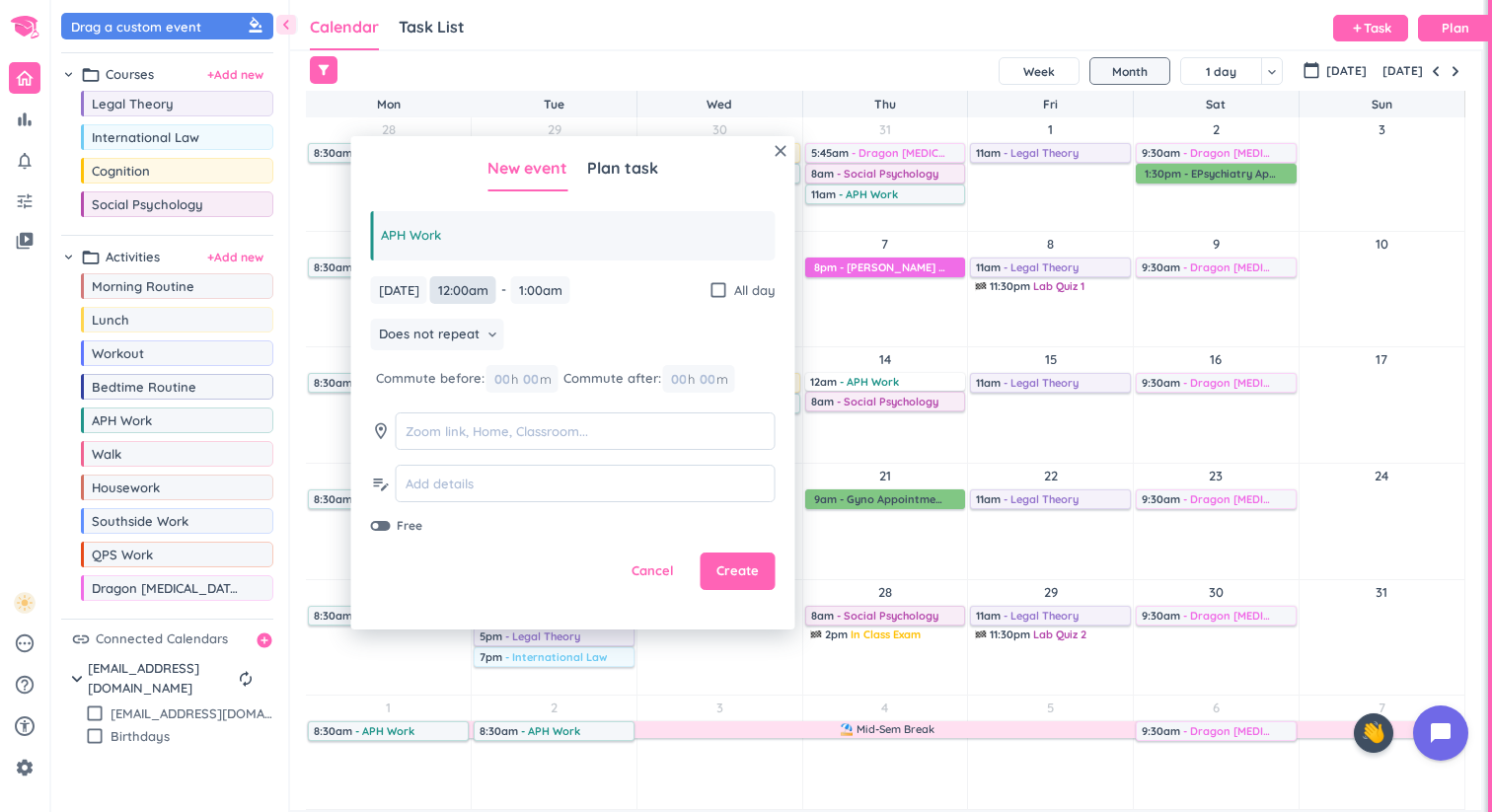 click on "12:00am" at bounding box center [463, 290] 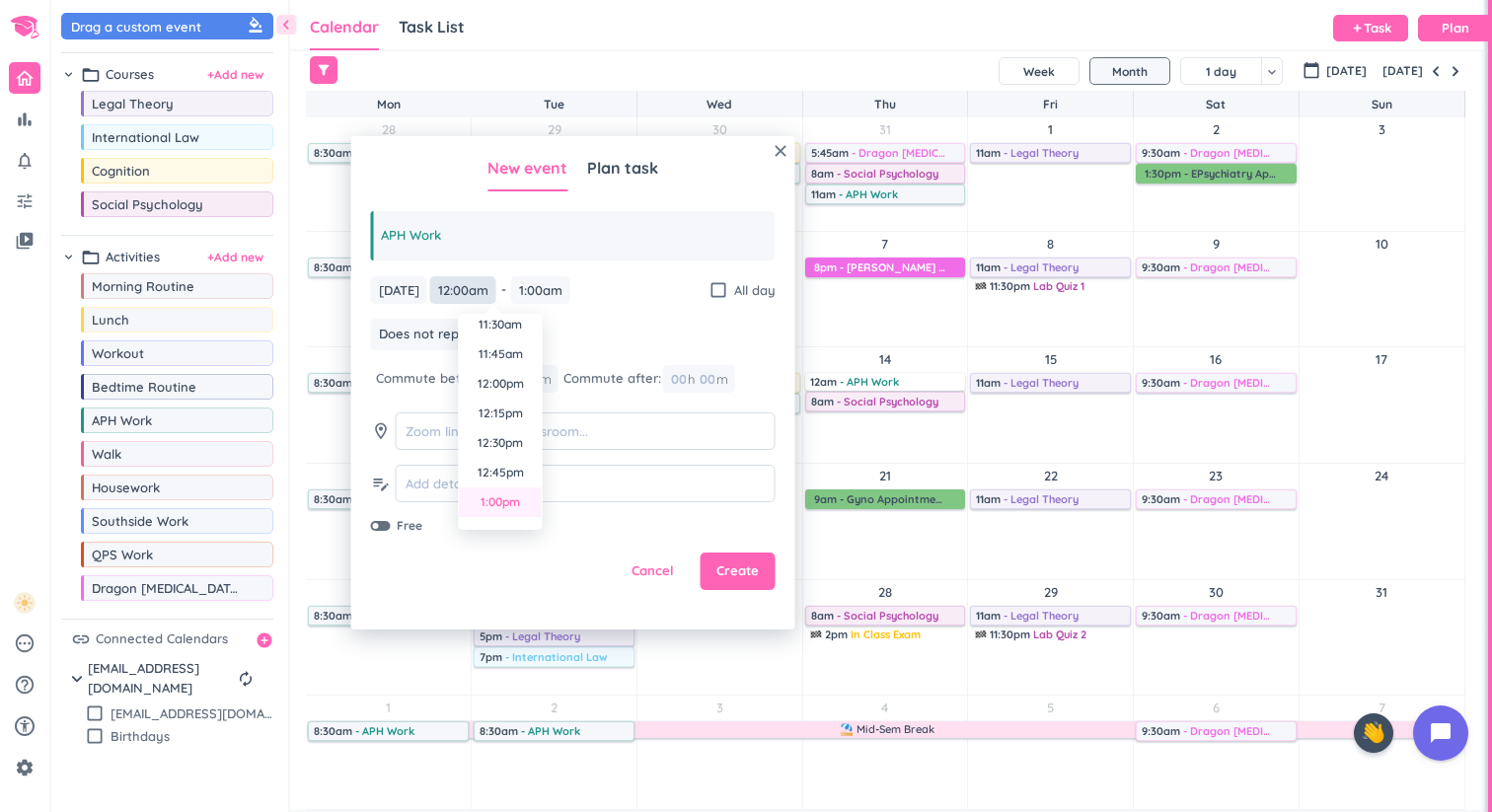scroll, scrollTop: 1359, scrollLeft: 0, axis: vertical 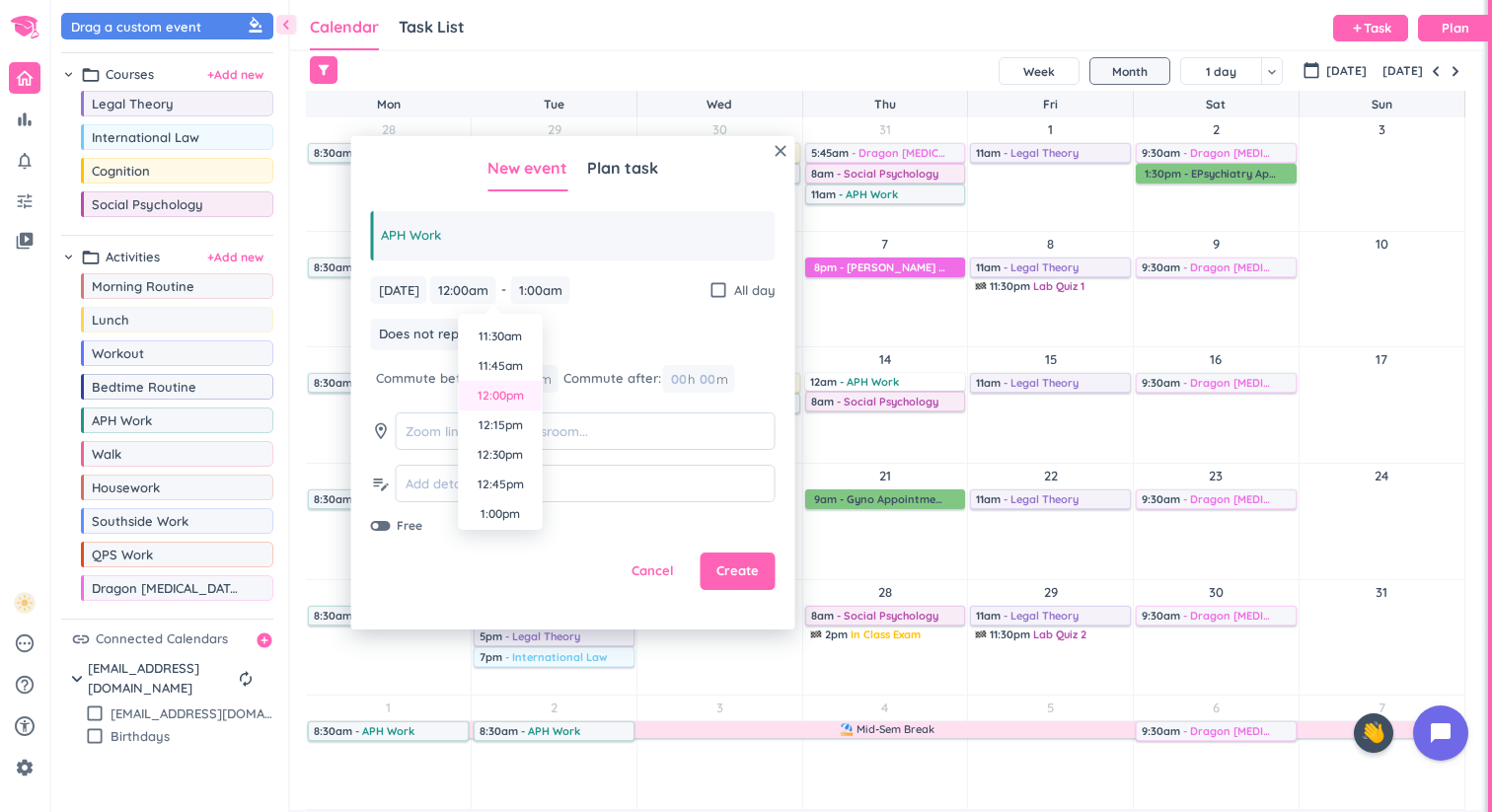 click on "12:00pm" at bounding box center (500, 396) 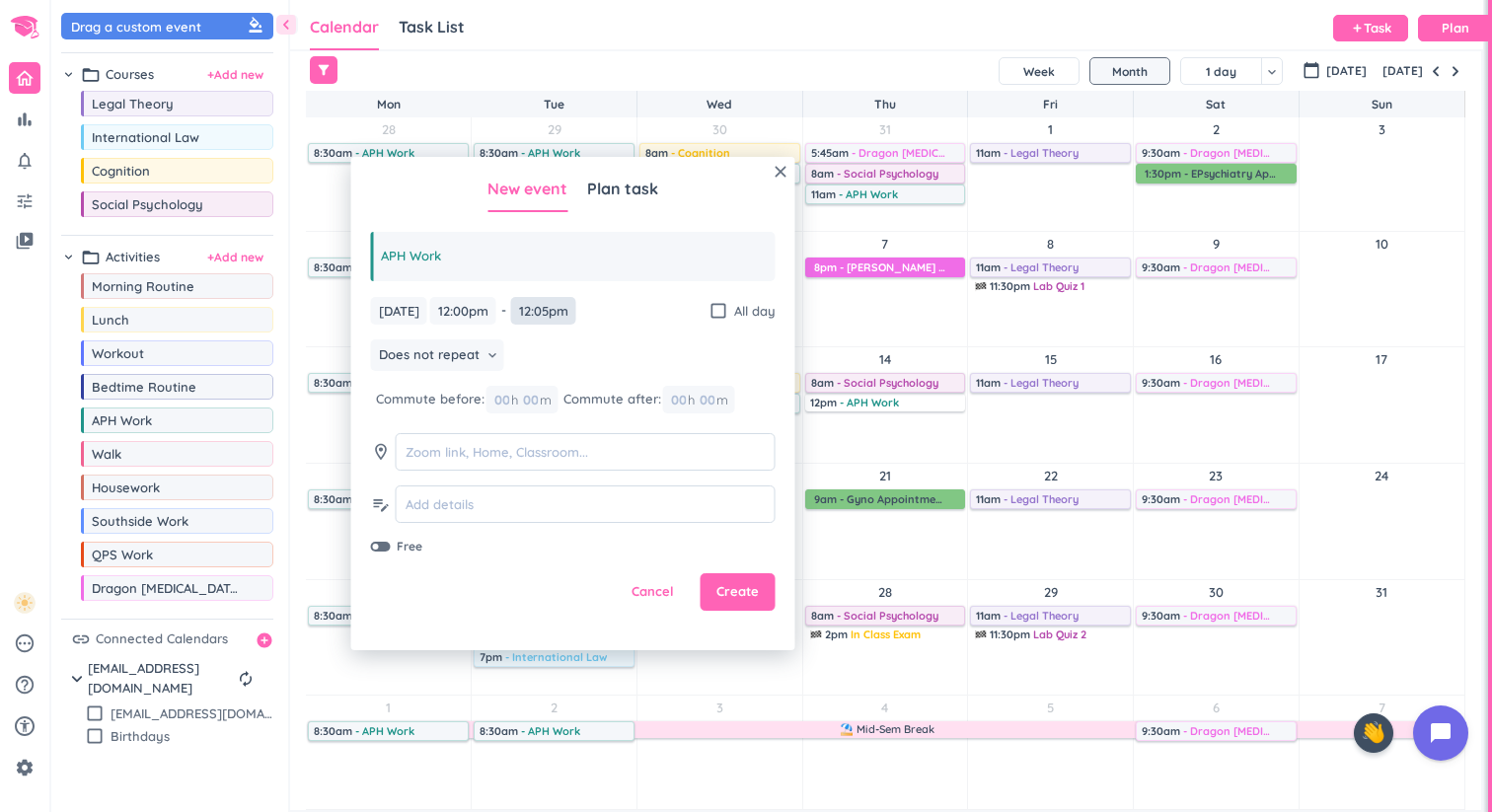 click on "12:05pm" at bounding box center (544, 311) 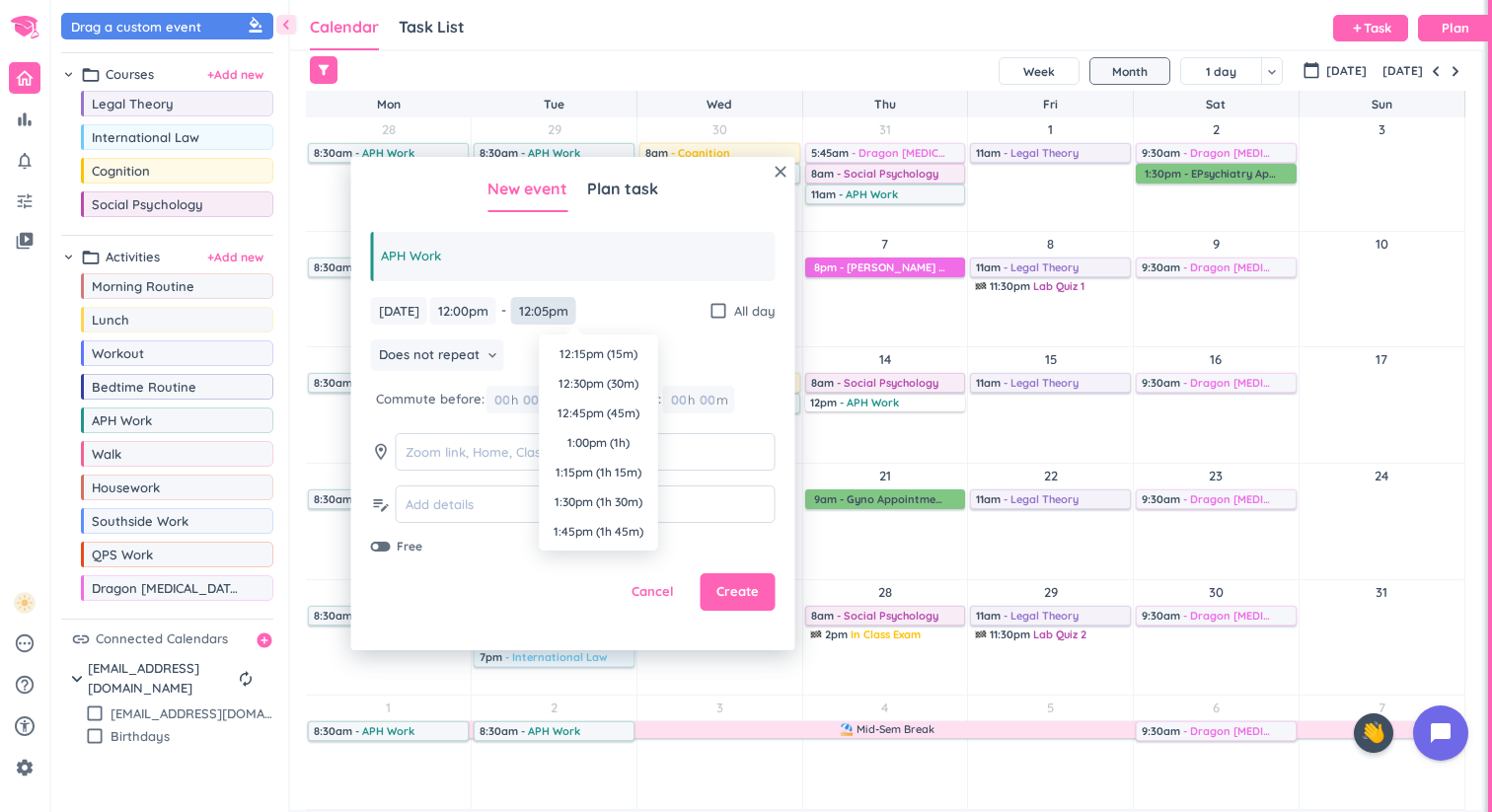 scroll, scrollTop: 1332, scrollLeft: 0, axis: vertical 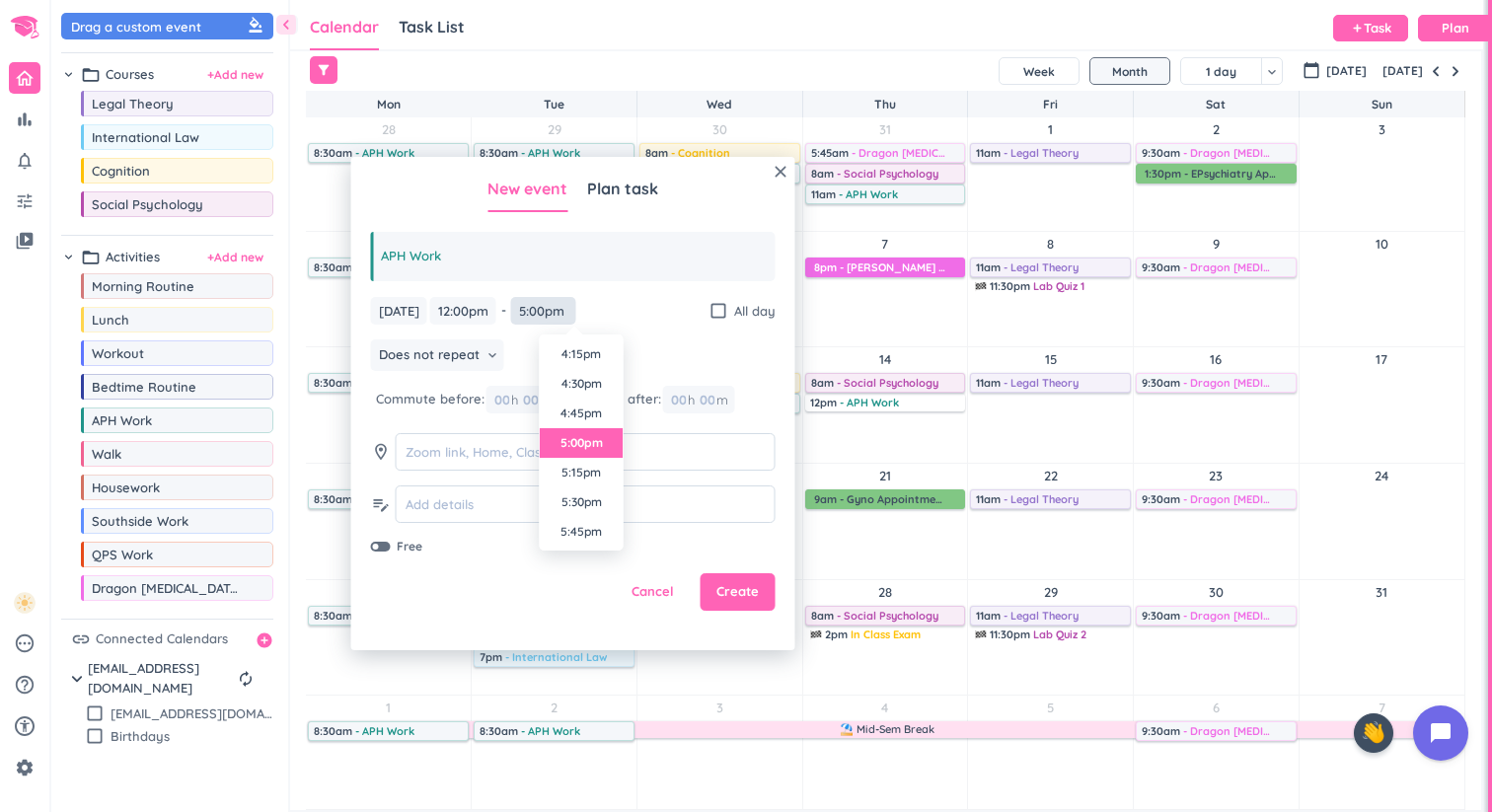 type on "5:00pm" 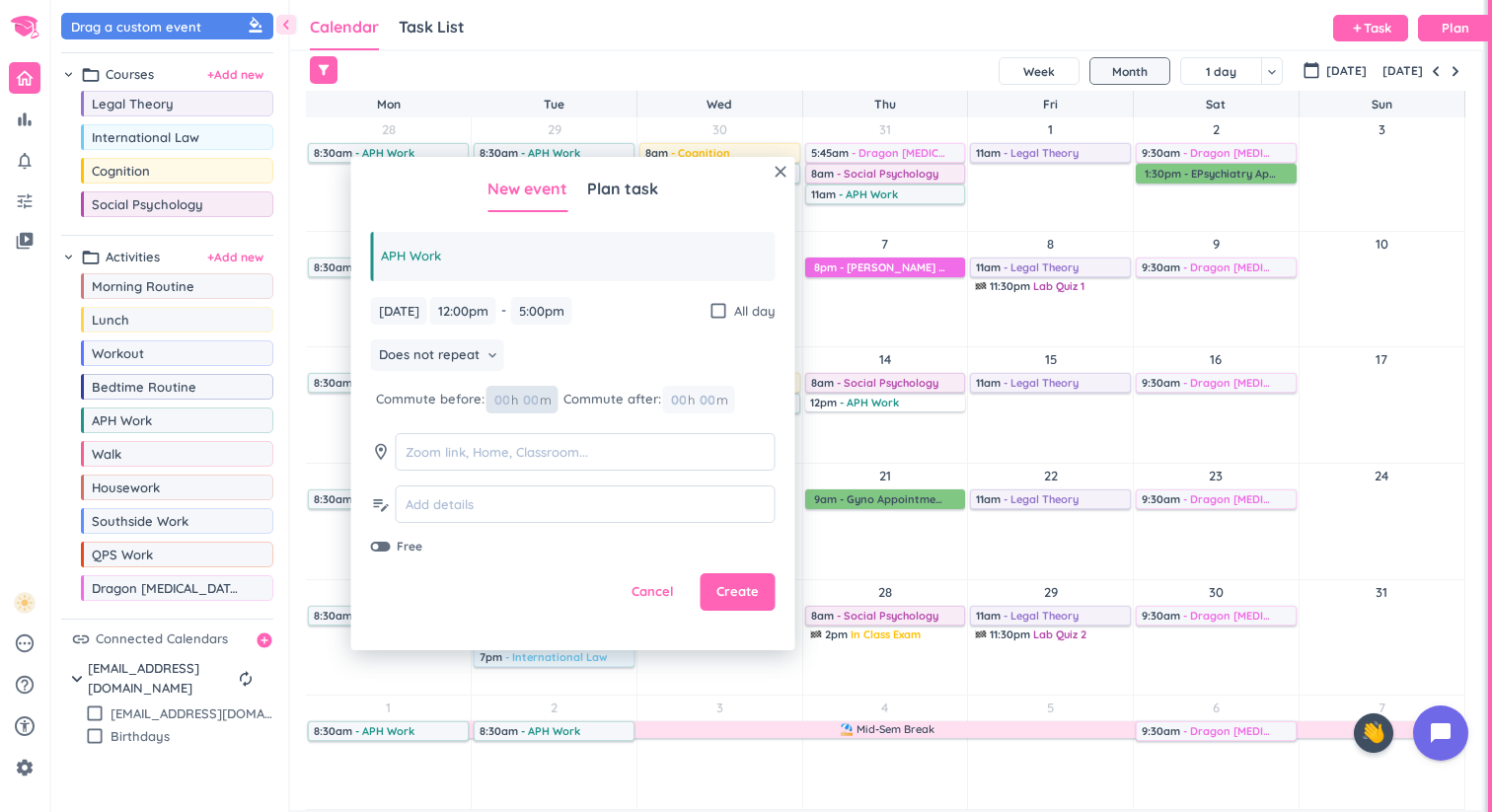 click at bounding box center (530, 400) 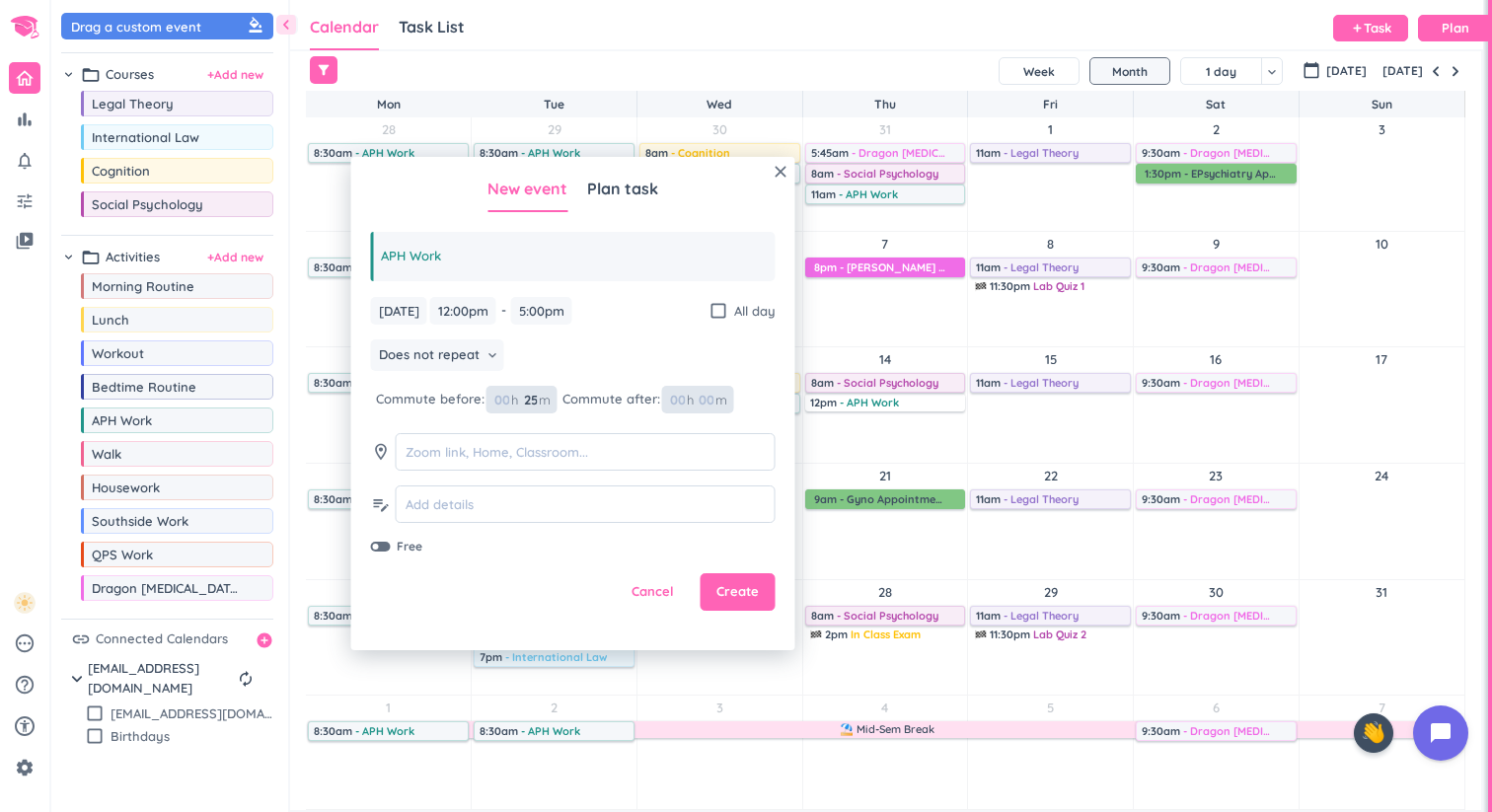 type on "25" 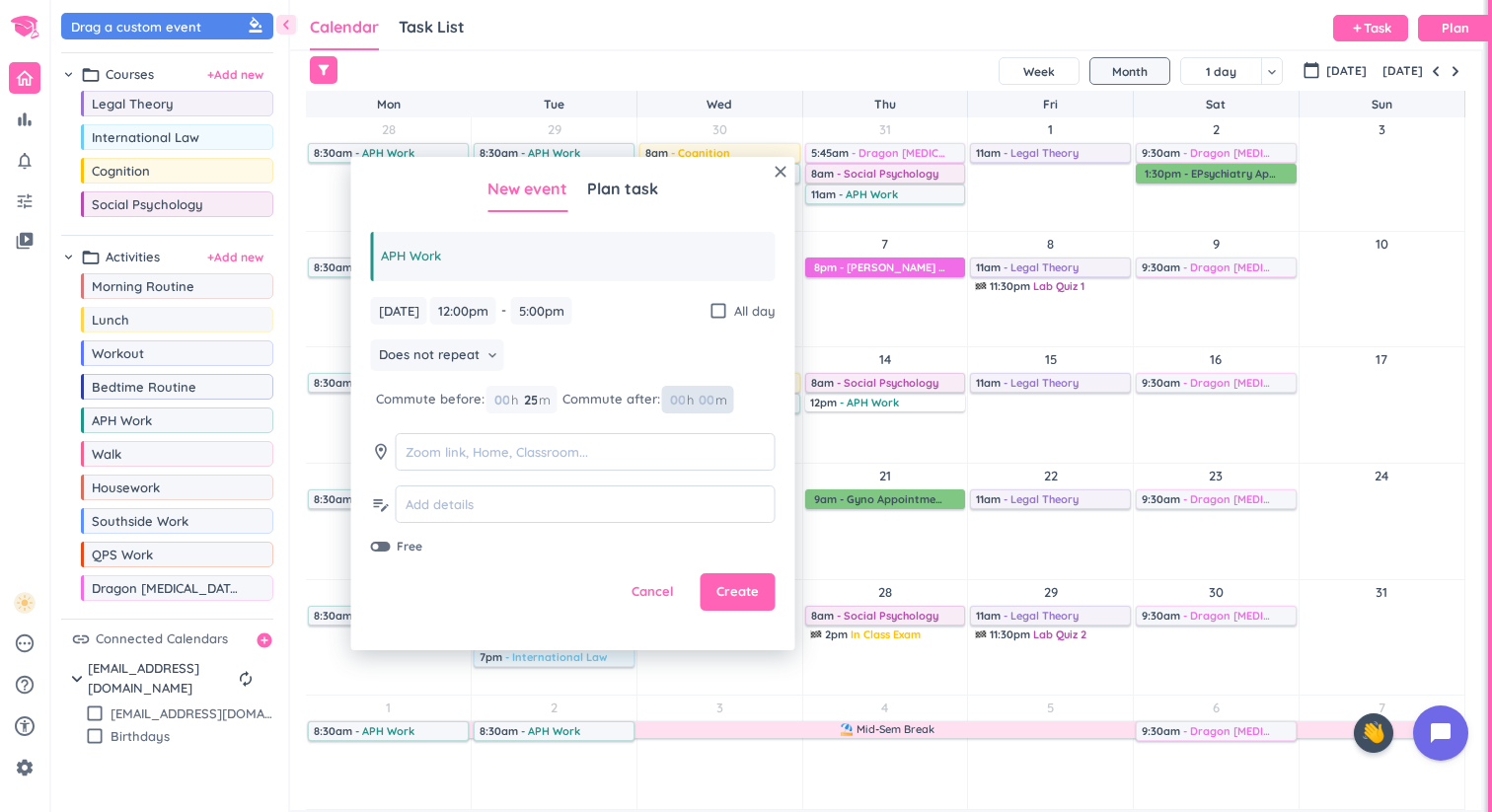 click on "00" at bounding box center (682, 400) 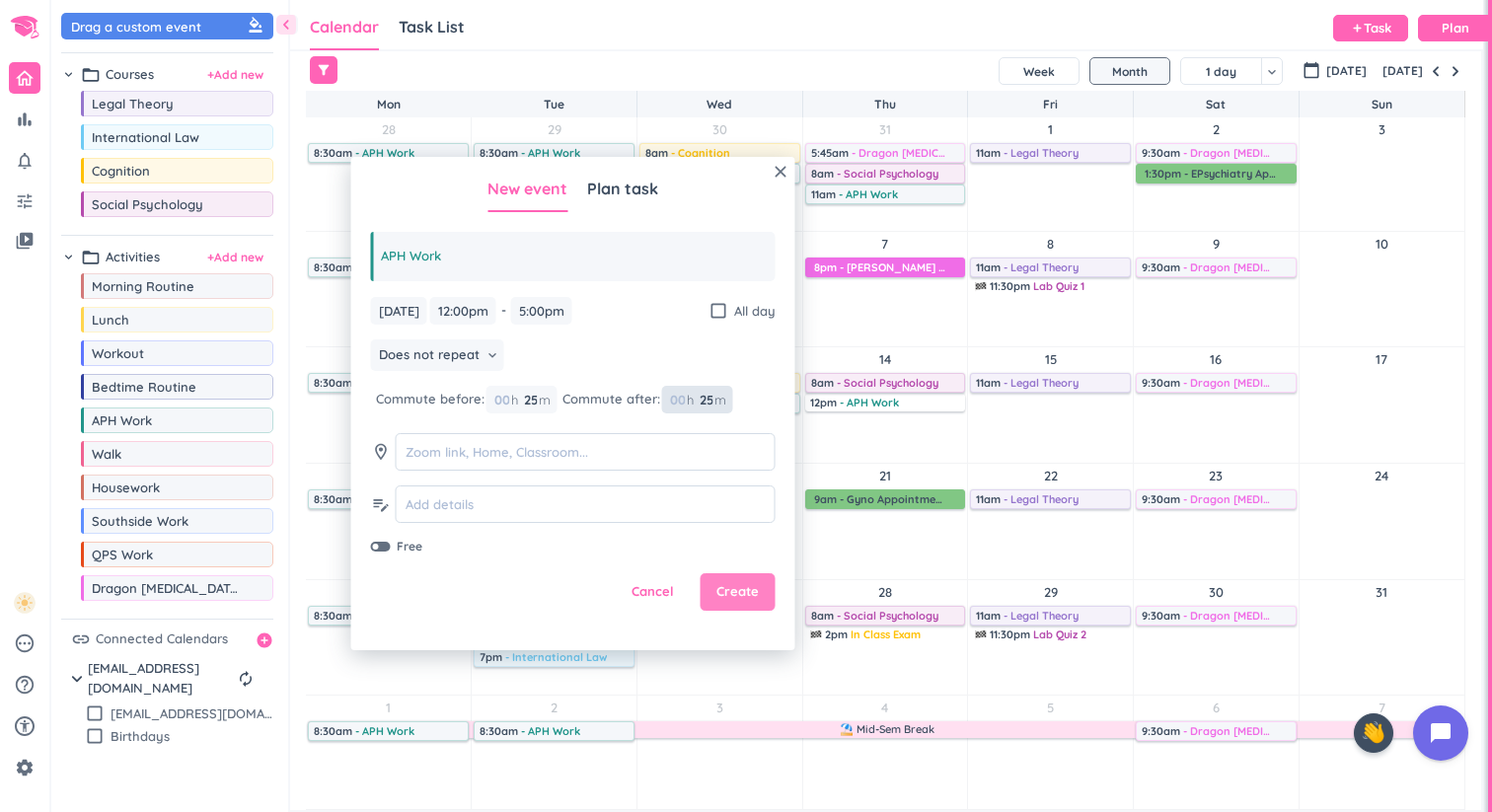 type on "25" 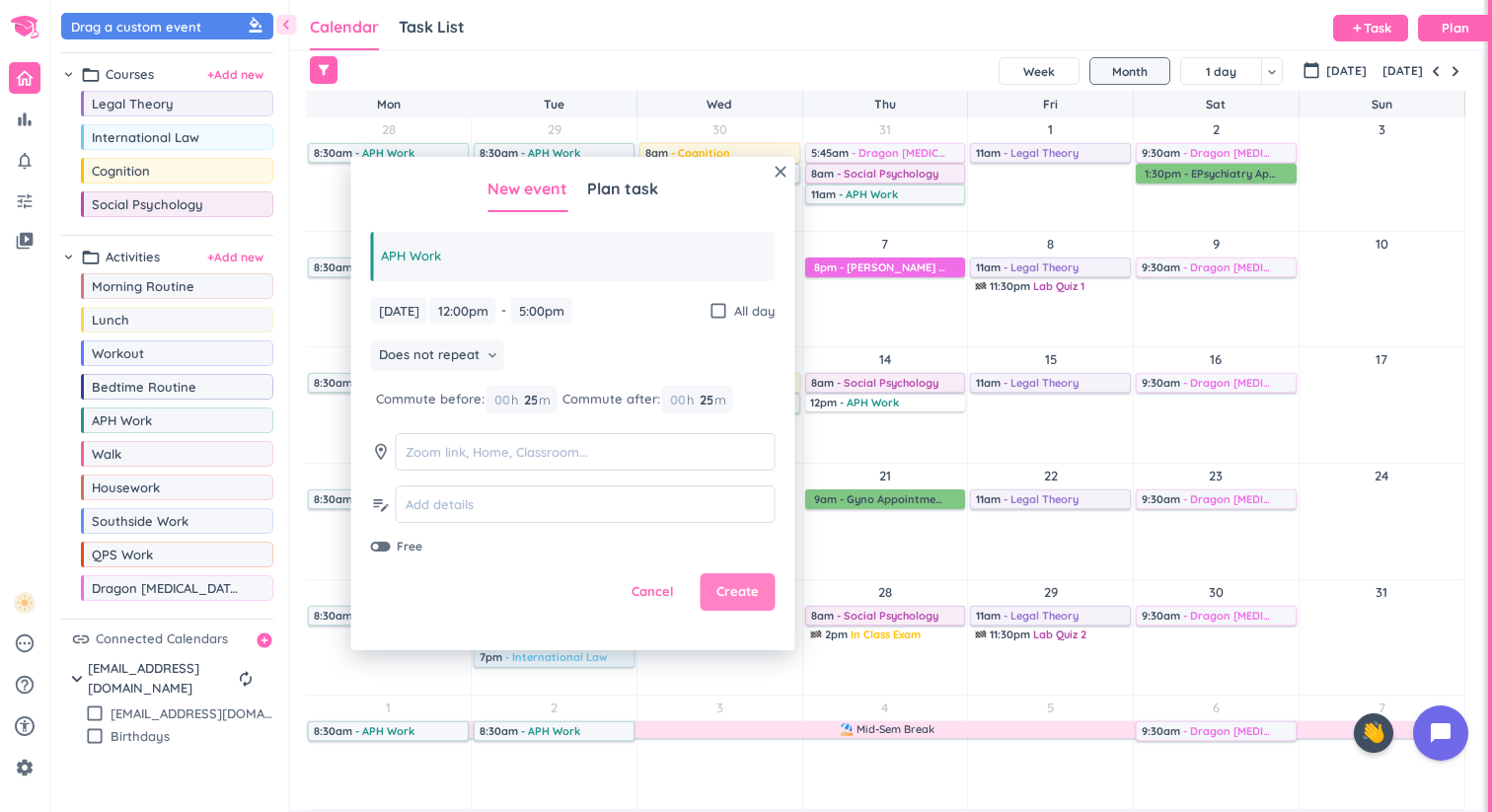 click on "Create" at bounding box center (737, 592) 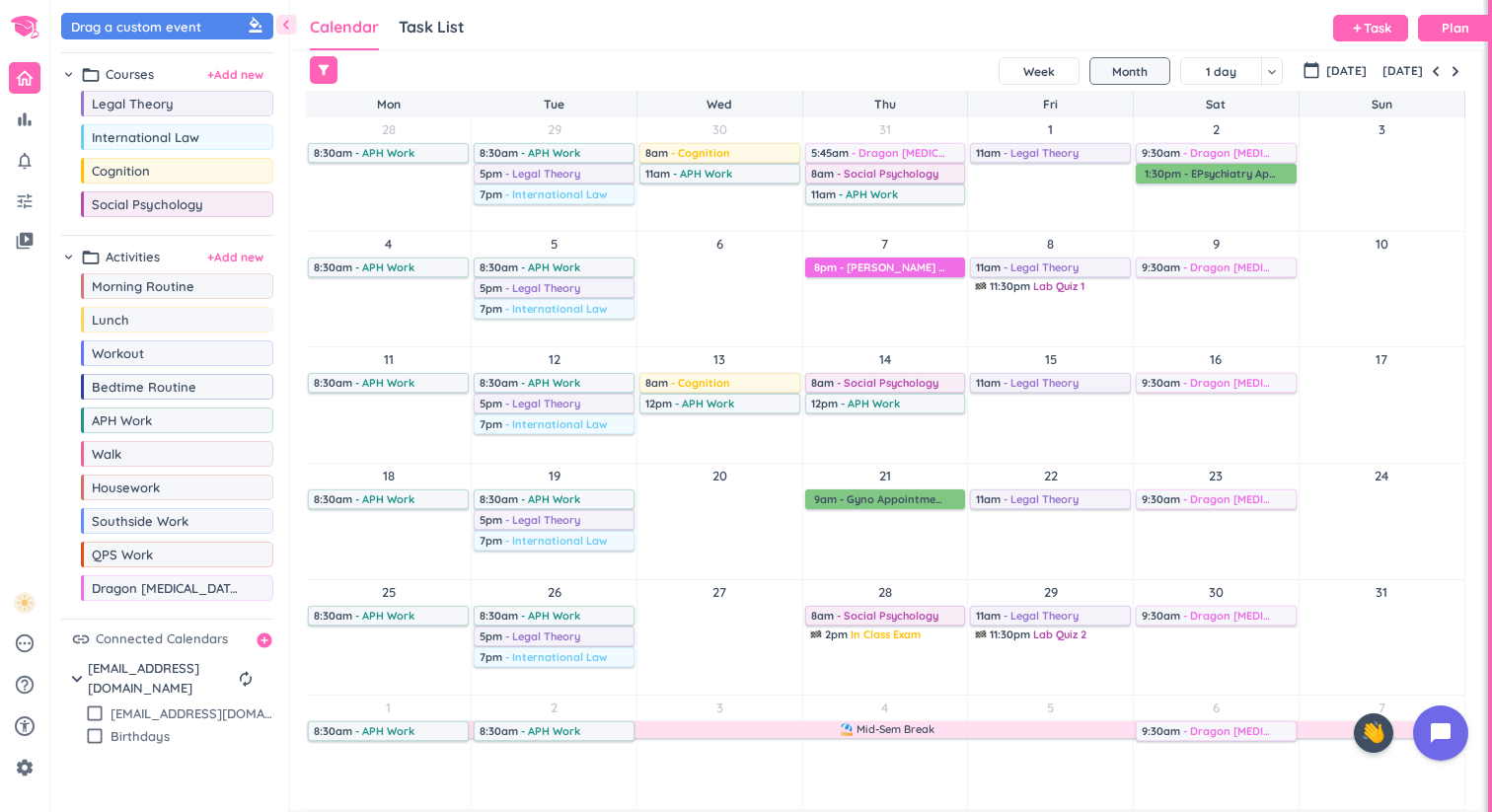 click on "20" at bounding box center (719, 521) 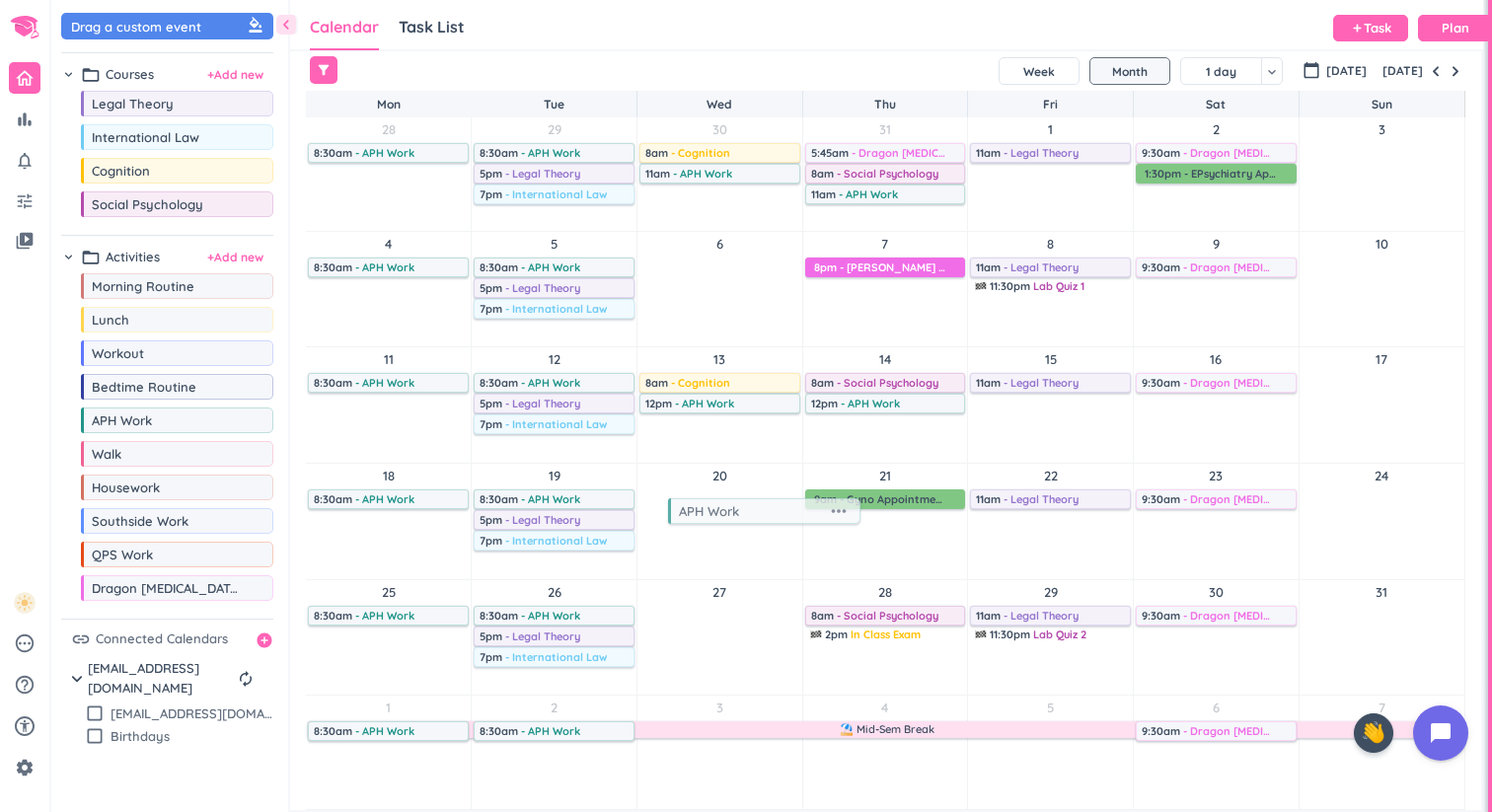 drag, startPoint x: 141, startPoint y: 430, endPoint x: 725, endPoint y: 514, distance: 590.01017 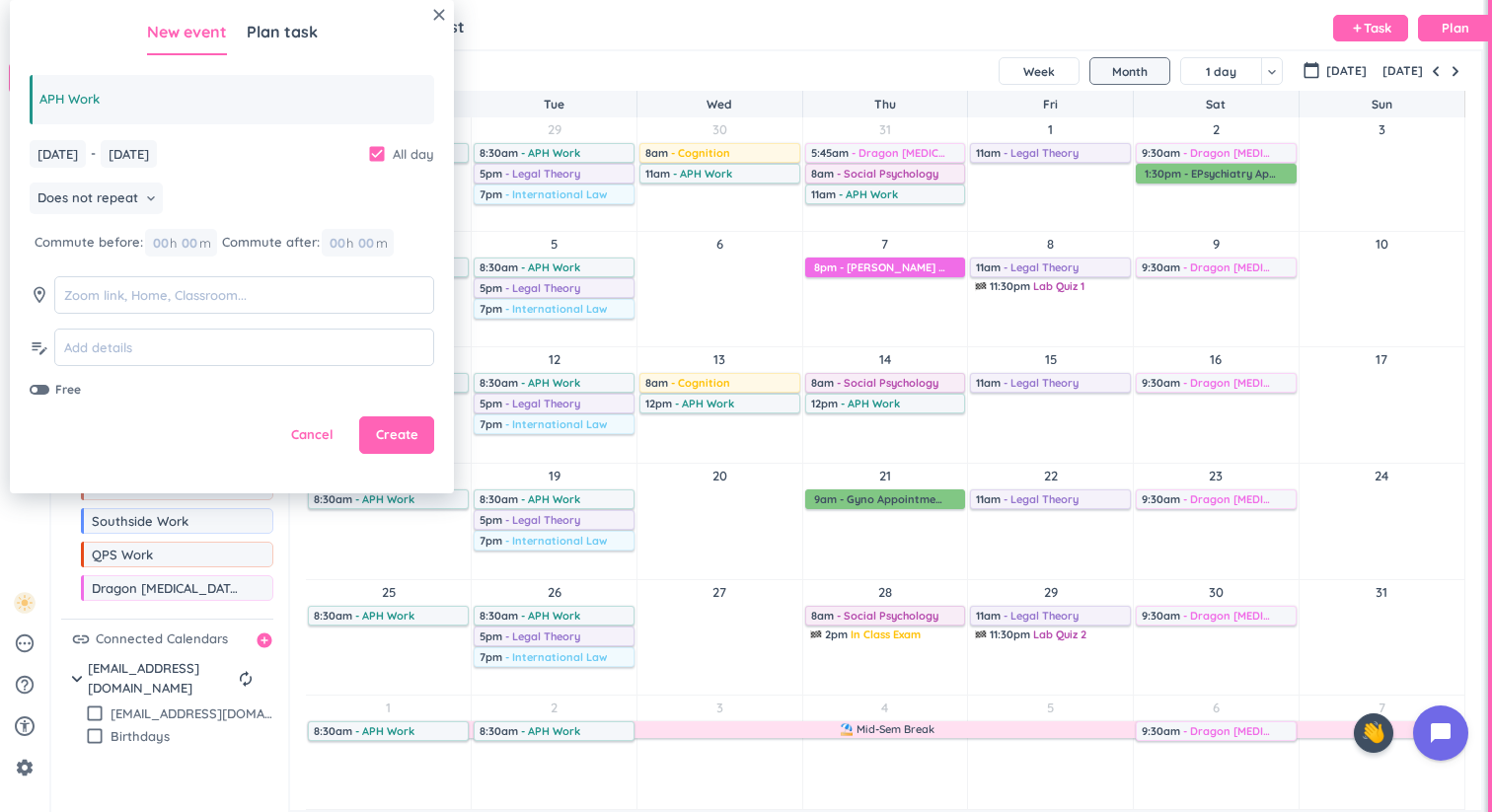click on "check_box" at bounding box center (377, 154) 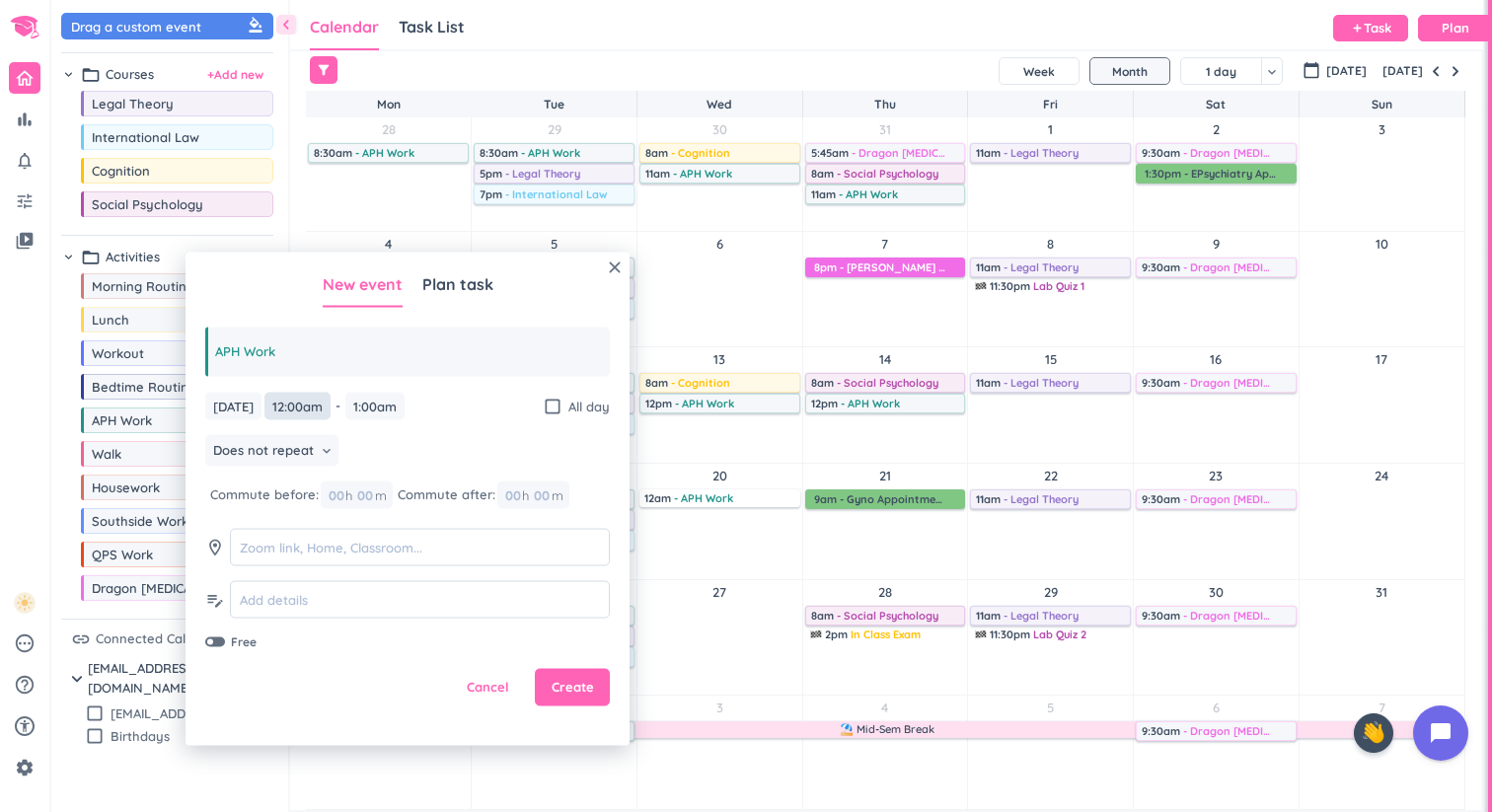 click on "12:00am" at bounding box center [297, 406] 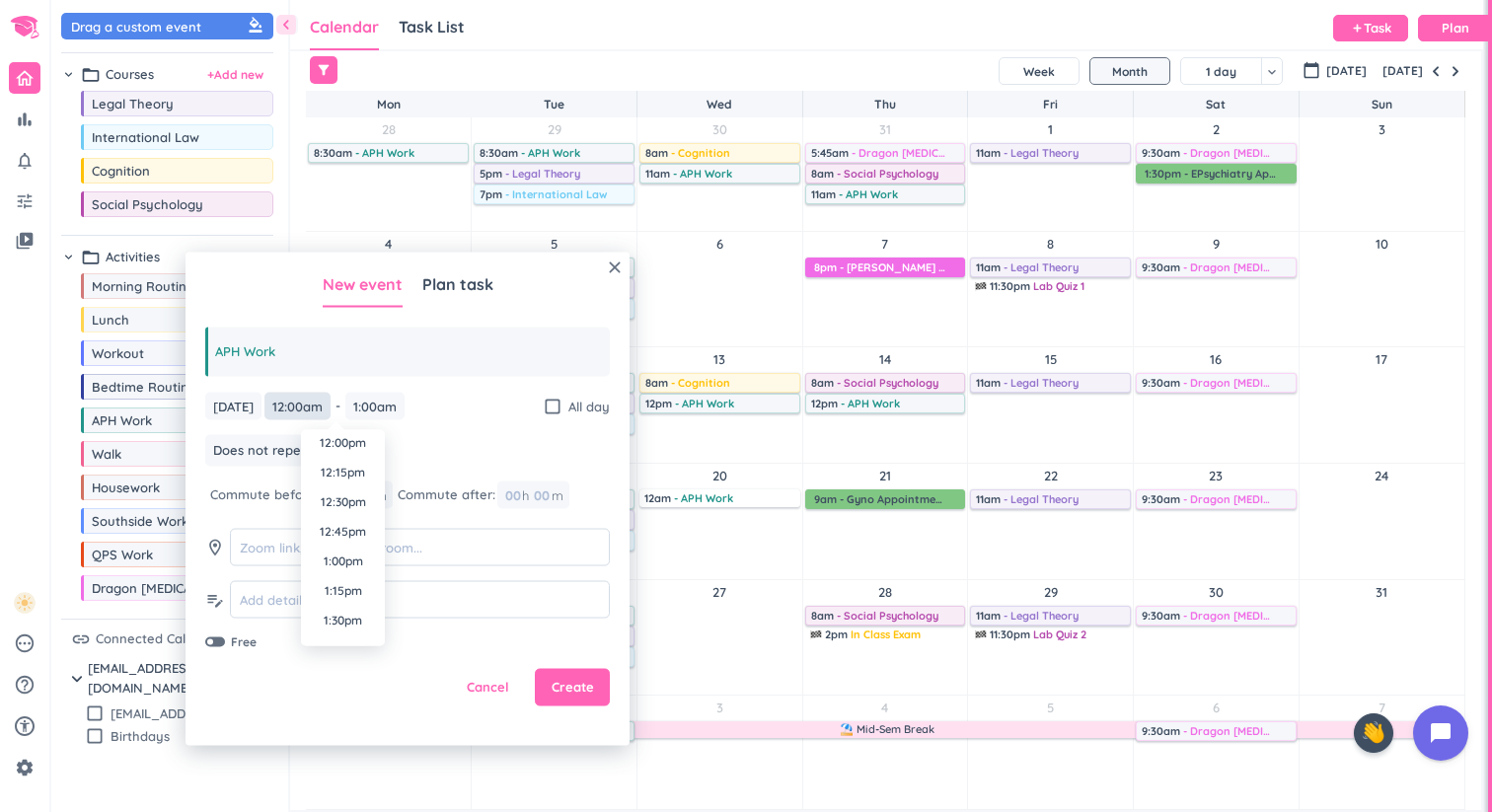scroll, scrollTop: 1387, scrollLeft: 0, axis: vertical 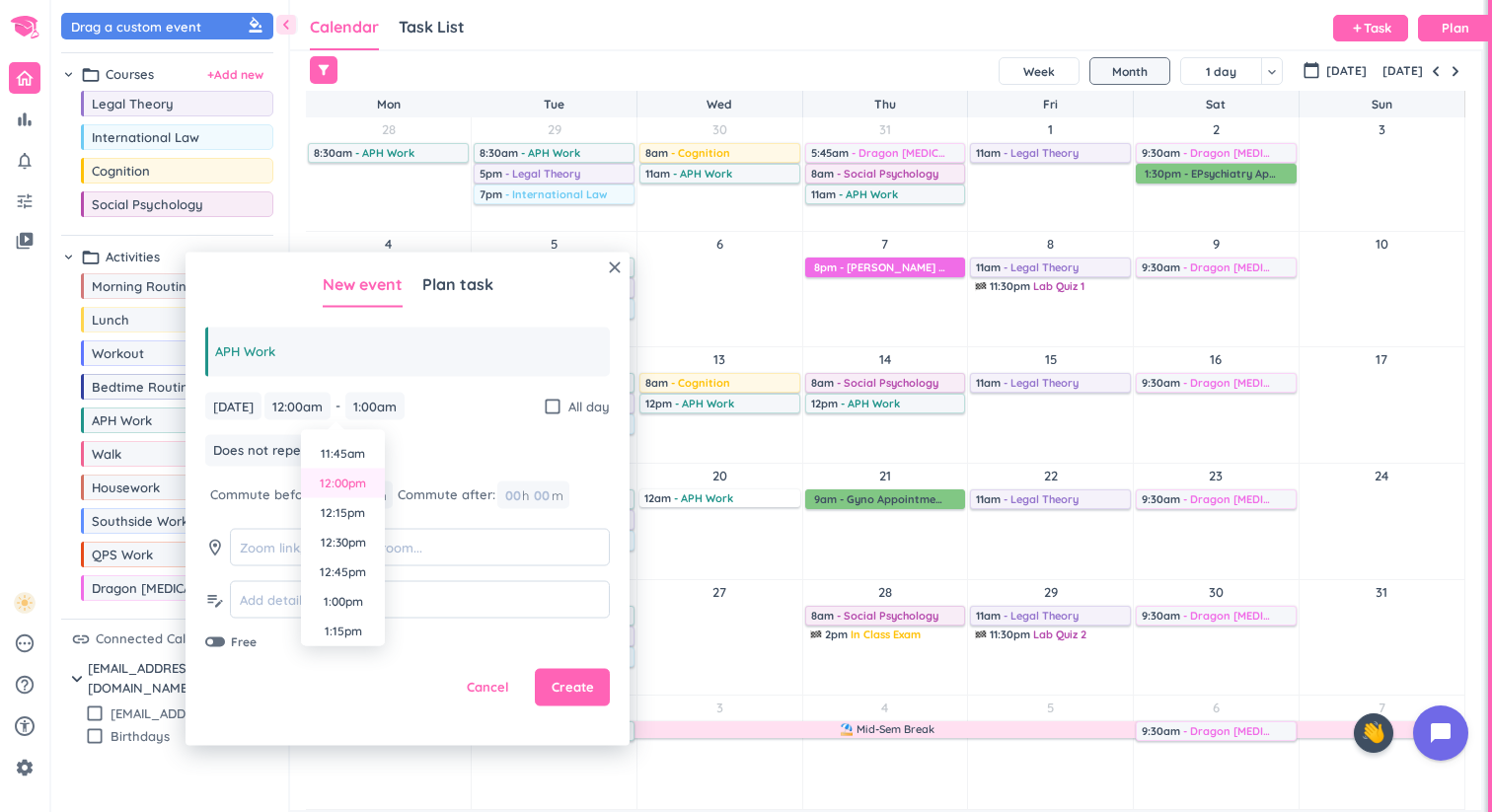 click on "12:00pm" at bounding box center [342, 483] 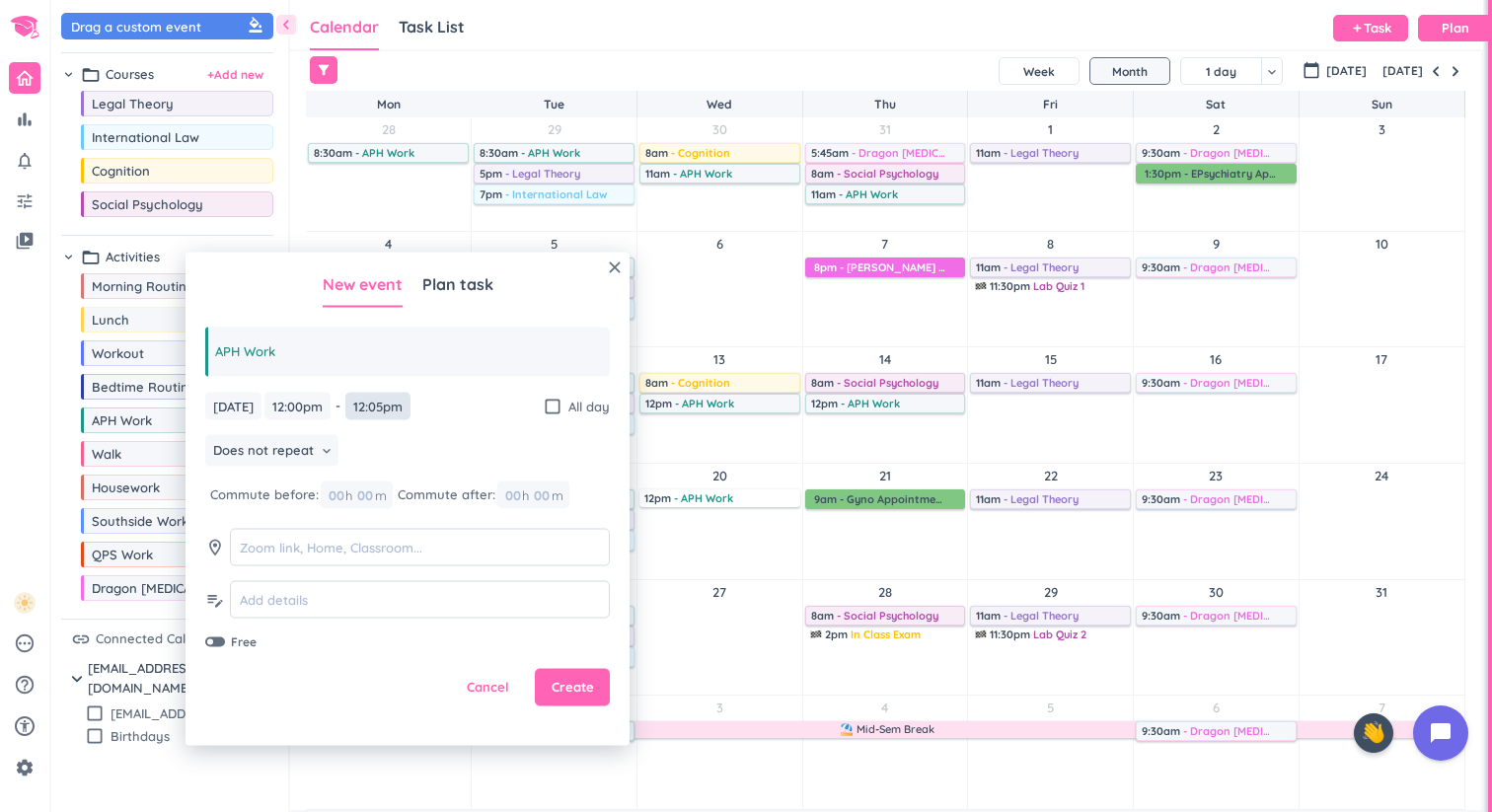 click on "12:05pm" at bounding box center (378, 406) 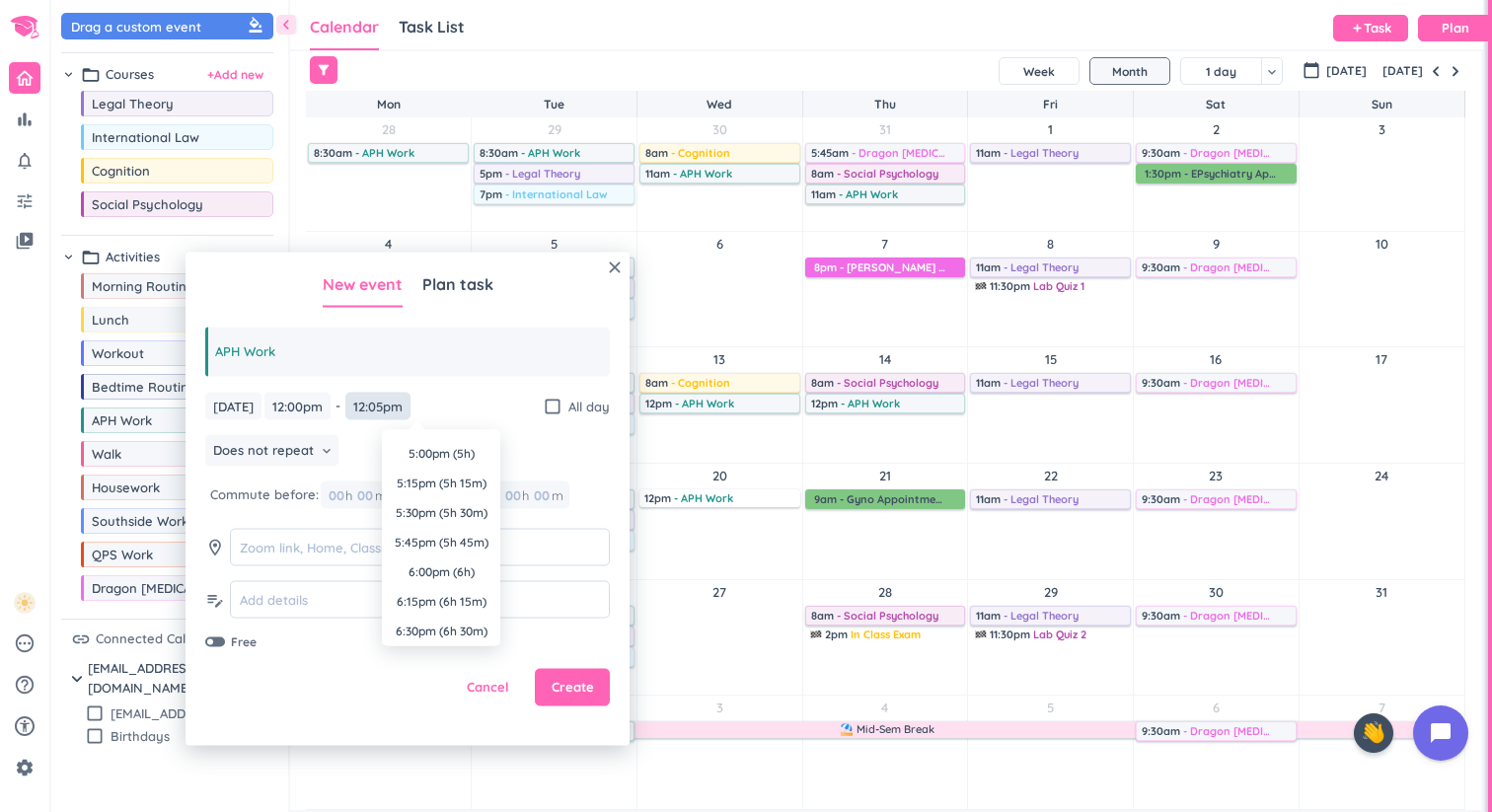 scroll, scrollTop: 493, scrollLeft: 0, axis: vertical 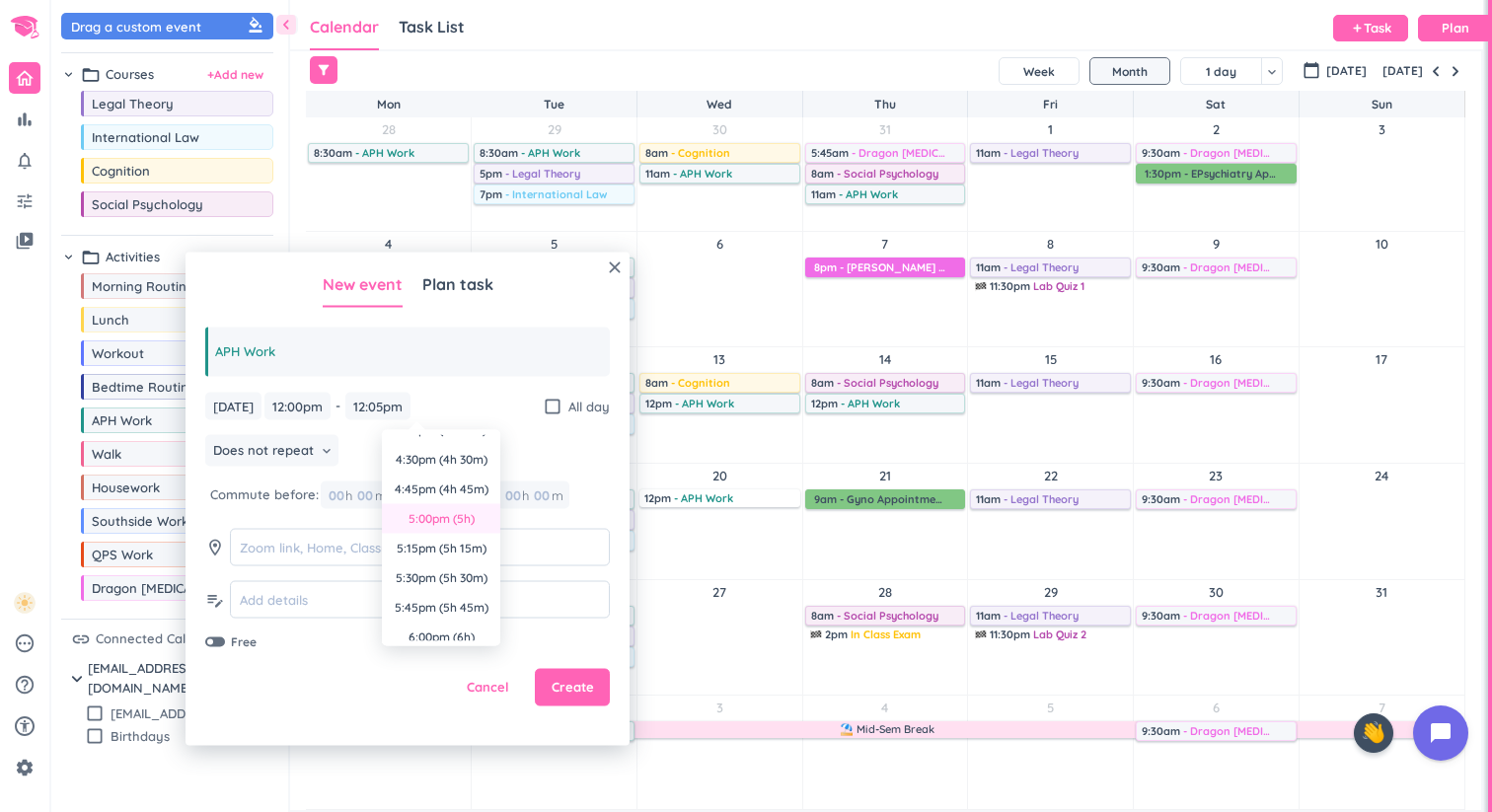 click on "5:00pm (5h)" at bounding box center [441, 519] 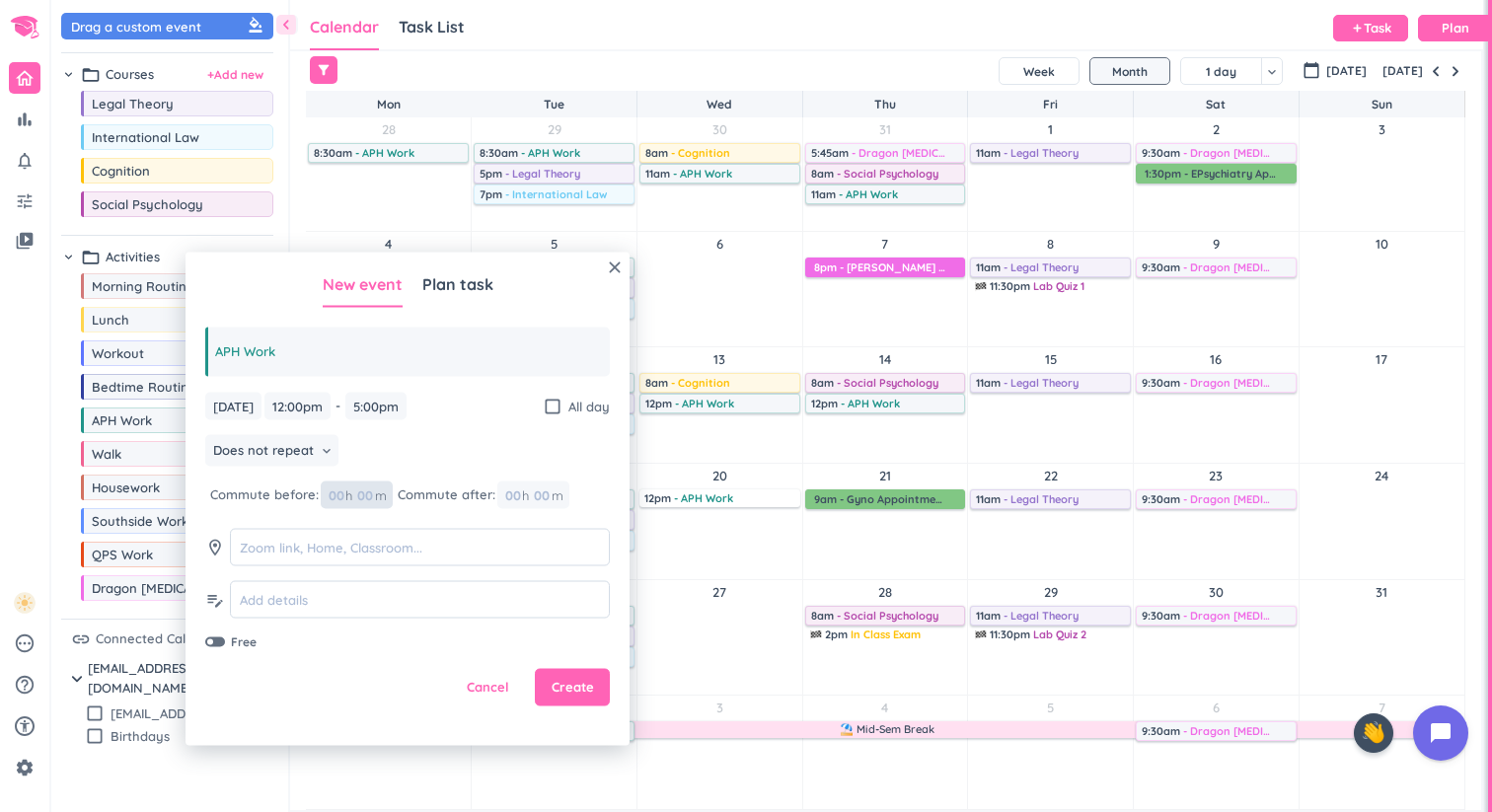 click on "00" at bounding box center [371, 494] 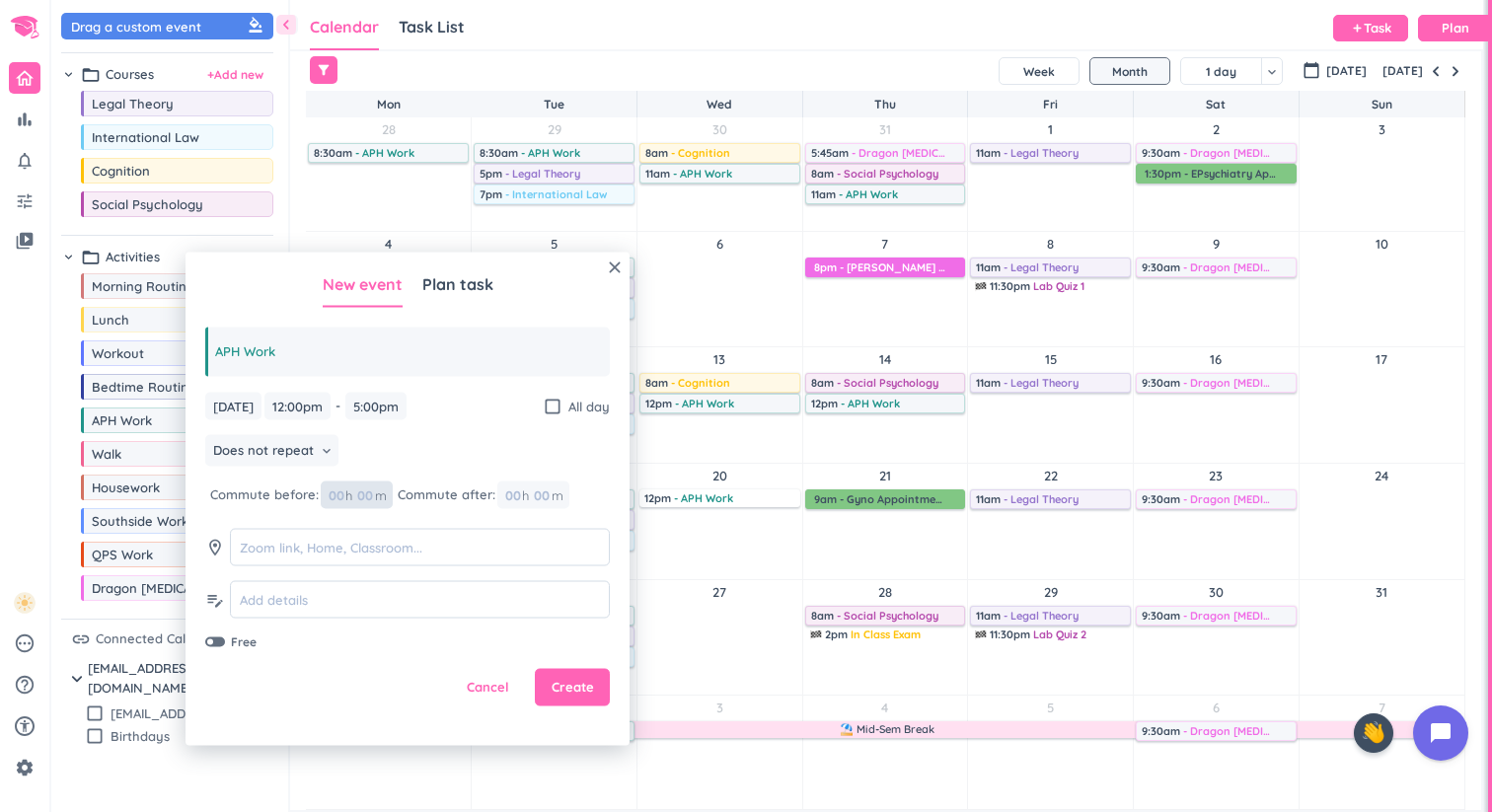click at bounding box center (364, 494) 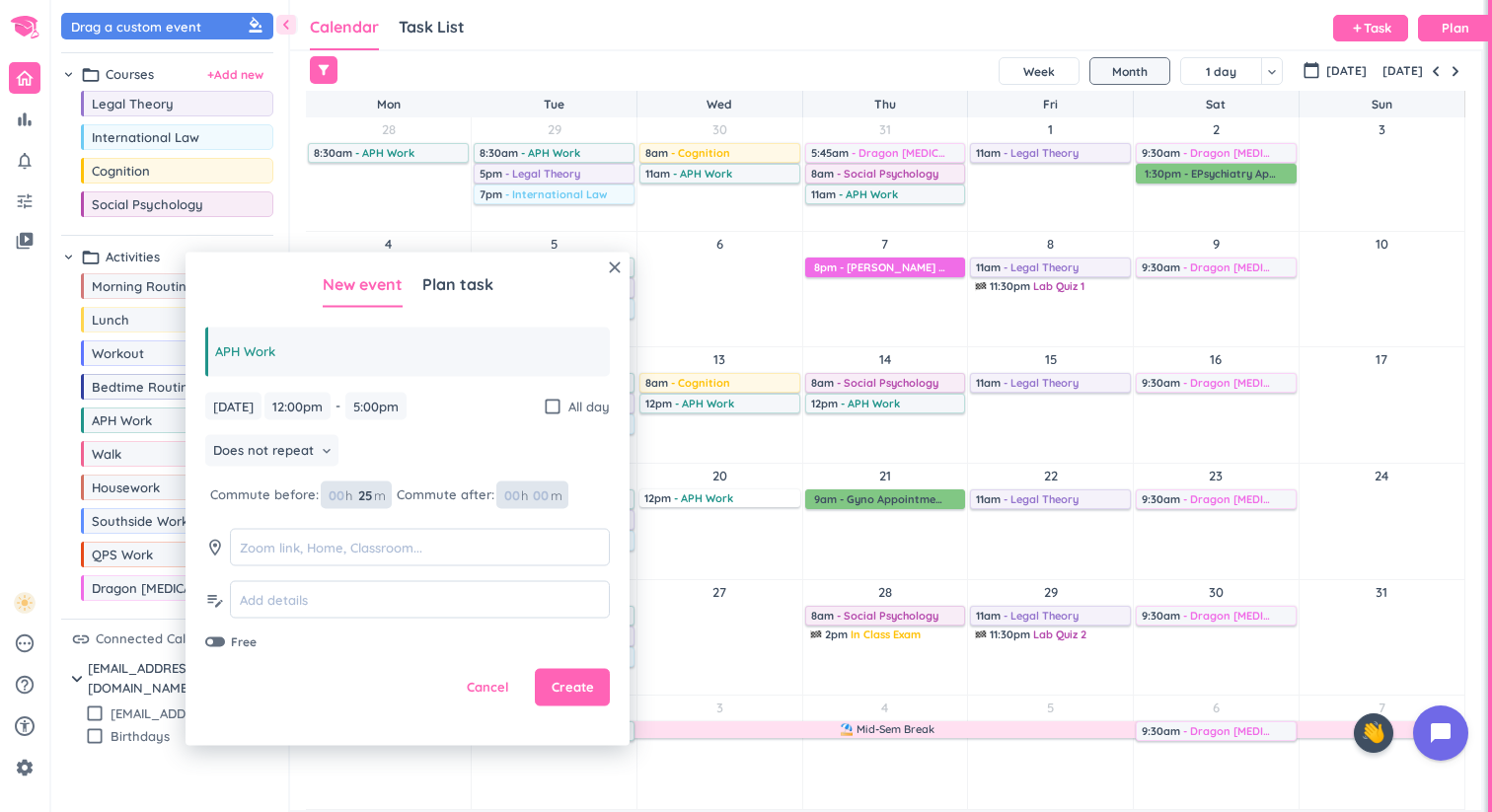 type on "25" 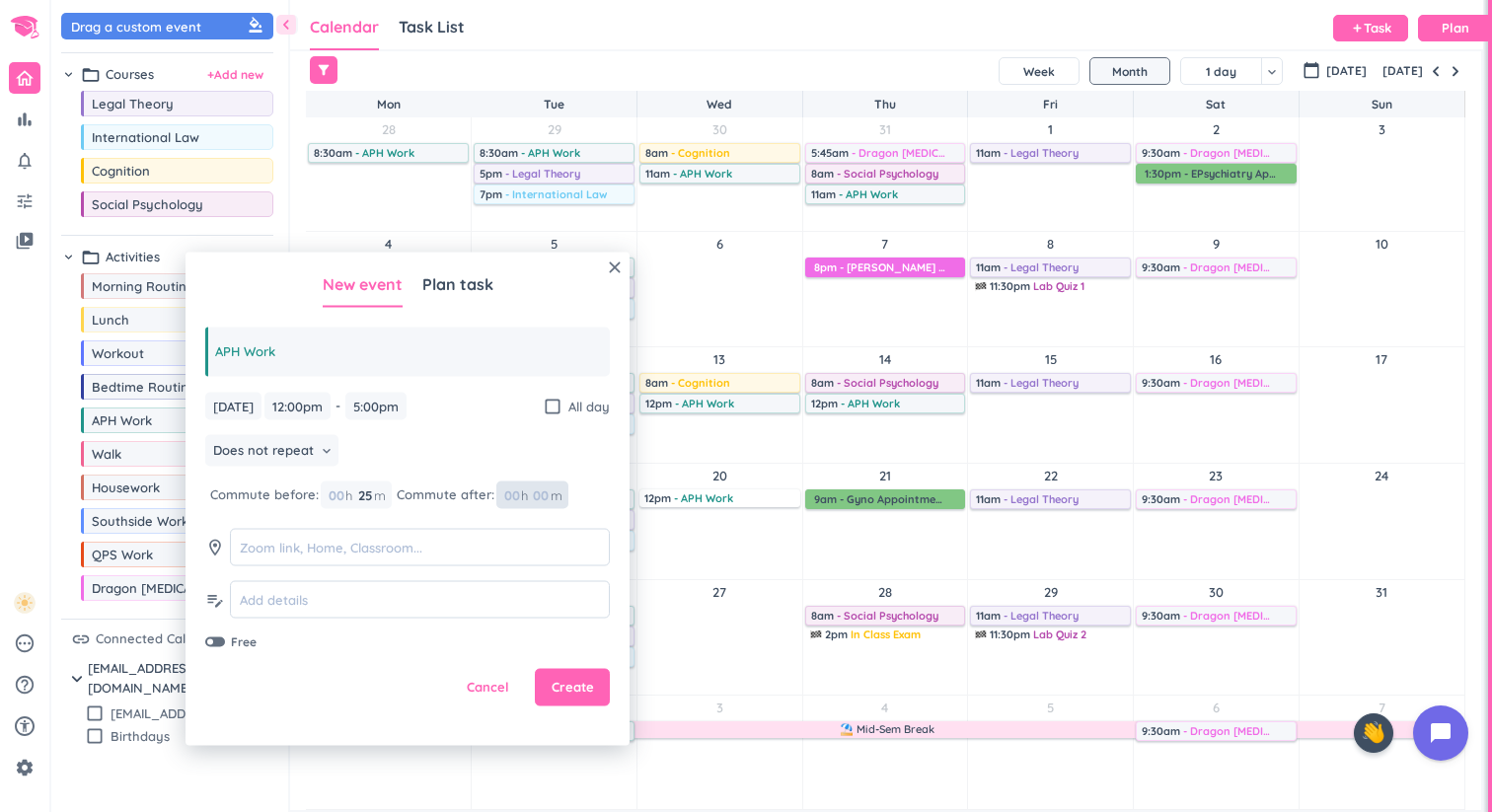 click at bounding box center [540, 494] 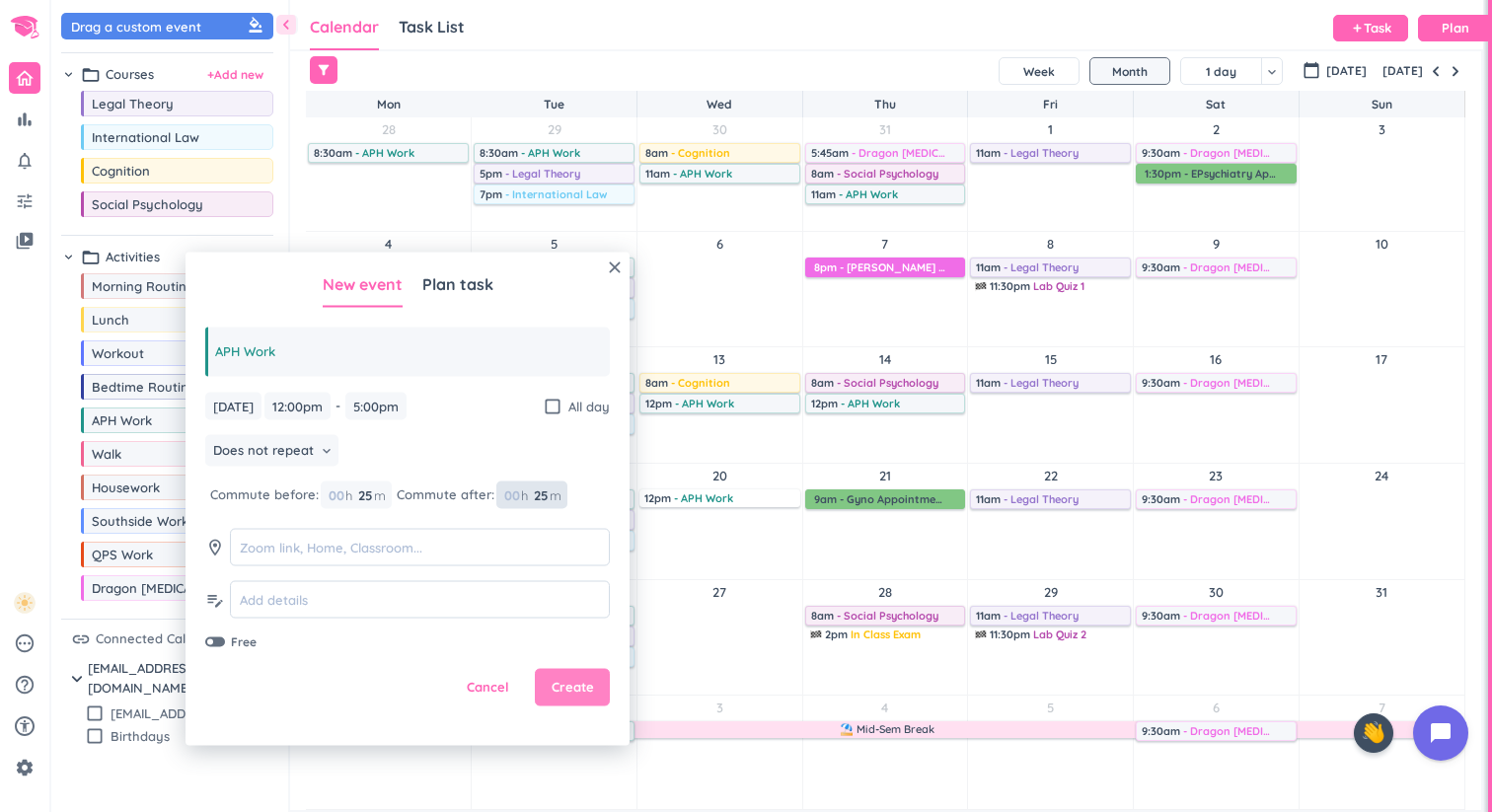 type on "25" 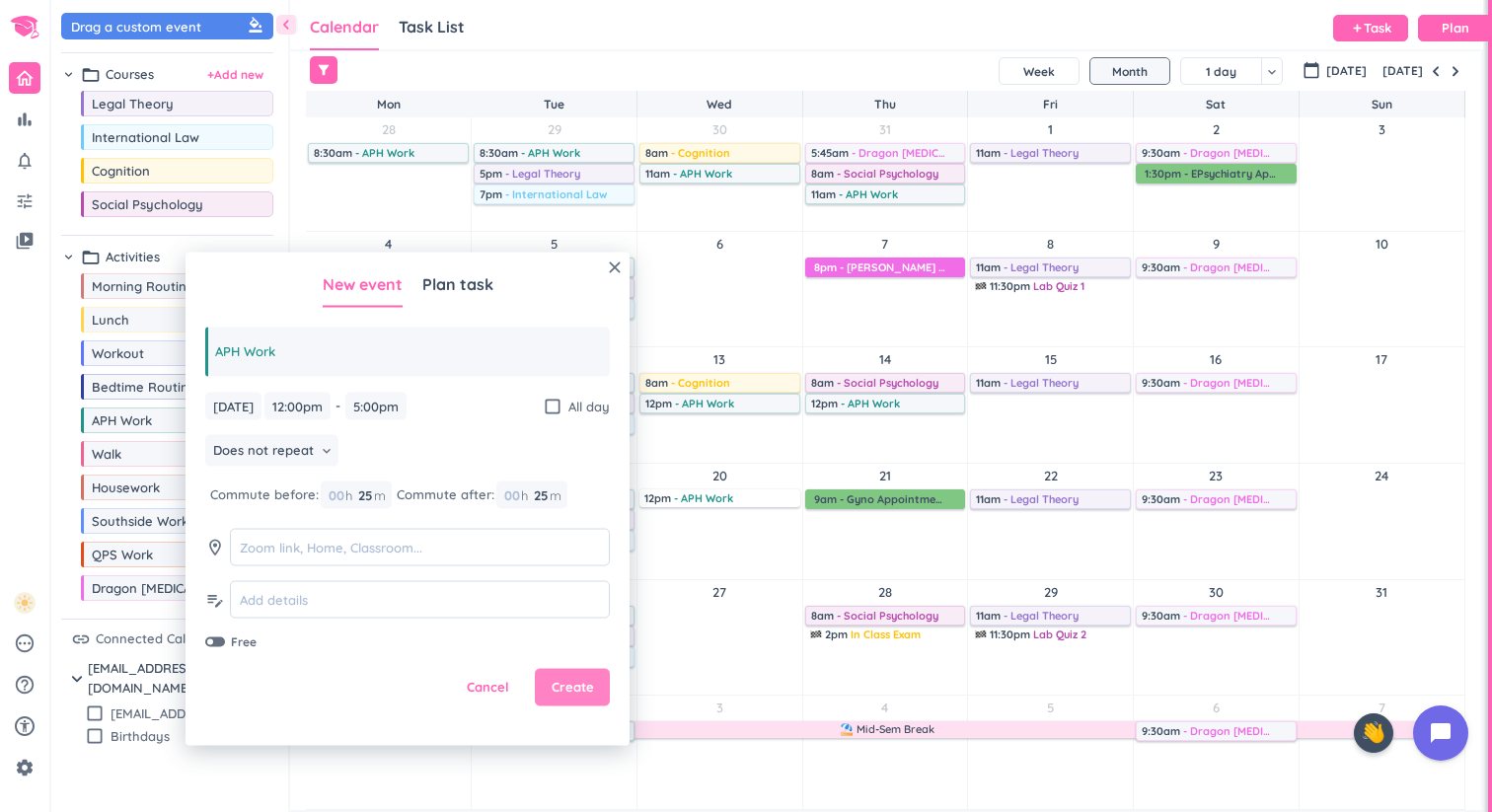 click on "Create" at bounding box center [572, 688] 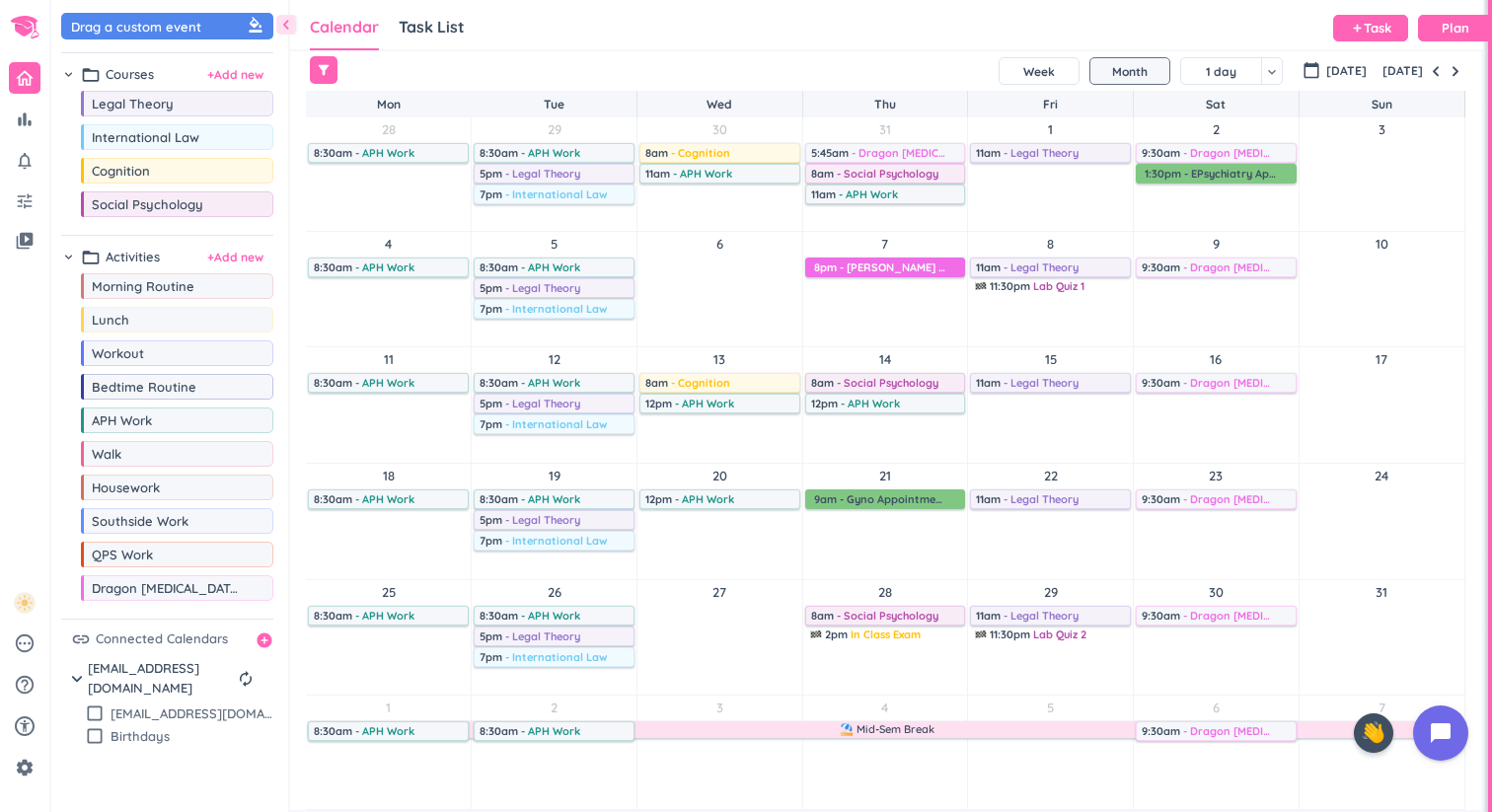 click on "27" at bounding box center (719, 637) 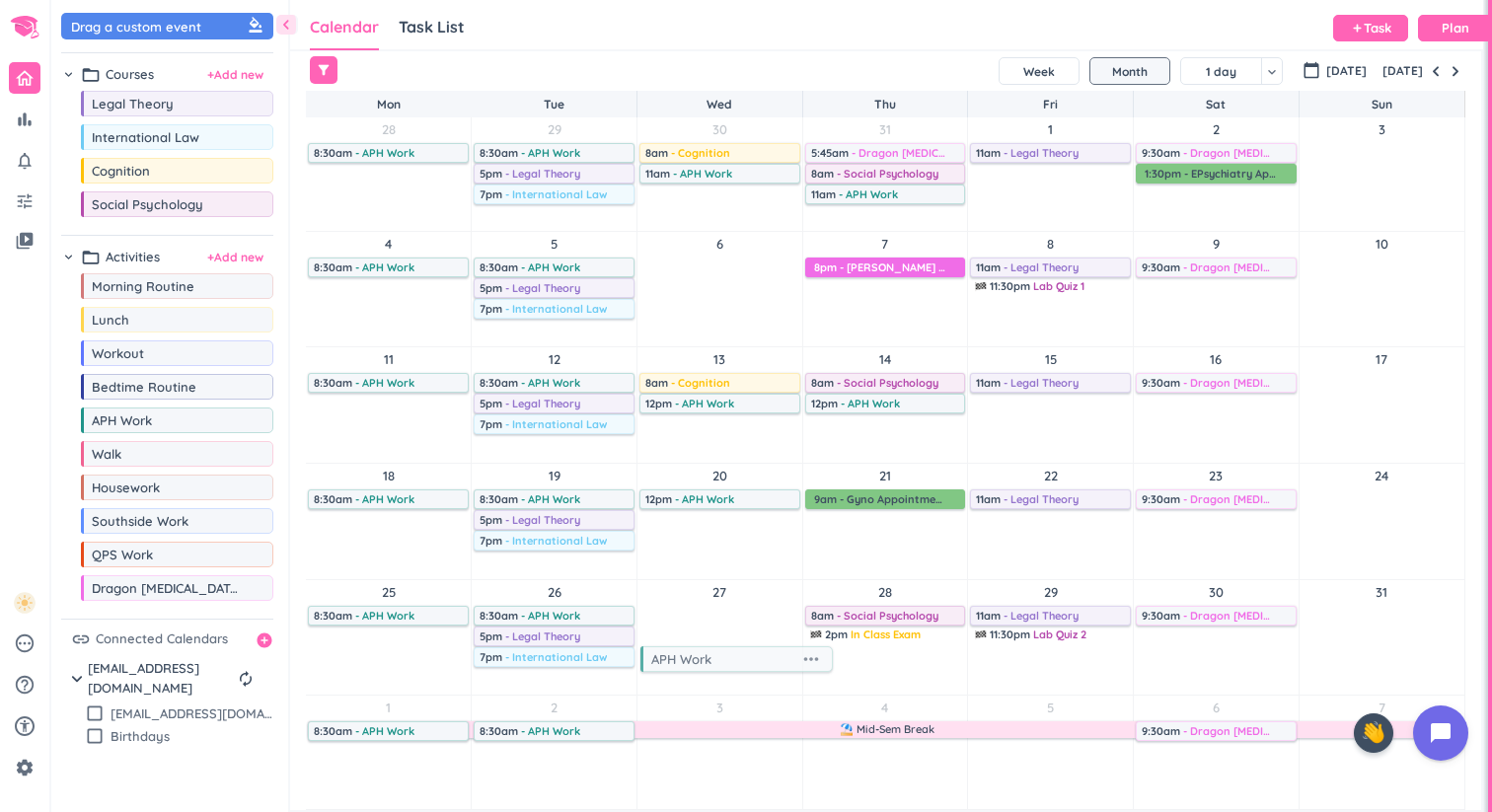 drag, startPoint x: 164, startPoint y: 430, endPoint x: 723, endPoint y: 664, distance: 606.0008 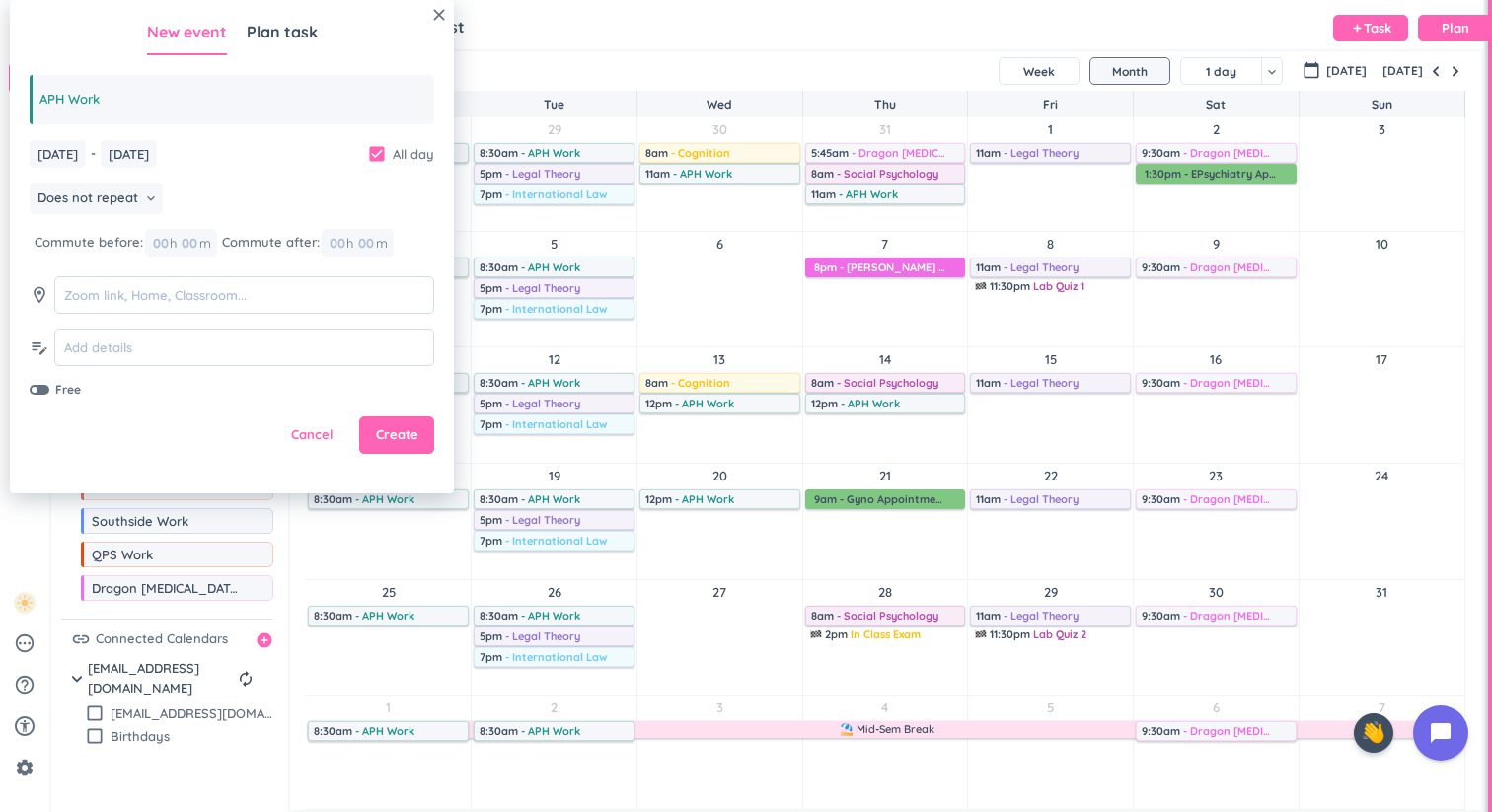 click on "check_box" at bounding box center [377, 154] 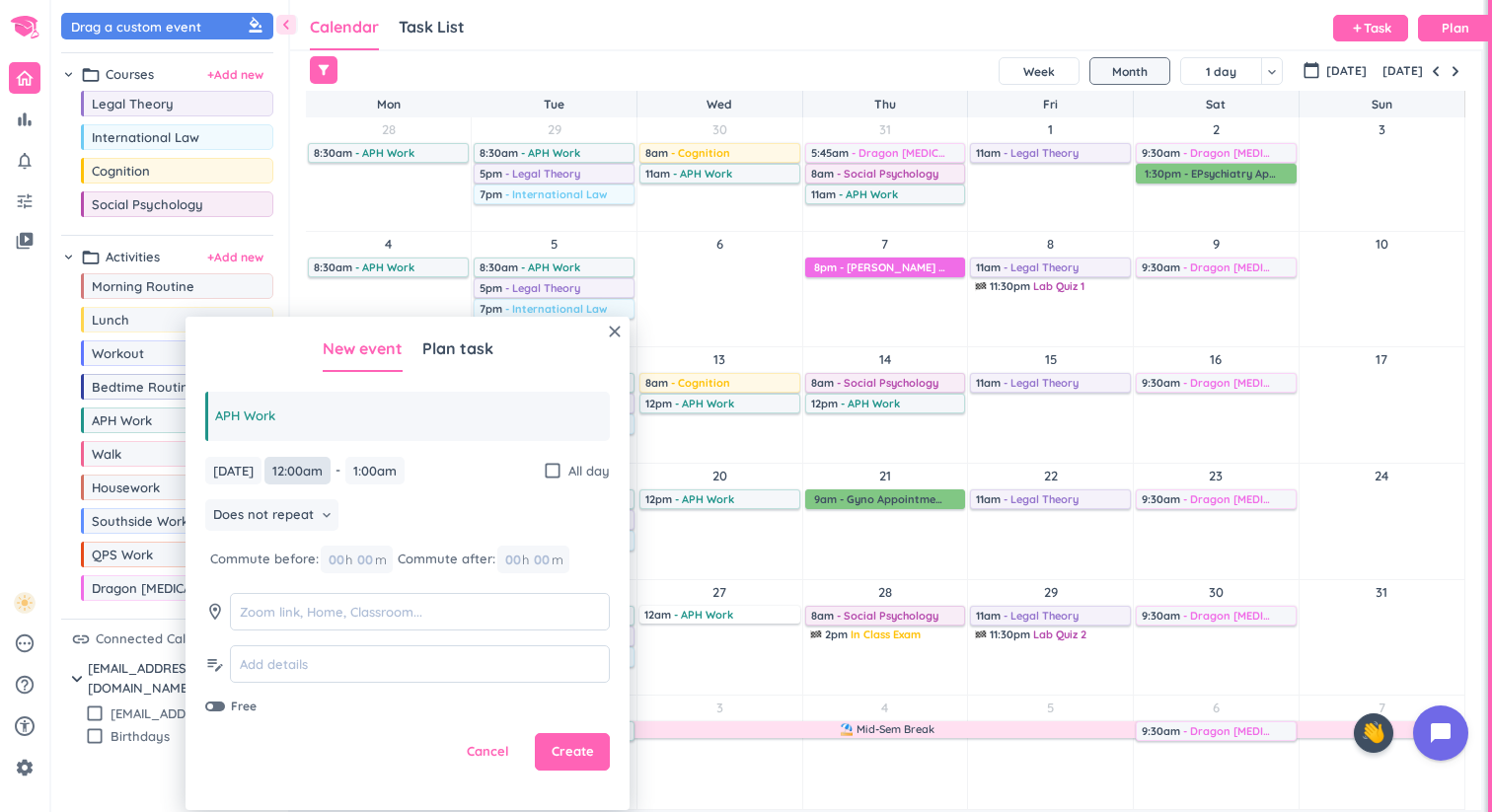 click on "12:00am" at bounding box center (297, 471) 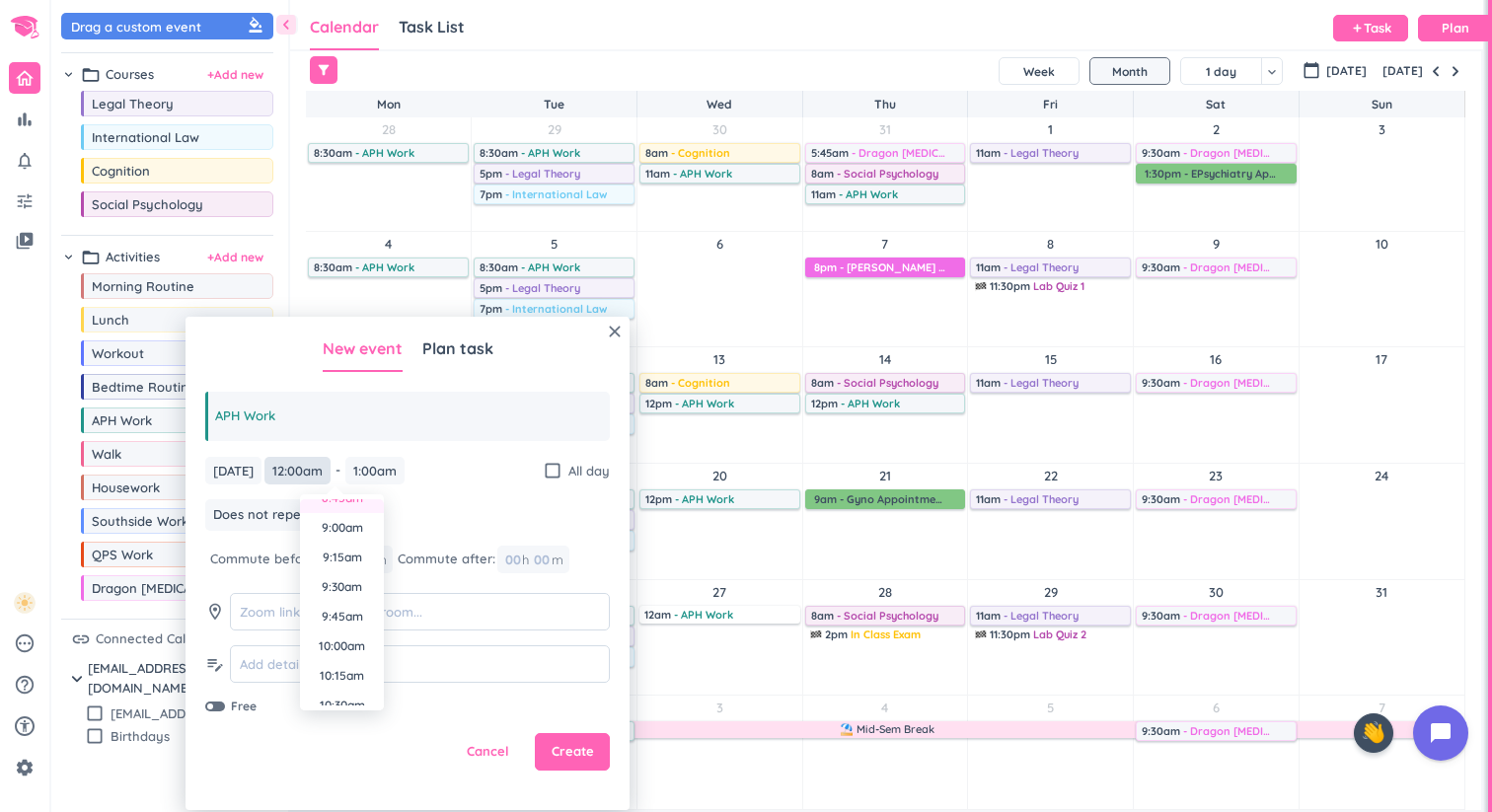 scroll, scrollTop: 1028, scrollLeft: 0, axis: vertical 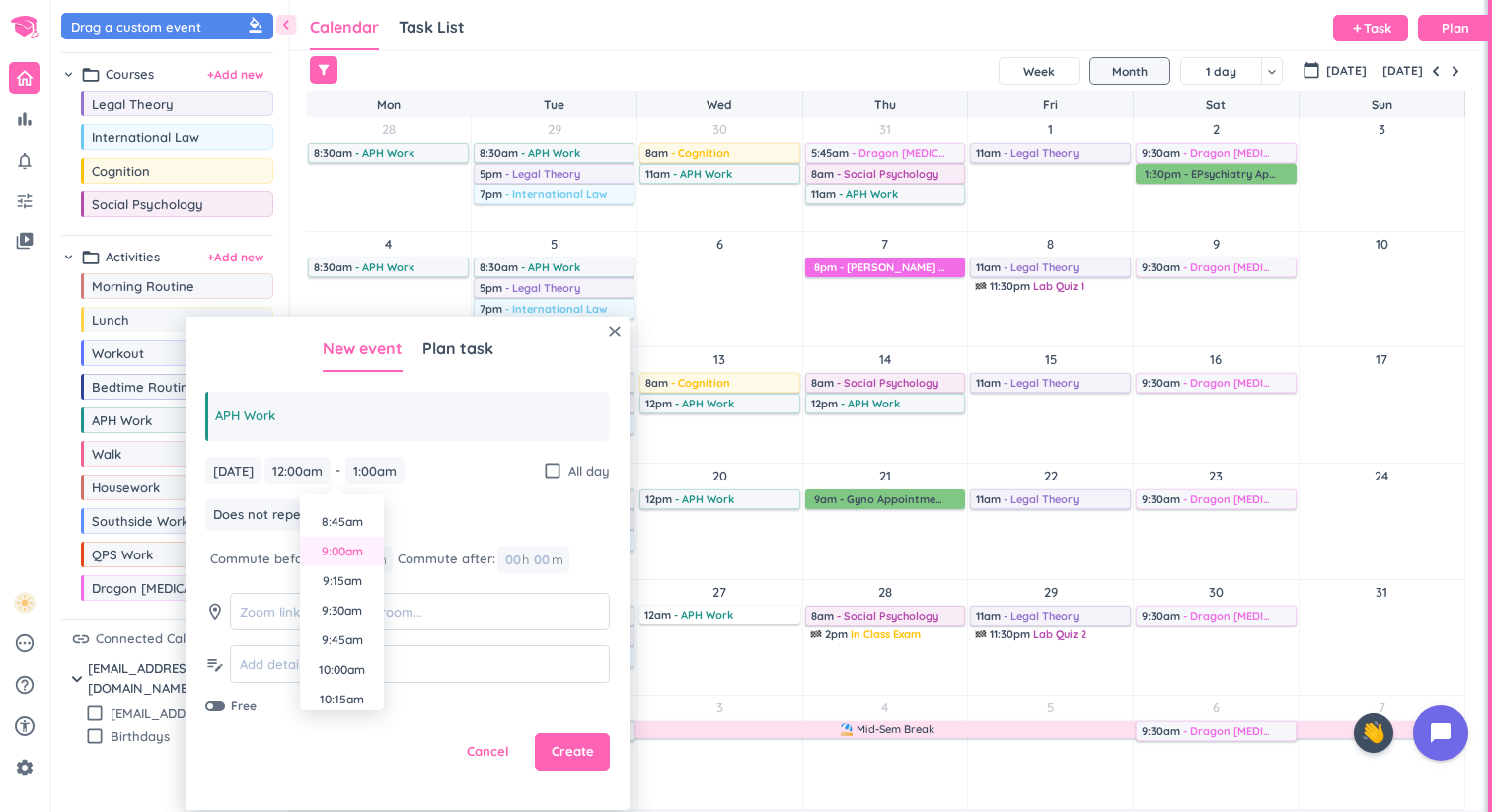click on "9:00am" at bounding box center [341, 552] 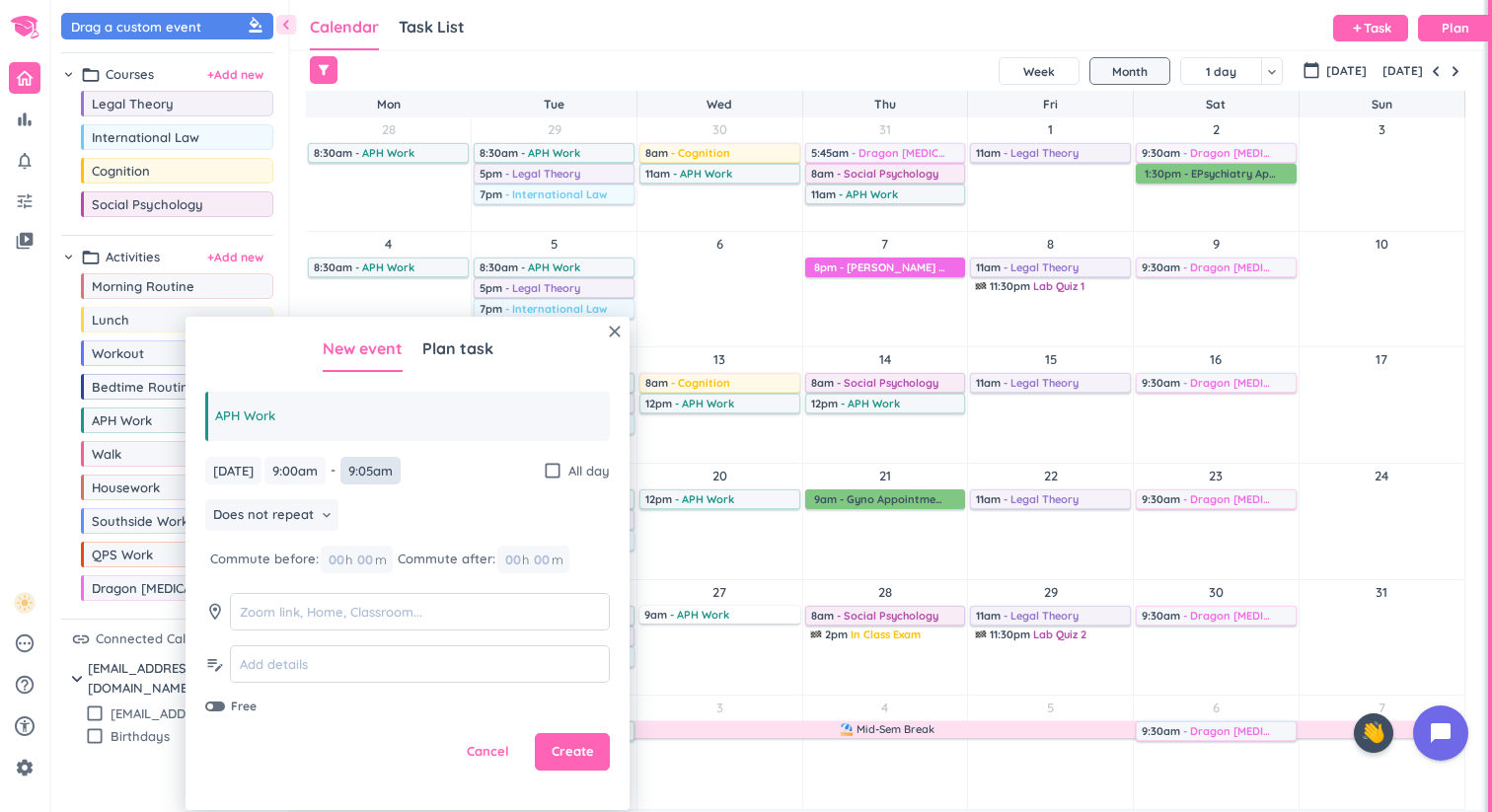 click on "9:05am" at bounding box center (370, 471) 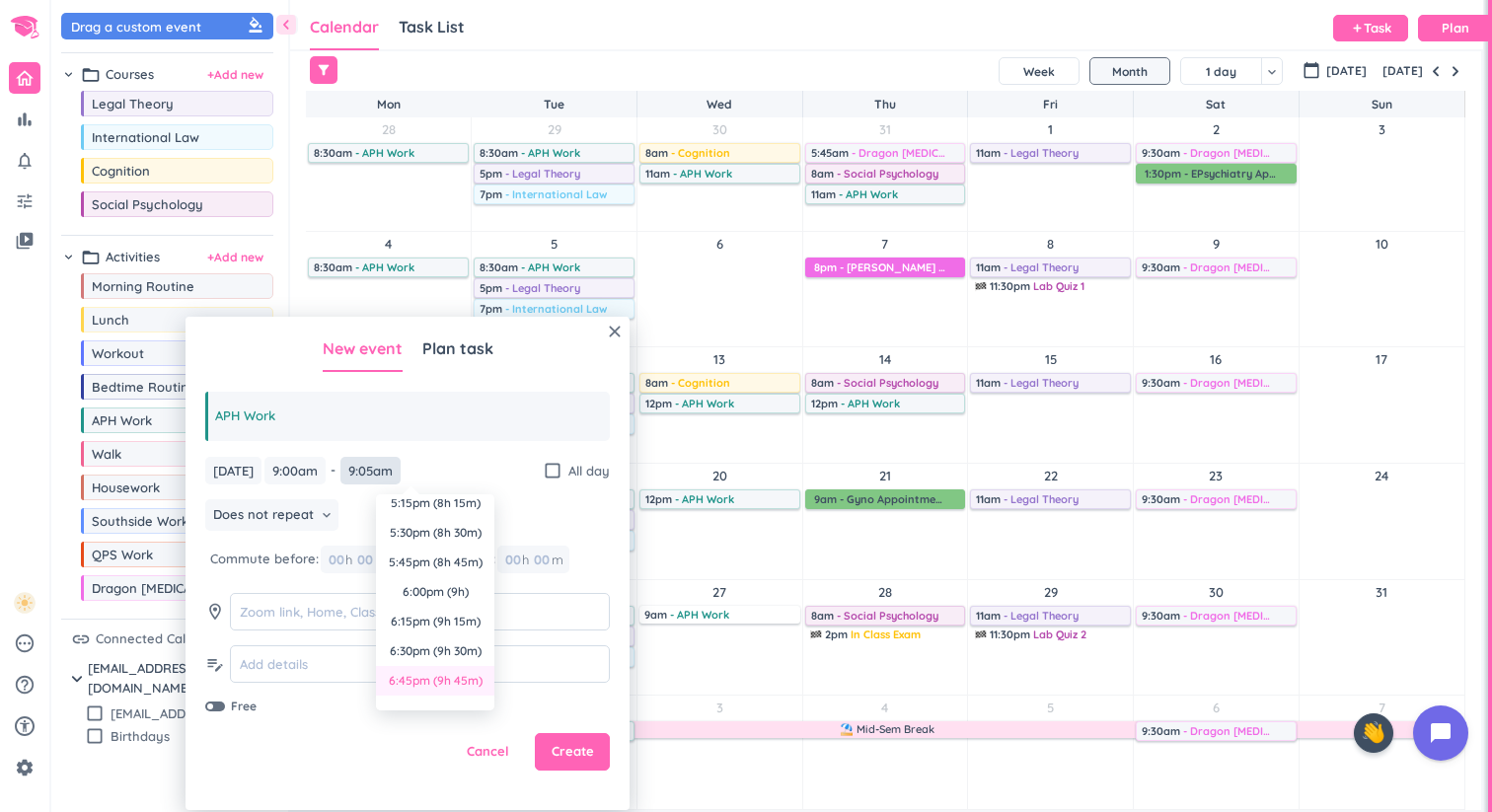 scroll, scrollTop: 915, scrollLeft: 0, axis: vertical 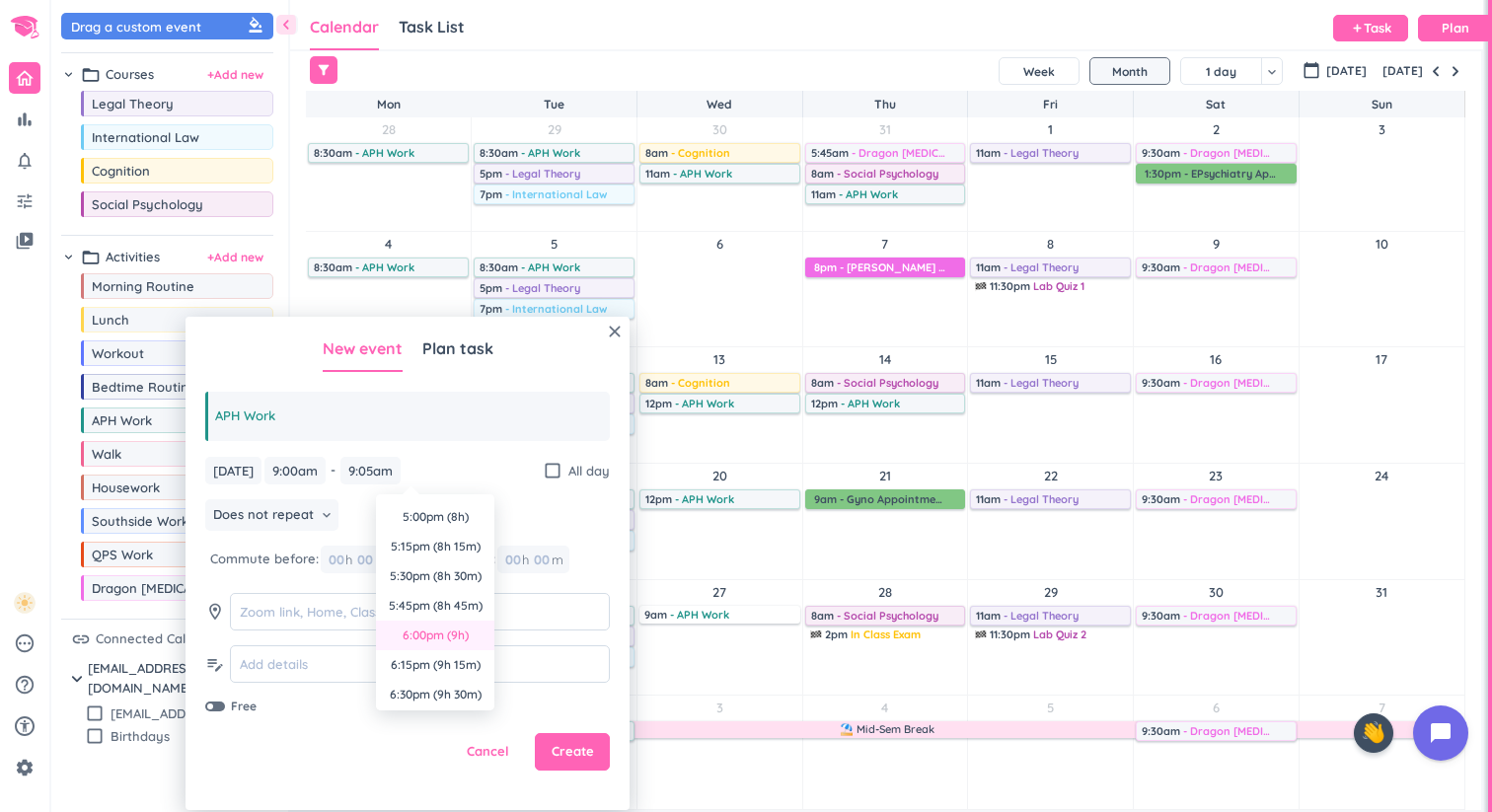 click on "6:00pm (9h)" at bounding box center [435, 635] 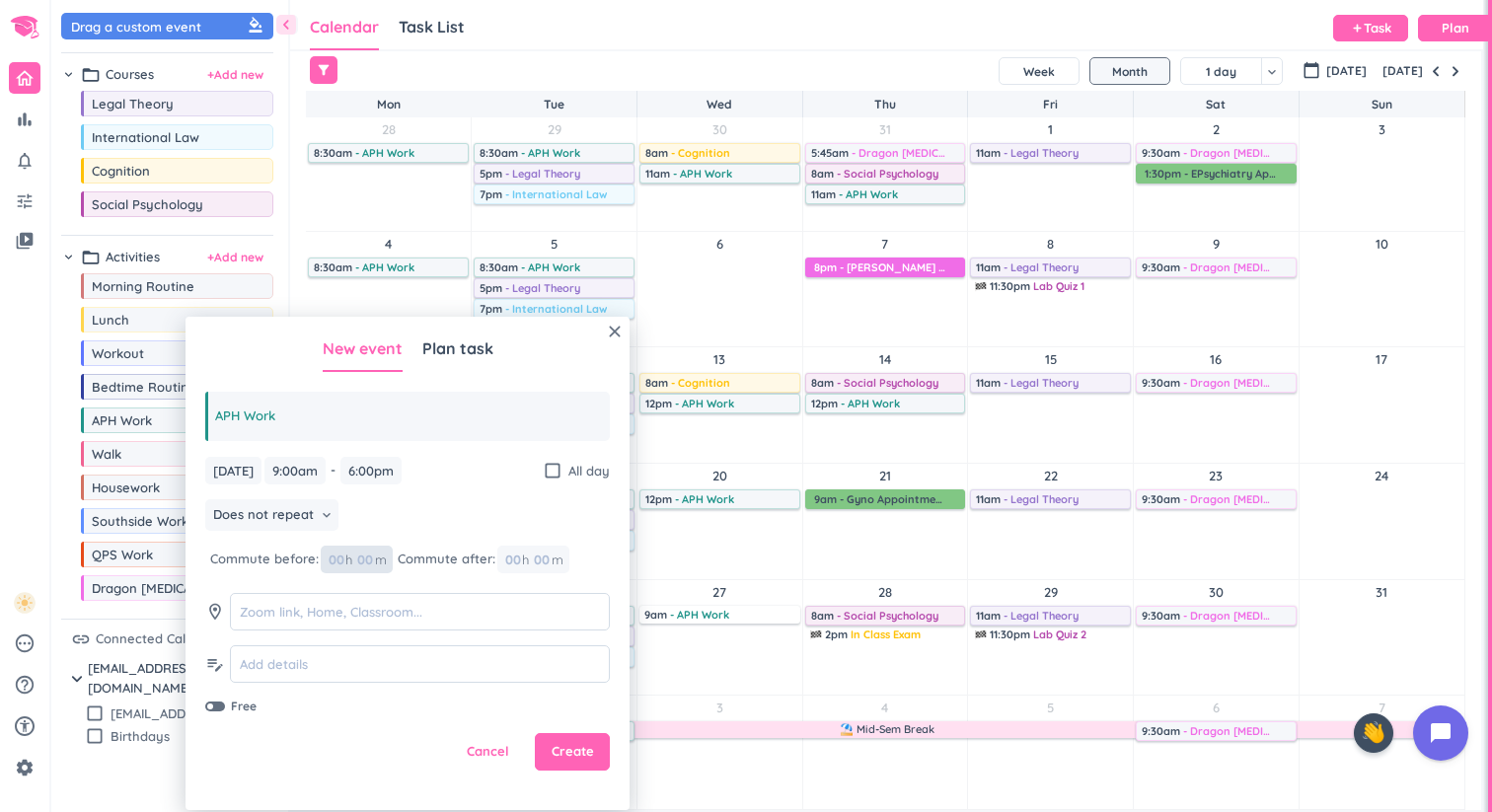 click at bounding box center [364, 559] 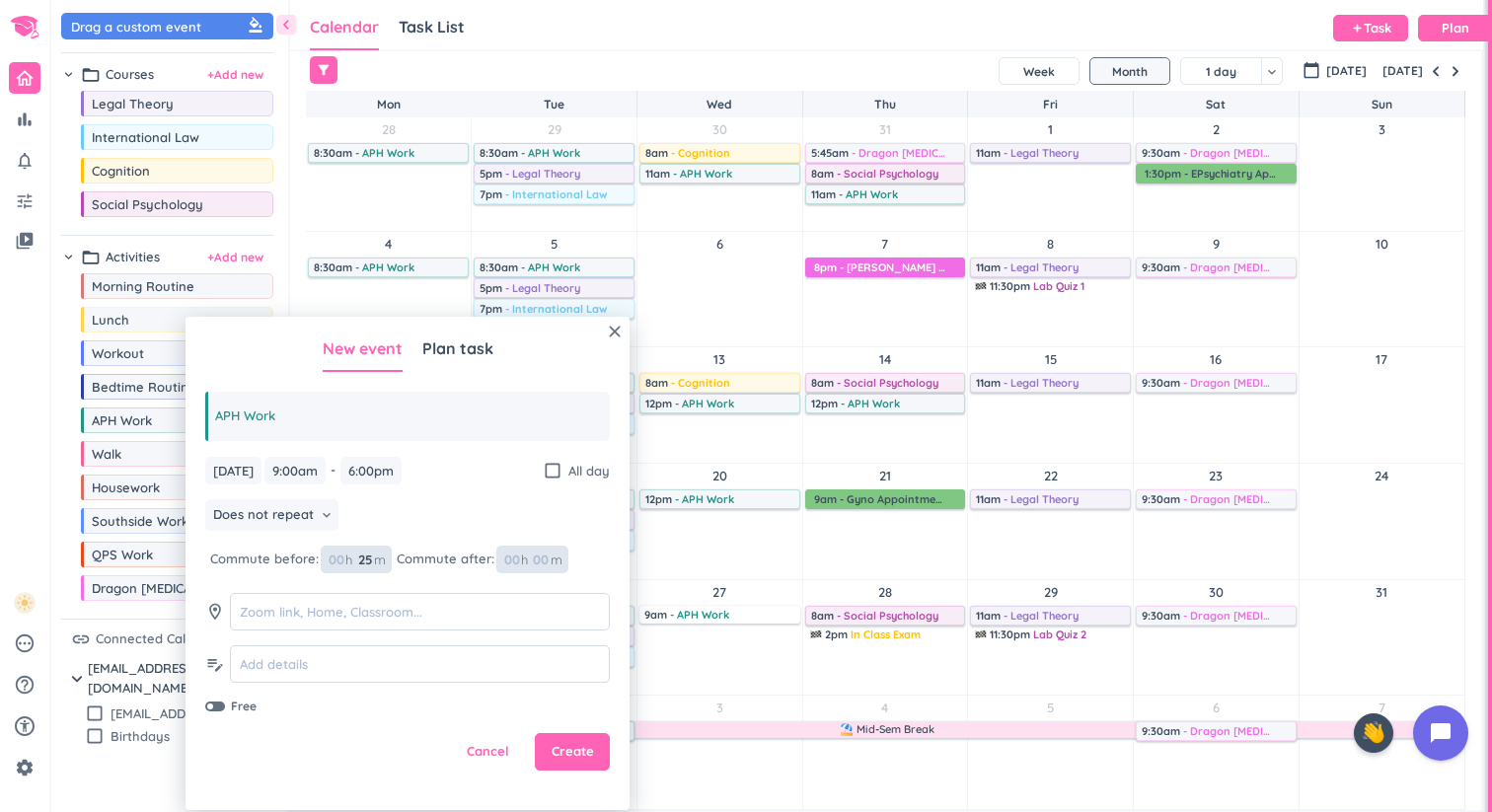 type on "25" 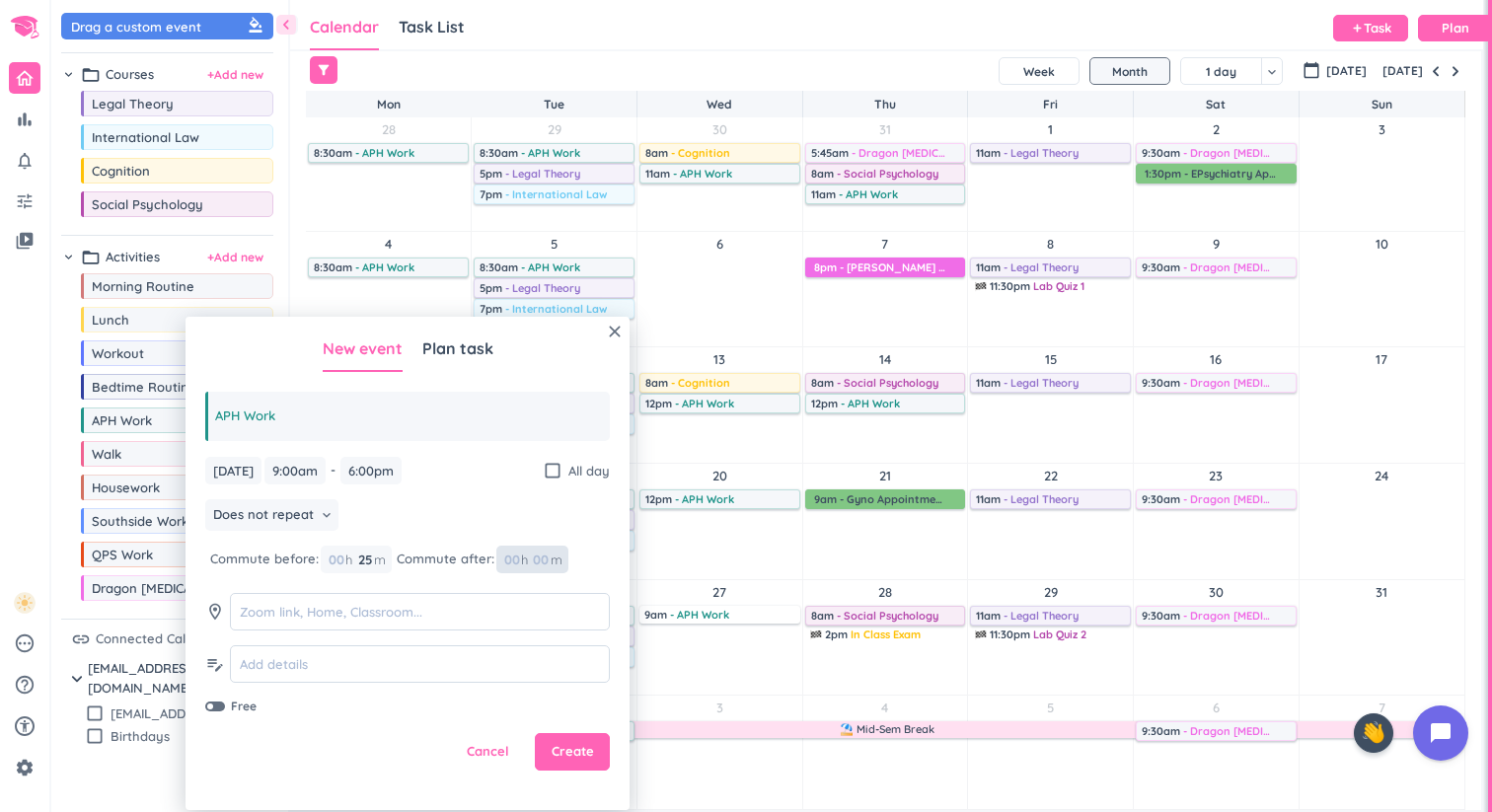 click at bounding box center (540, 559) 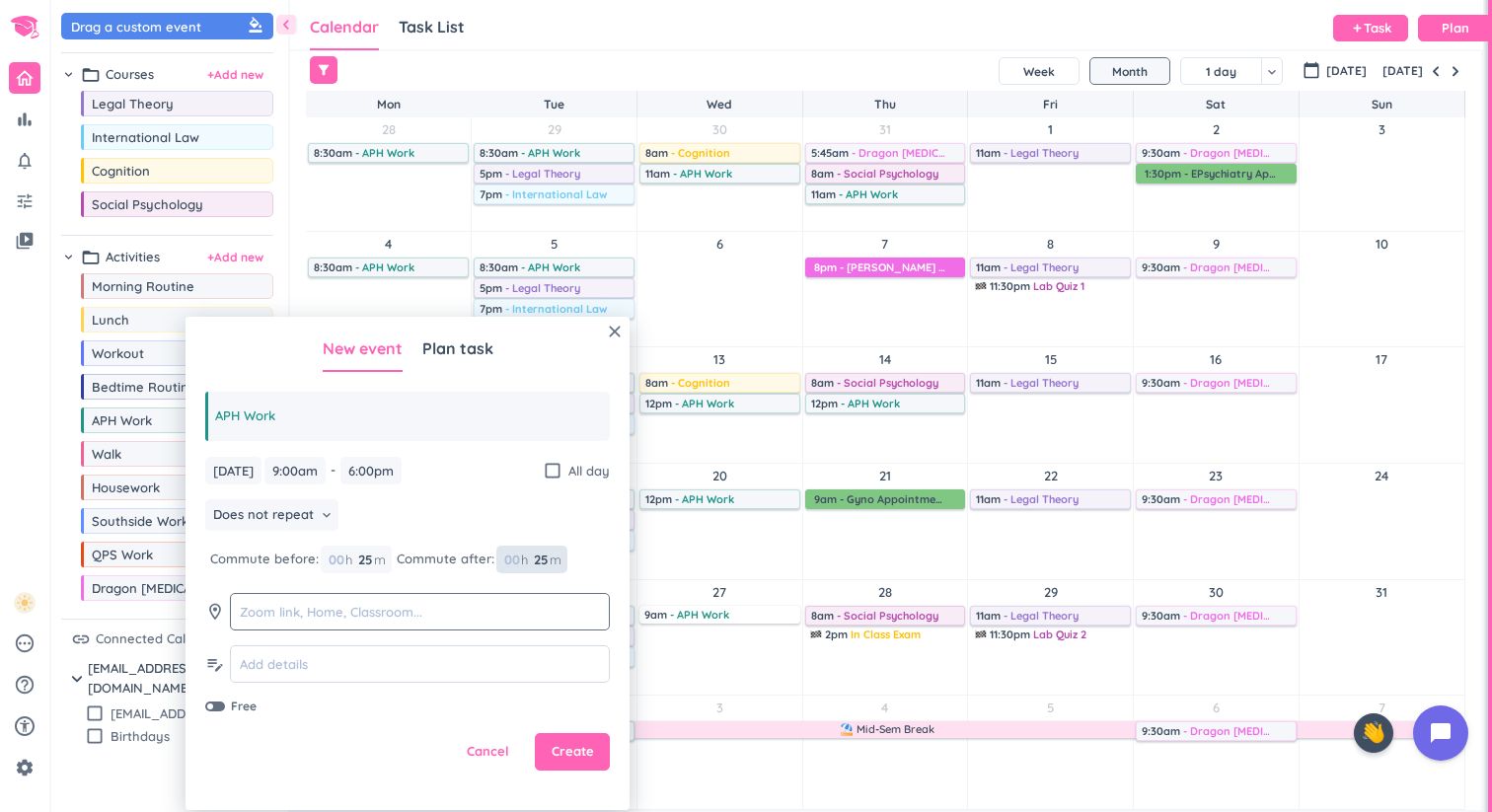 type on "25" 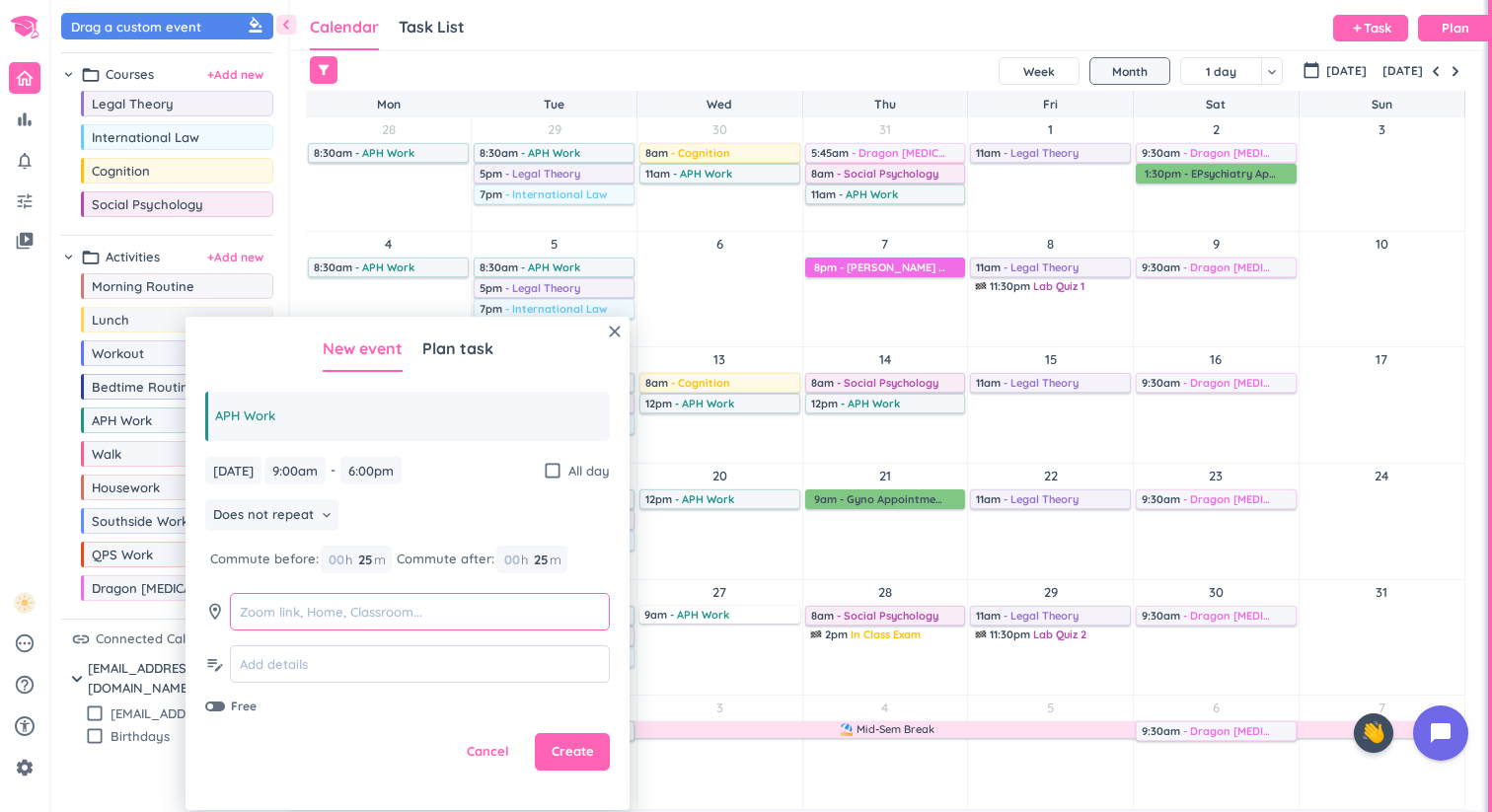 click at bounding box center [419, 612] 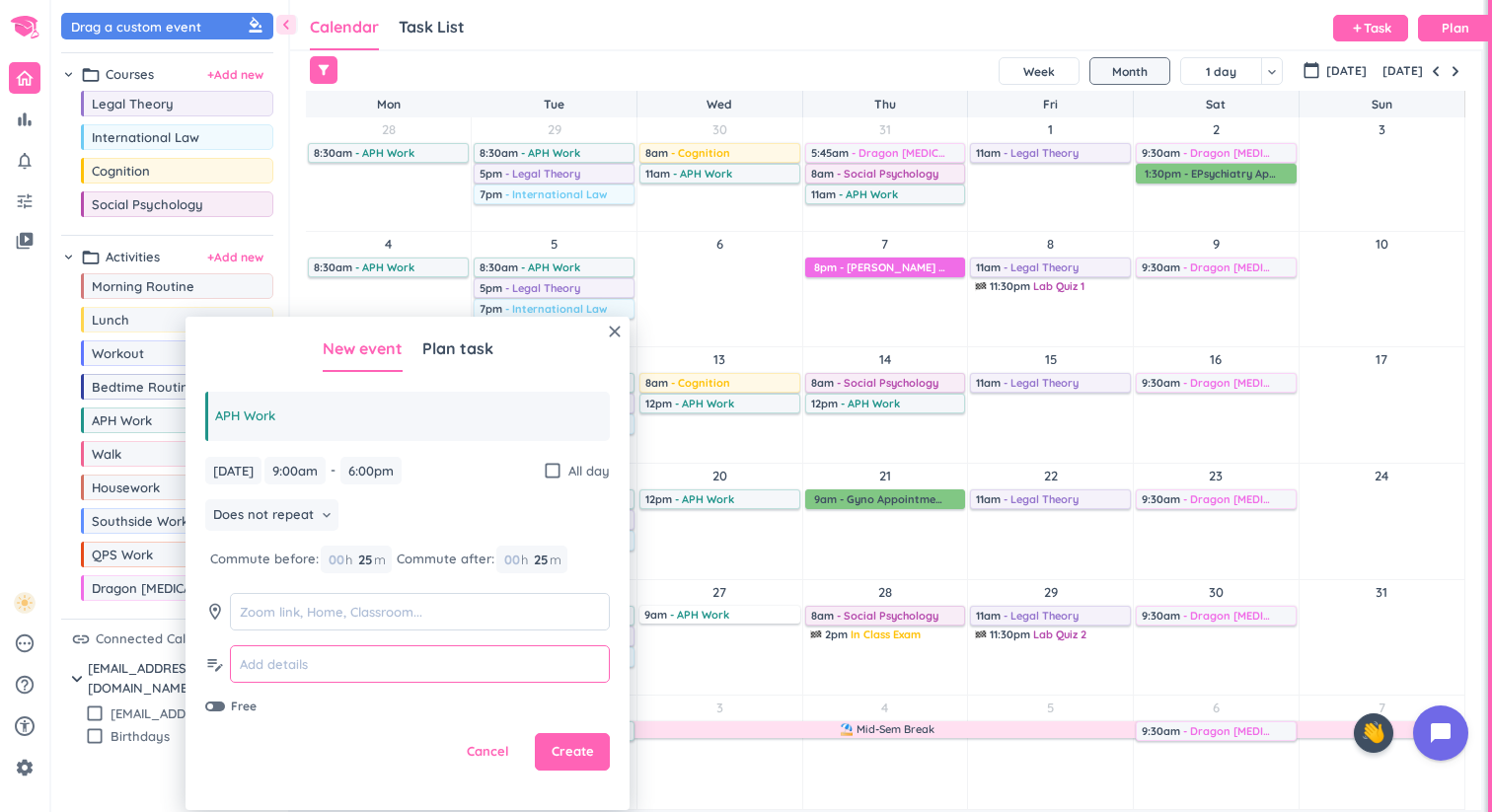 click at bounding box center (419, 664) 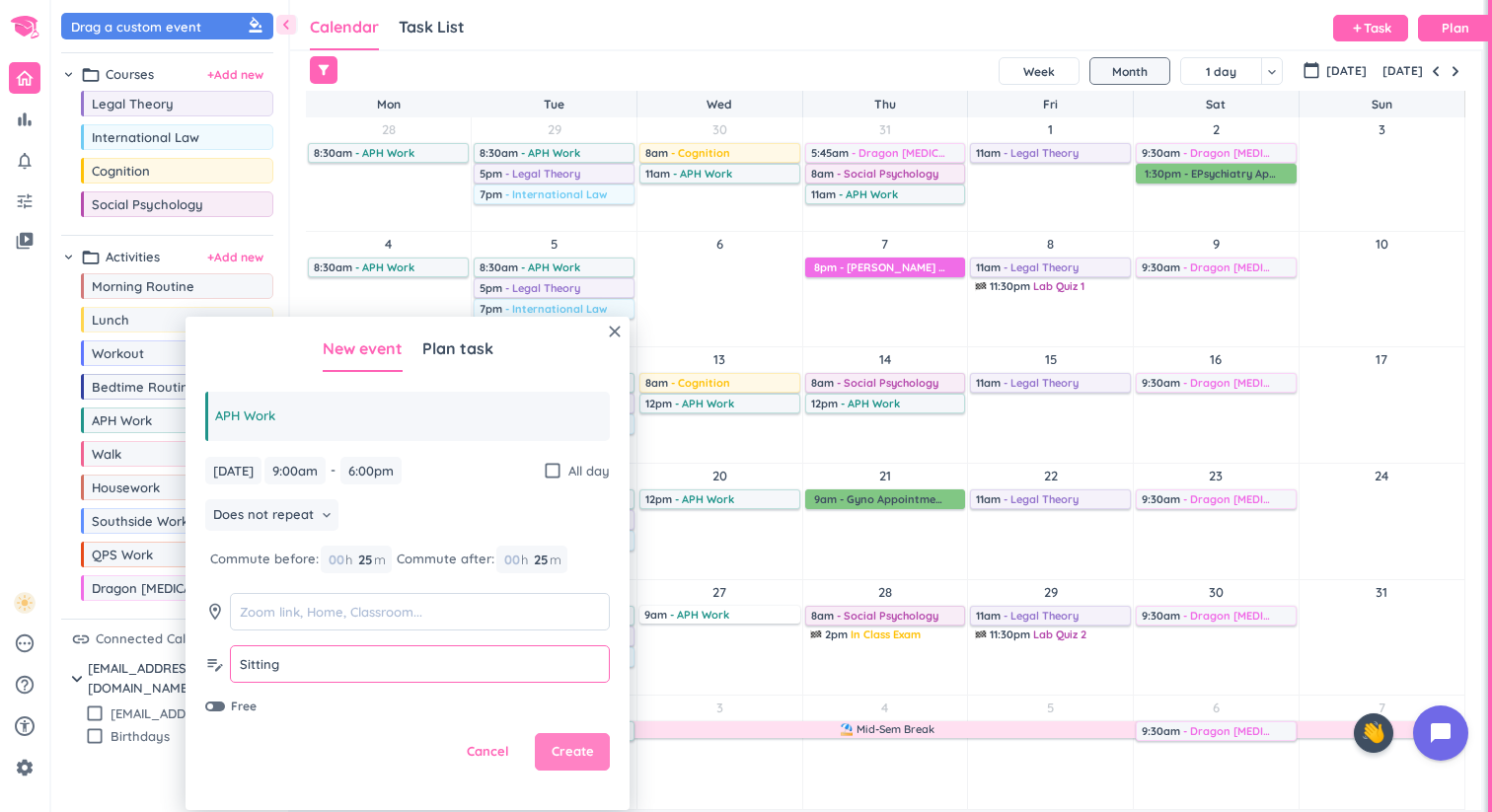 type on "Sitting" 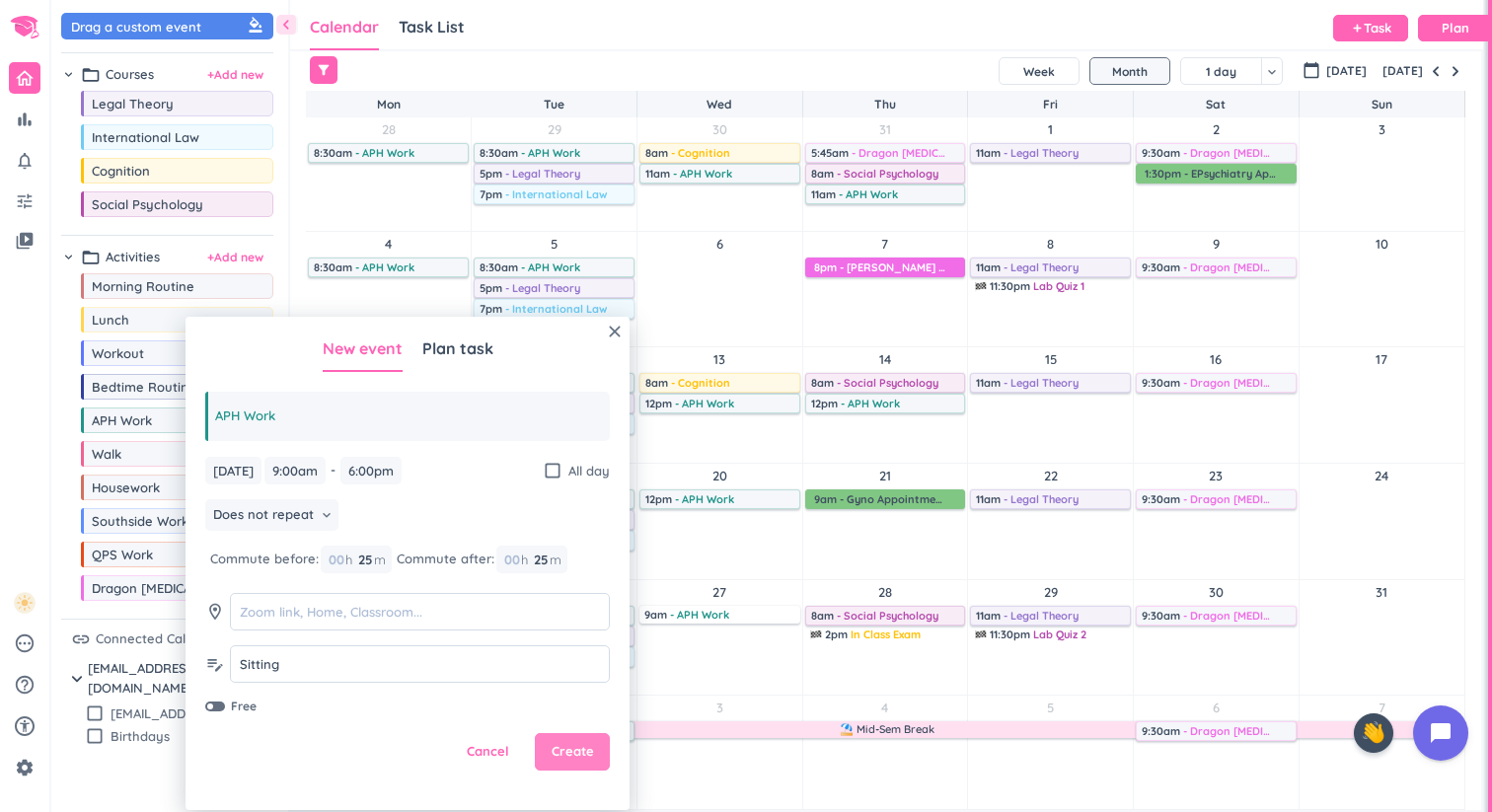 click on "Create" at bounding box center [572, 752] 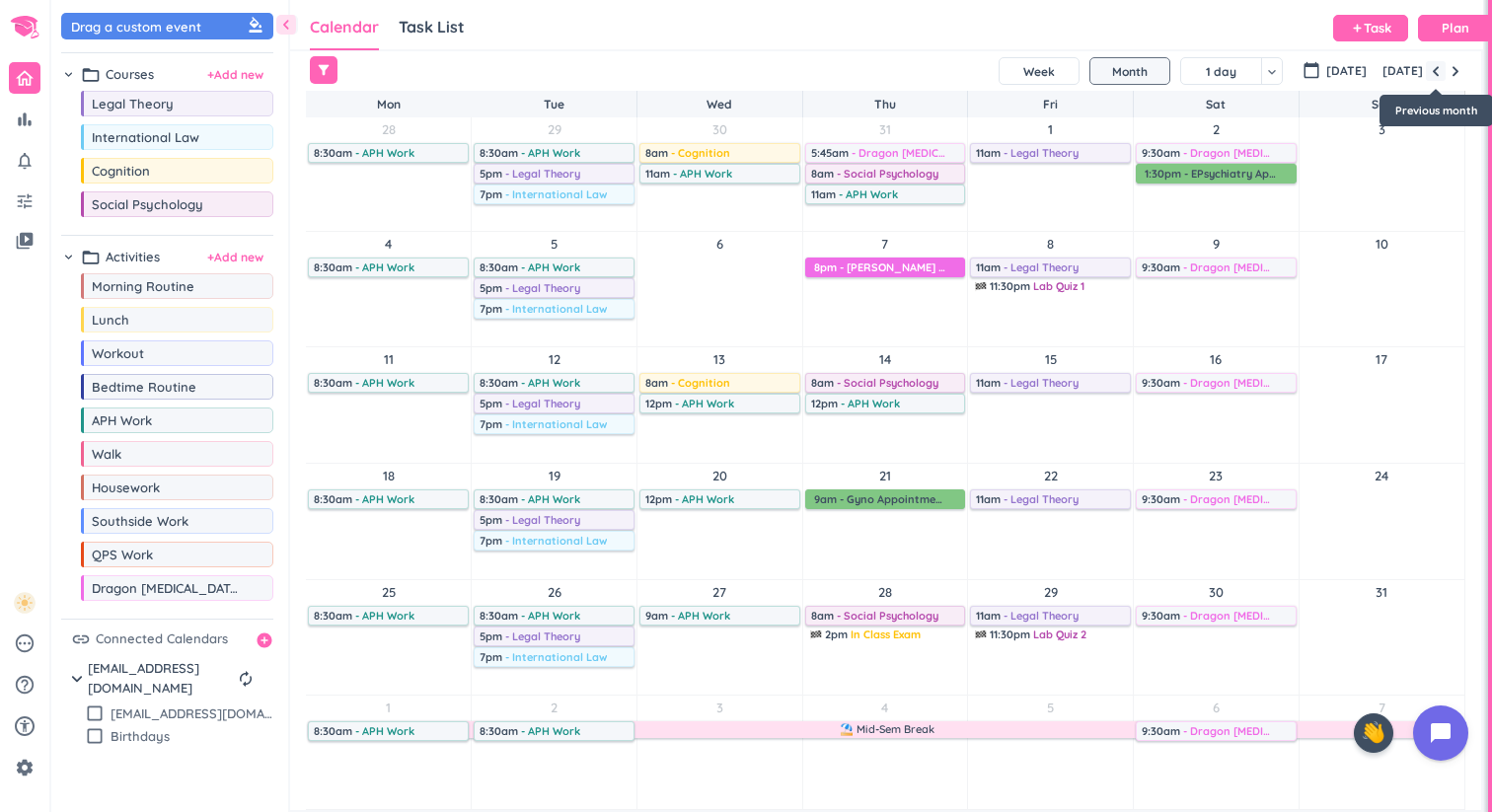 click at bounding box center [1436, 71] 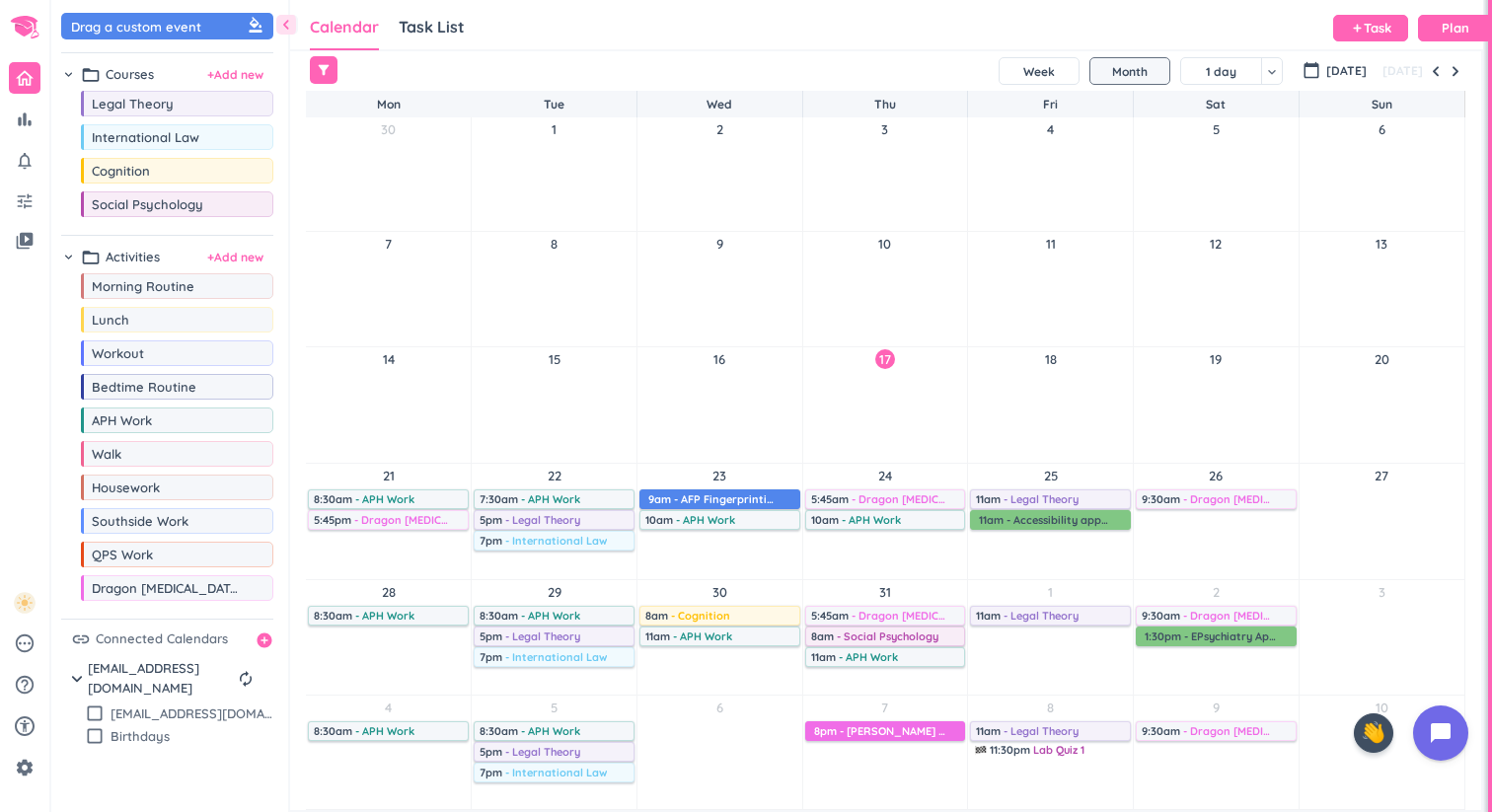 click on "29" at bounding box center (554, 592) 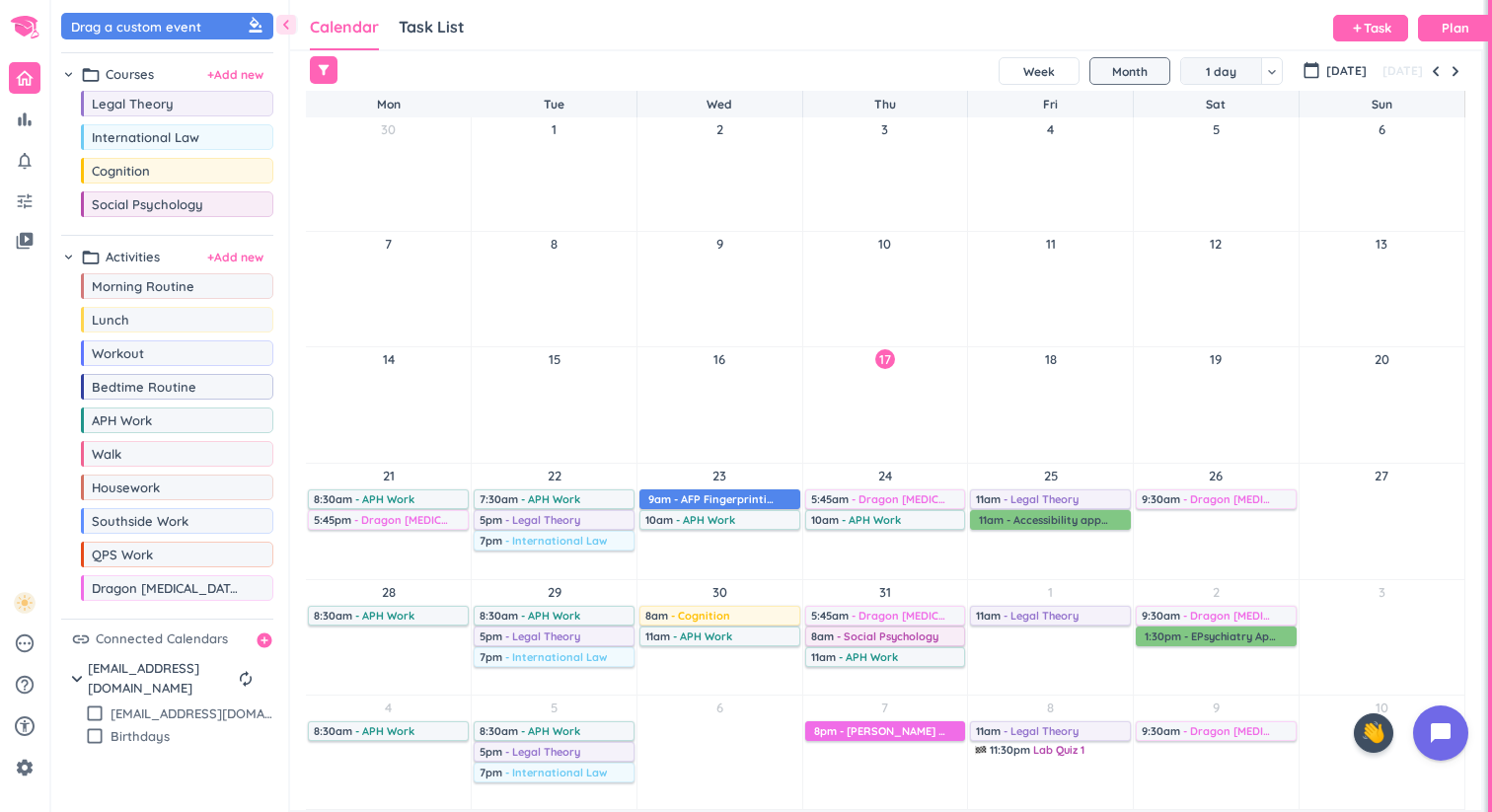 click on "1 day" at bounding box center [1222, 71] 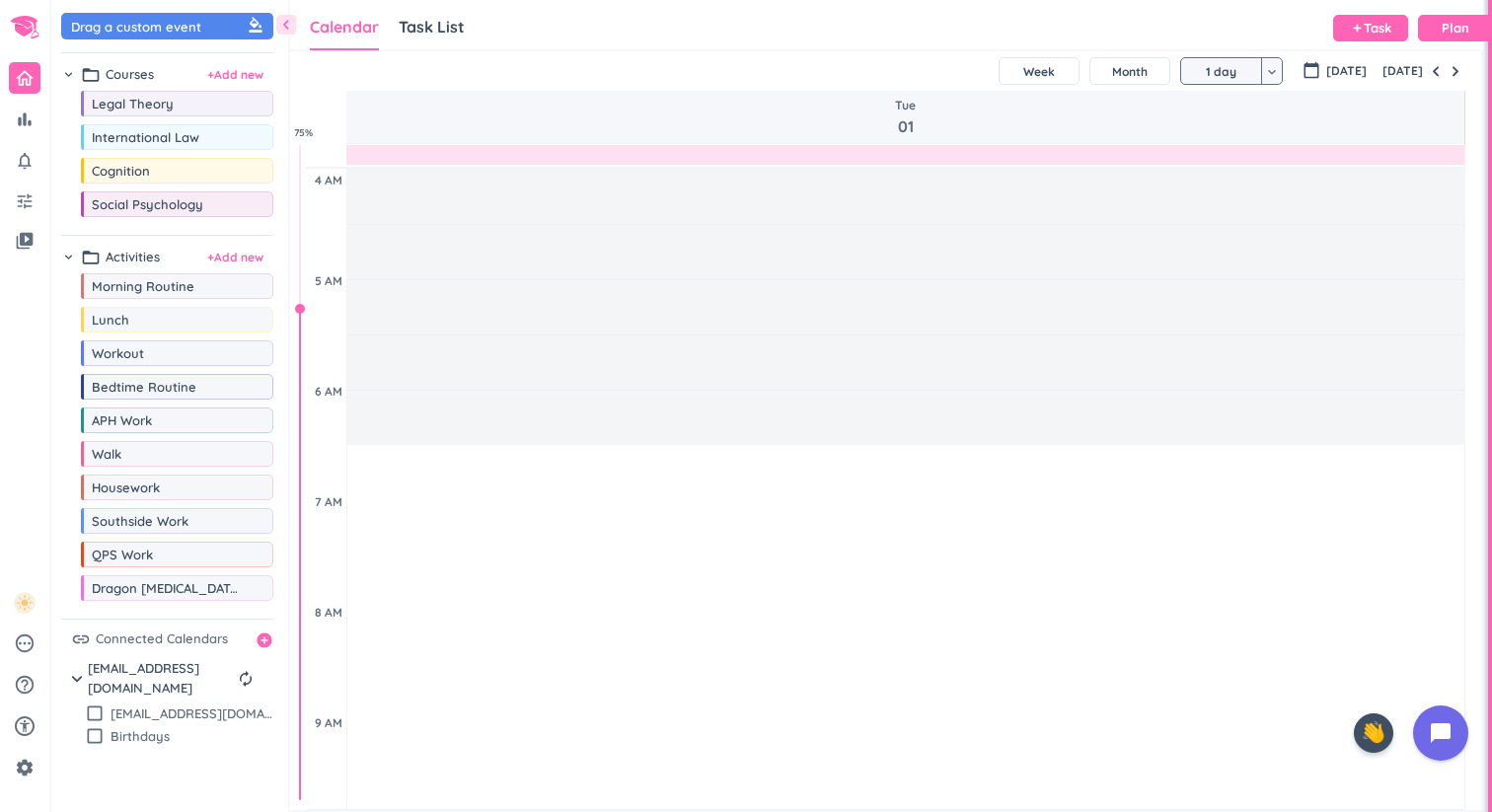 scroll, scrollTop: 96, scrollLeft: 0, axis: vertical 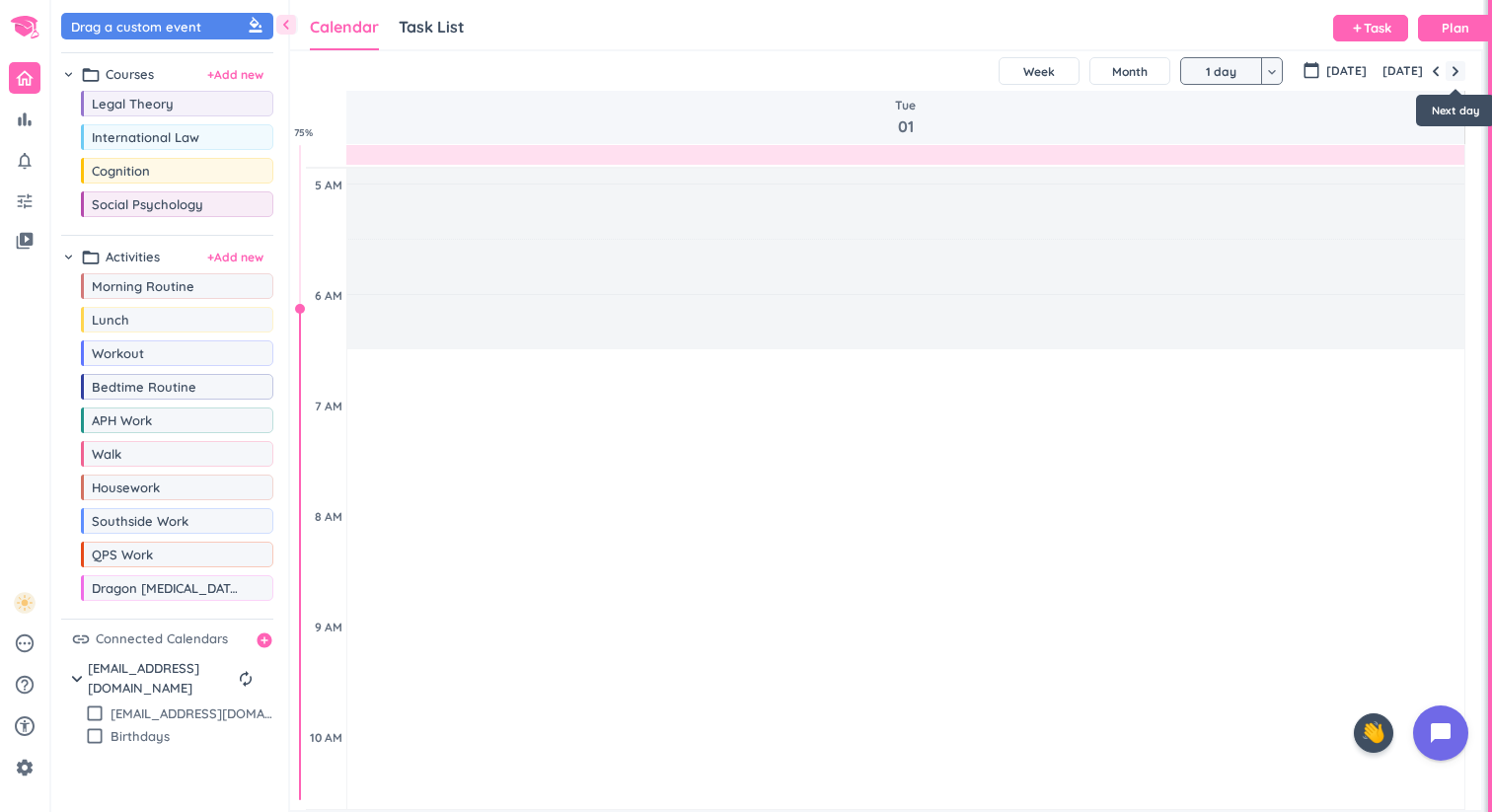 click at bounding box center (1455, 71) 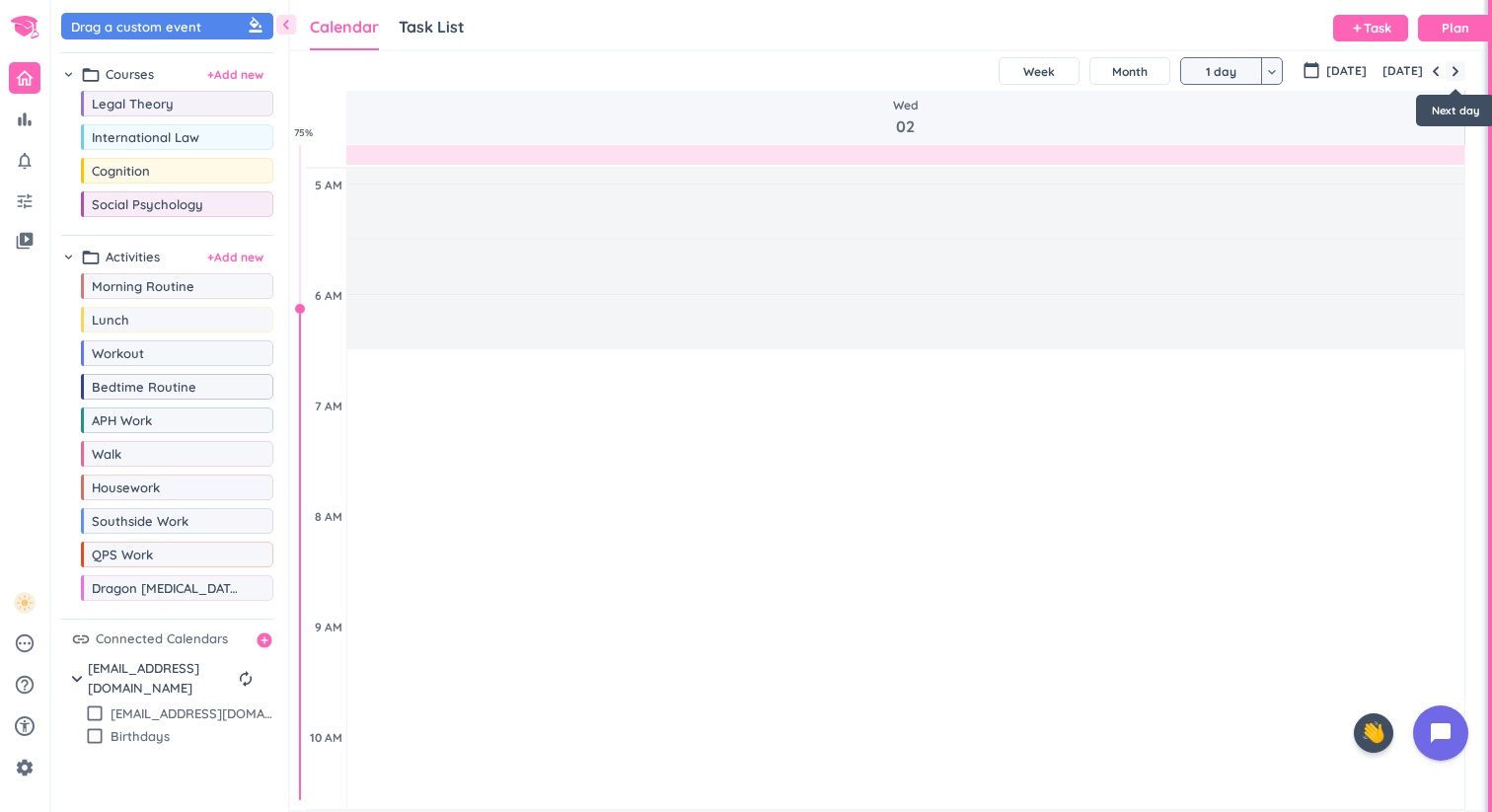 scroll, scrollTop: 222, scrollLeft: 0, axis: vertical 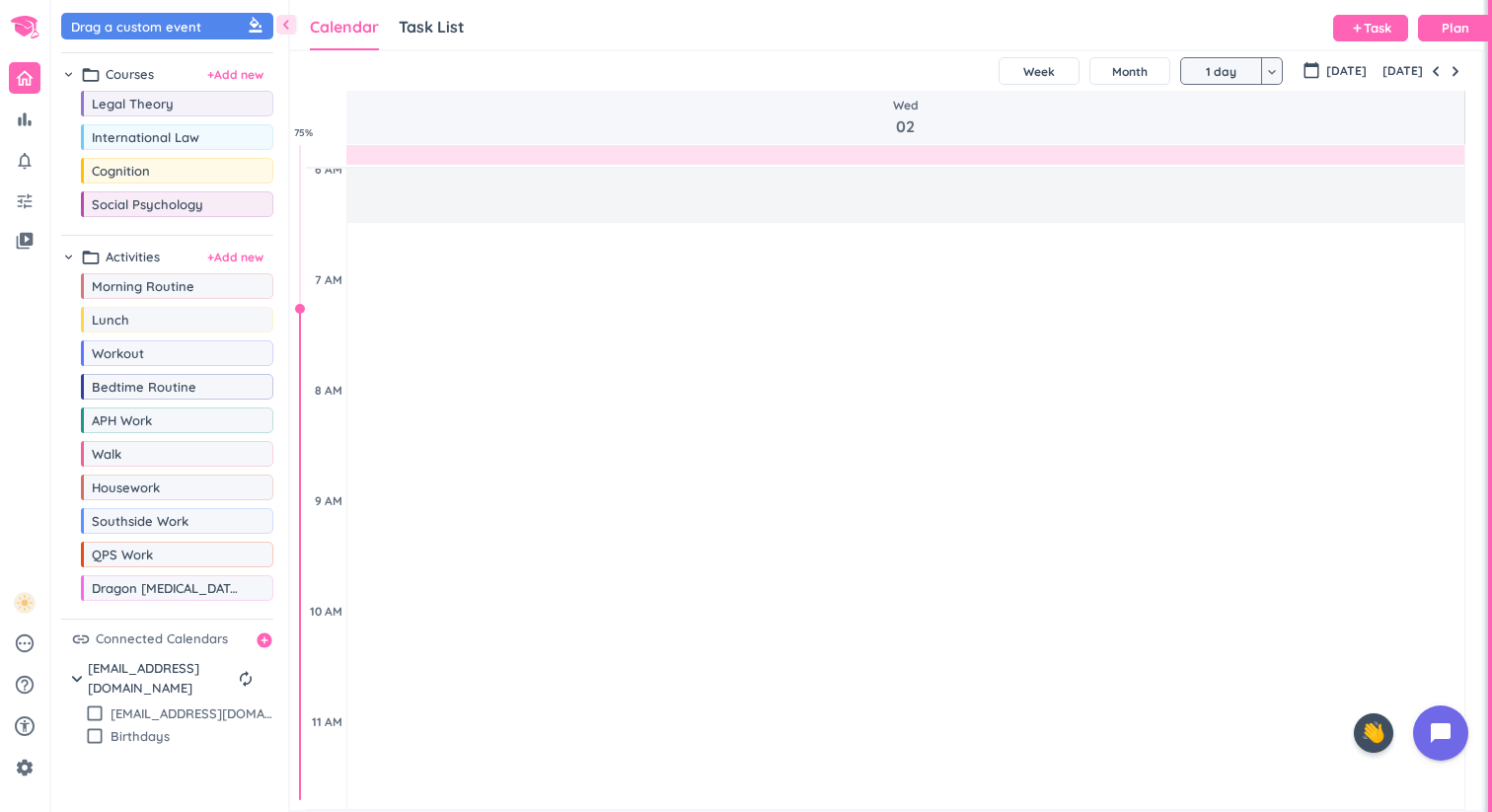 click on "Wed 02" at bounding box center (905, 117) 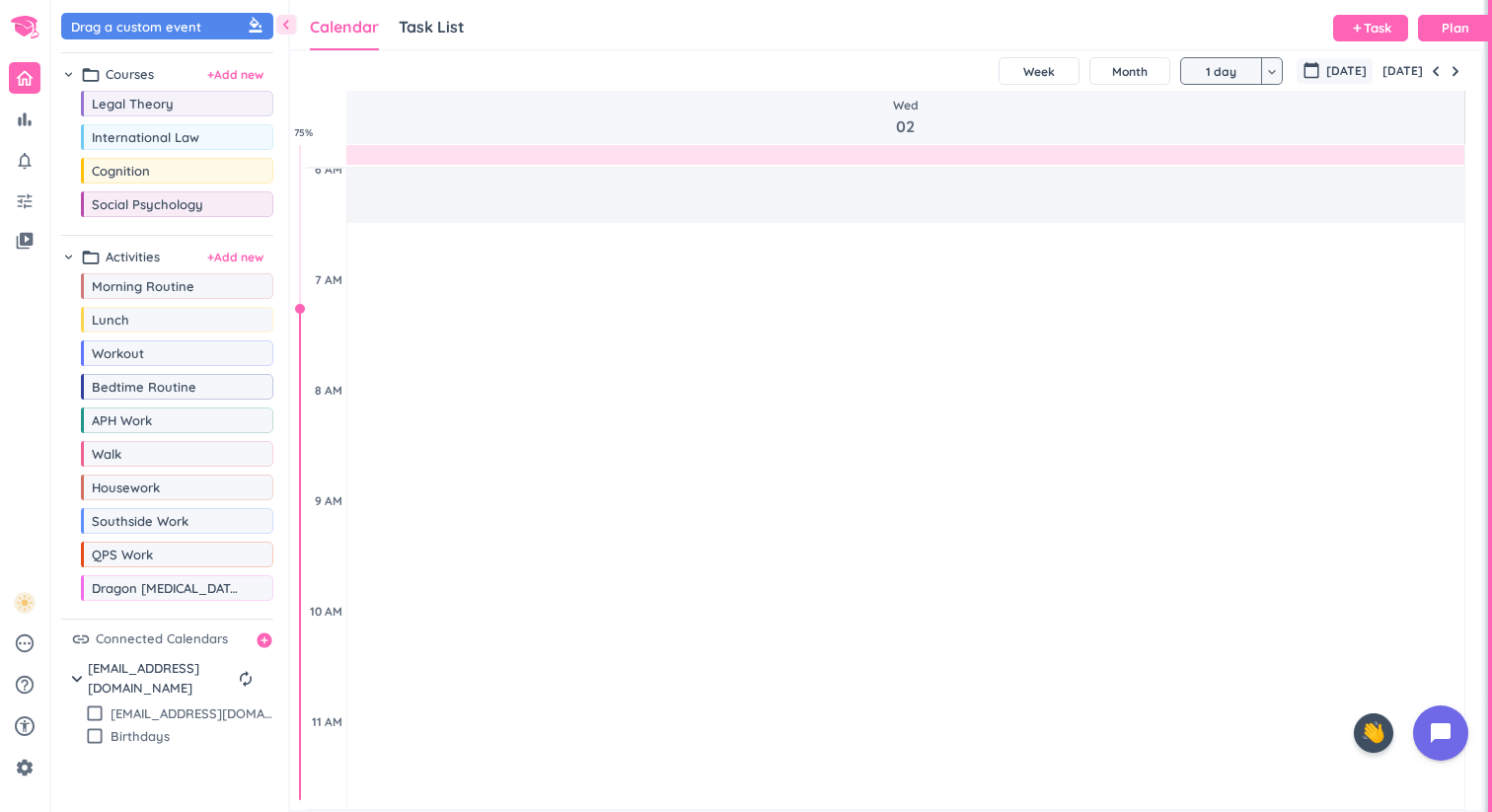click on "[DATE]" at bounding box center (1346, 71) 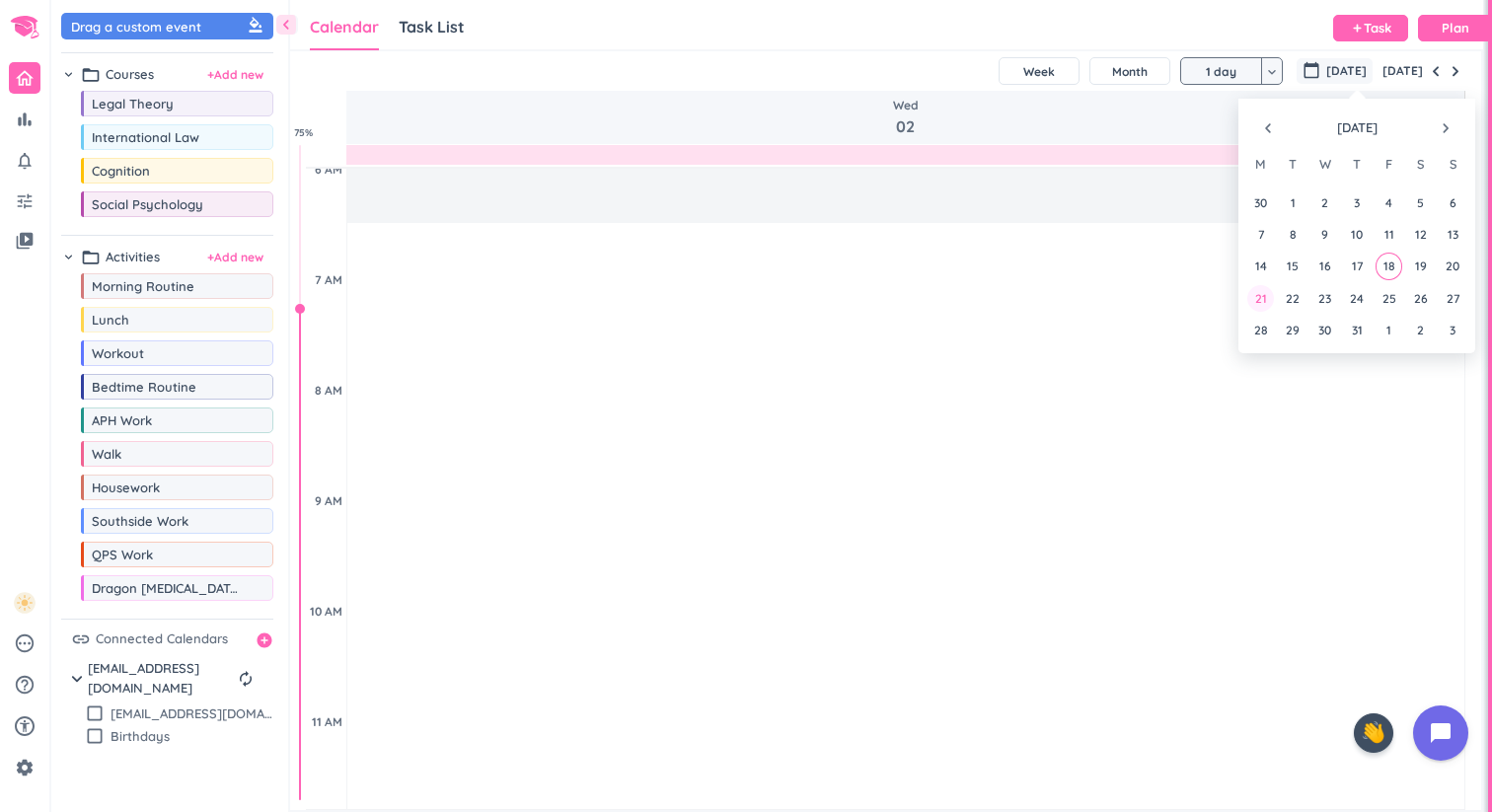 click on "21" at bounding box center (1260, 297) 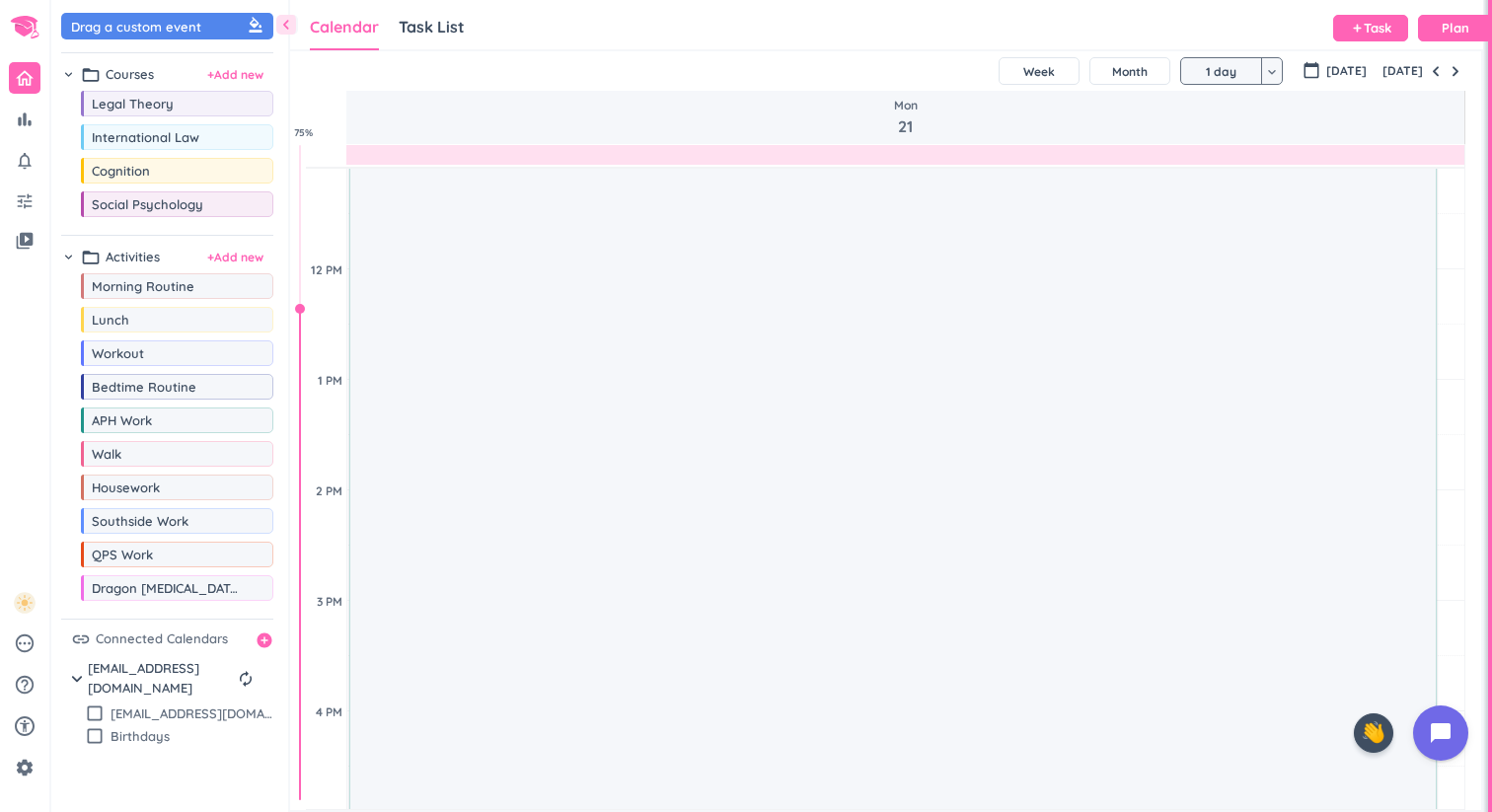 scroll, scrollTop: 448, scrollLeft: 0, axis: vertical 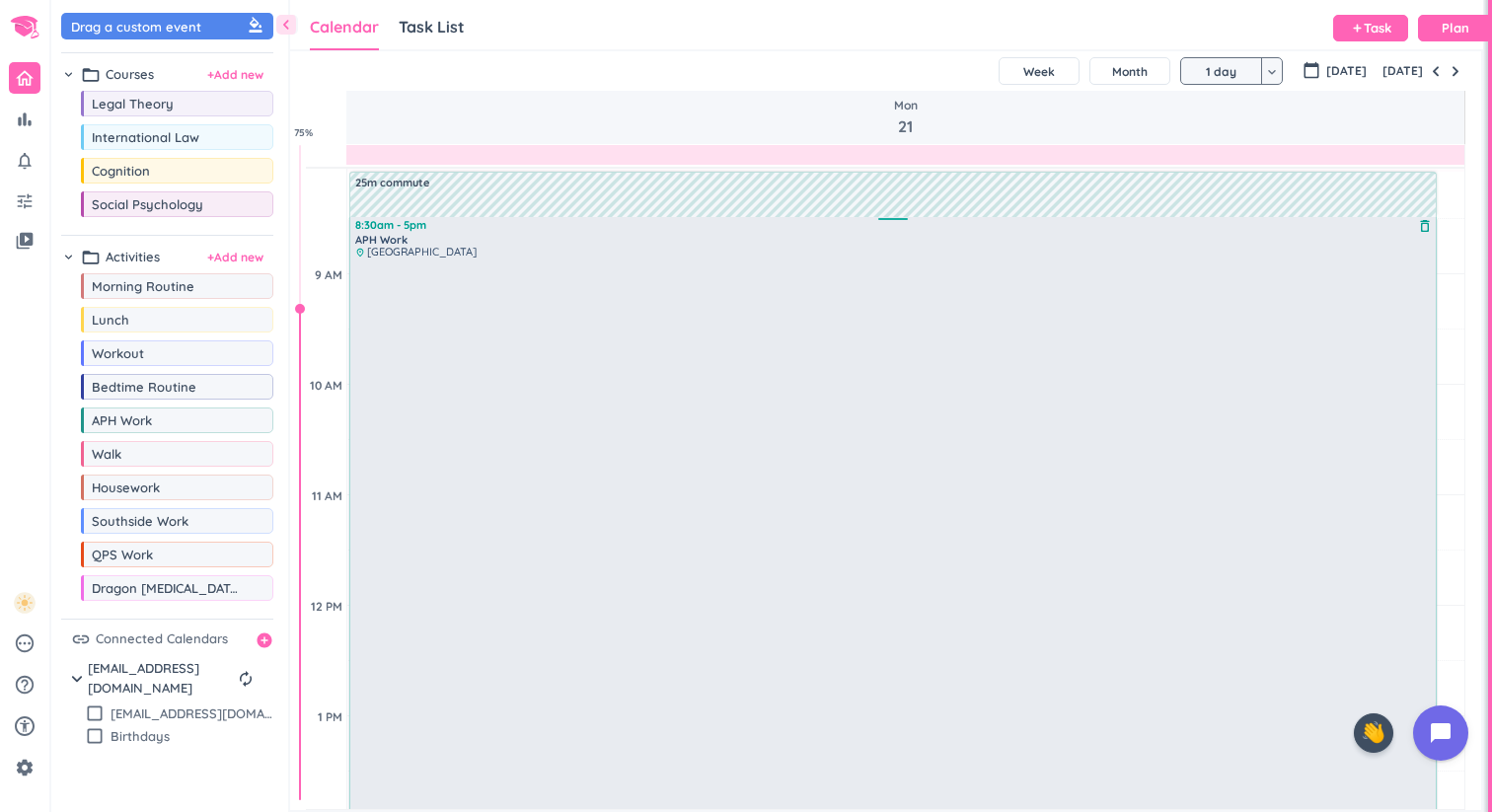 click at bounding box center (894, 705) 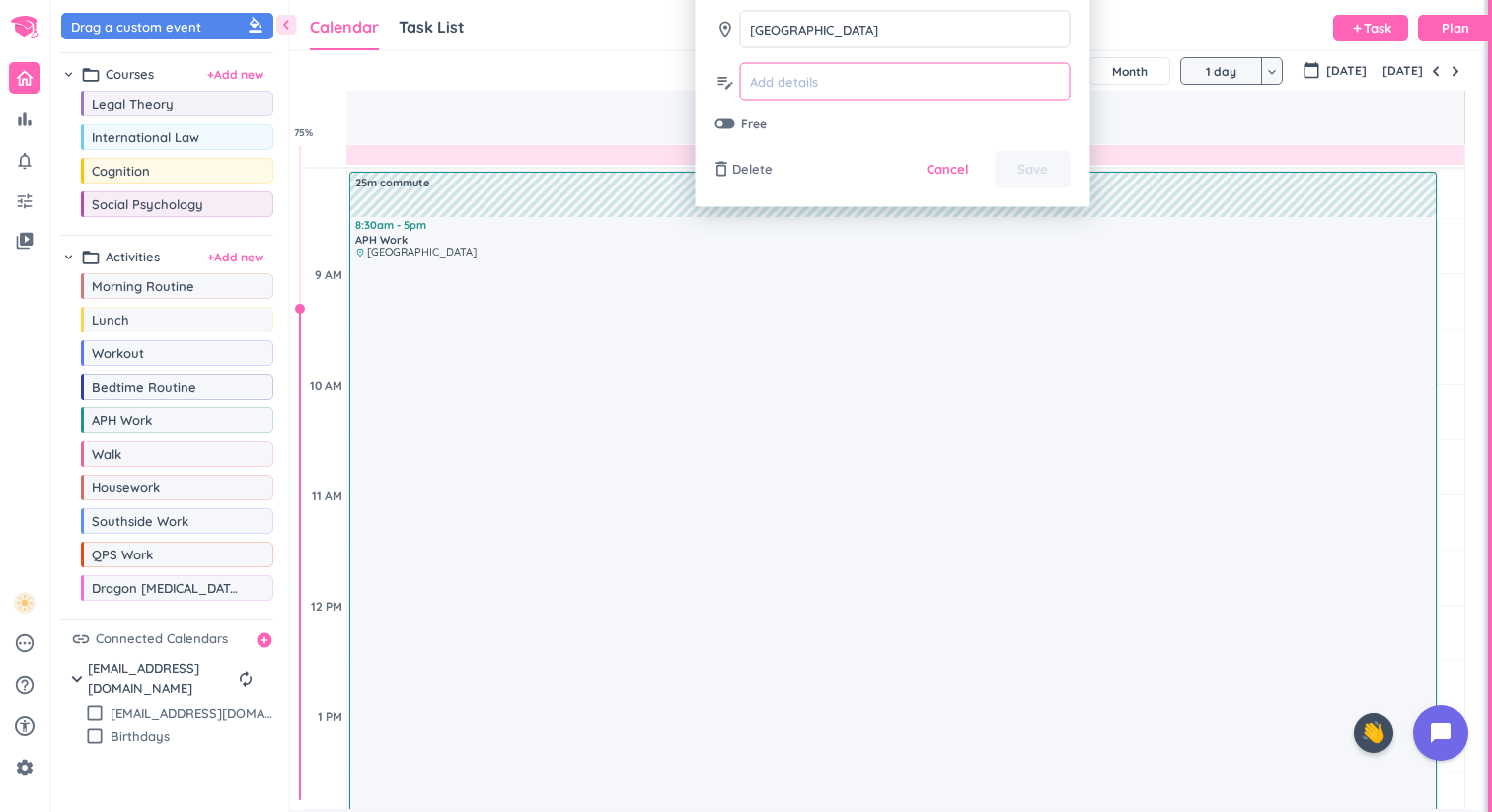 click at bounding box center [905, 81] 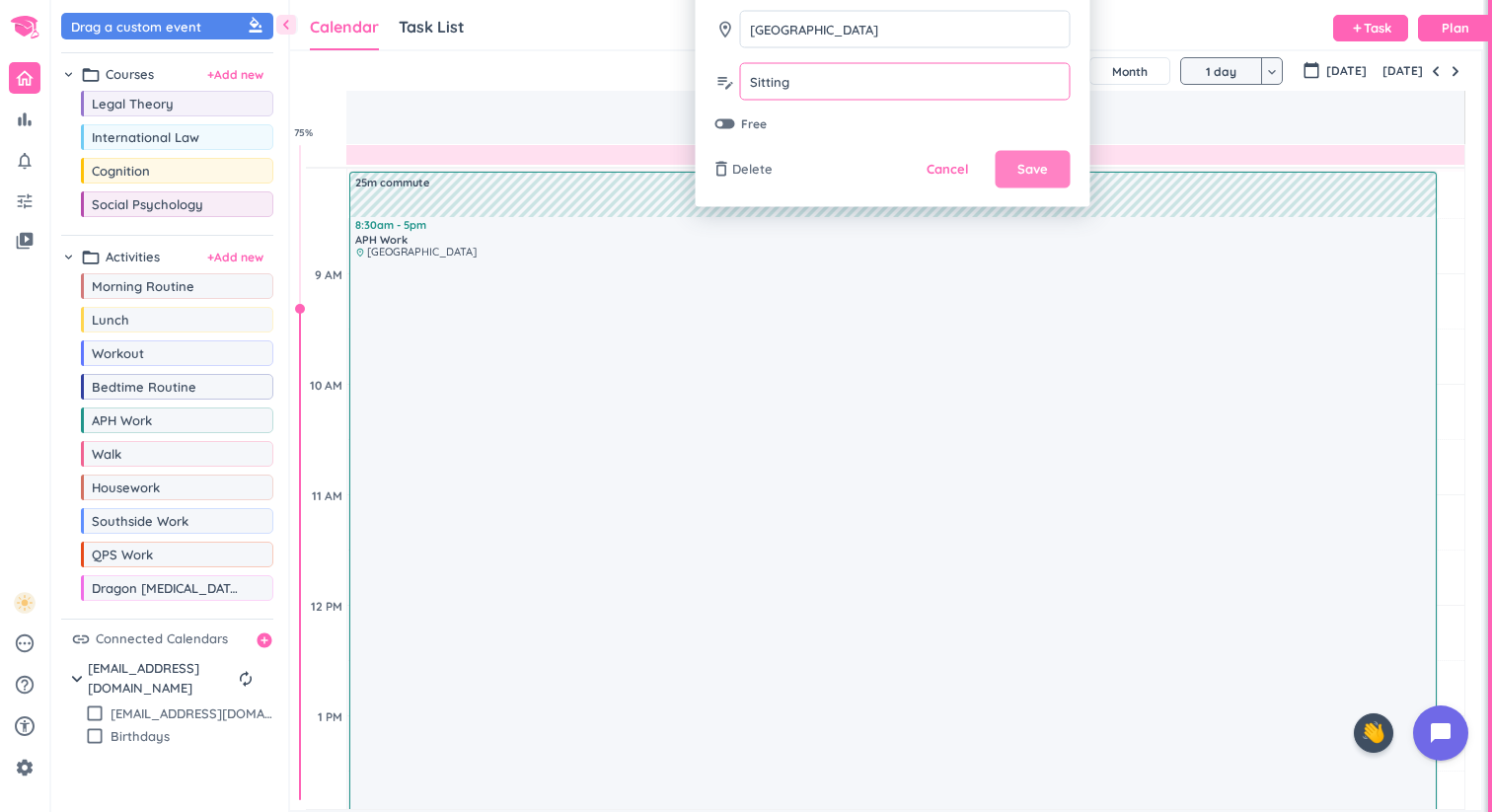 type on "Sitting" 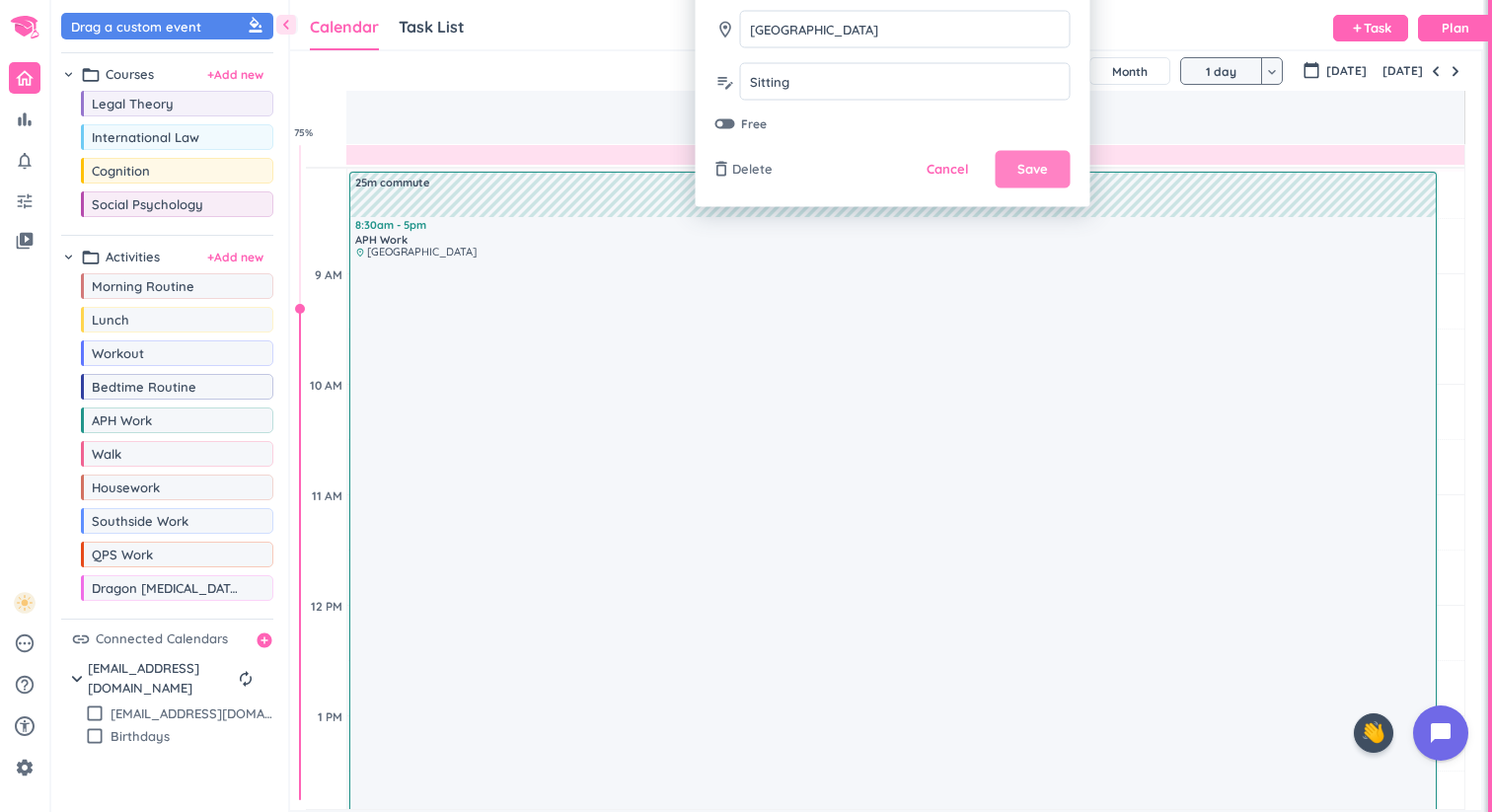 click on "Save" at bounding box center [1033, 170] 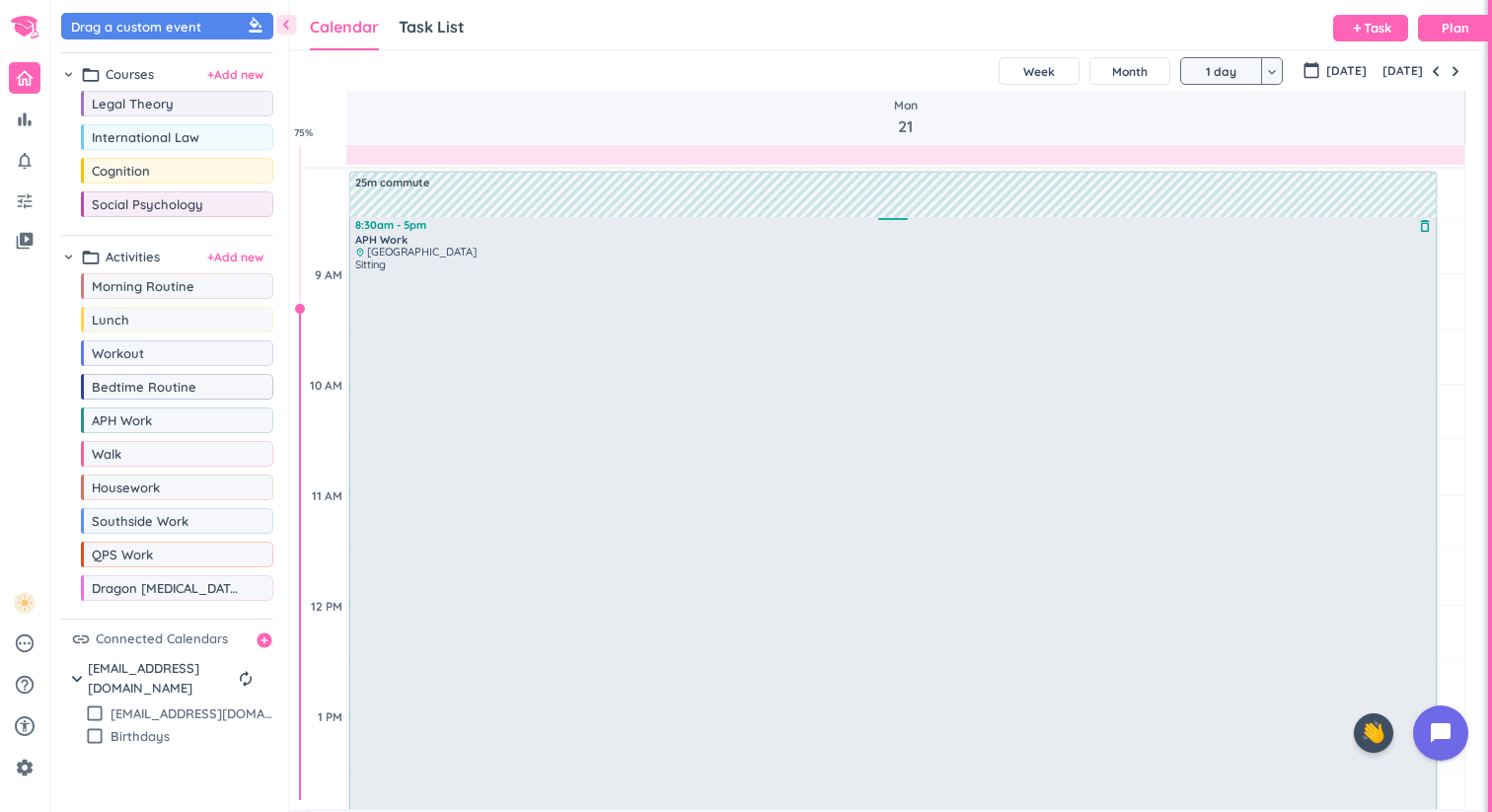 click on "APH Work" at bounding box center [894, 240] 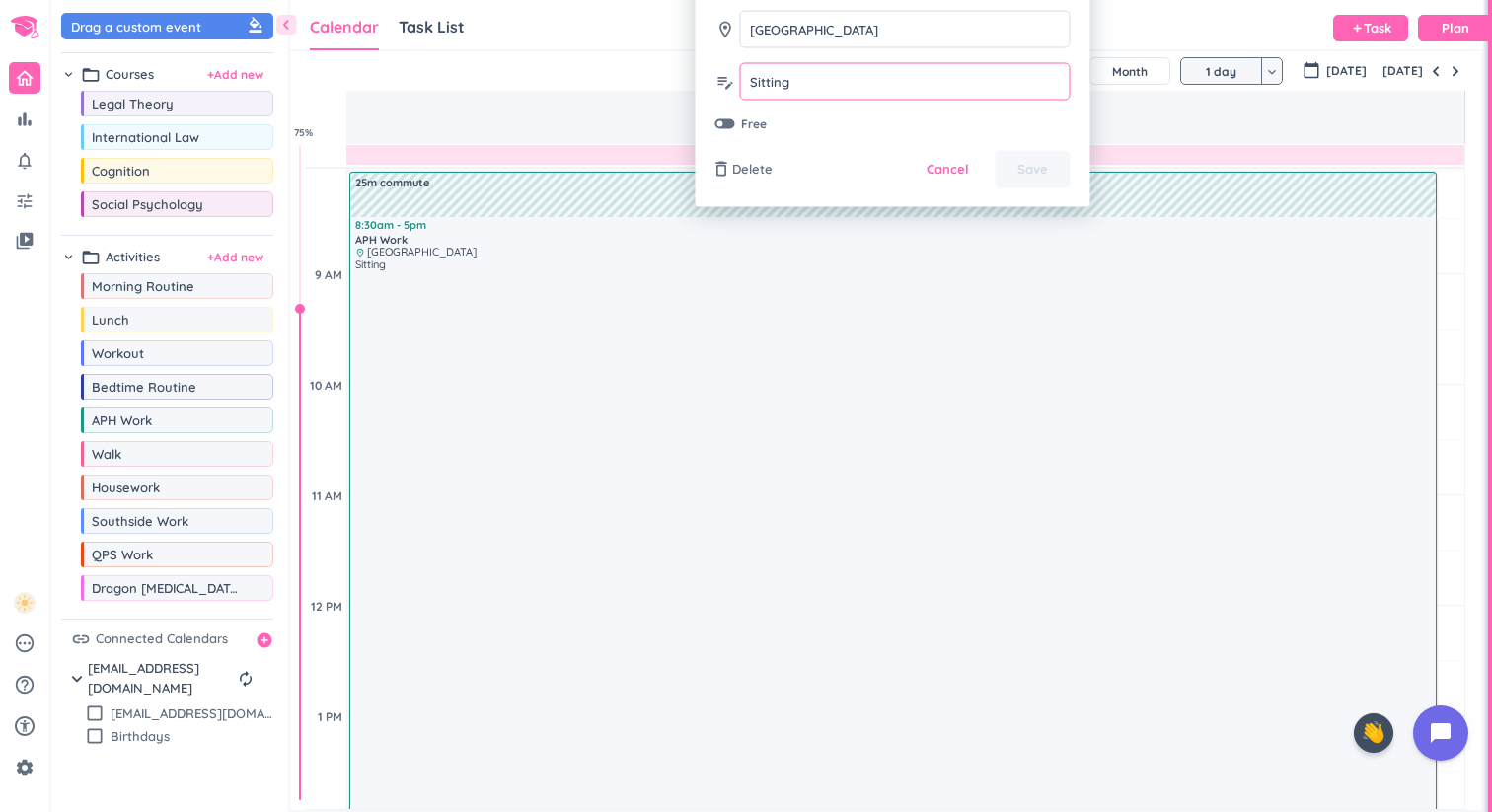 click on "Sitting" at bounding box center (905, 81) 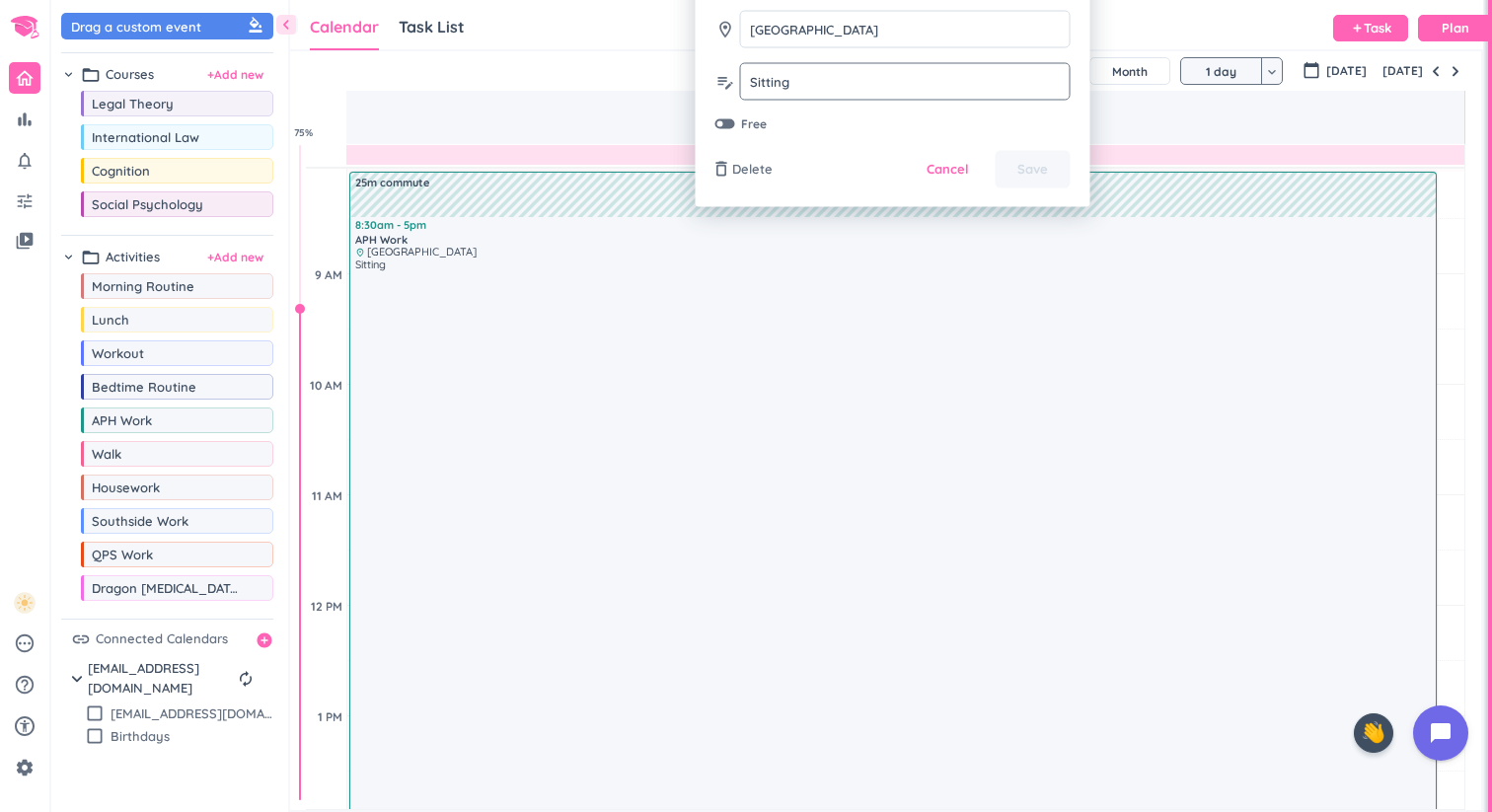 click on "Sitting Sitting" 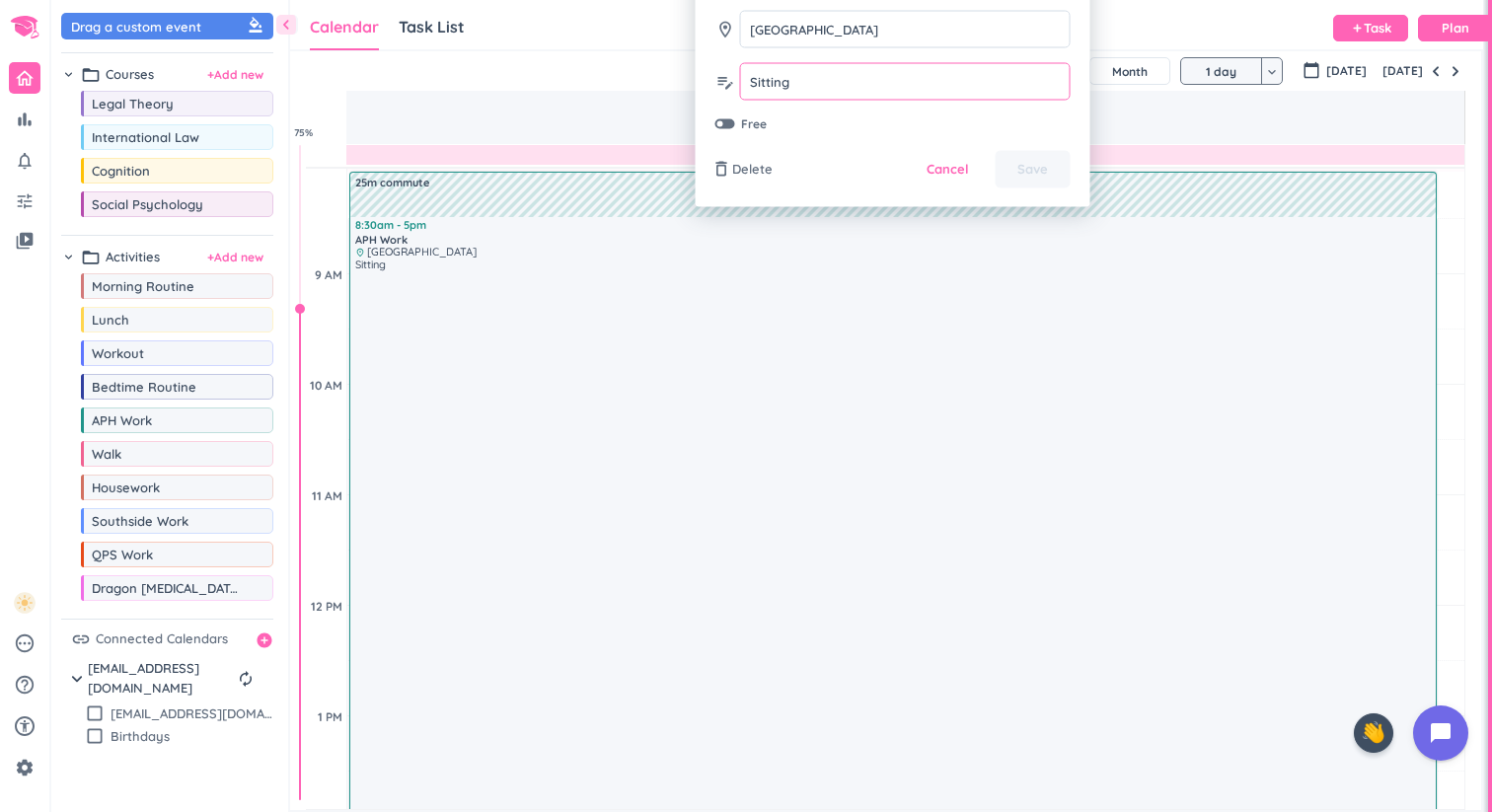 click on "Sitting" at bounding box center [905, 81] 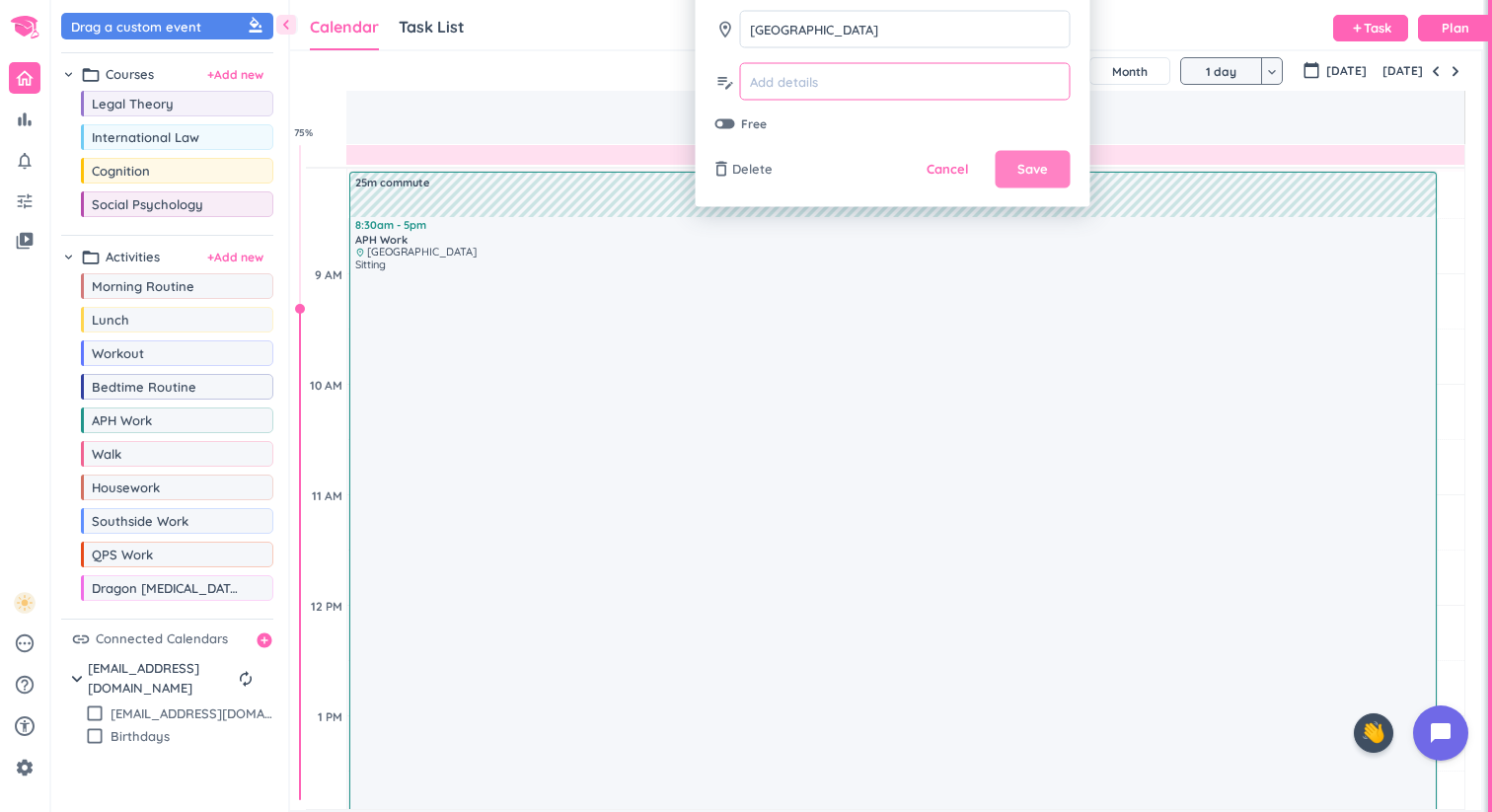 type 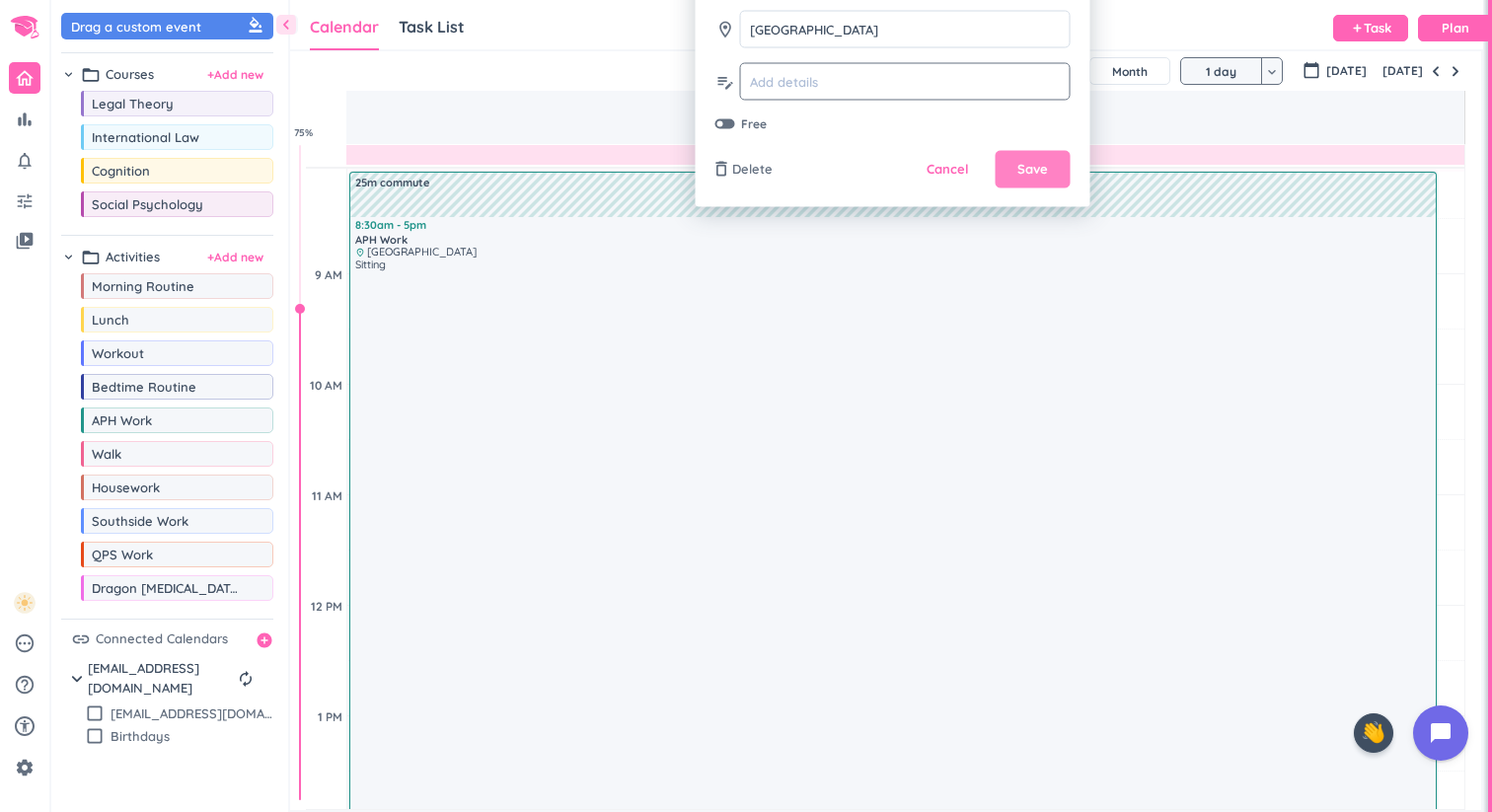click on "Save" at bounding box center (1032, 170) 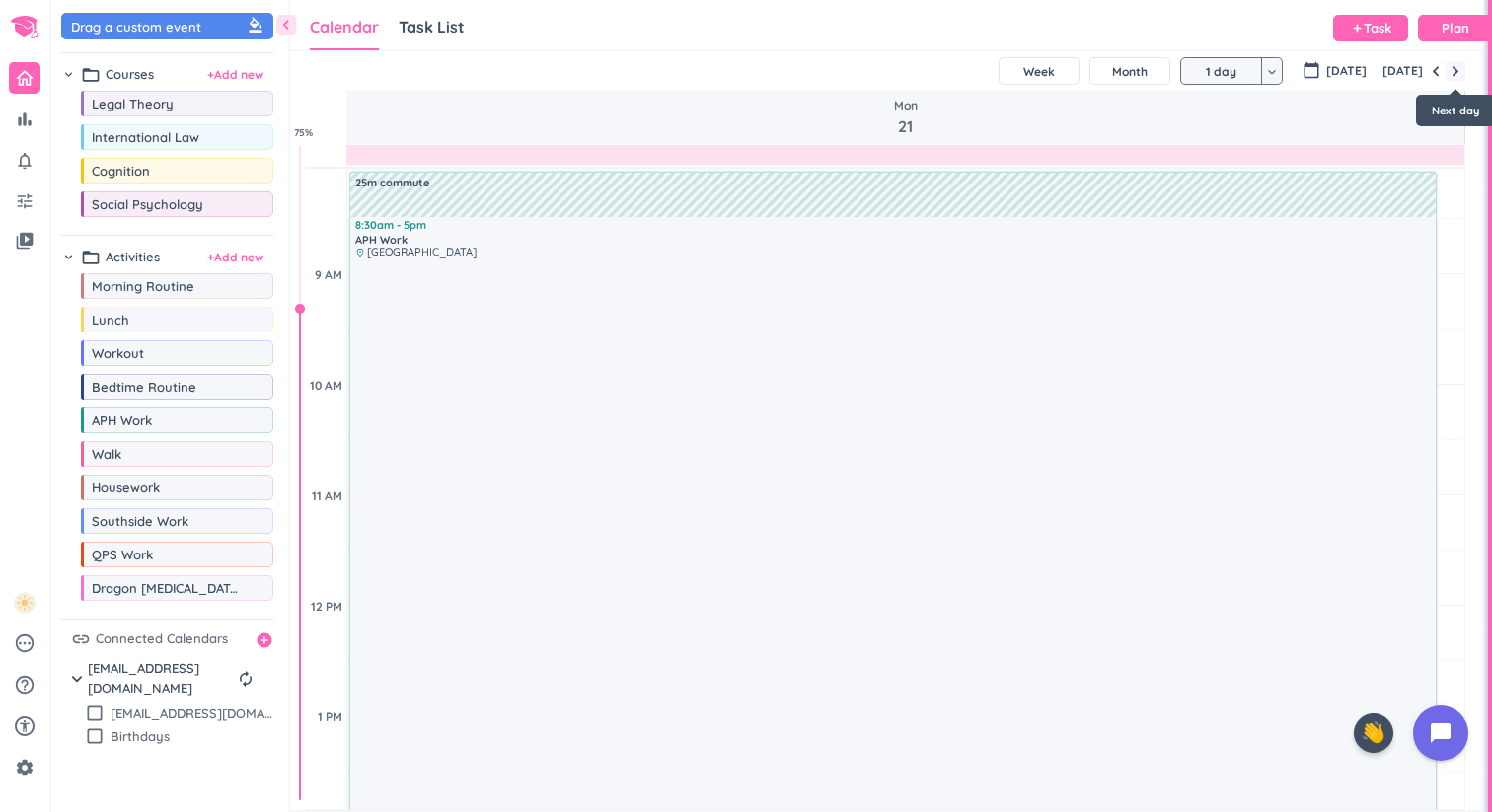 click at bounding box center [1455, 71] 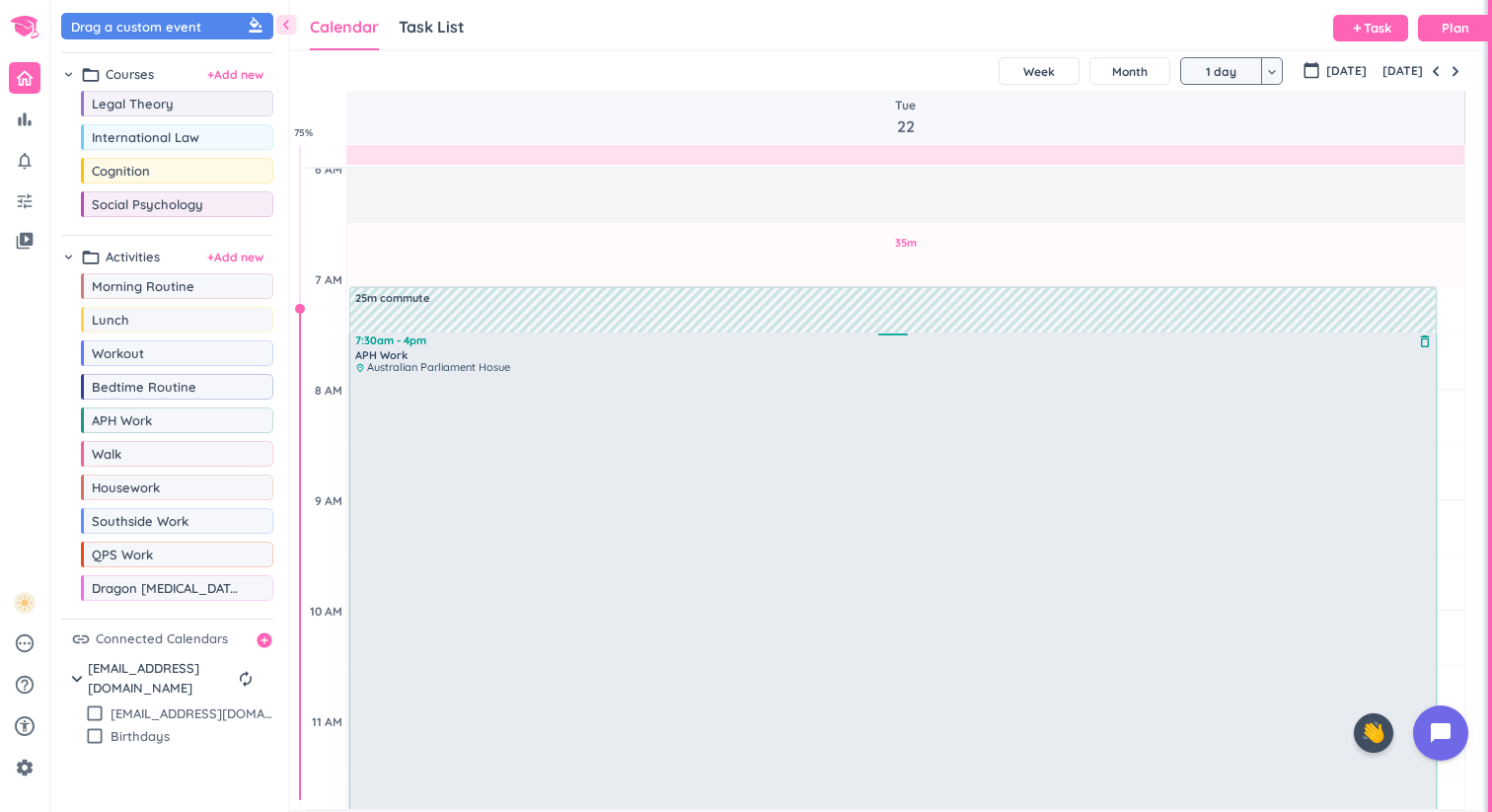 click at bounding box center (894, 822) 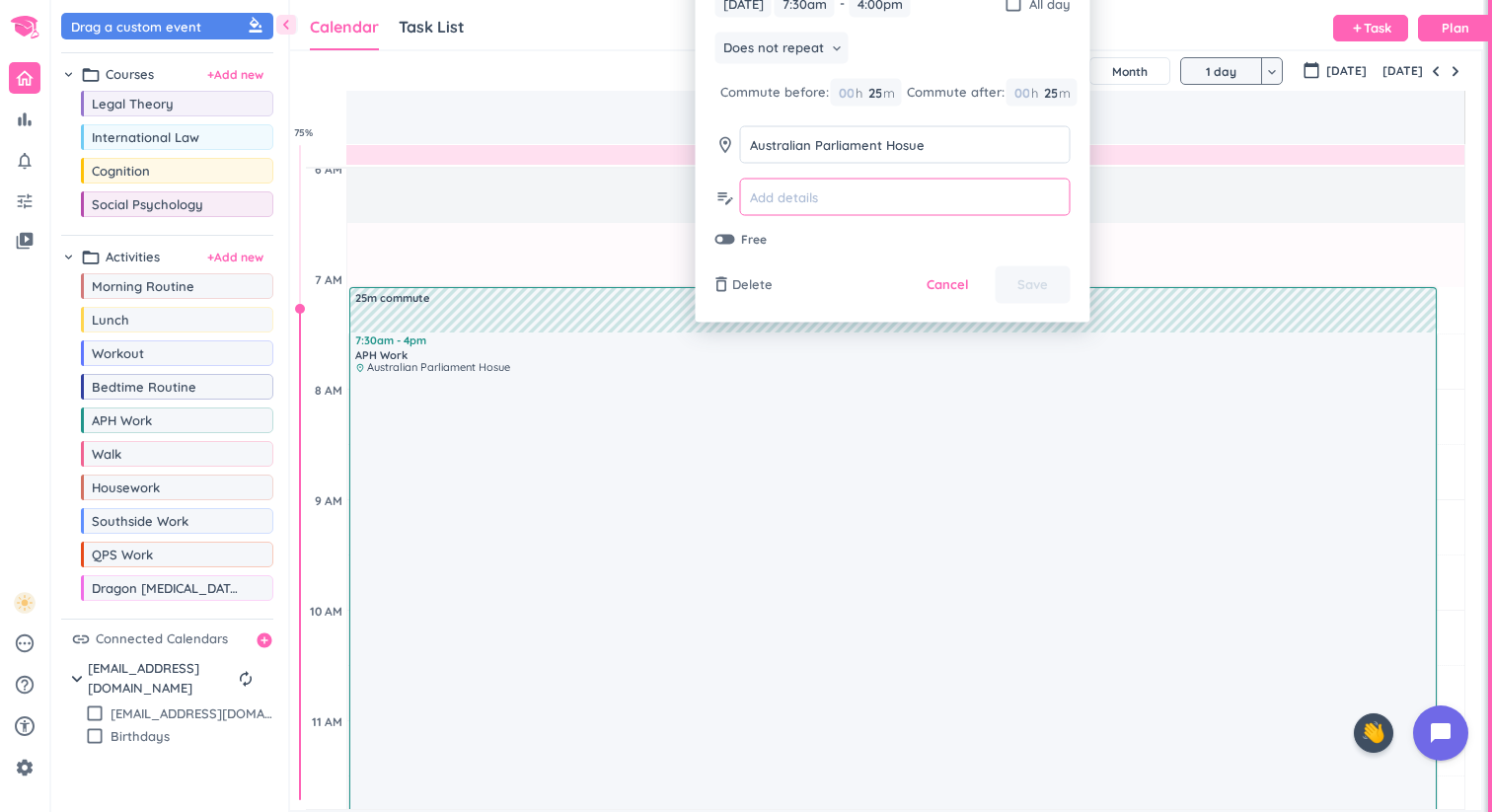 click at bounding box center [905, 196] 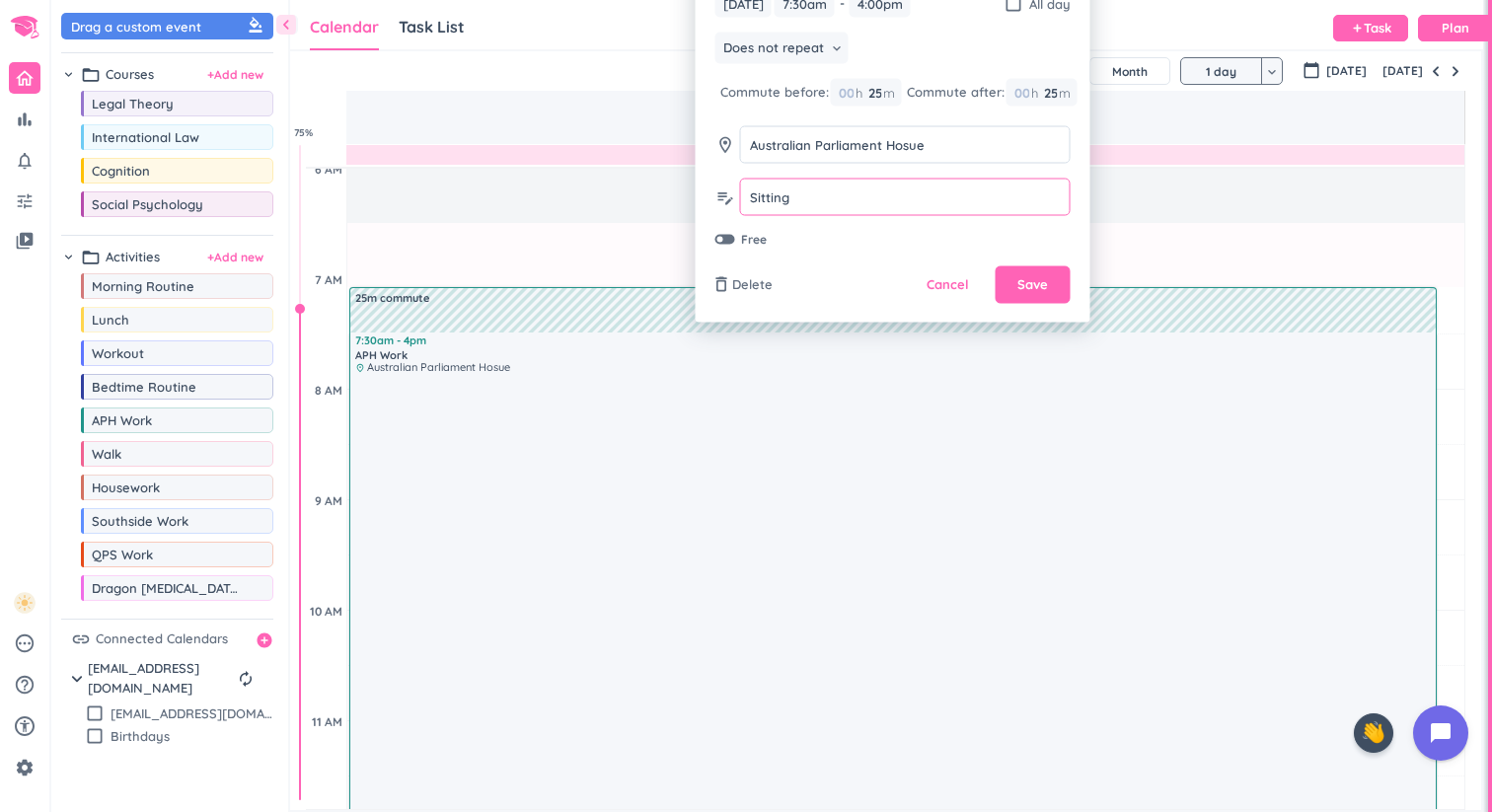 click on "Sittin" at bounding box center (905, 196) 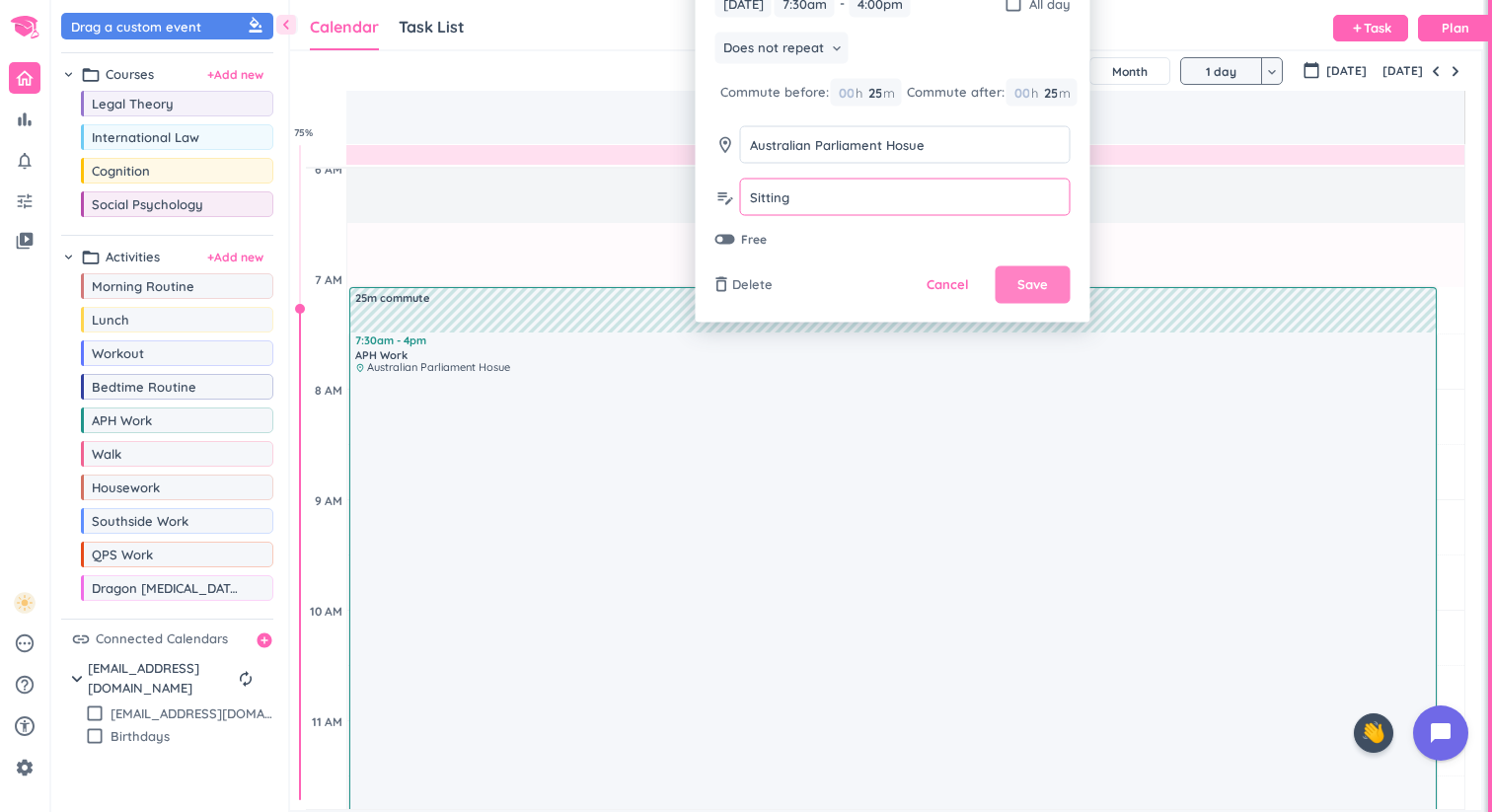 type on "Sitting" 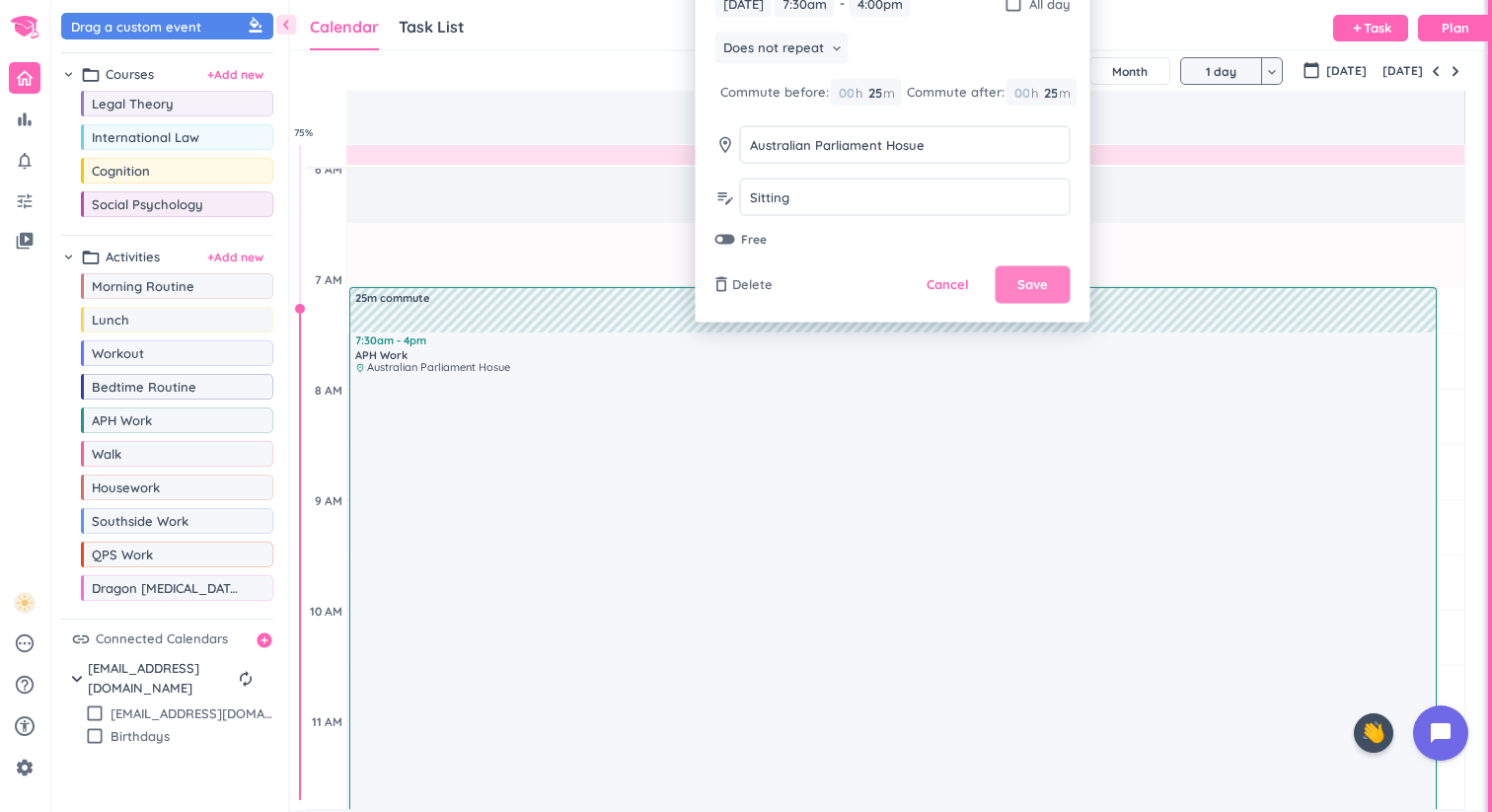 click on "Save" at bounding box center (1033, 285) 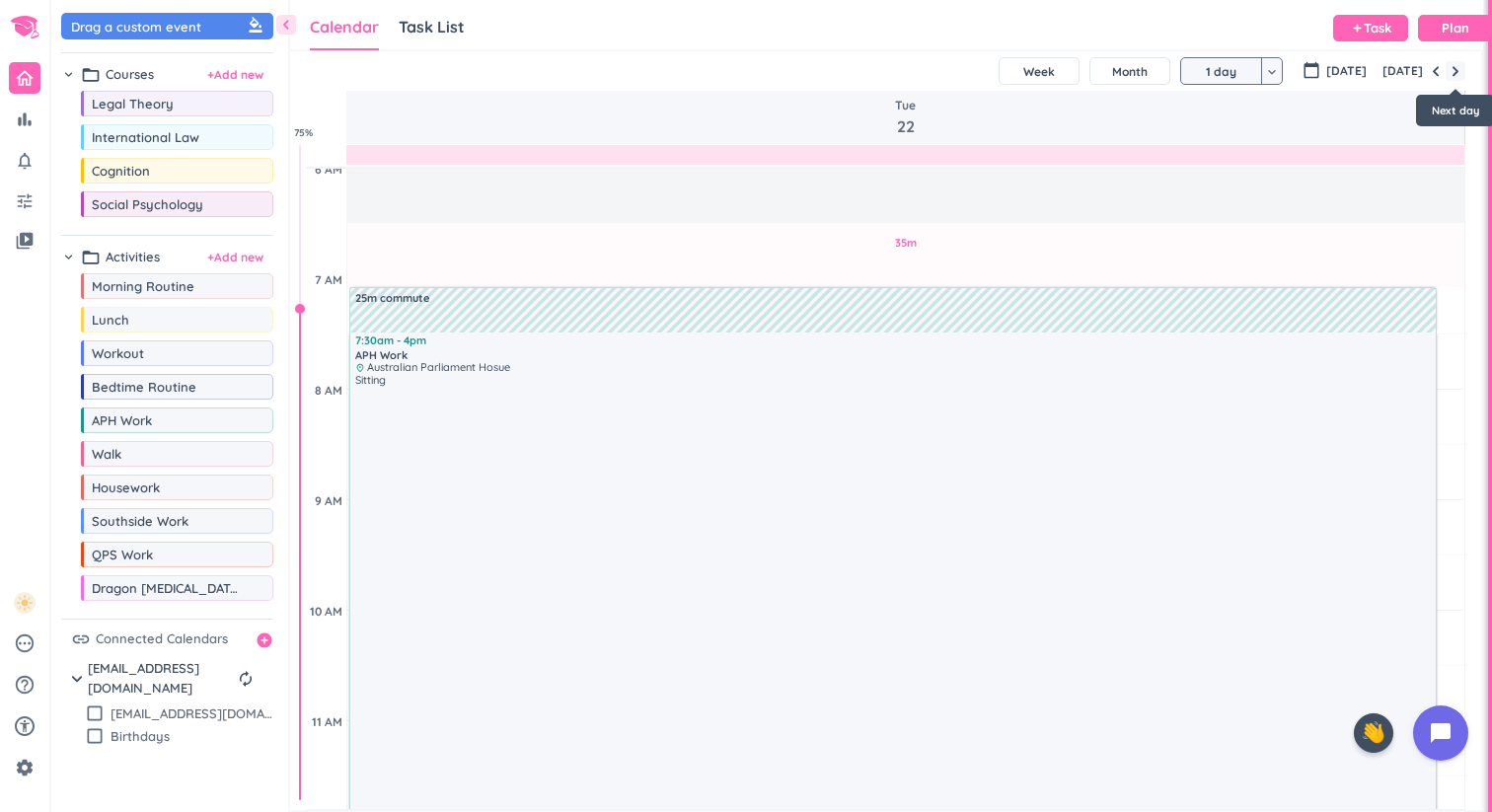 click at bounding box center (1455, 71) 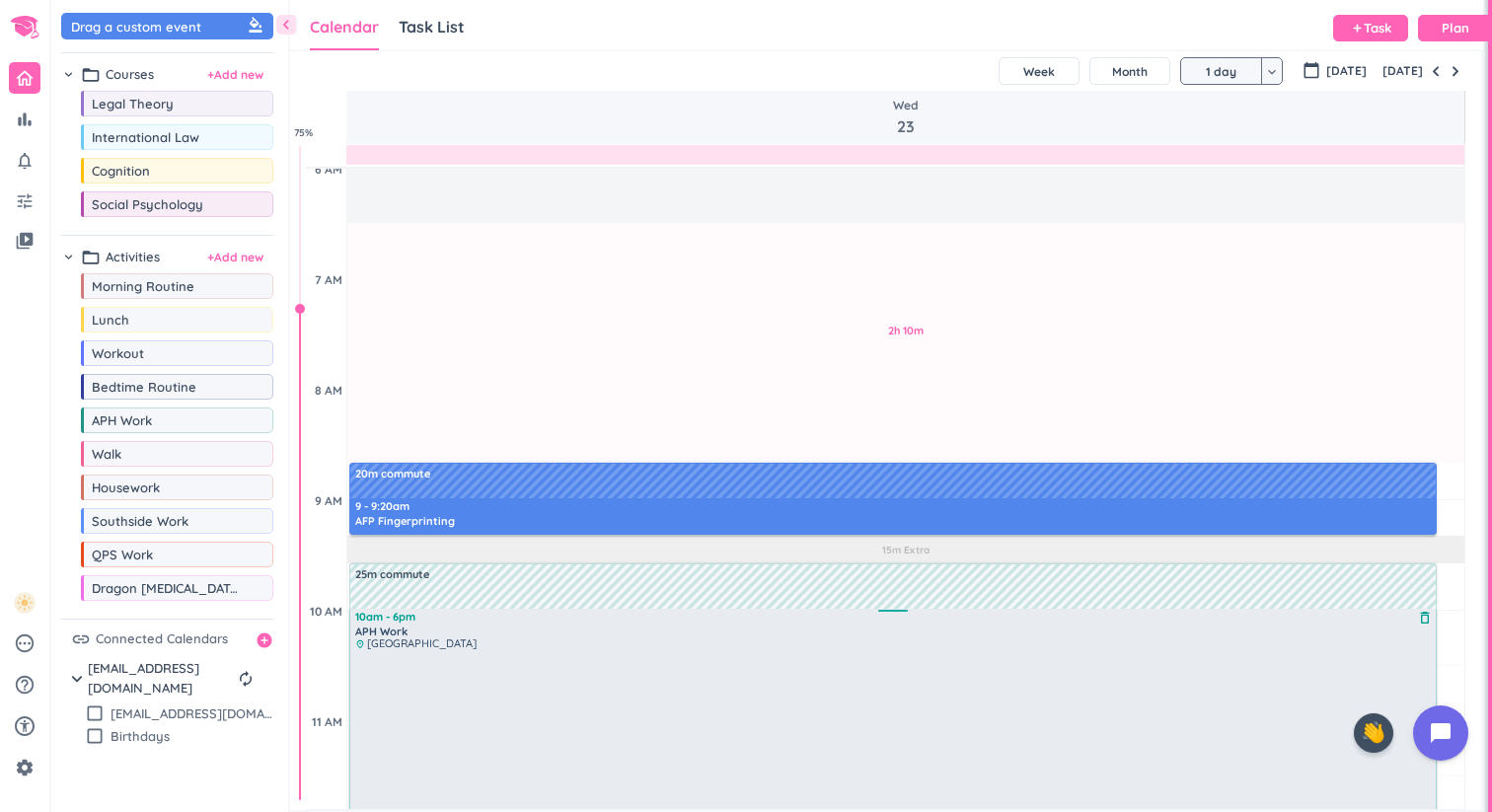 click at bounding box center (894, 1070) 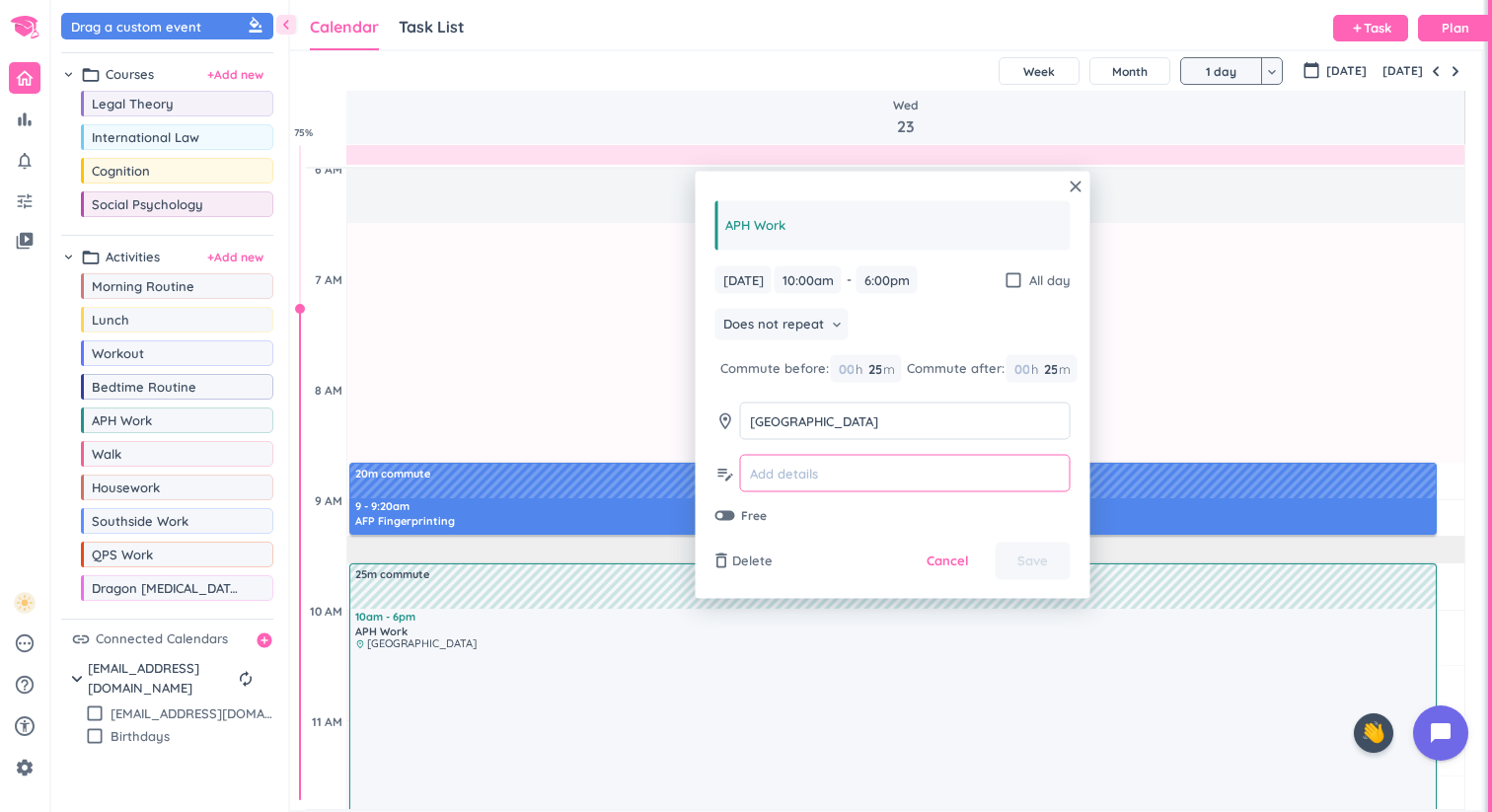 click at bounding box center (905, 473) 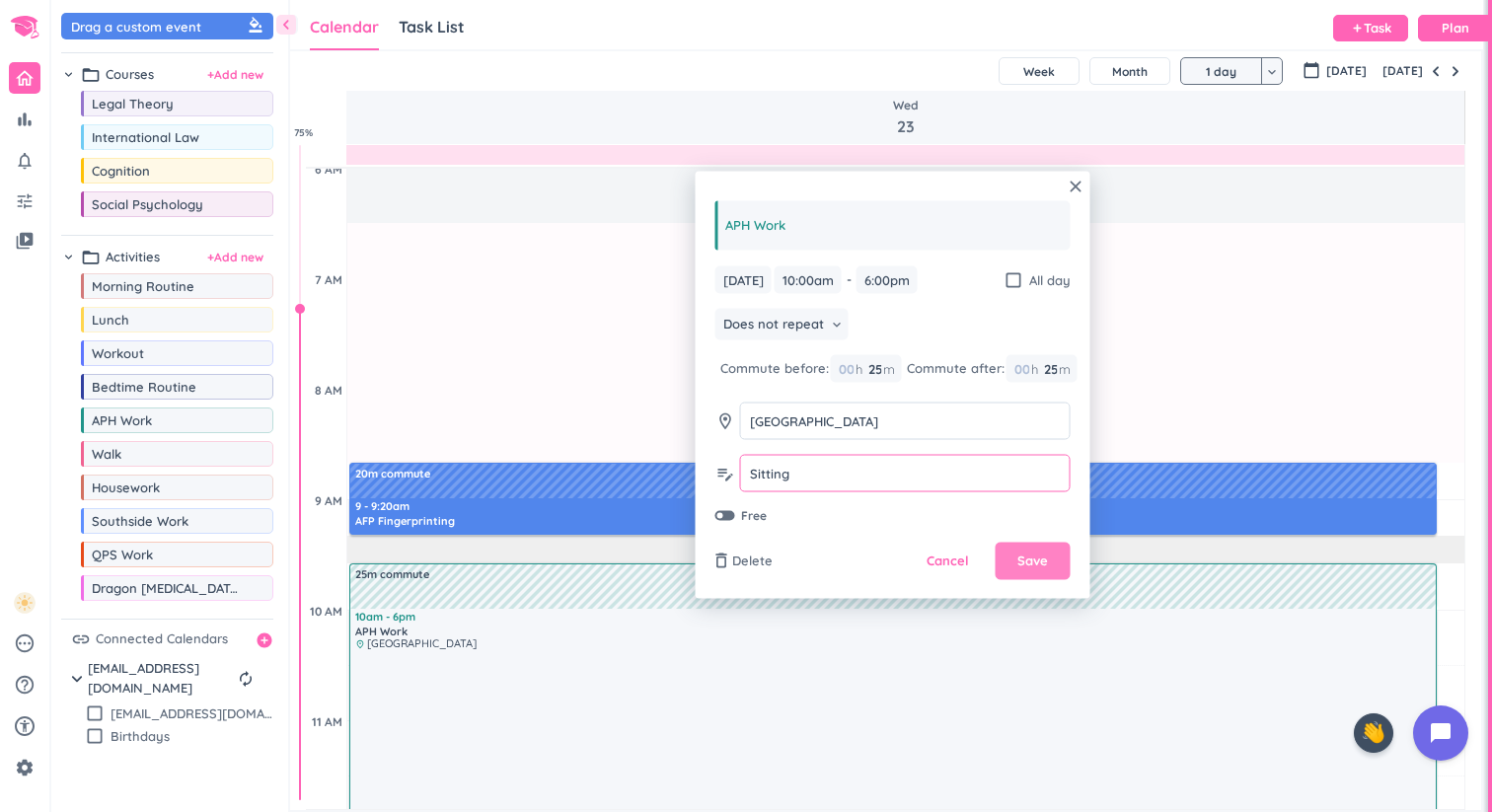 type on "Sitting" 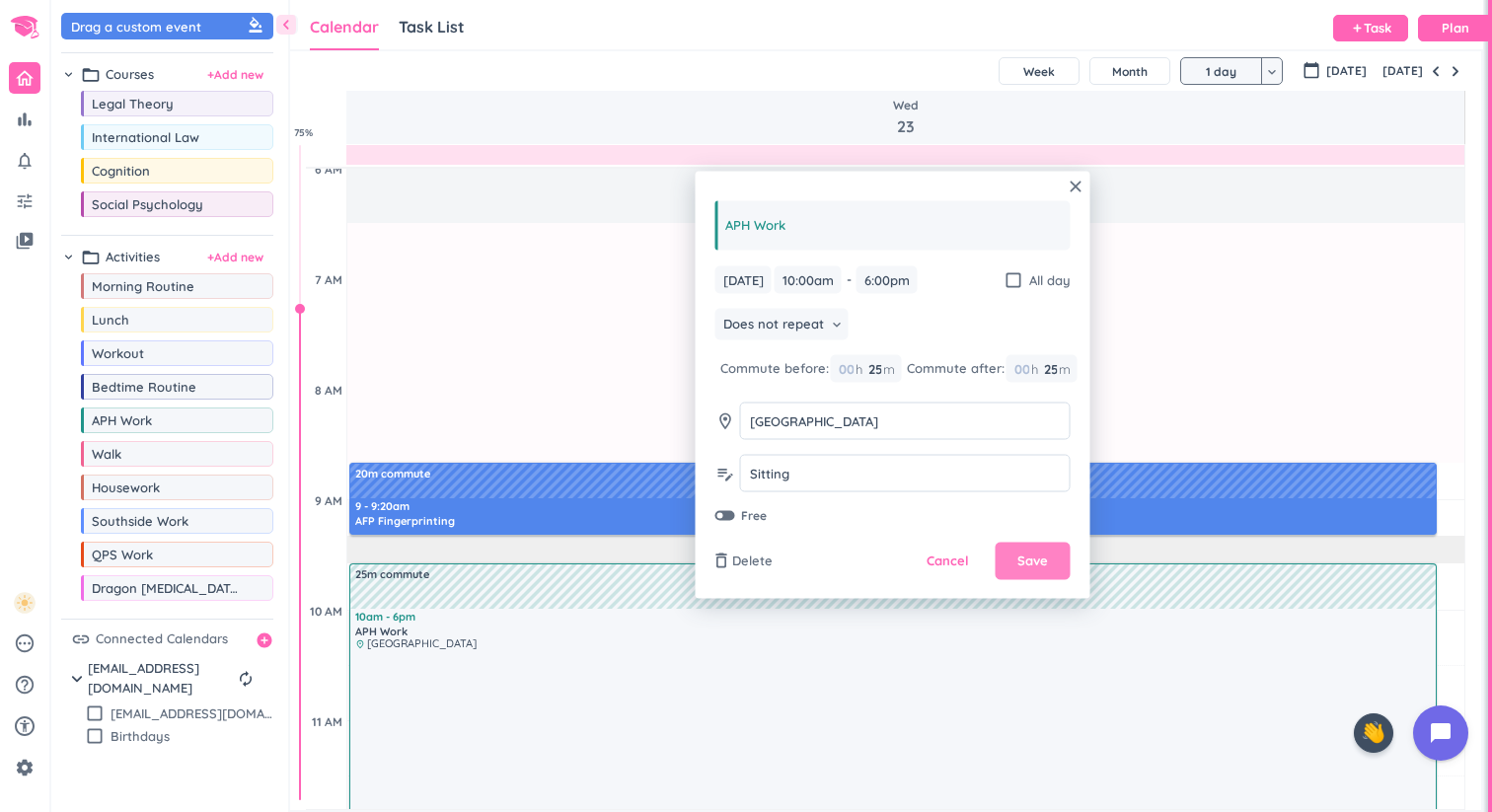 click on "Save" at bounding box center (1032, 561) 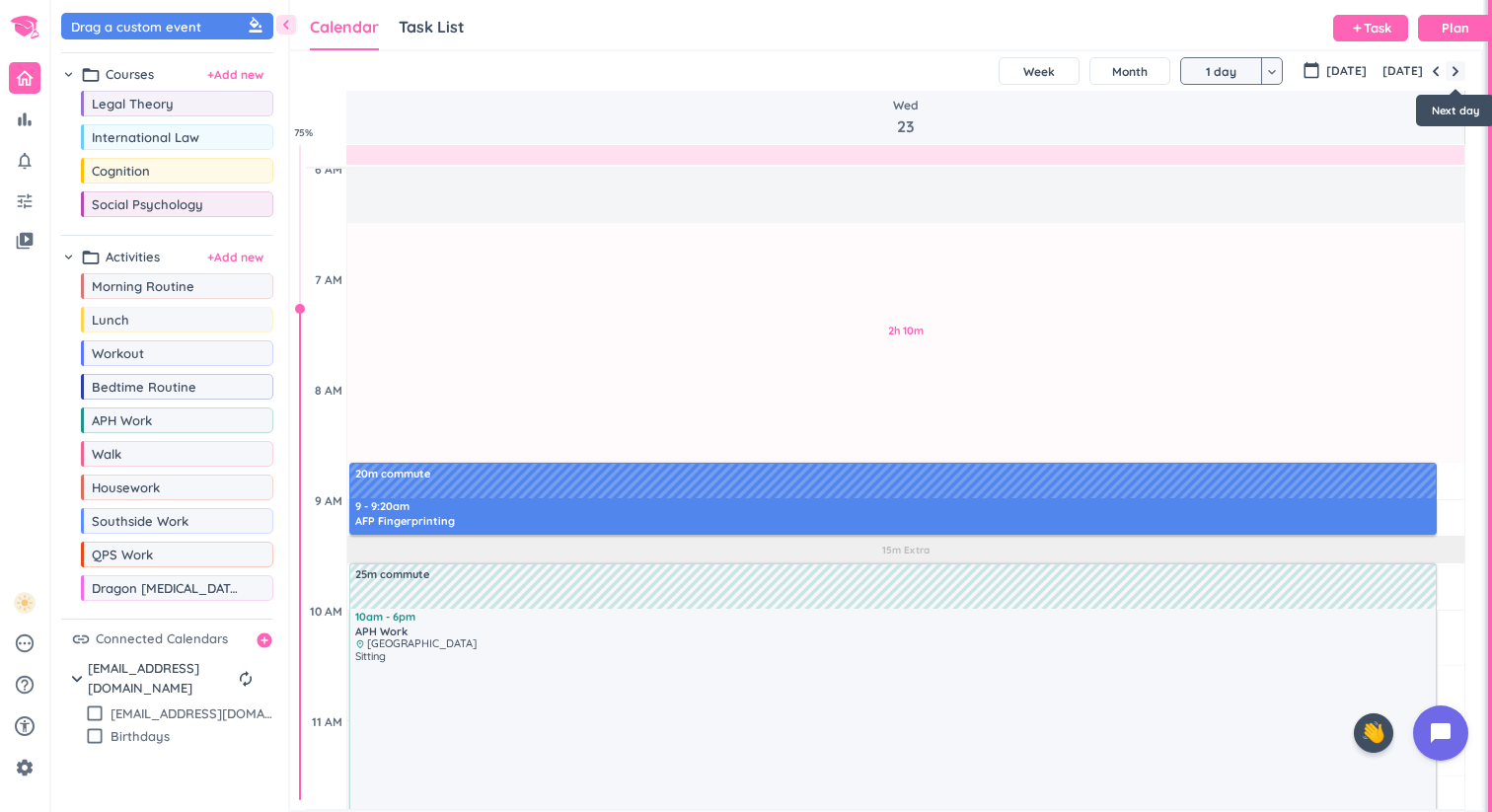 click at bounding box center (1455, 71) 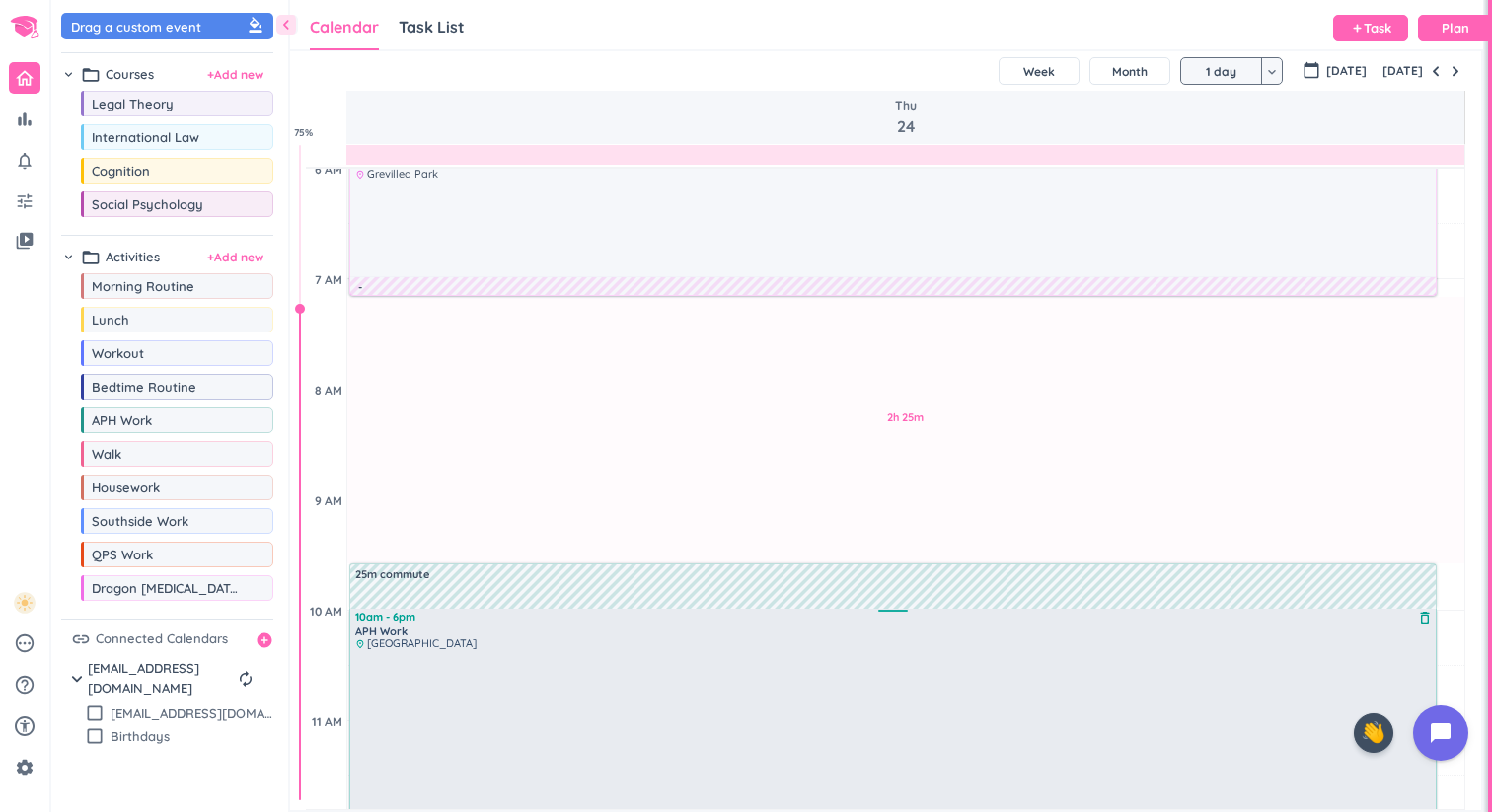 click at bounding box center [894, 1070] 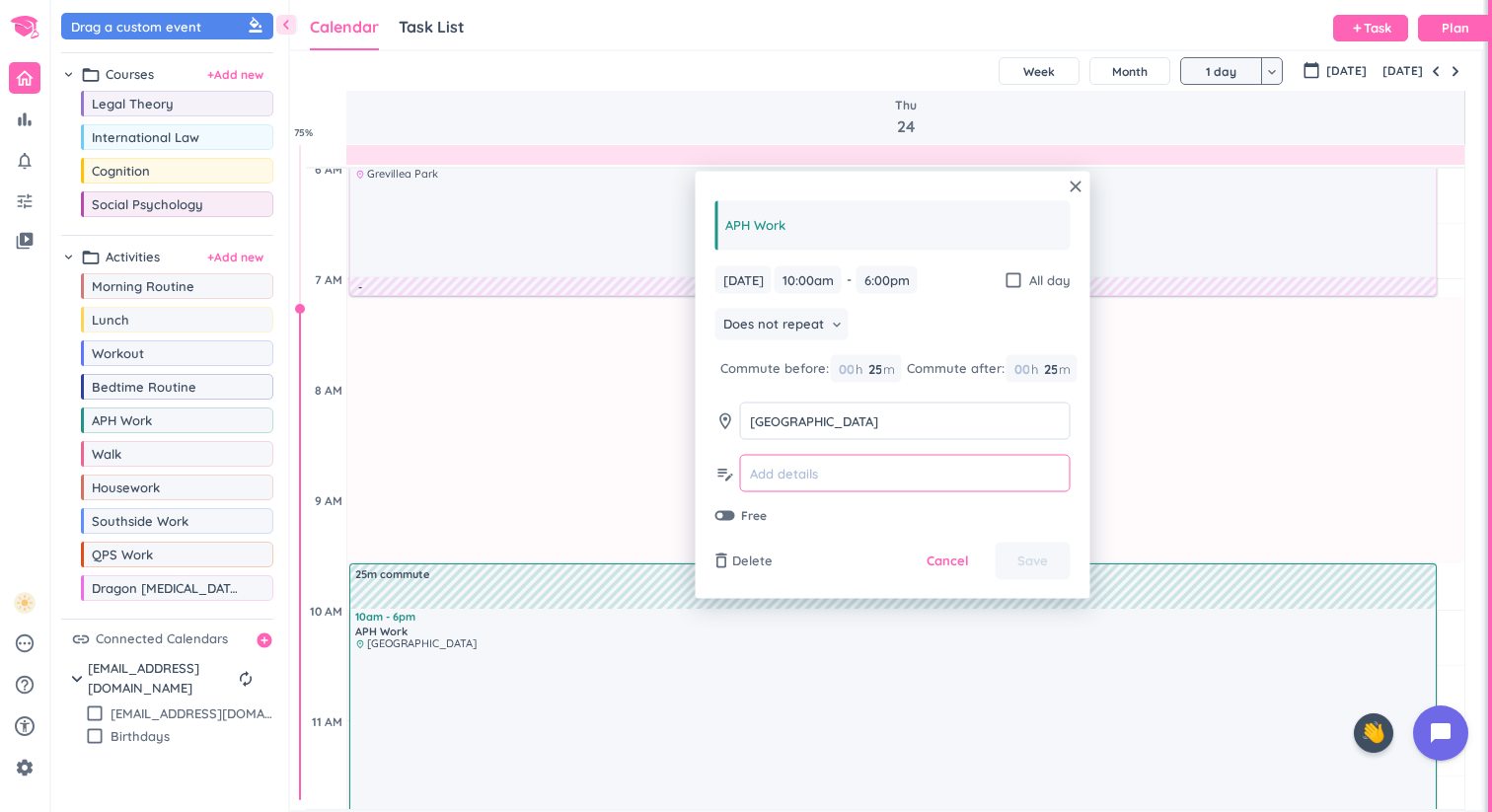 click at bounding box center [905, 473] 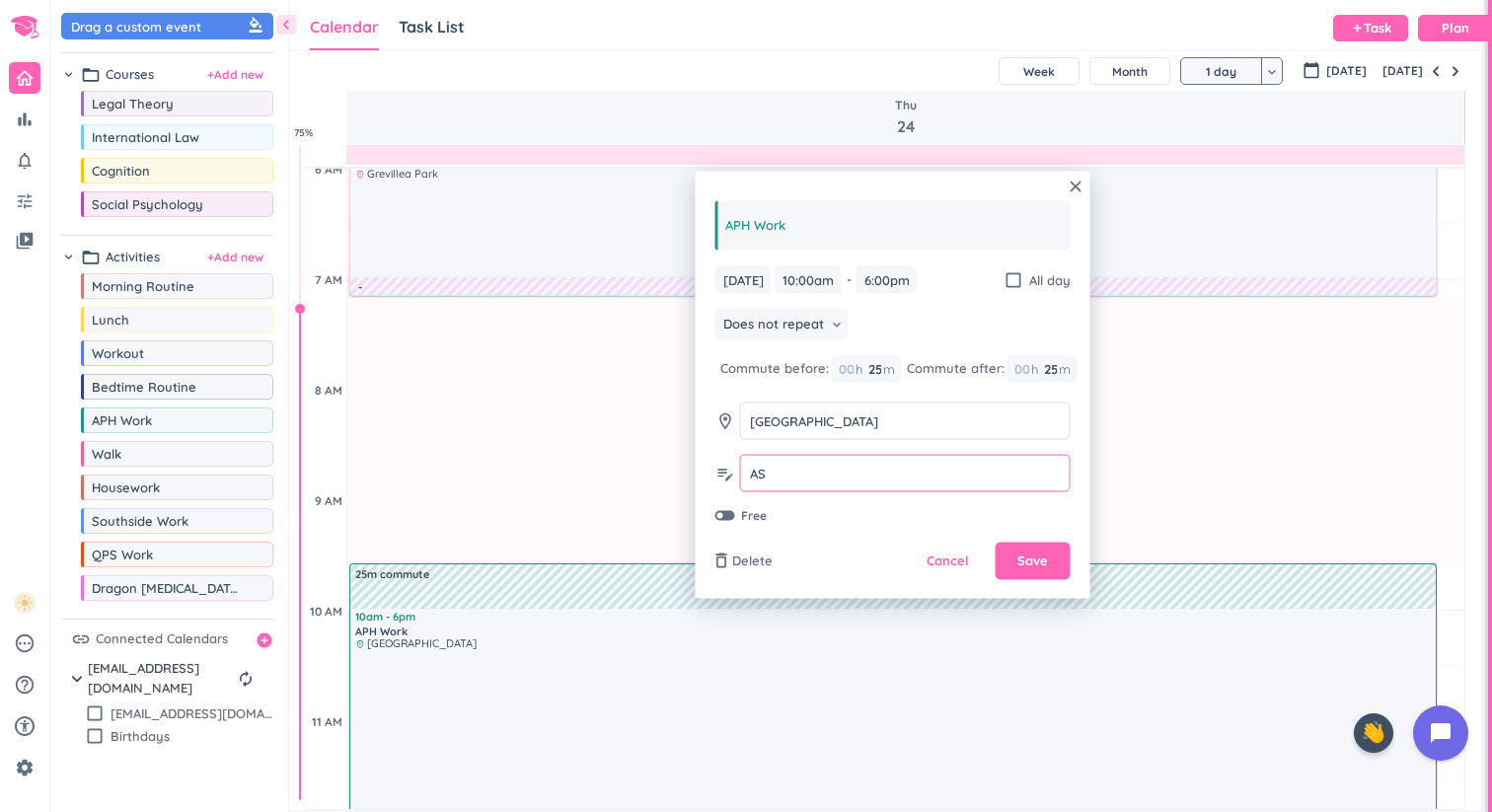type on "A" 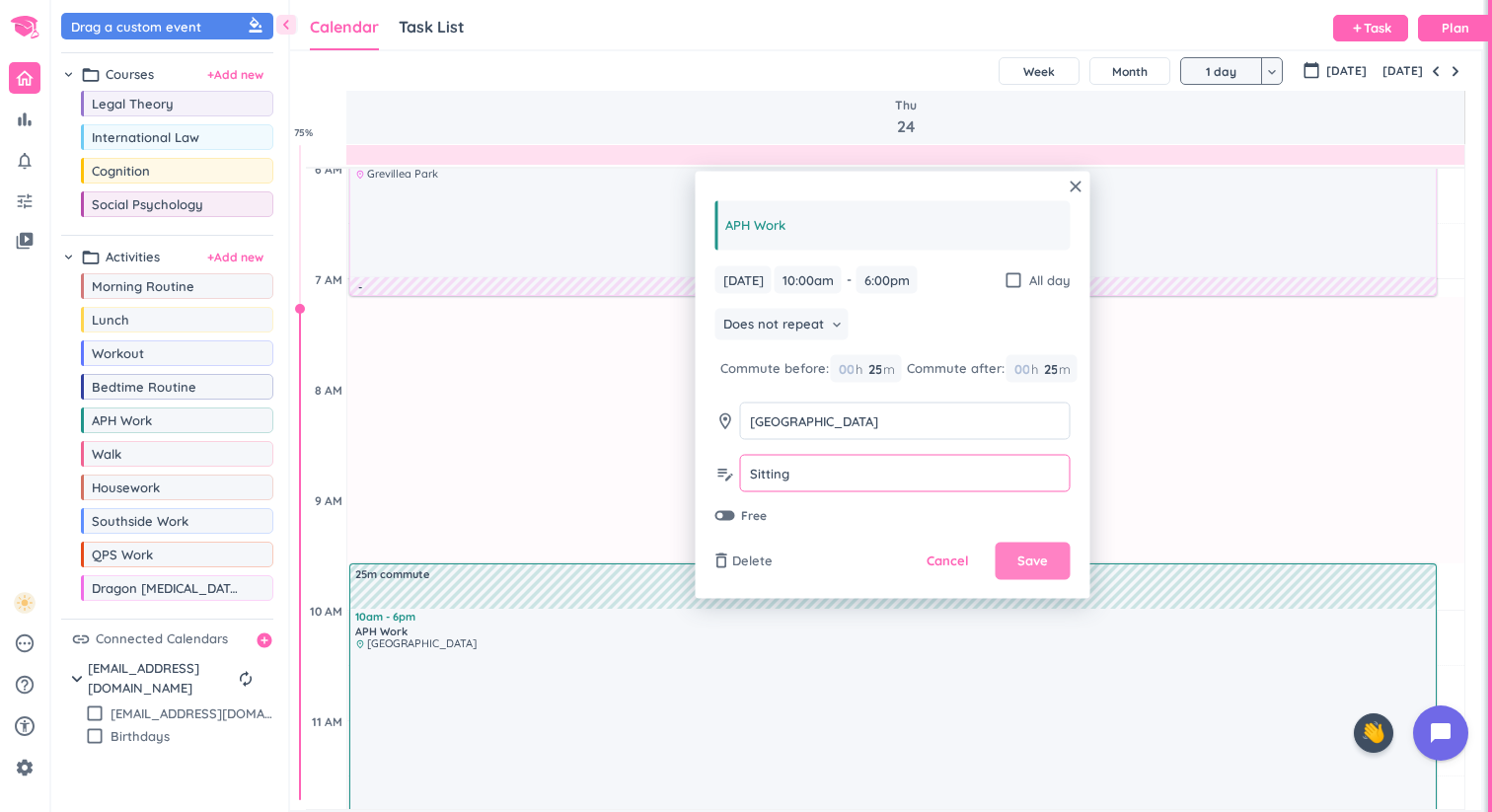 type on "Sitting" 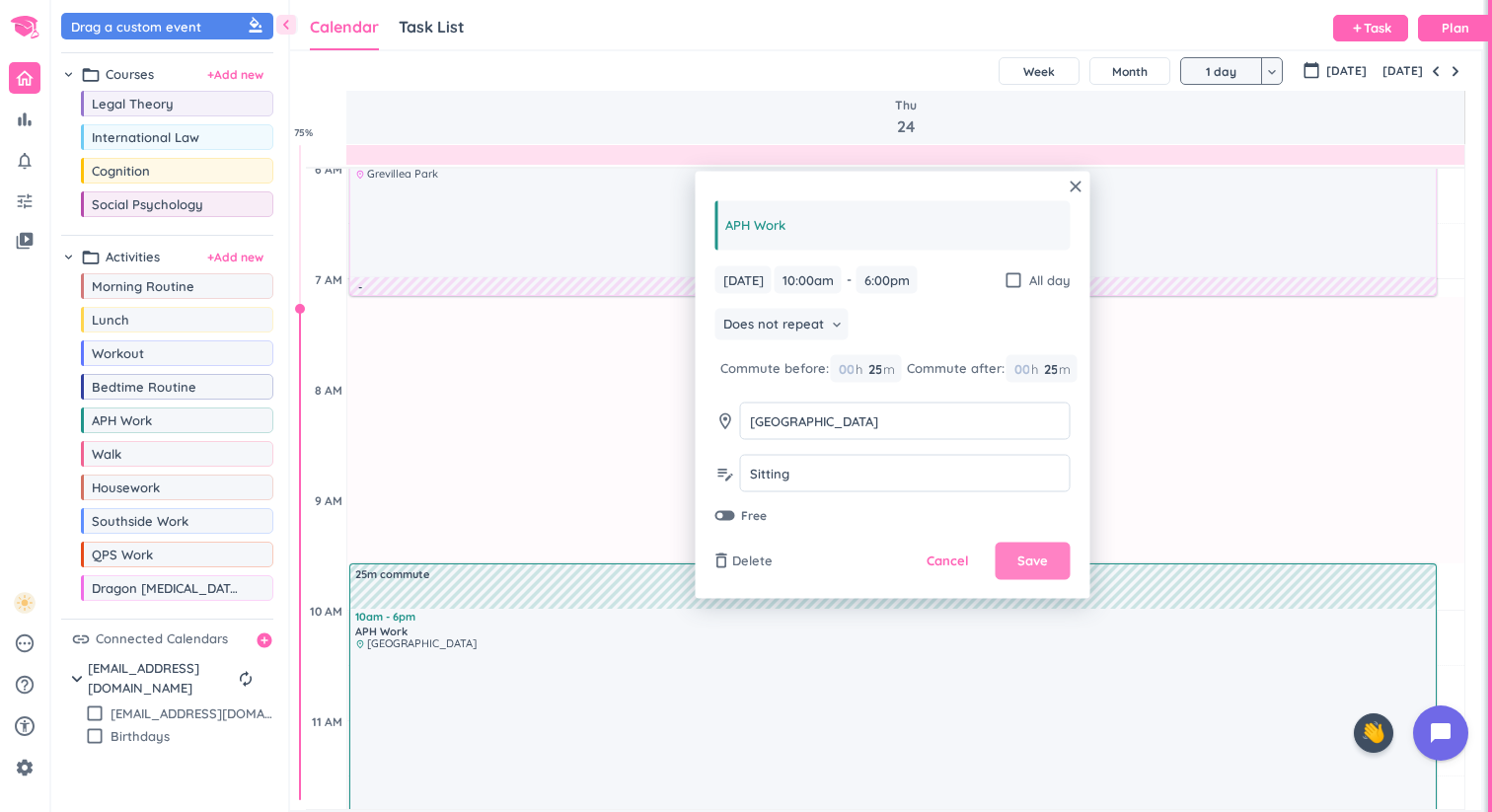 click on "Save" at bounding box center (1033, 561) 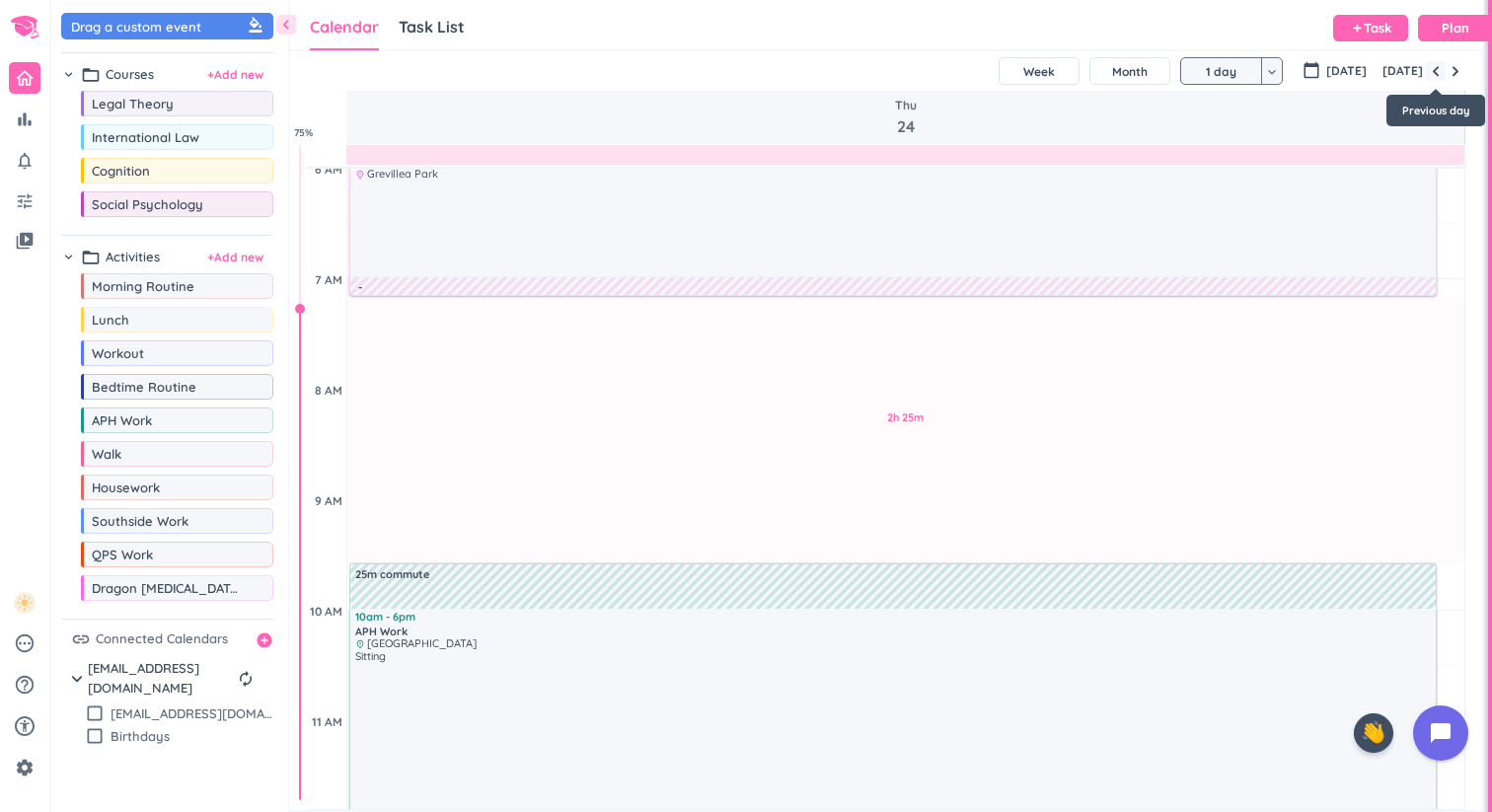 click at bounding box center (1436, 71) 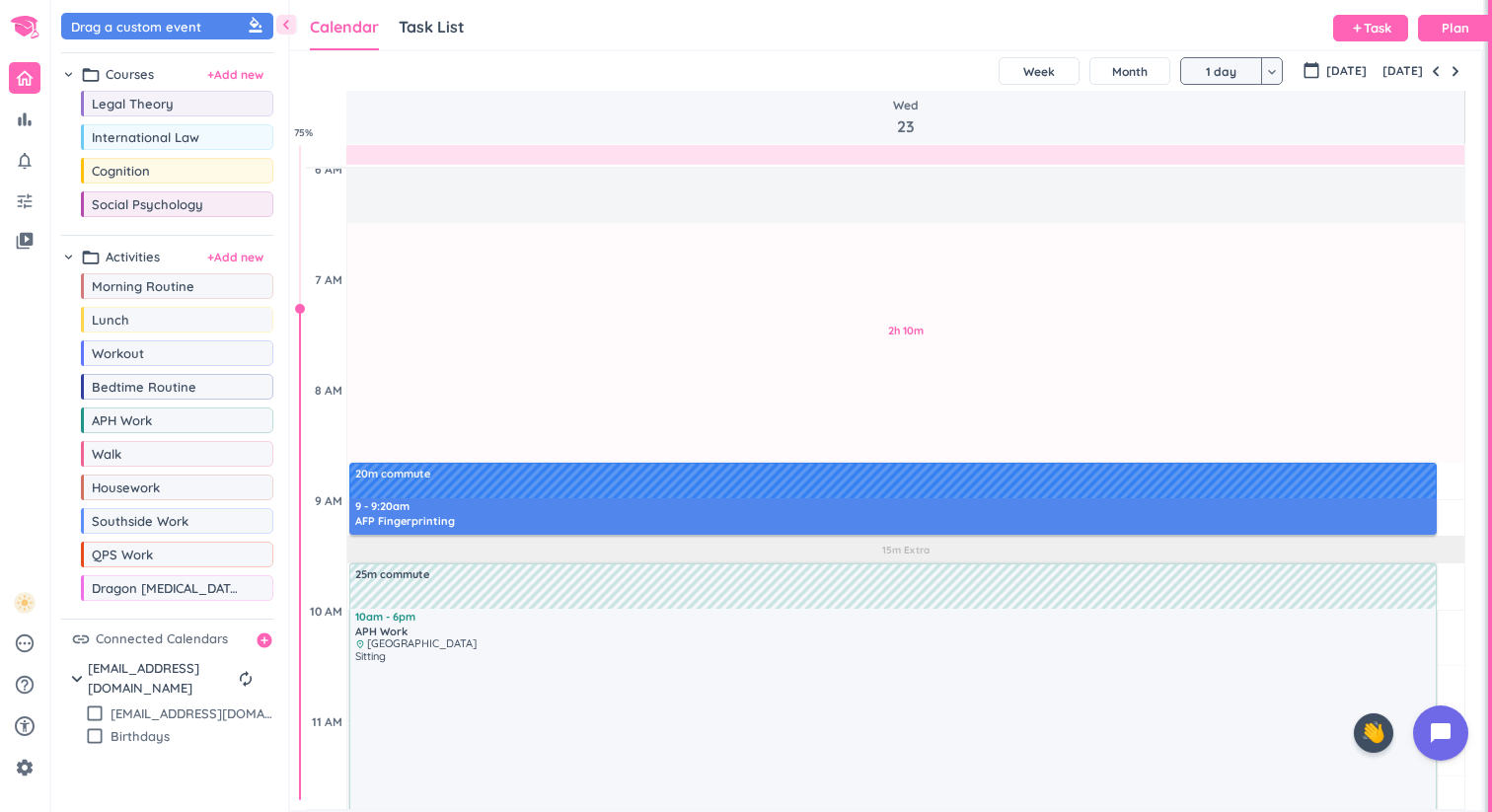 click at bounding box center [893, 488] 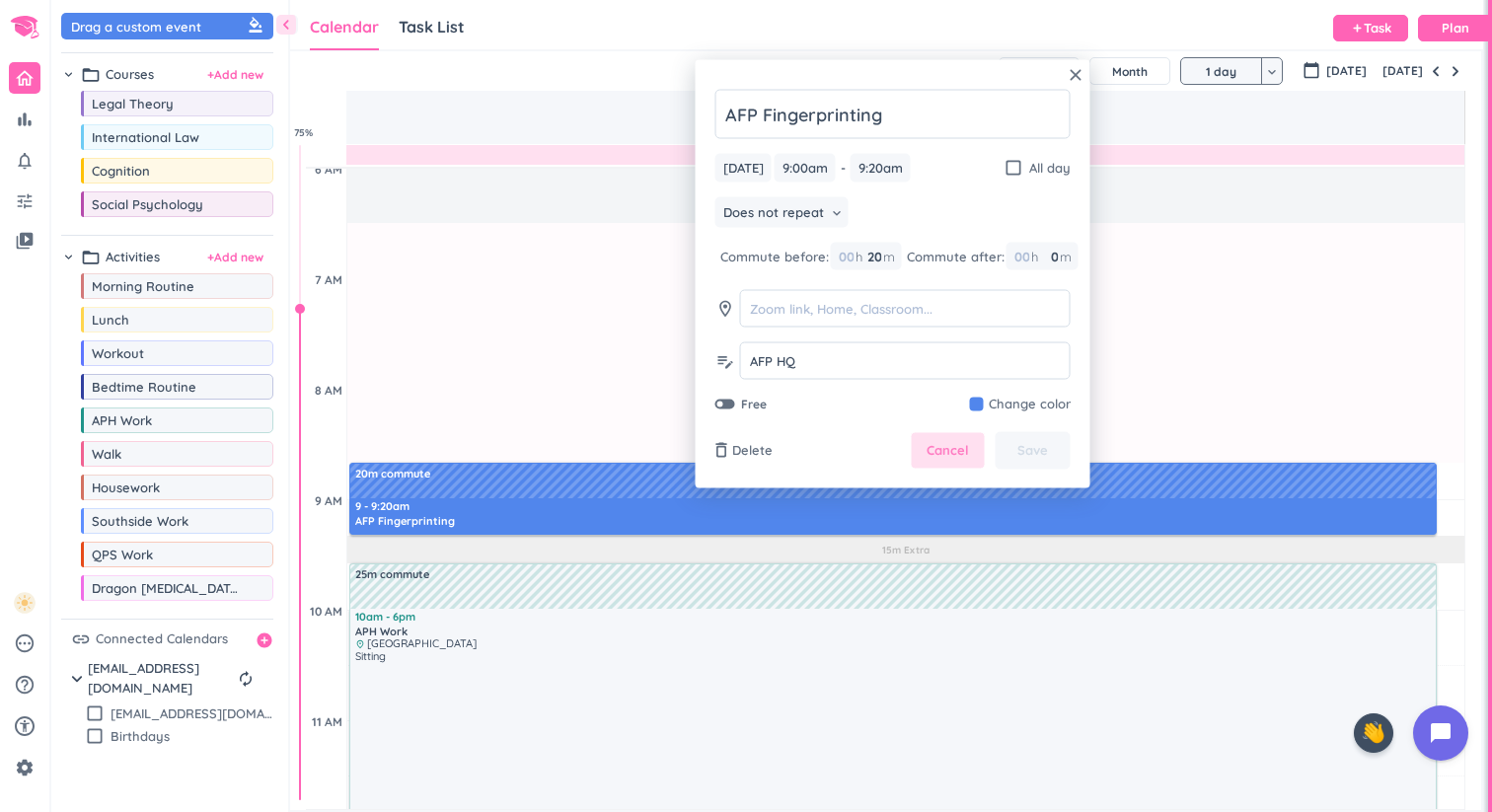click on "Cancel" at bounding box center (947, 451) 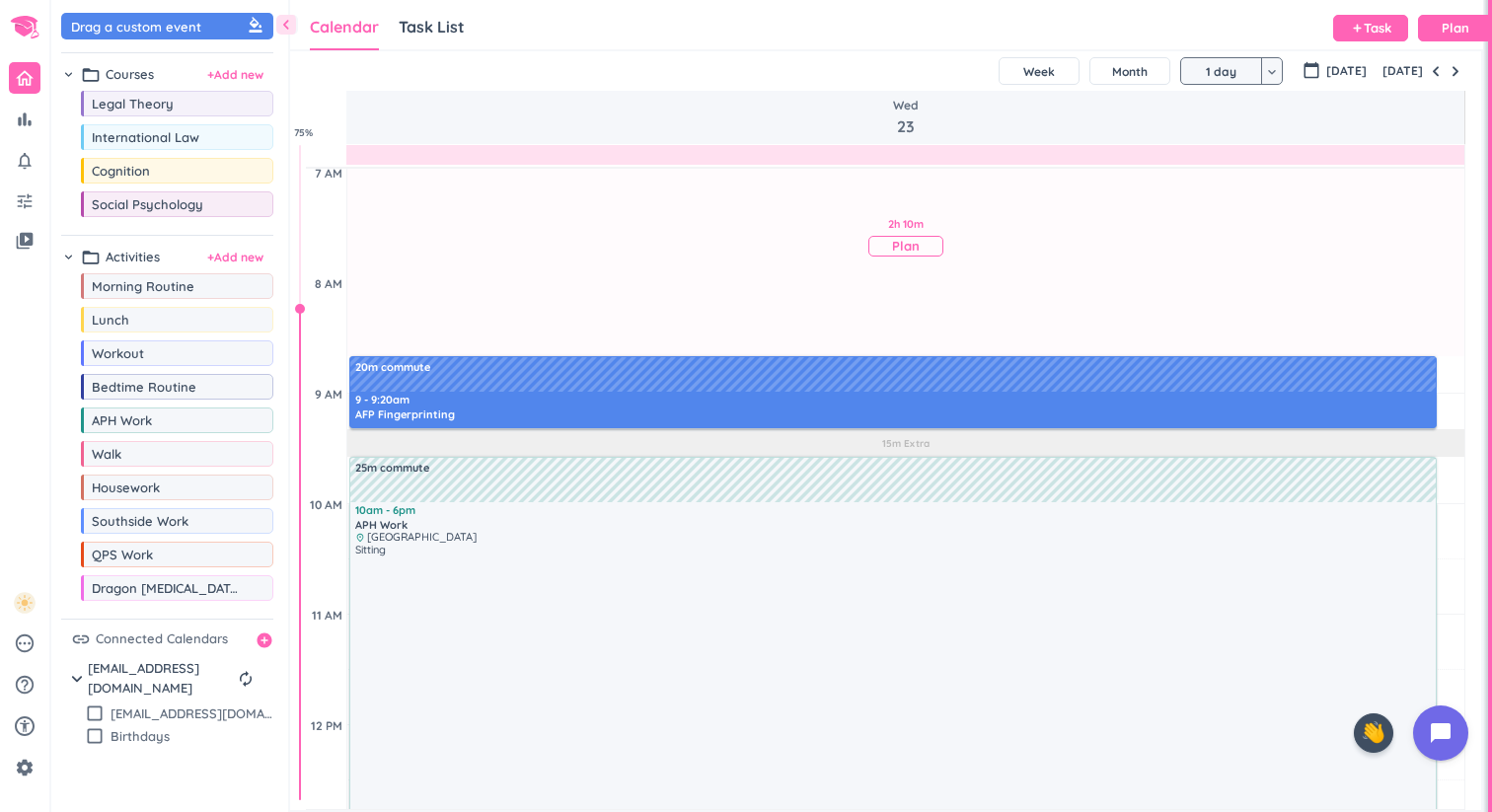 scroll, scrollTop: 364, scrollLeft: 0, axis: vertical 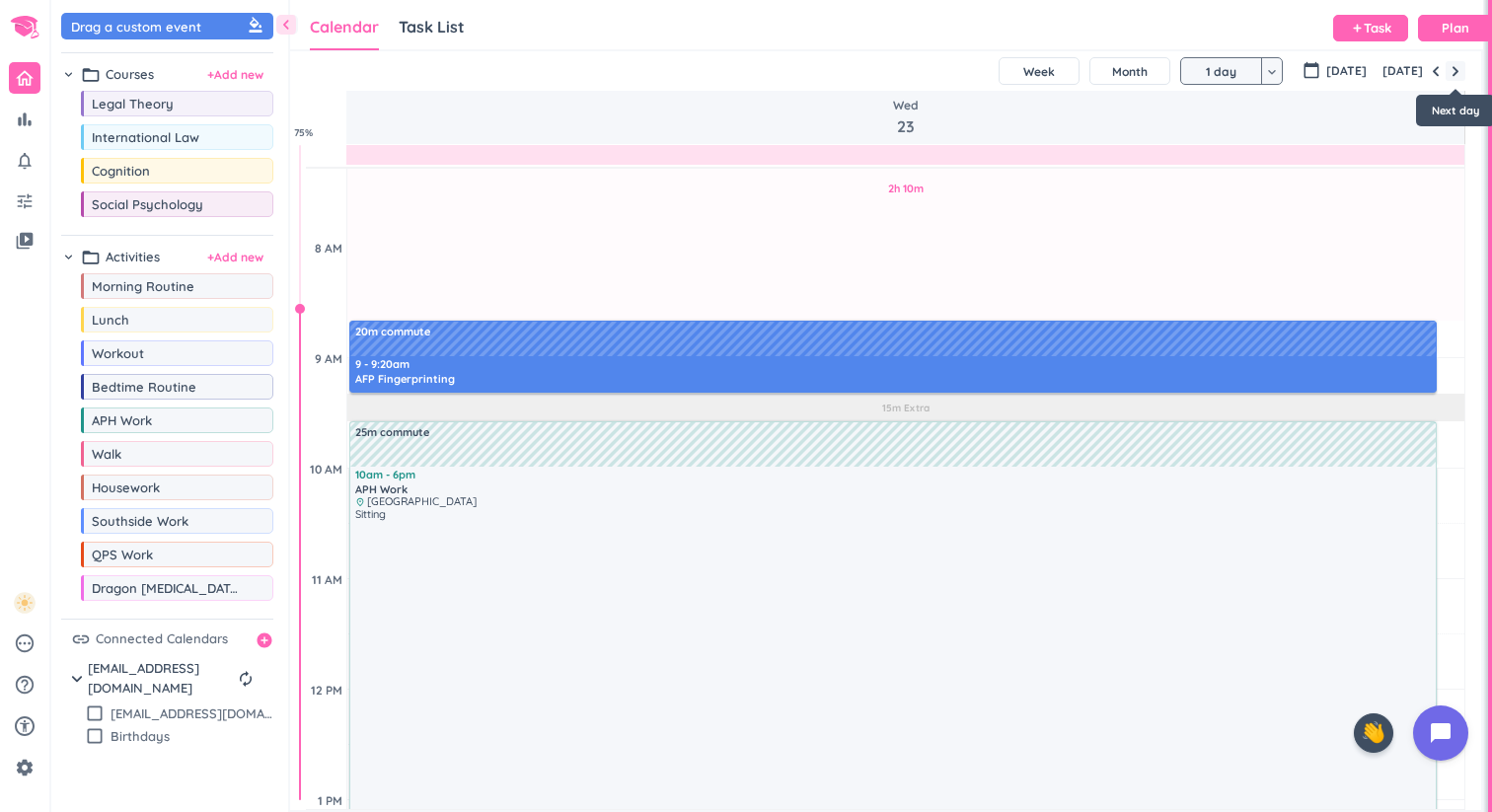 click at bounding box center [1455, 71] 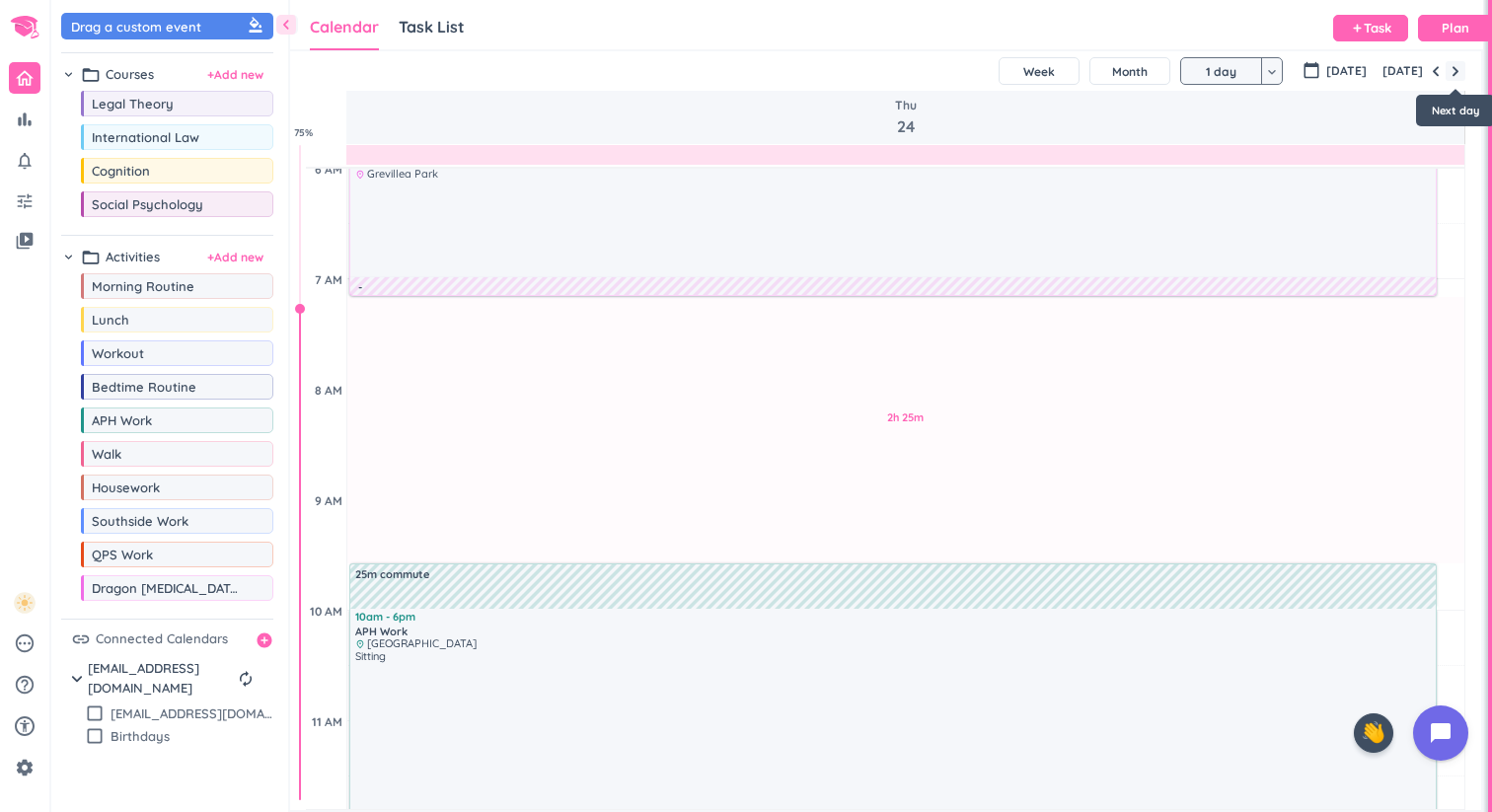 click at bounding box center (1455, 71) 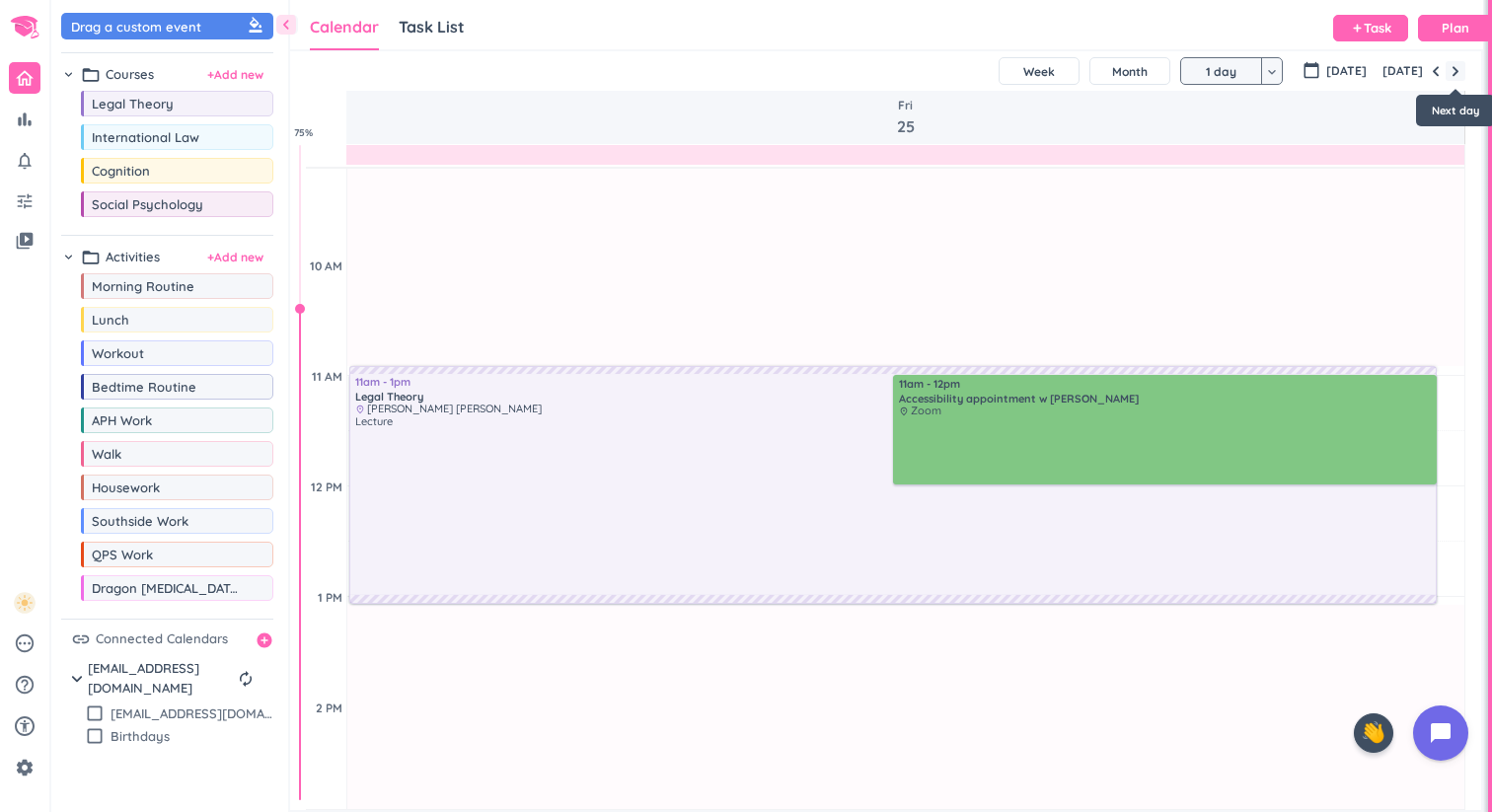 click at bounding box center [1455, 71] 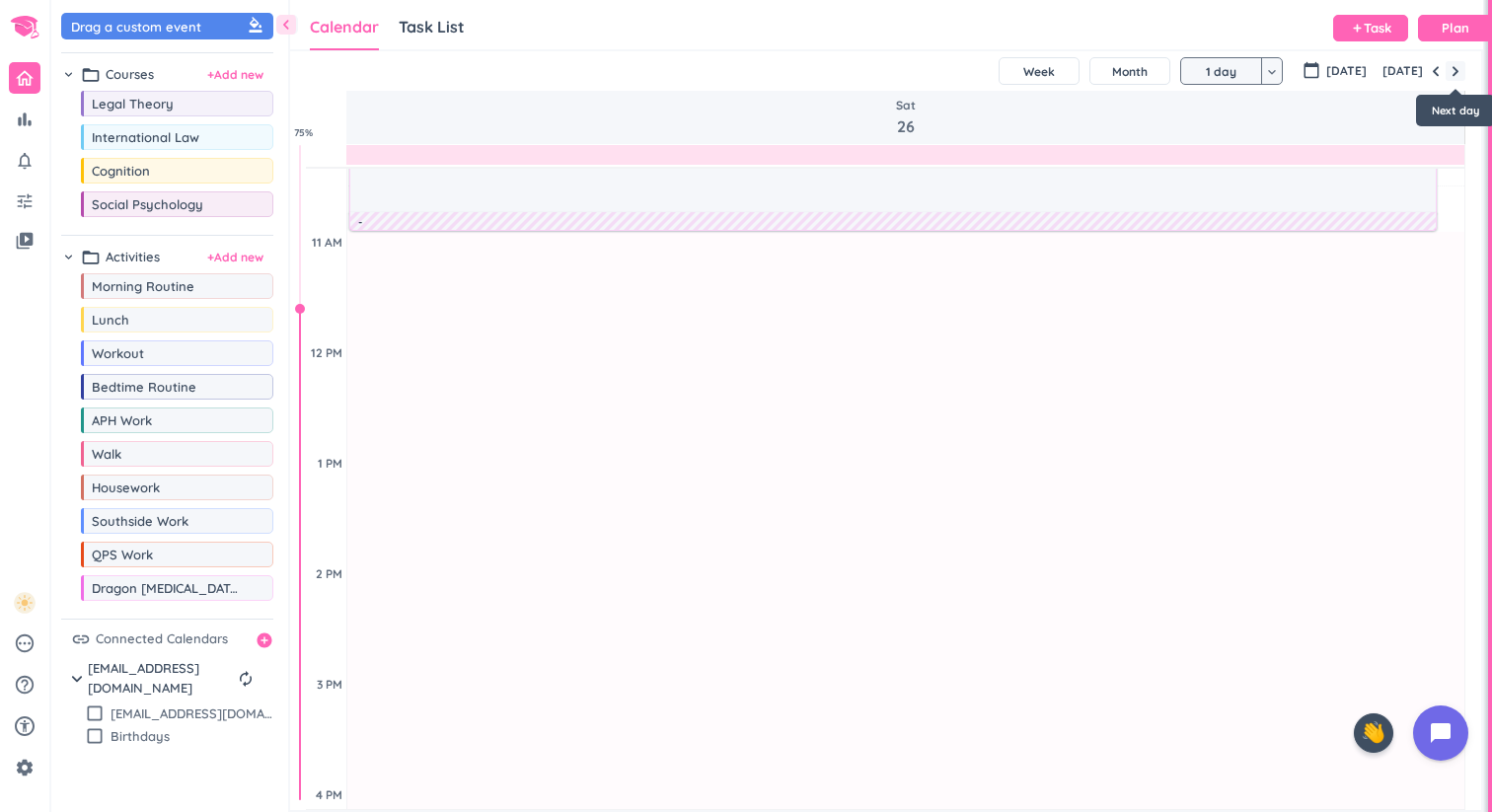 click at bounding box center [1455, 71] 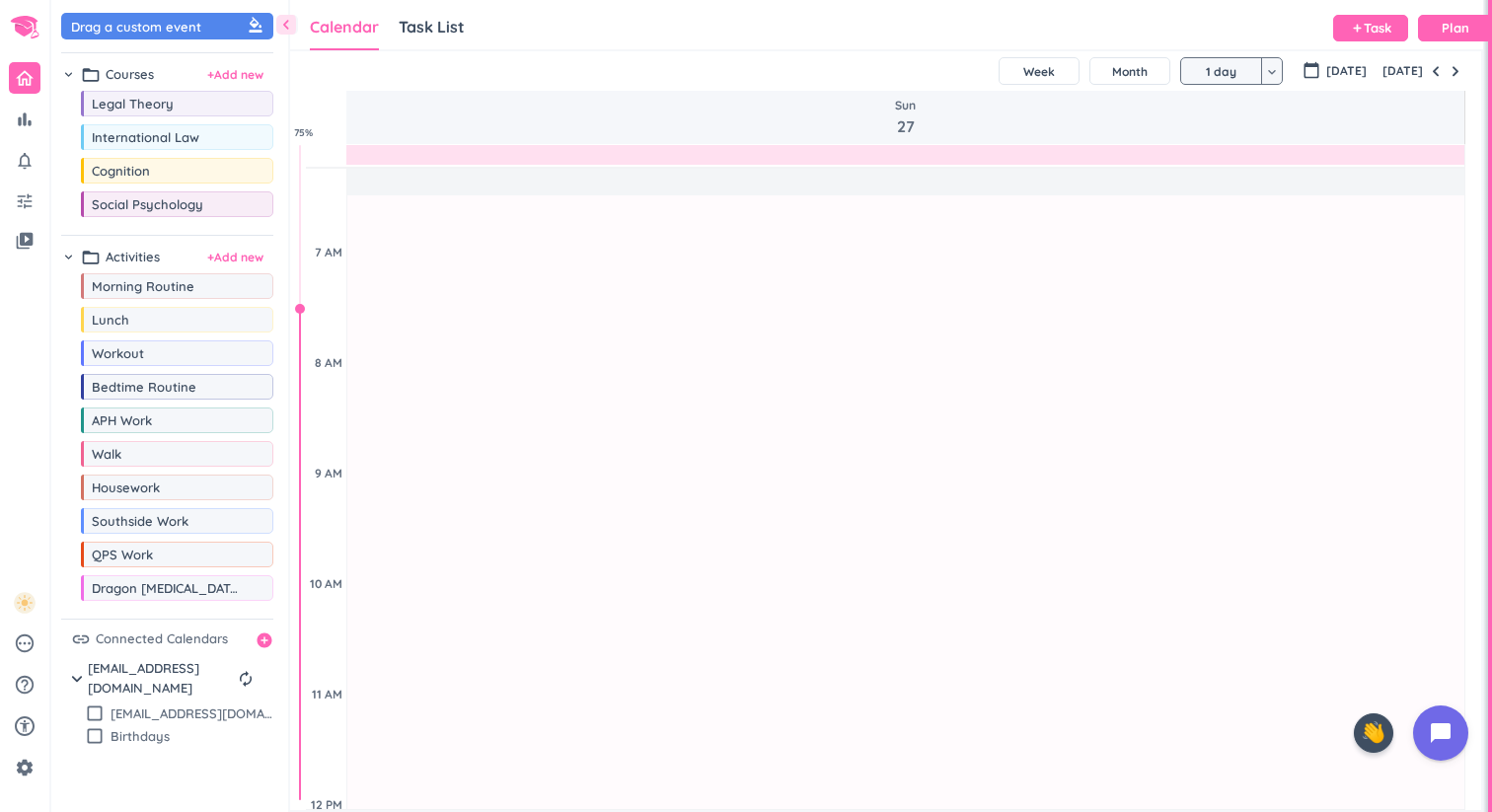 scroll, scrollTop: 0, scrollLeft: 0, axis: both 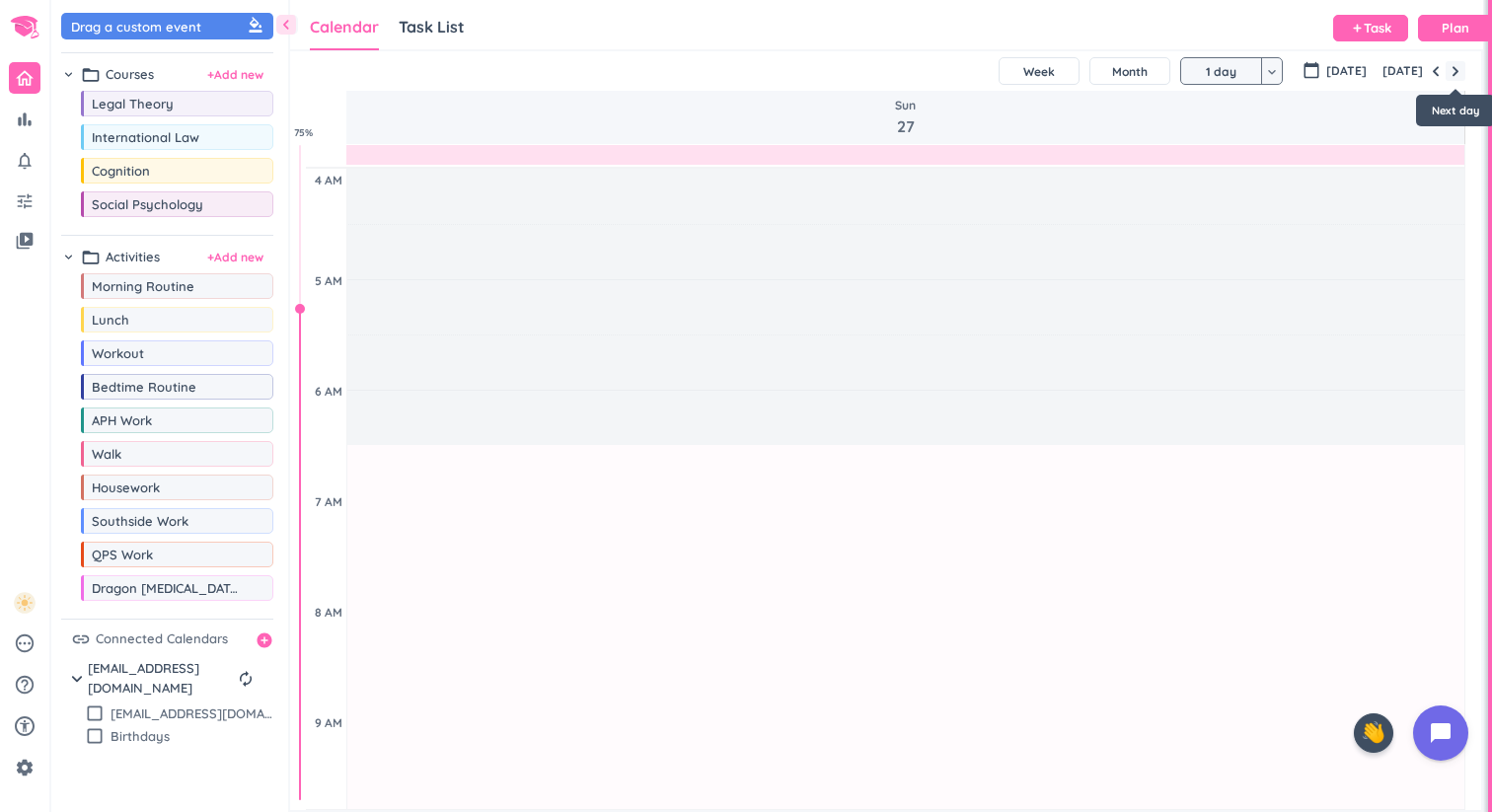click at bounding box center [1455, 71] 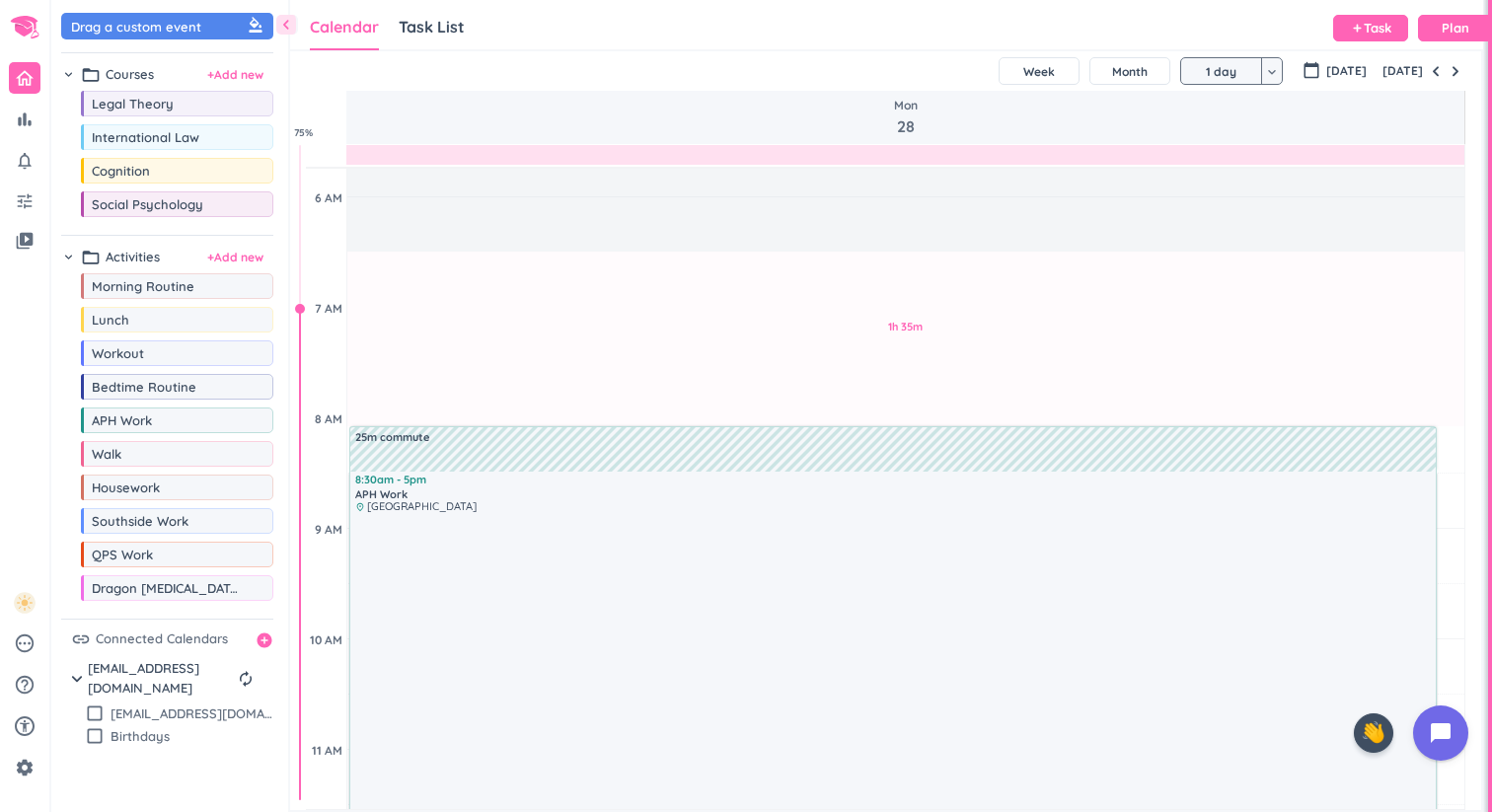 scroll, scrollTop: 86, scrollLeft: 0, axis: vertical 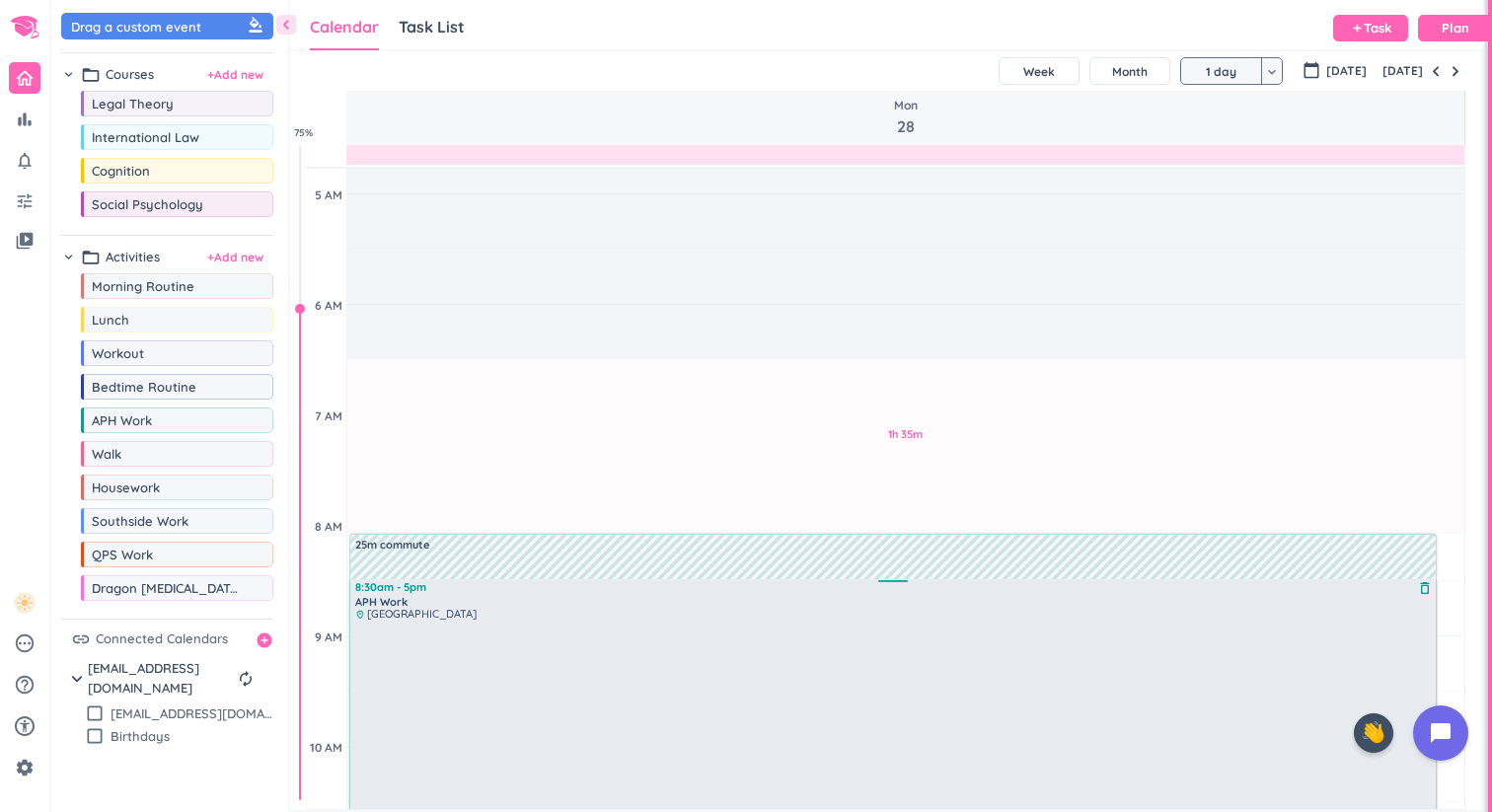 click at bounding box center (894, 1069) 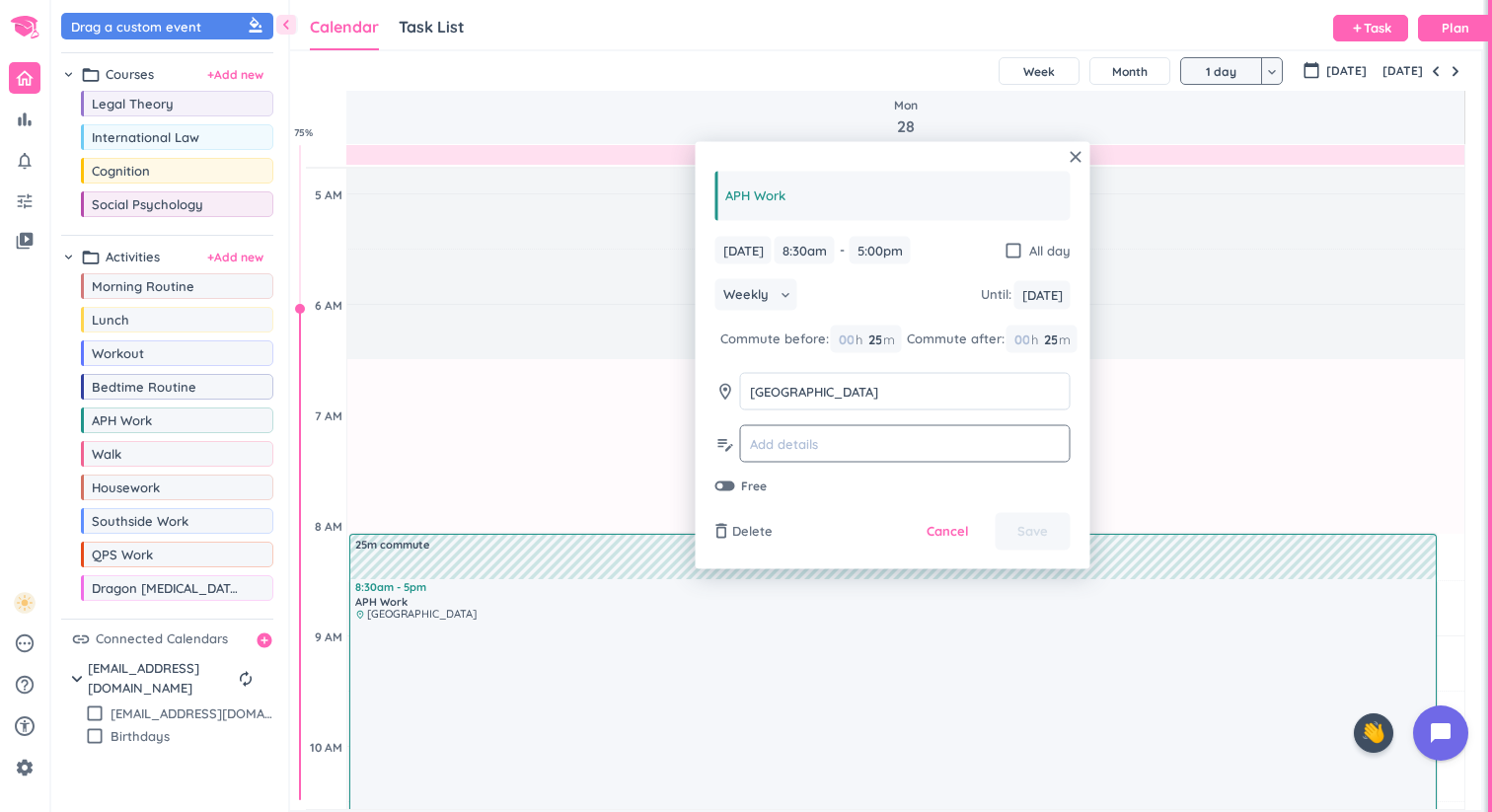 click 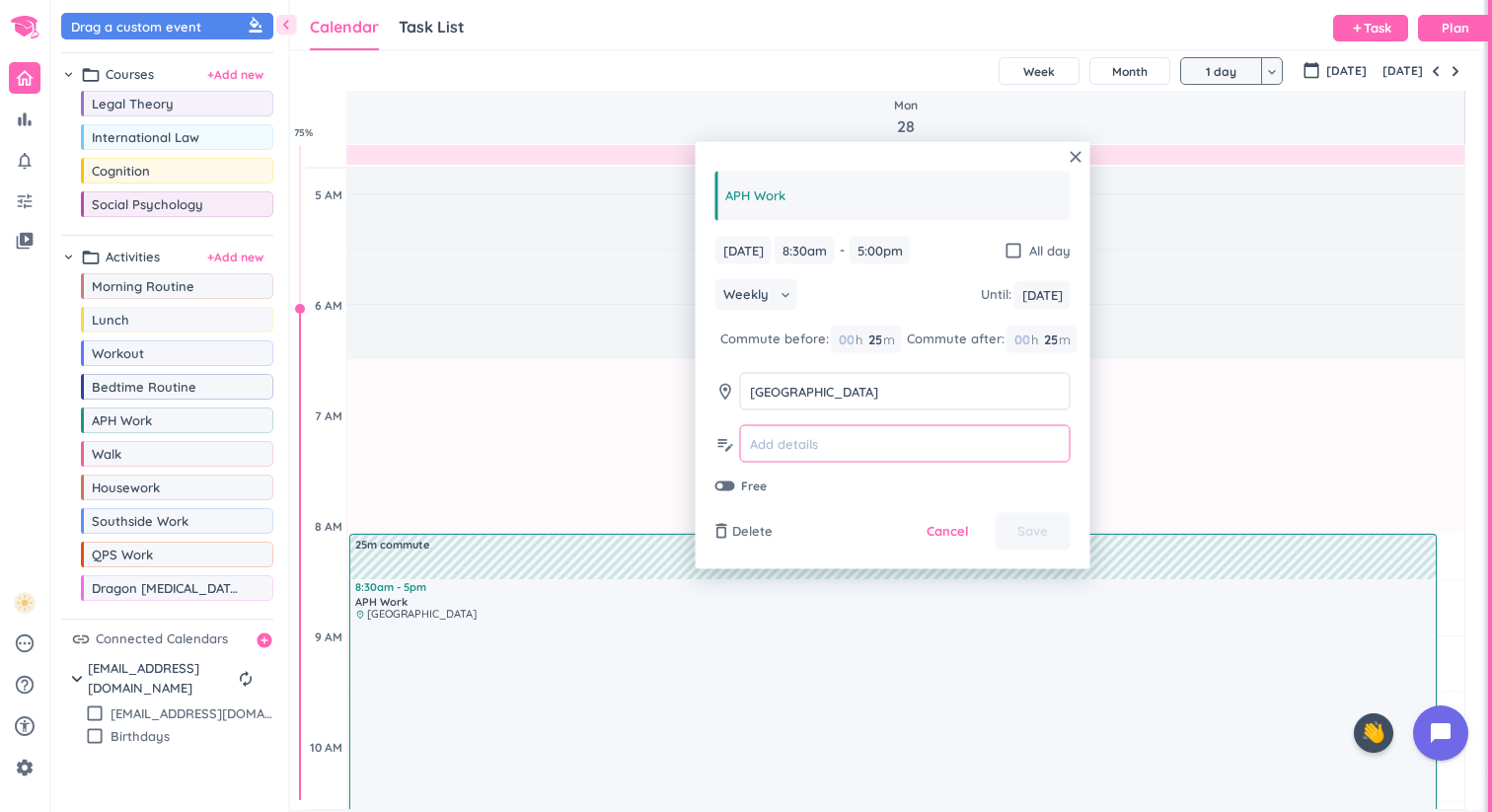 click at bounding box center [905, 443] 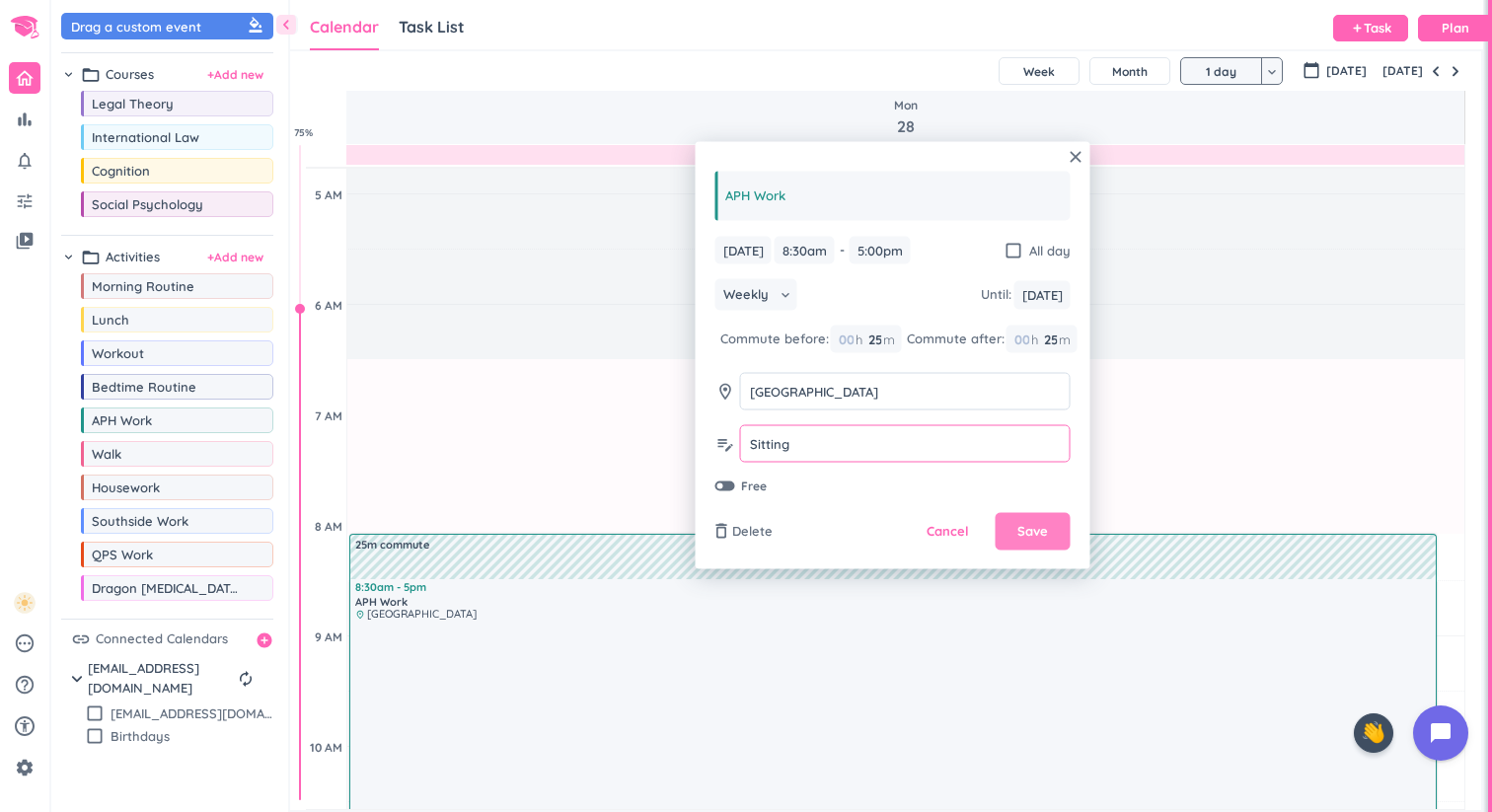 type on "Sitting" 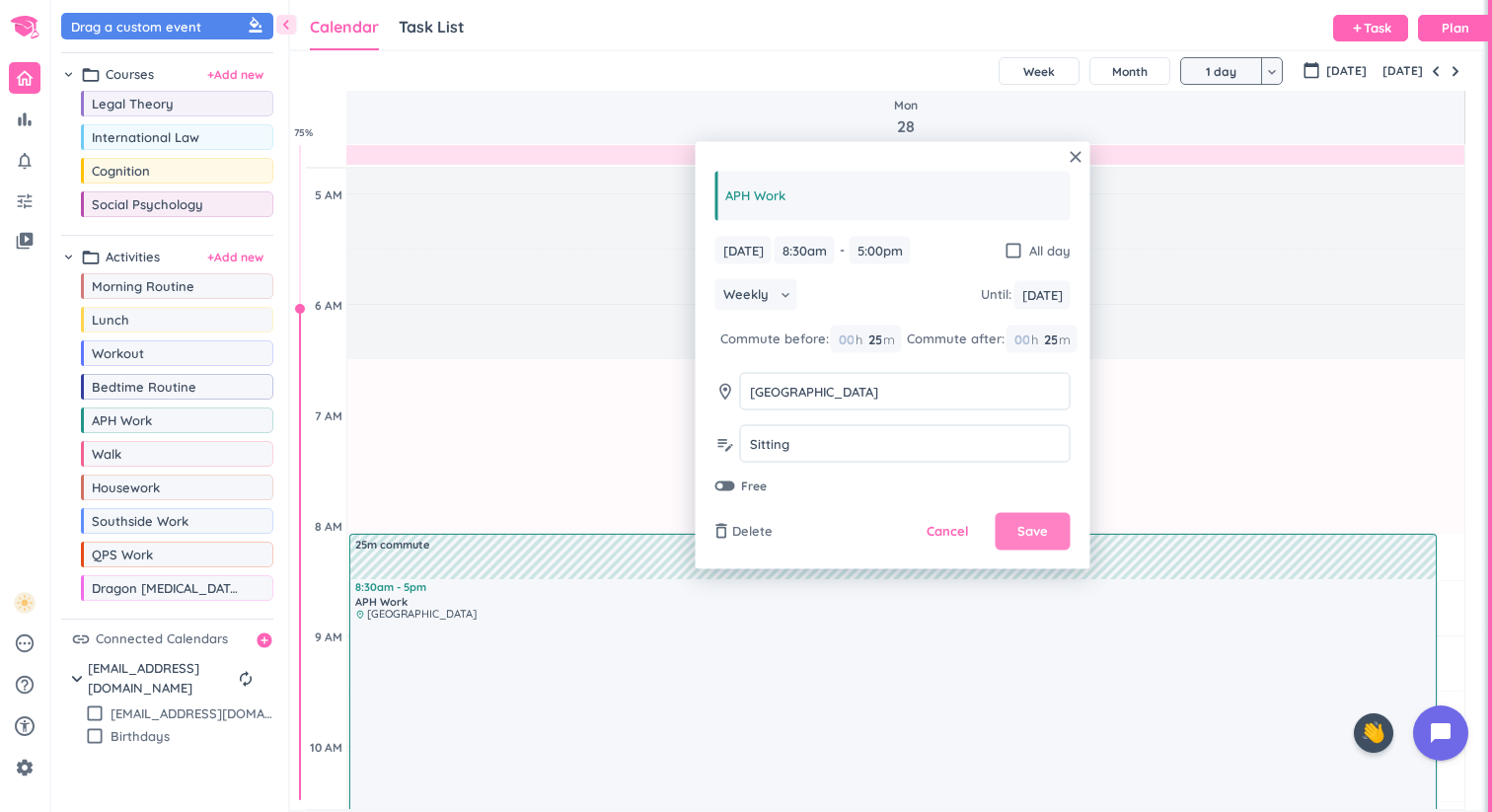 click on "Save" at bounding box center [1033, 532] 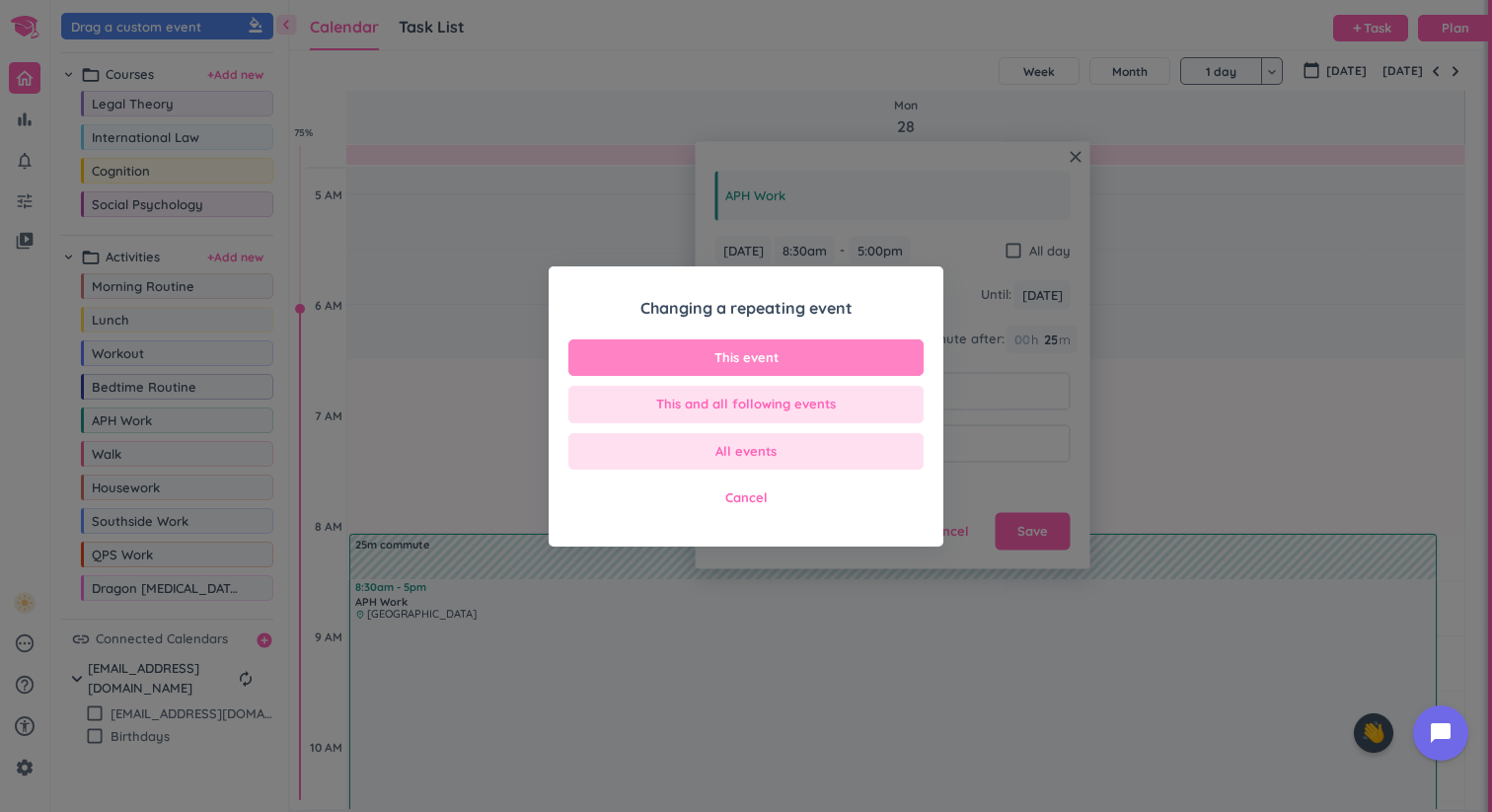 click on "This event" at bounding box center [746, 358] 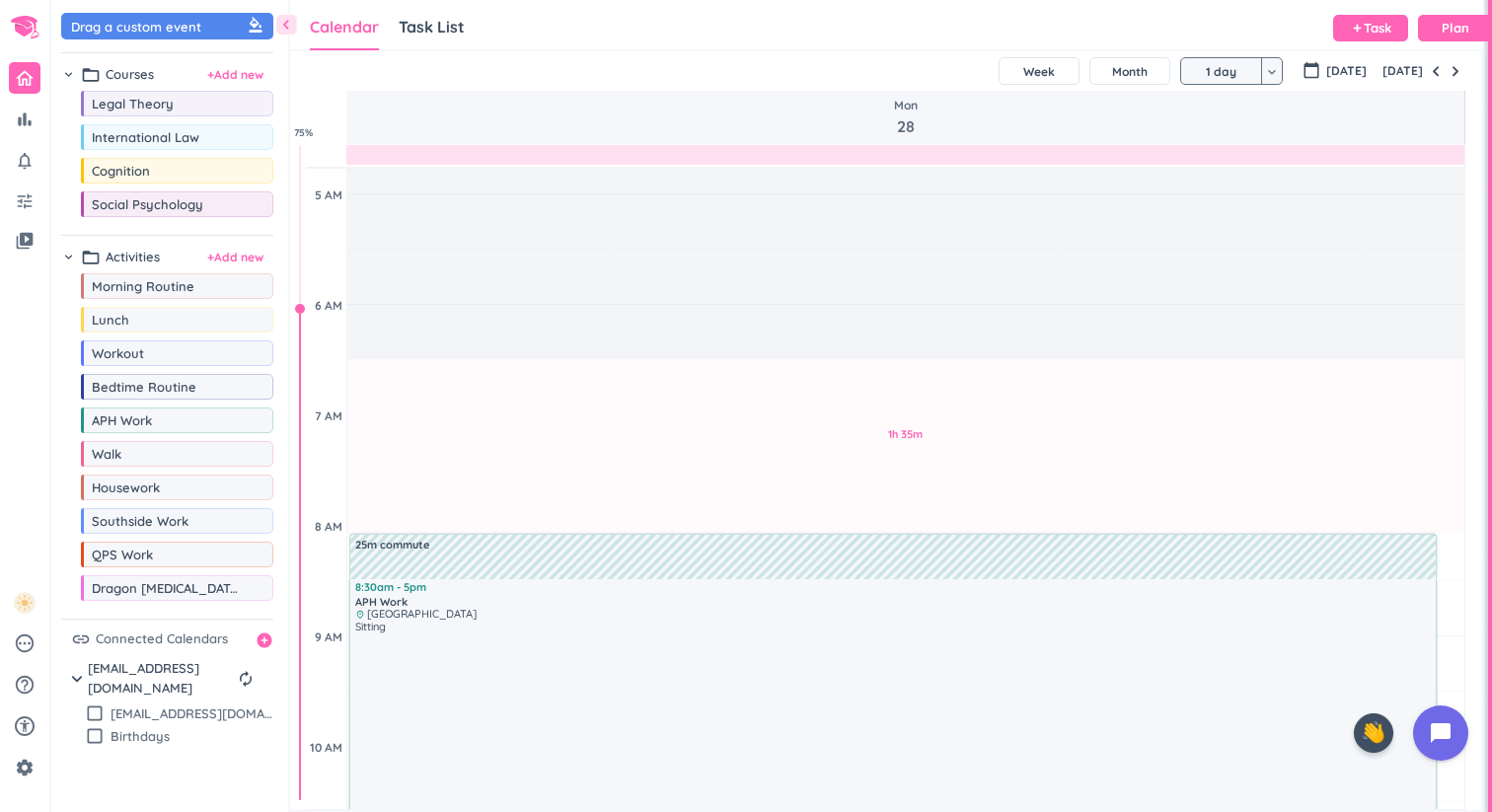 click at bounding box center (905, 155) 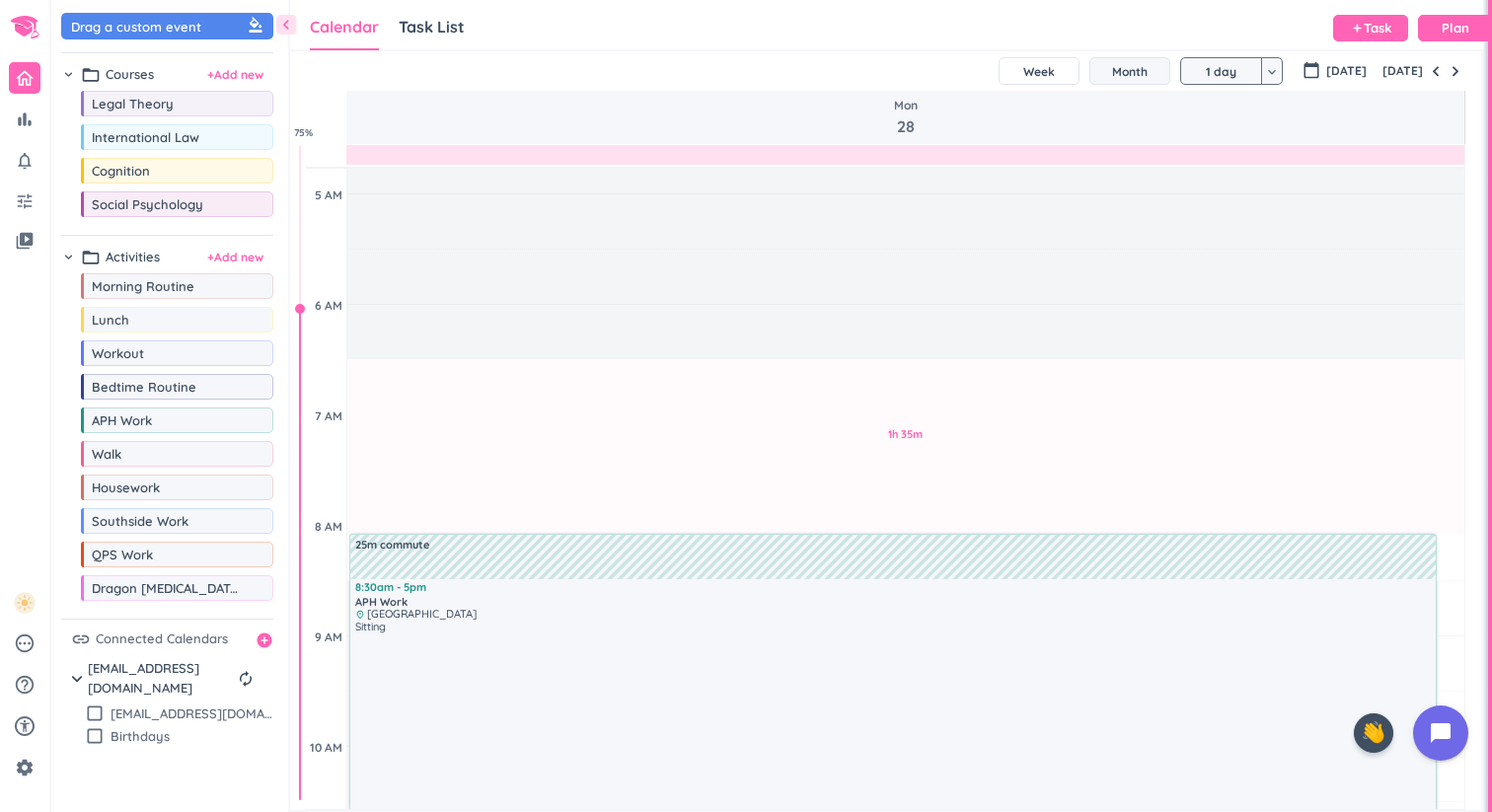 click on "Month" at bounding box center (1130, 71) 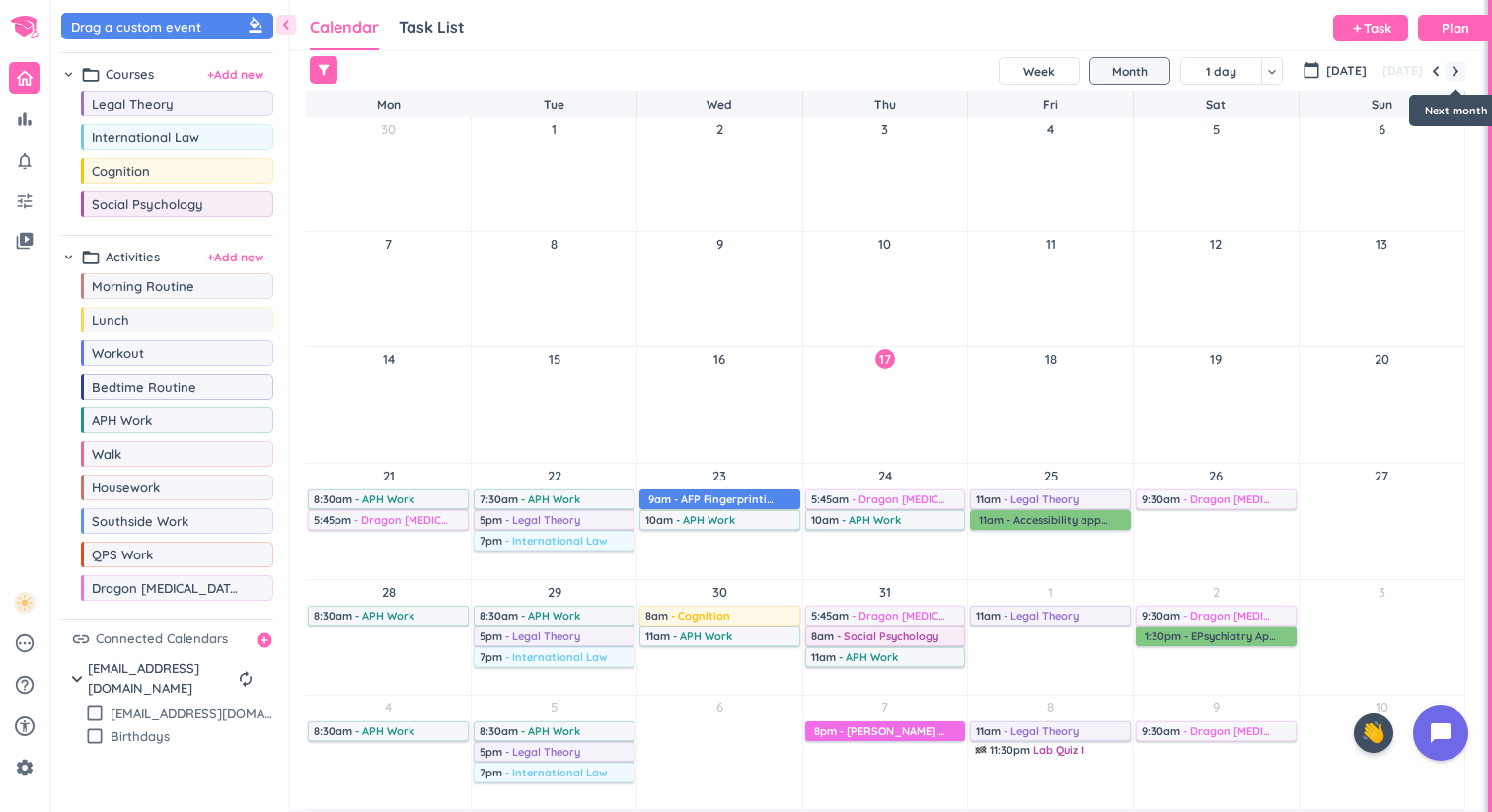click at bounding box center (1455, 71) 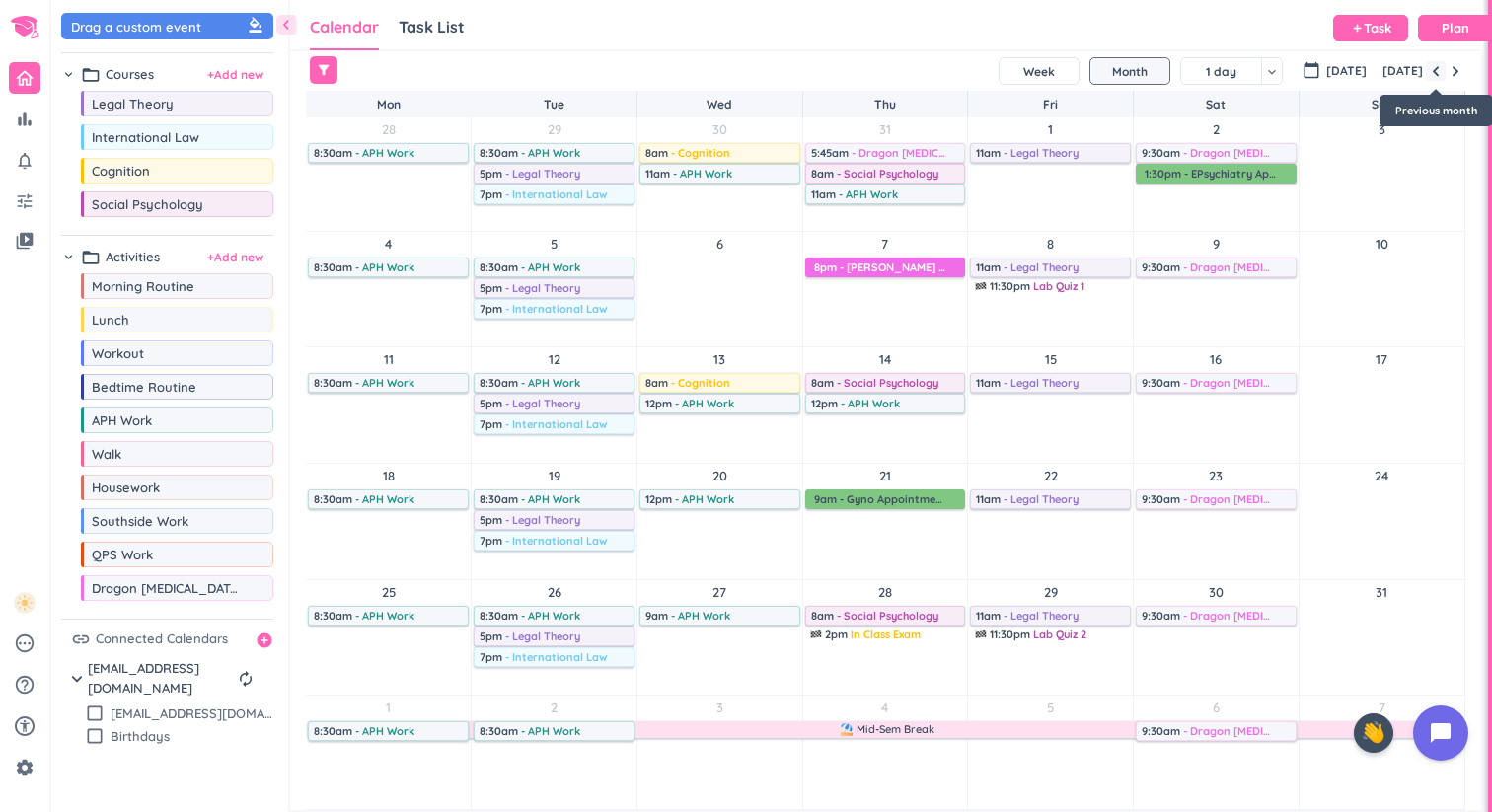 click at bounding box center (1436, 71) 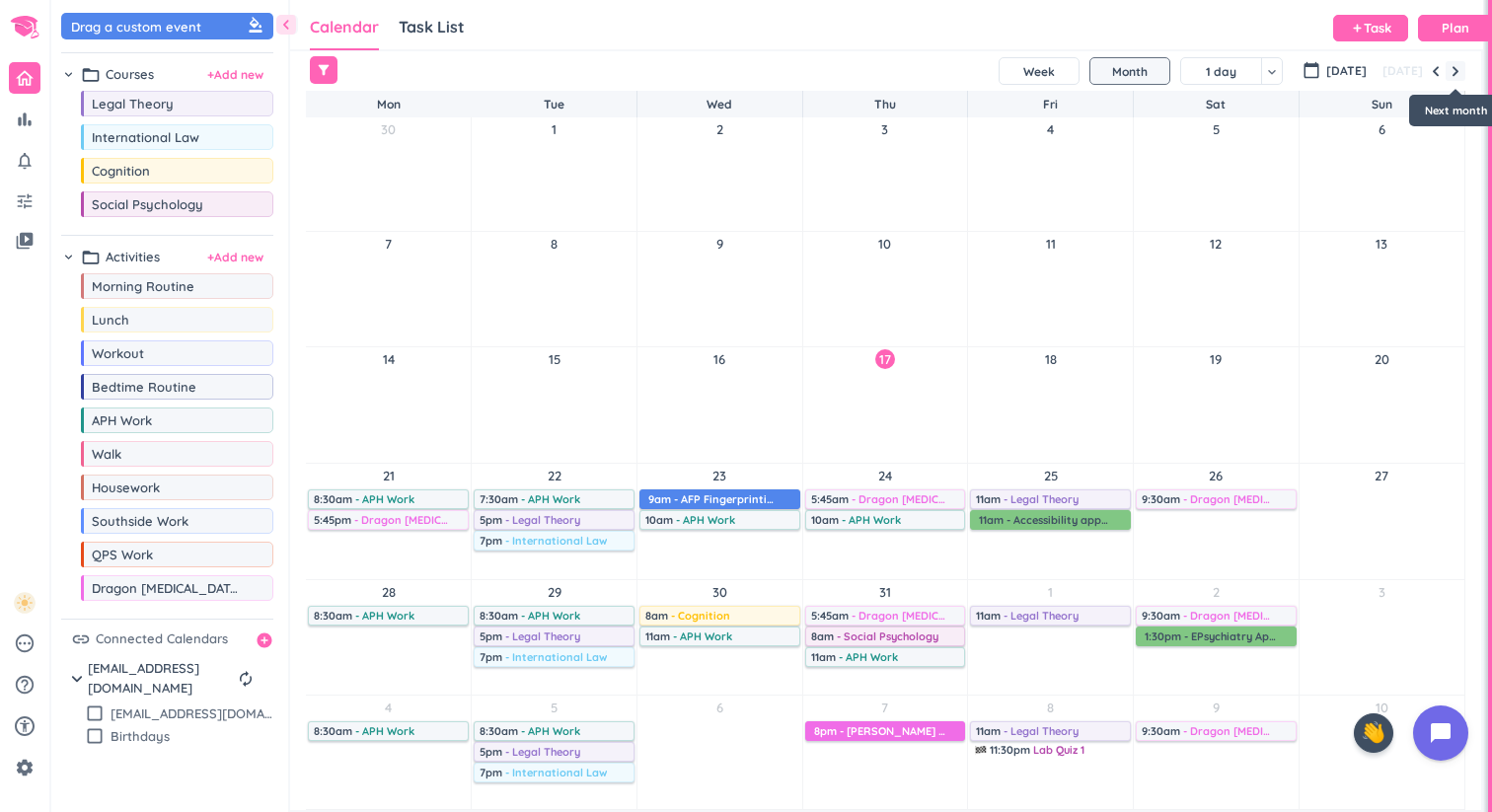 click at bounding box center (1455, 71) 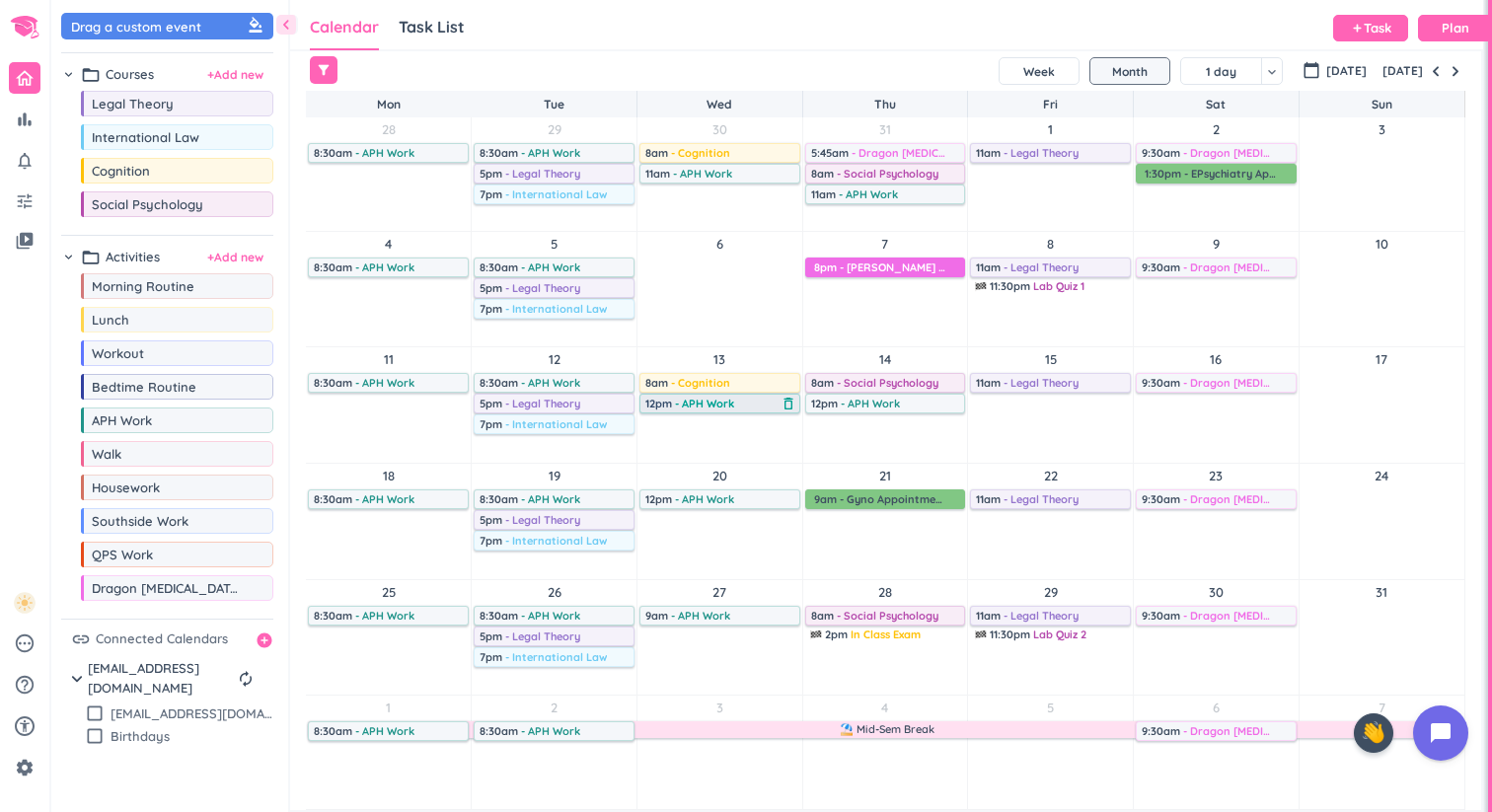click on "12pm  - APH Work" at bounding box center (712, 404) 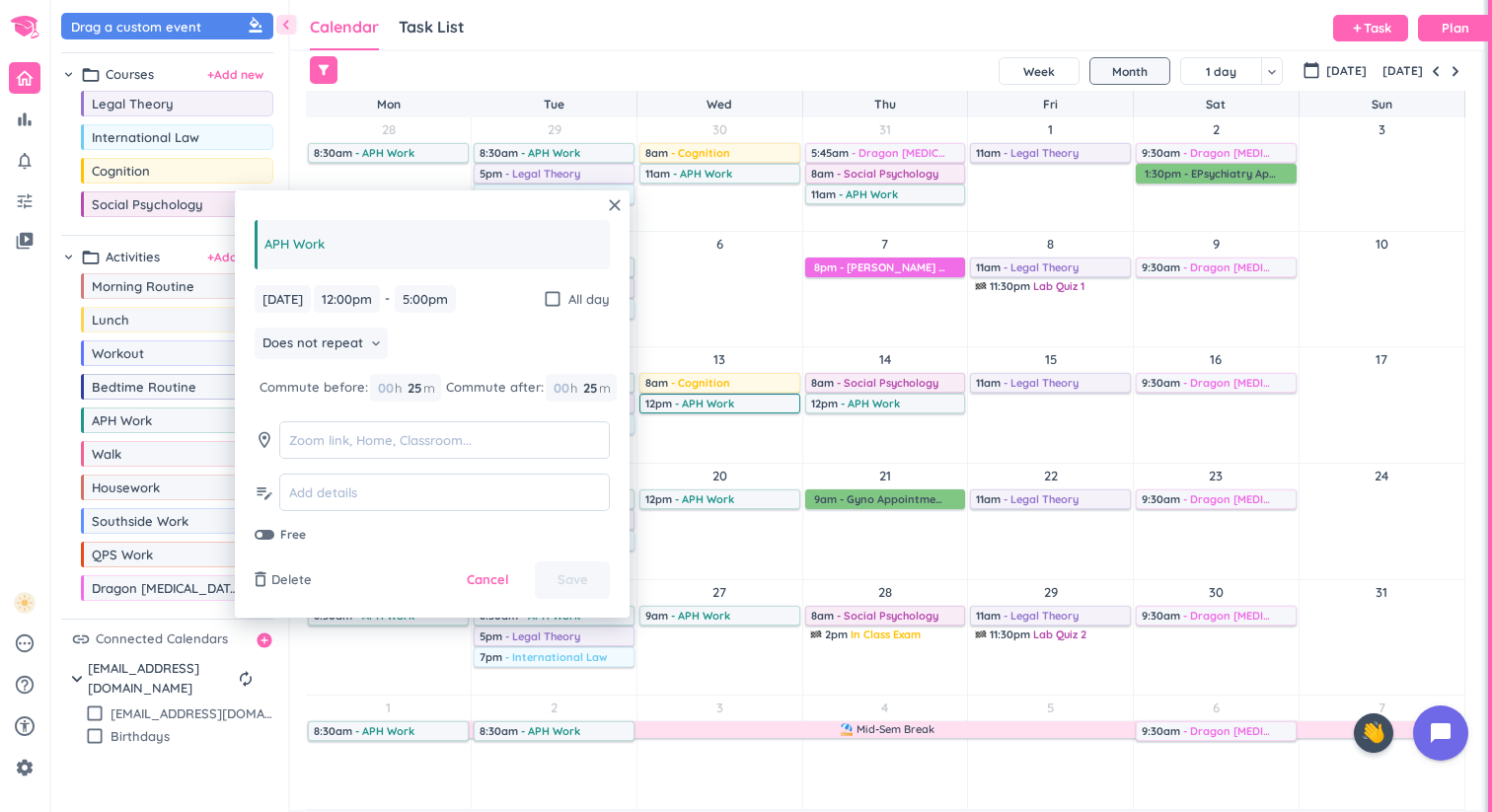 click on "close APH Work [DATE] [DATE]   12:00pm 12:00pm - 5:00pm 5:00pm check_box_outline_blank All day Does not repeat keyboard_arrow_down Commute before: 00 h 25 25 00 m Commute after: 00 h 25 25 00 m room edit_note Free delete_outline Delete Cancel Save" at bounding box center (432, 404) 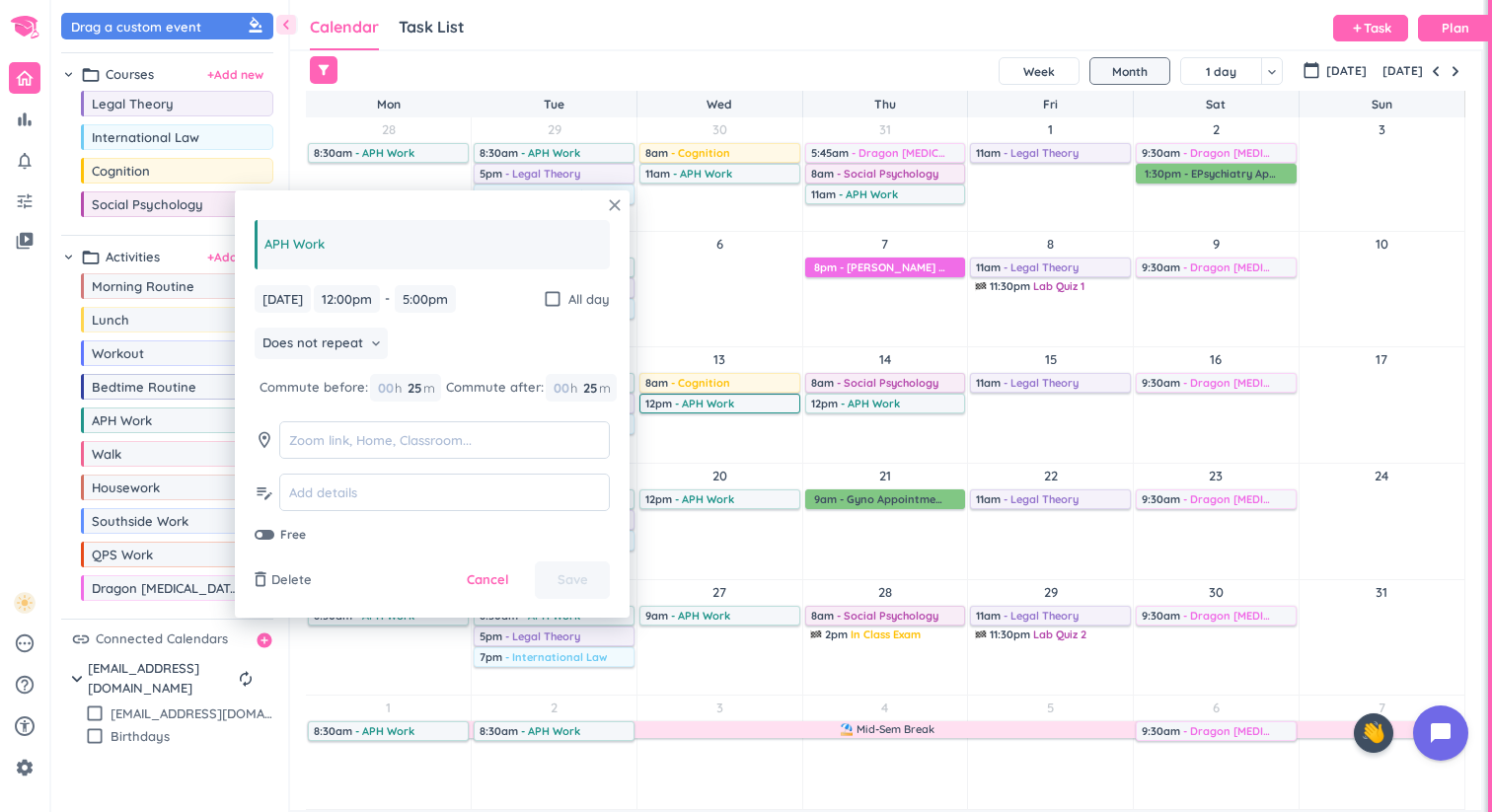 click on "close" at bounding box center [615, 205] 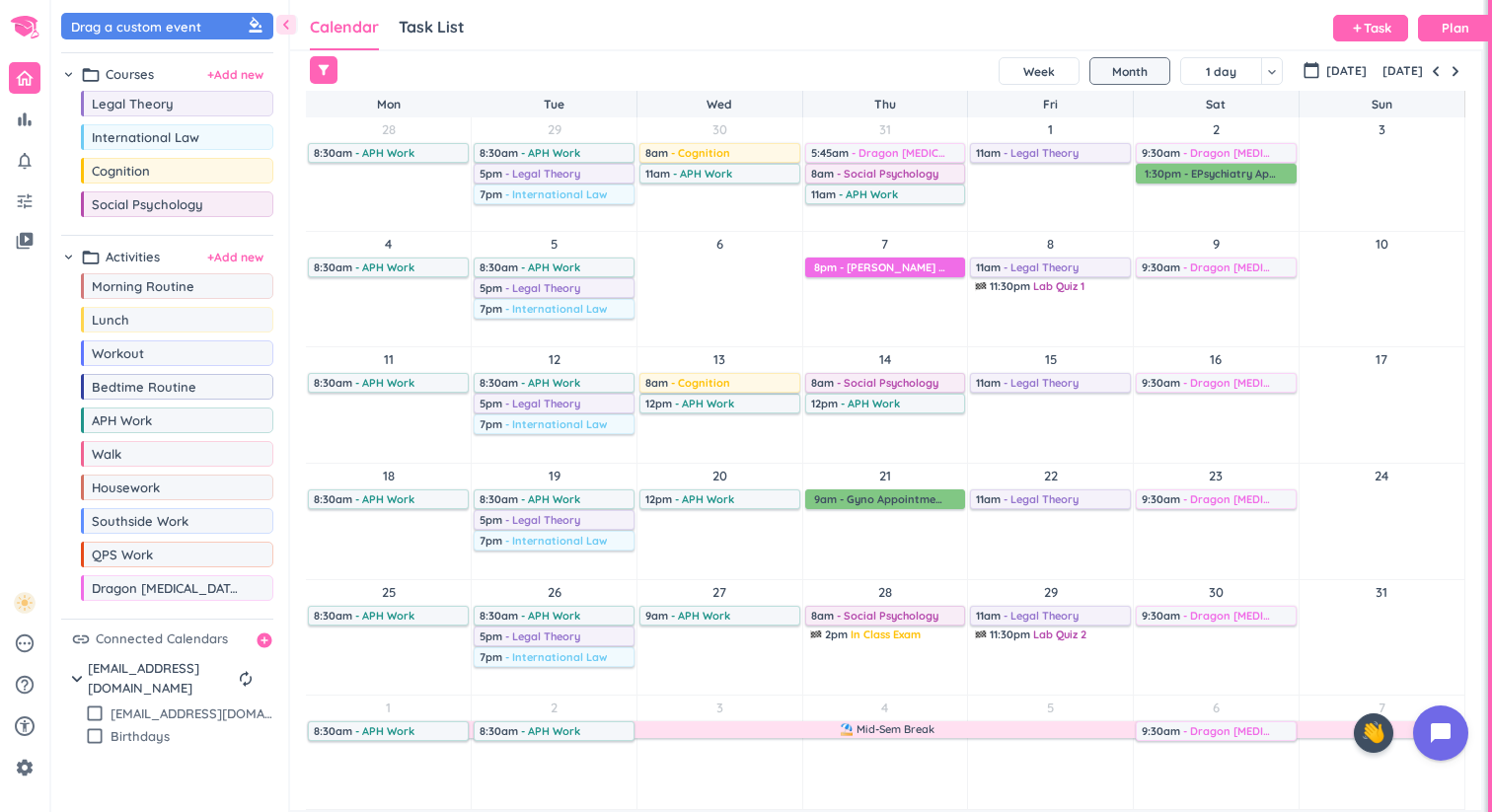 click on "[DATE]" at bounding box center [885, 71] 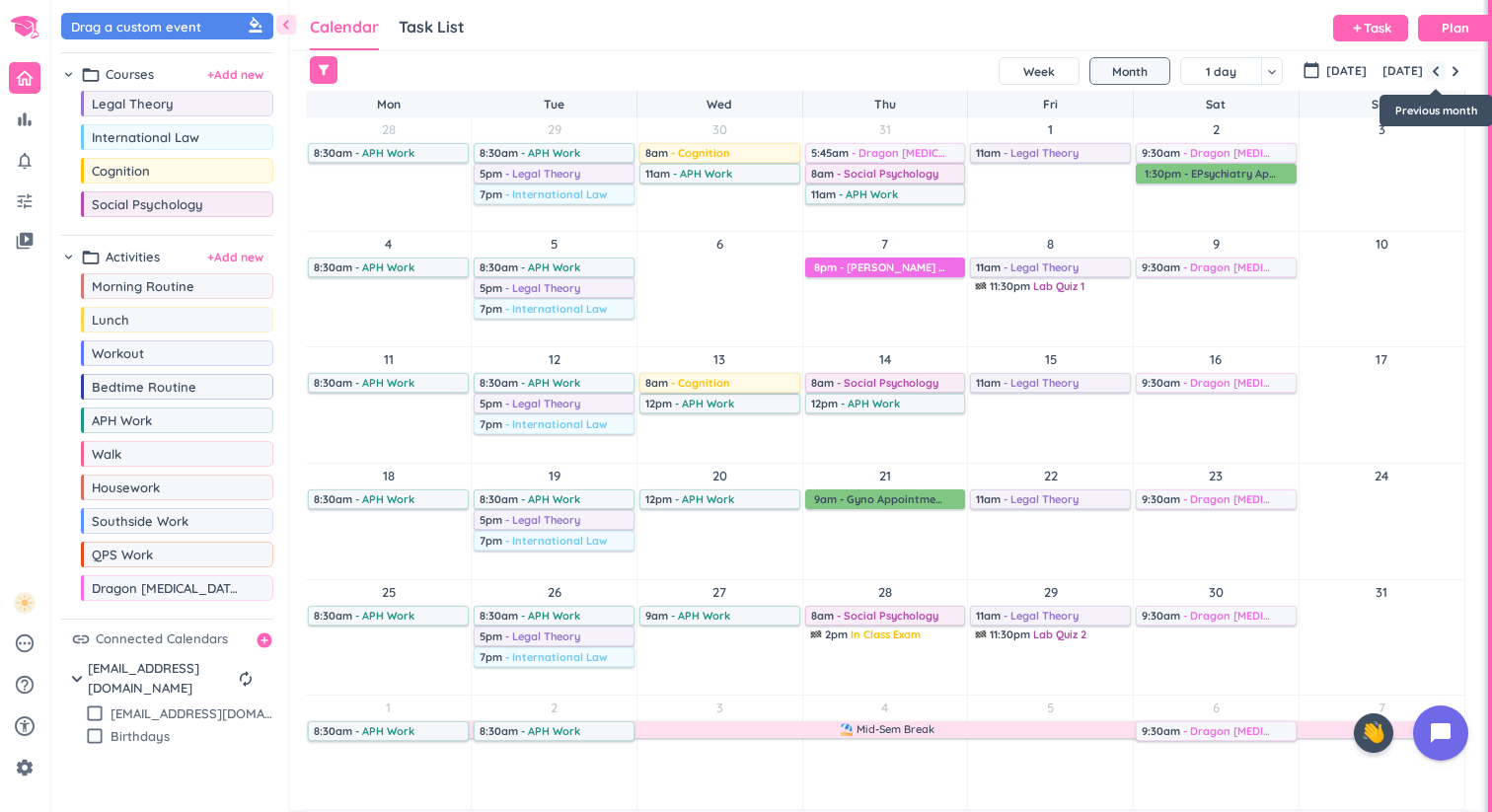 click at bounding box center [1436, 71] 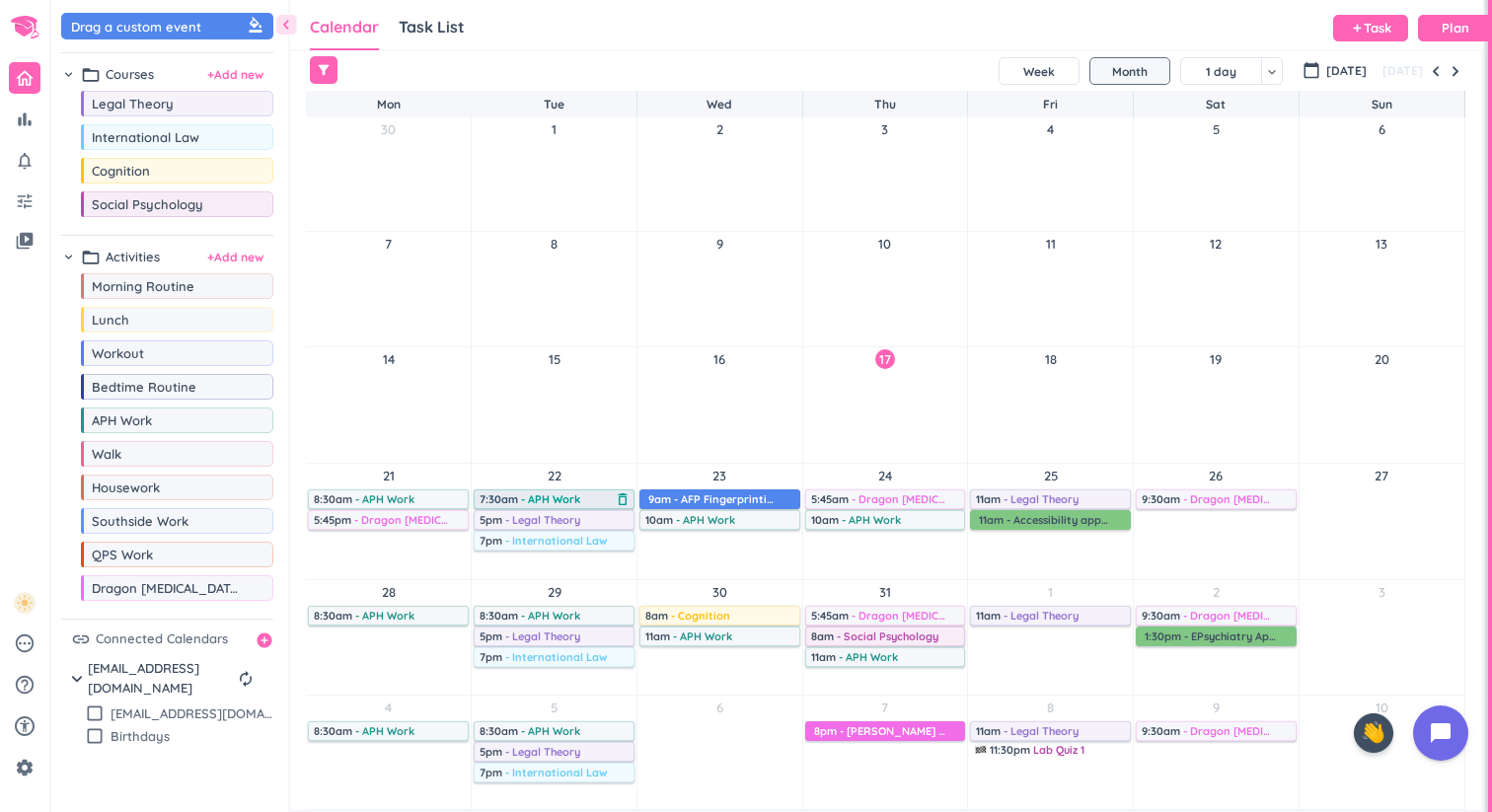 click on "- APH Work" at bounding box center (551, 499) 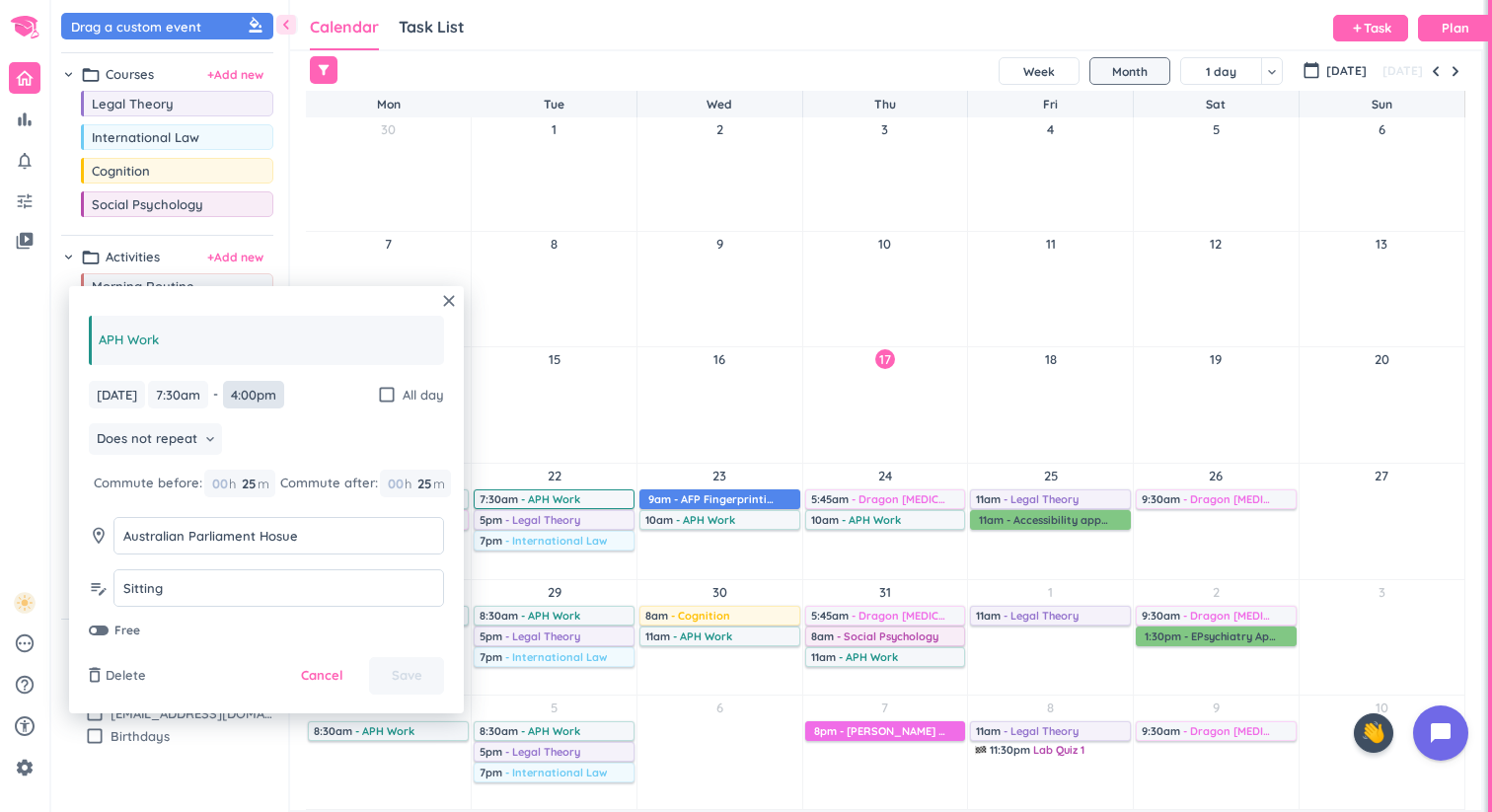 click on "4:00pm" at bounding box center [254, 395] 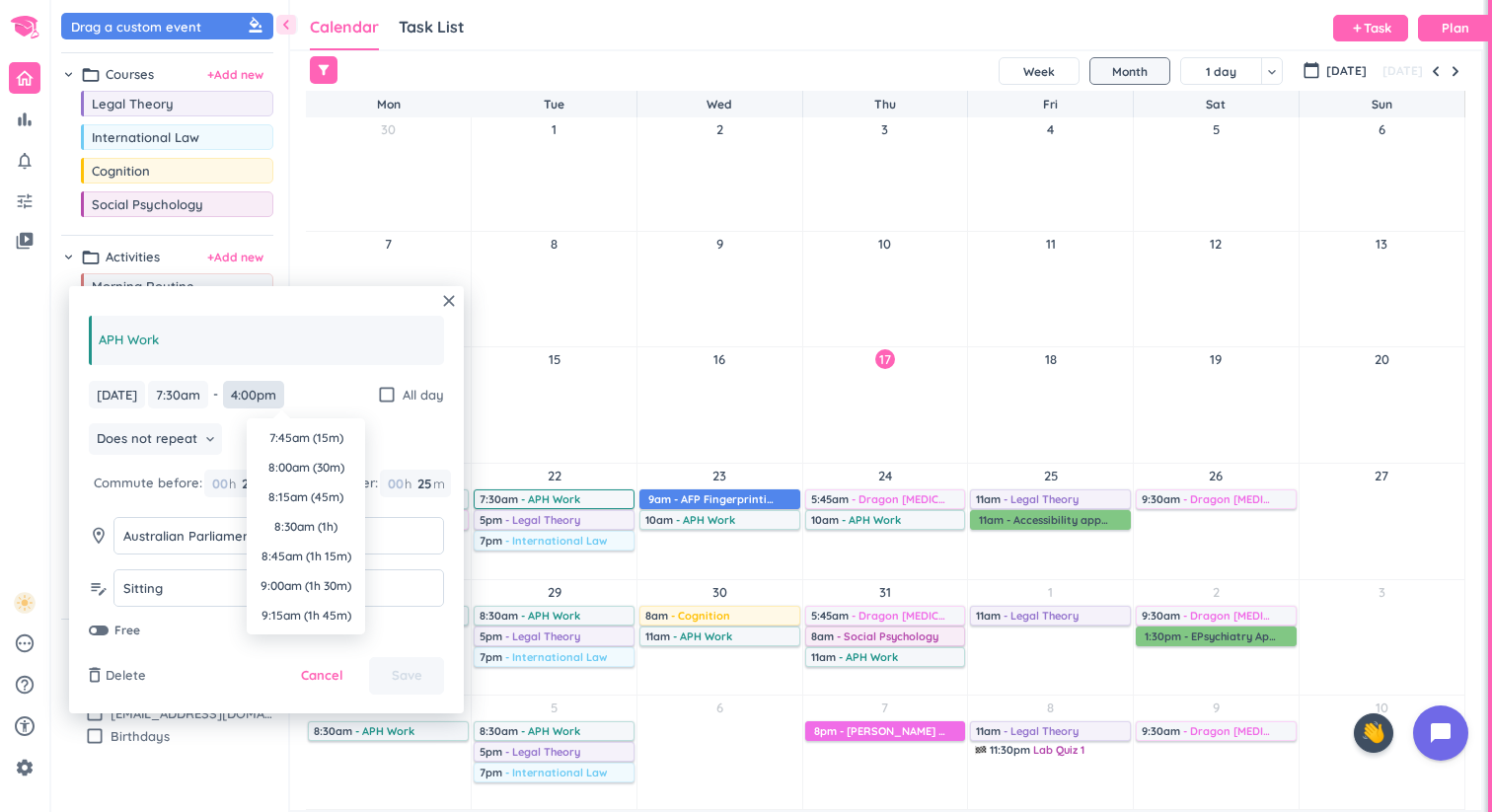 scroll, scrollTop: 977, scrollLeft: 0, axis: vertical 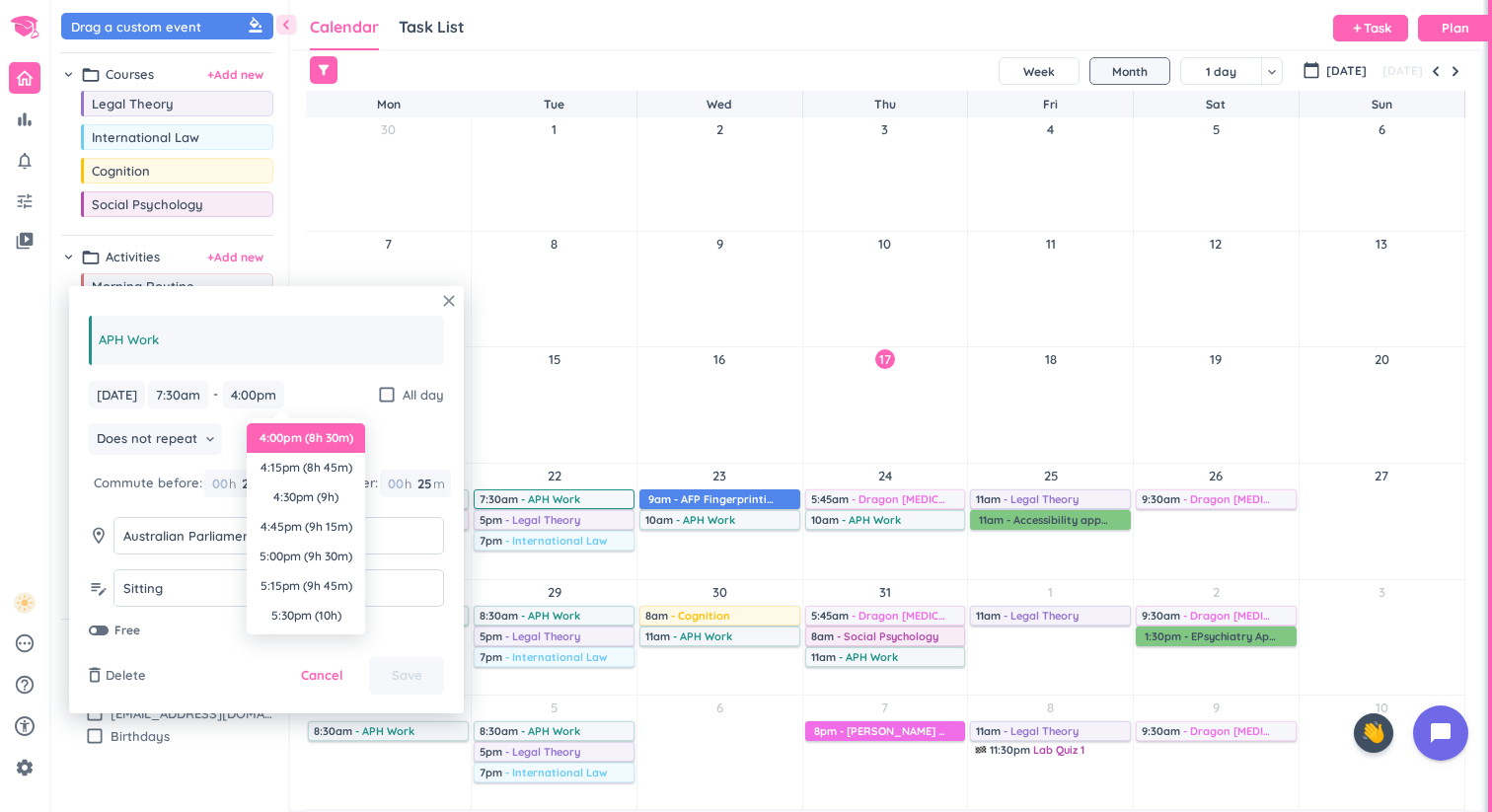click on "close" at bounding box center (449, 301) 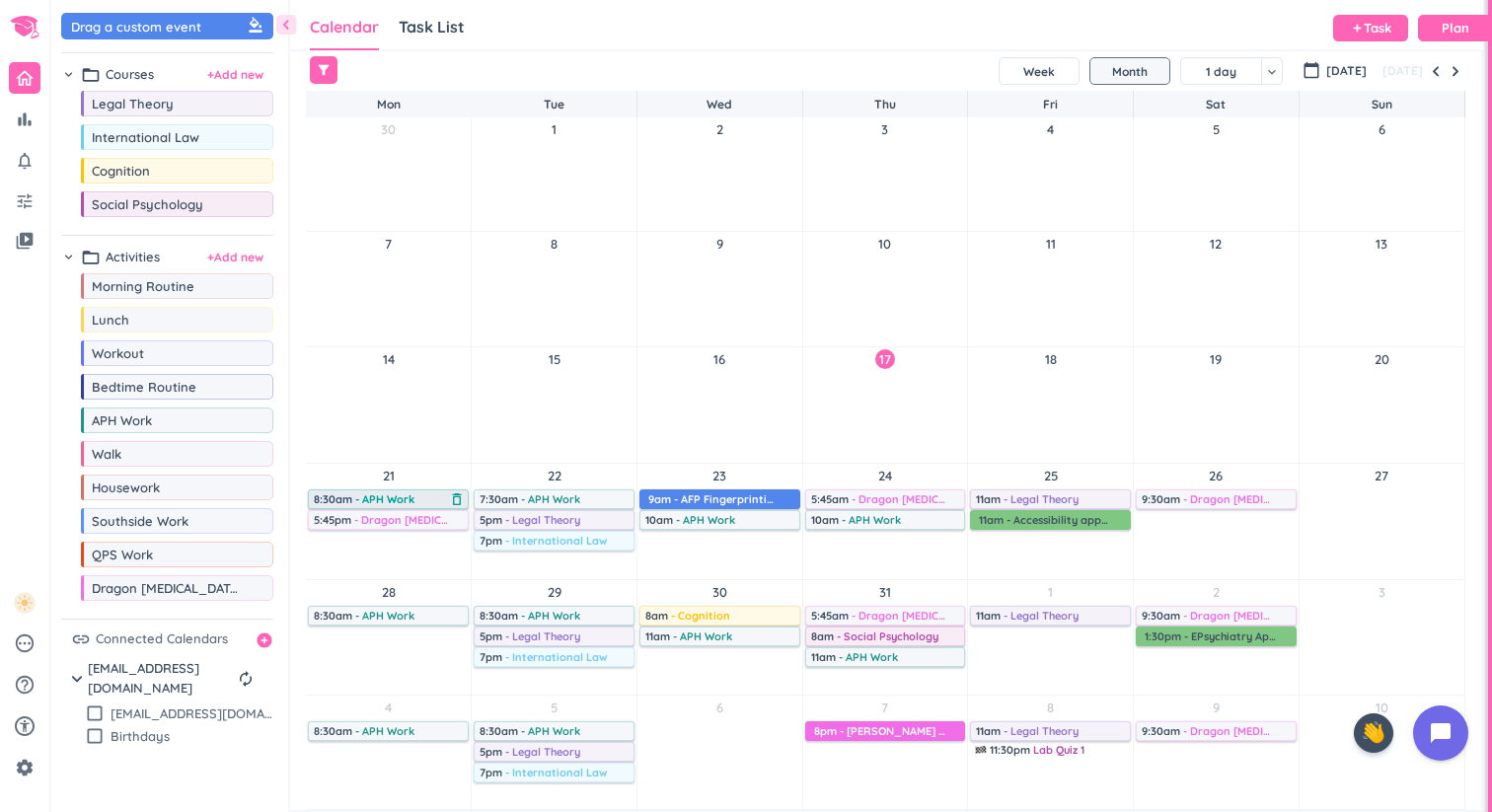 click on "- APH Work" at bounding box center [385, 499] 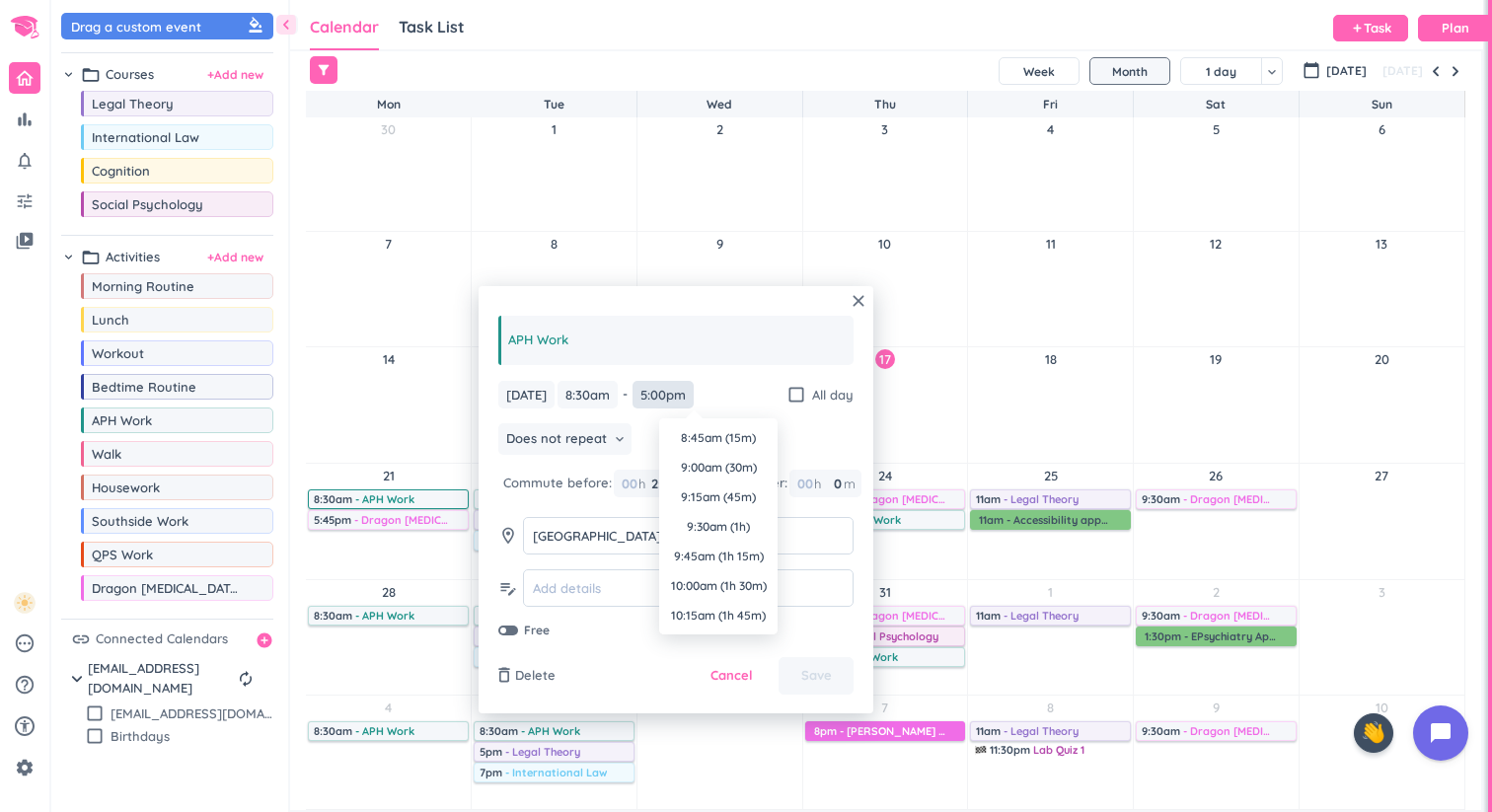 click on "5:00pm" at bounding box center (663, 395) 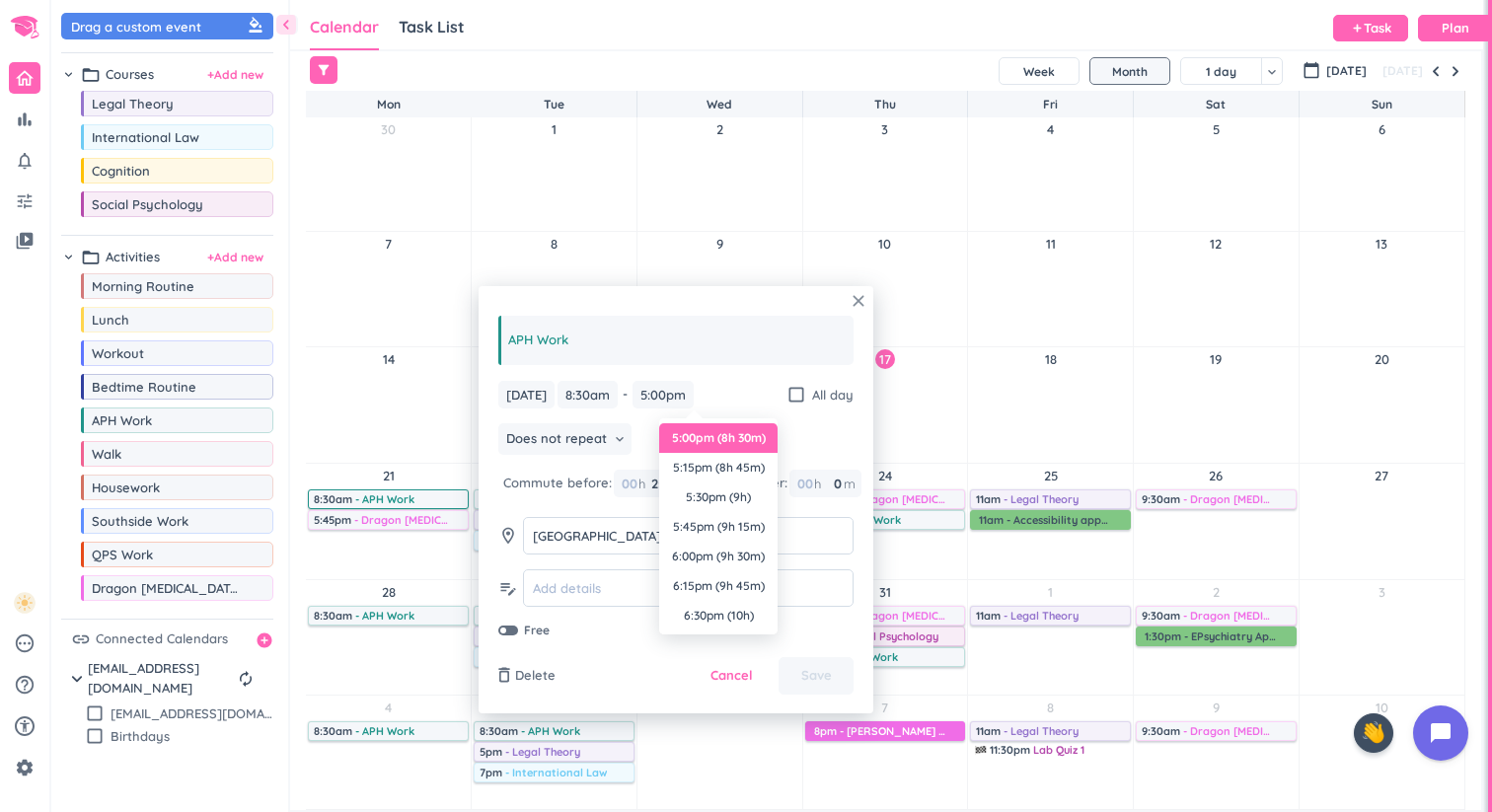 click on "close" at bounding box center [858, 301] 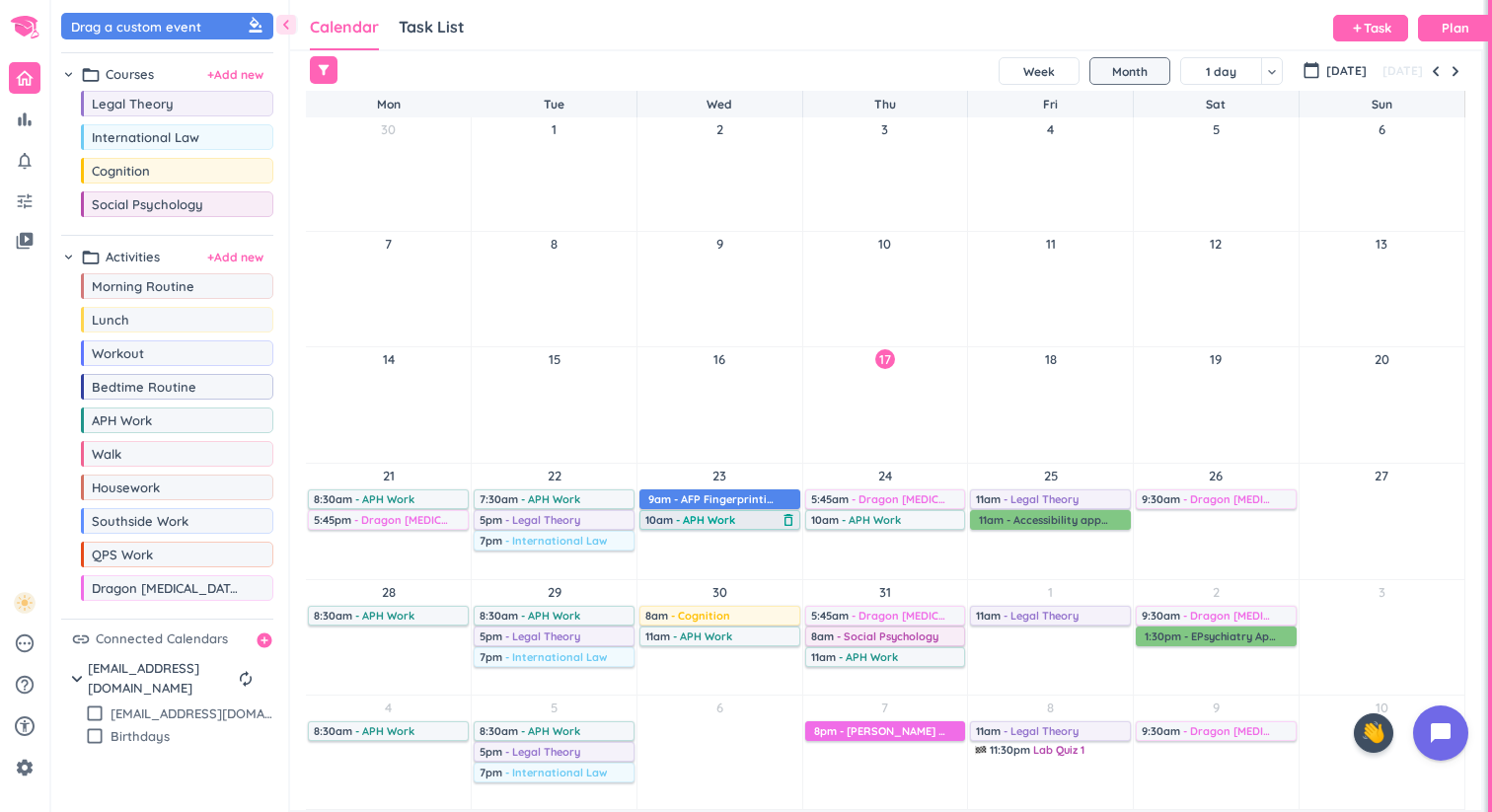 click on "- APH Work" at bounding box center (706, 520) 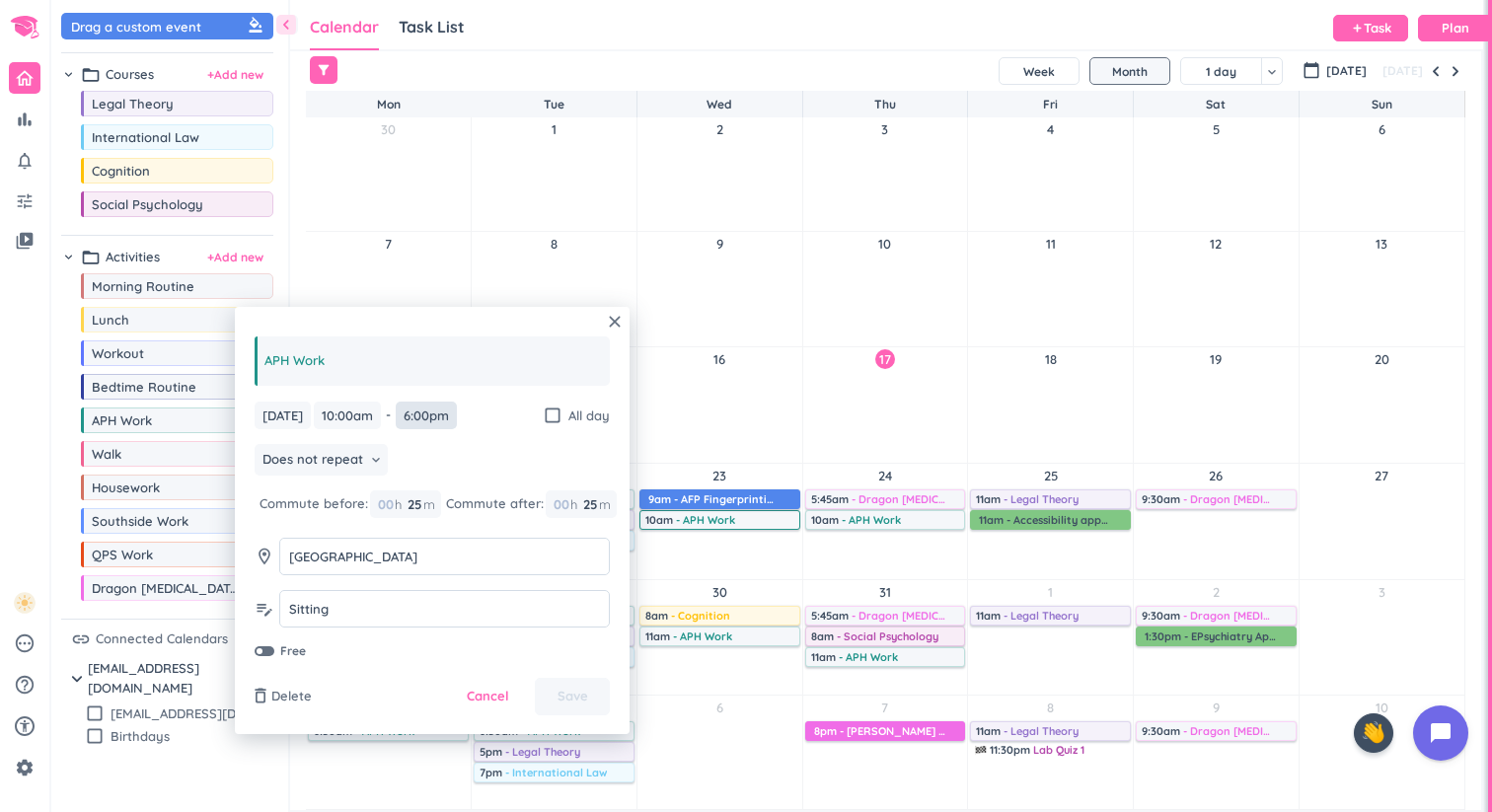 click on "6:00pm" at bounding box center (426, 415) 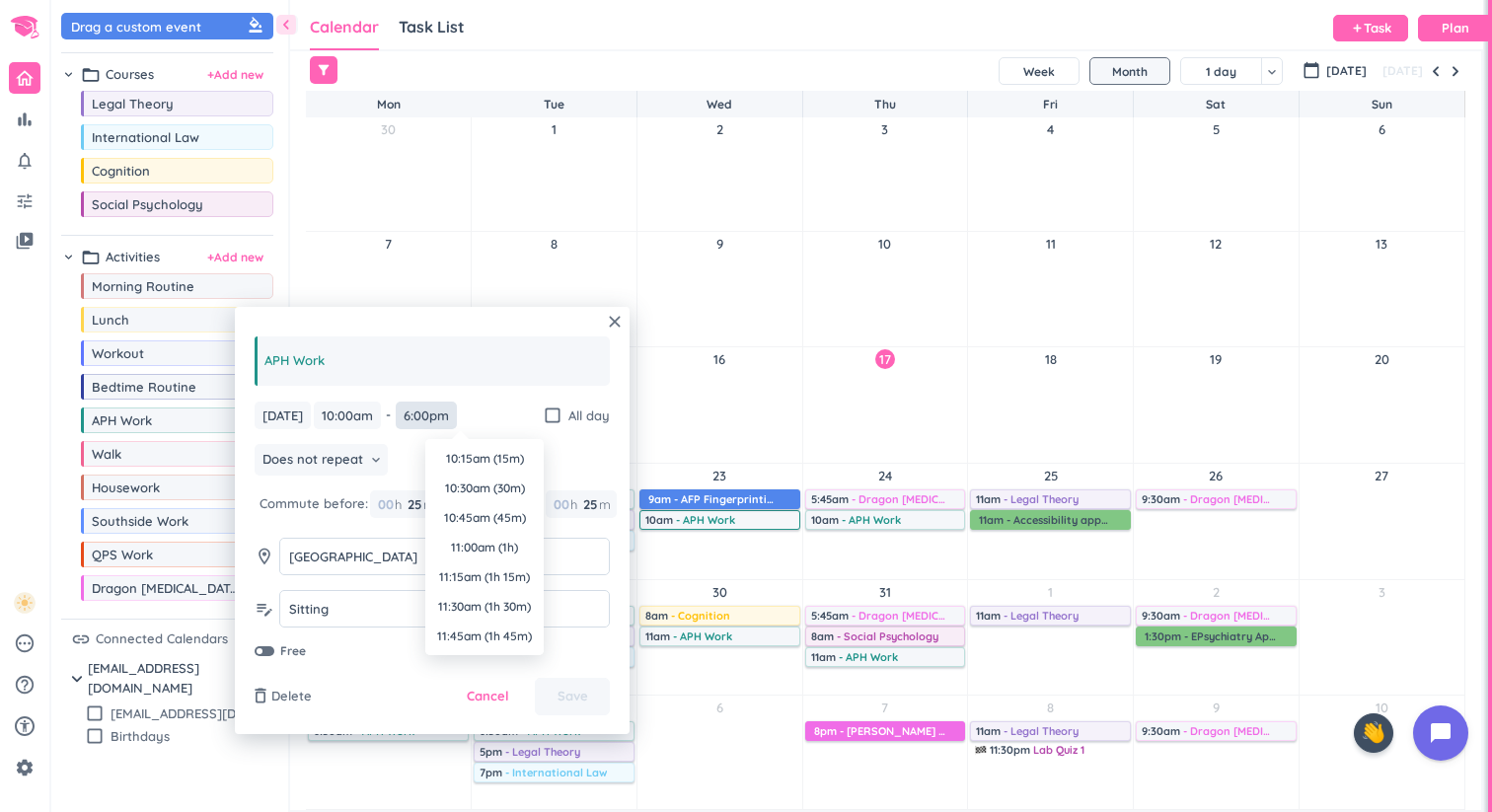 scroll, scrollTop: 918, scrollLeft: 0, axis: vertical 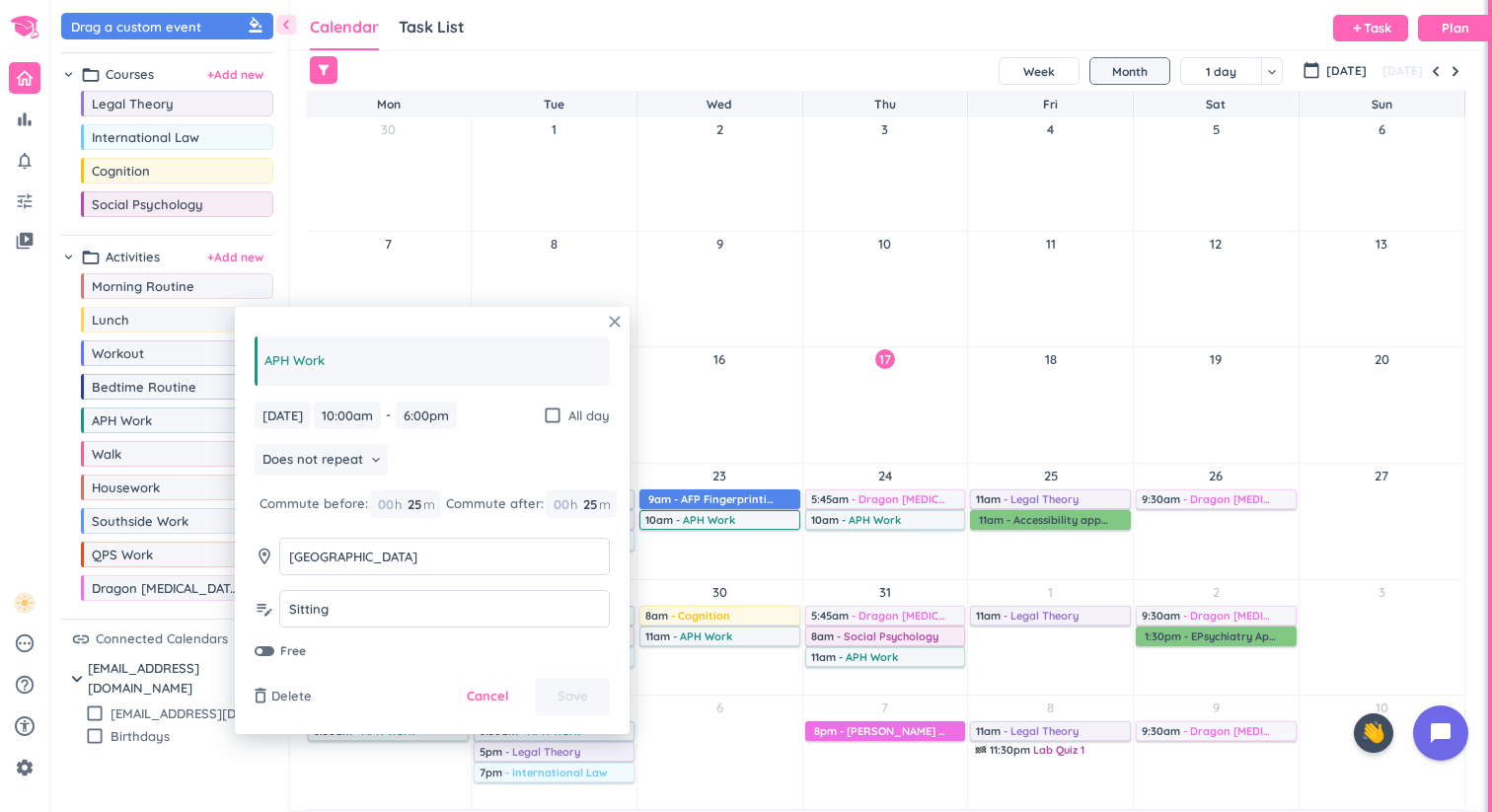 click on "close" at bounding box center [615, 322] 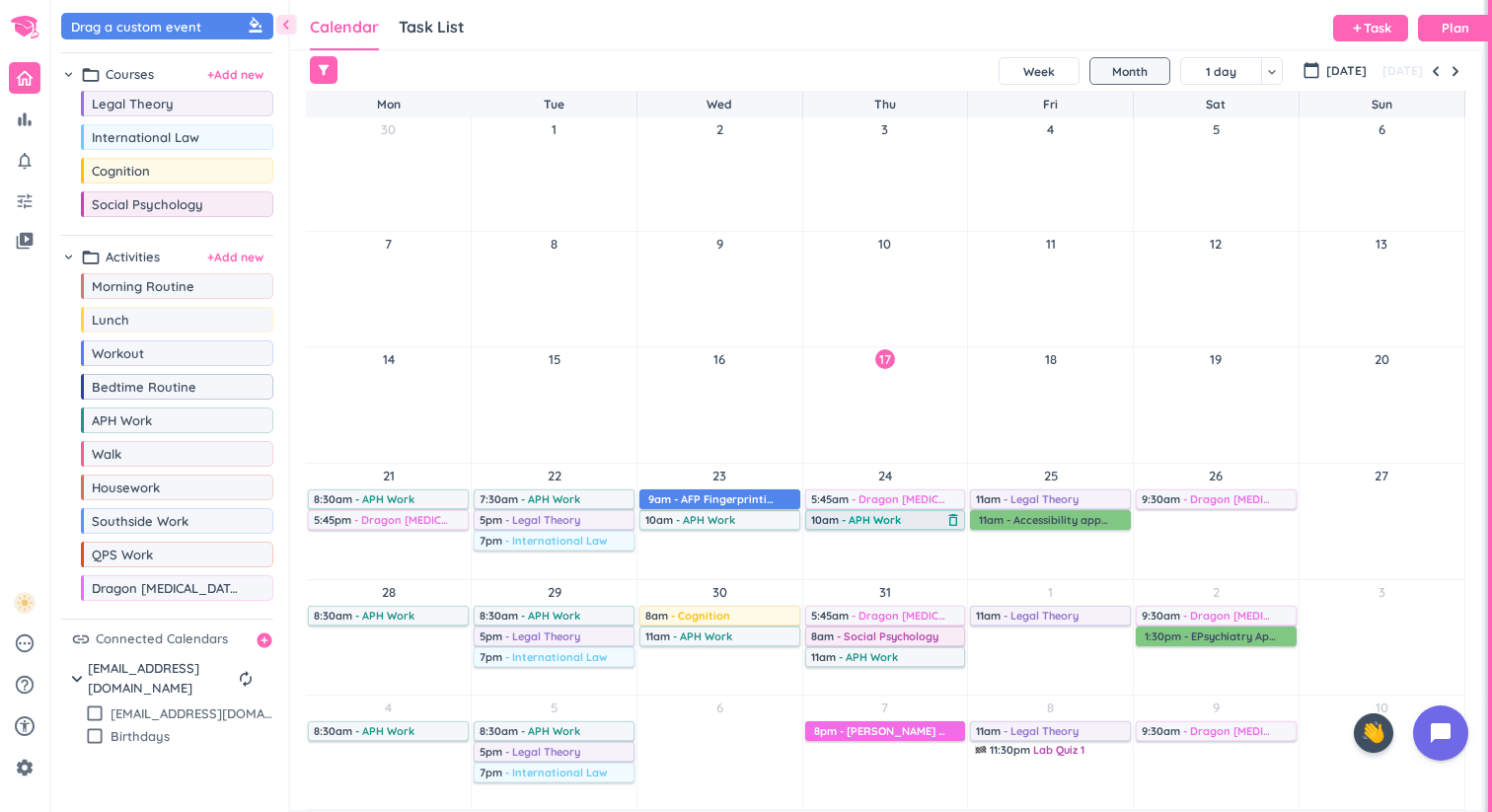 click on "10am  - APH Work" at bounding box center [878, 520] 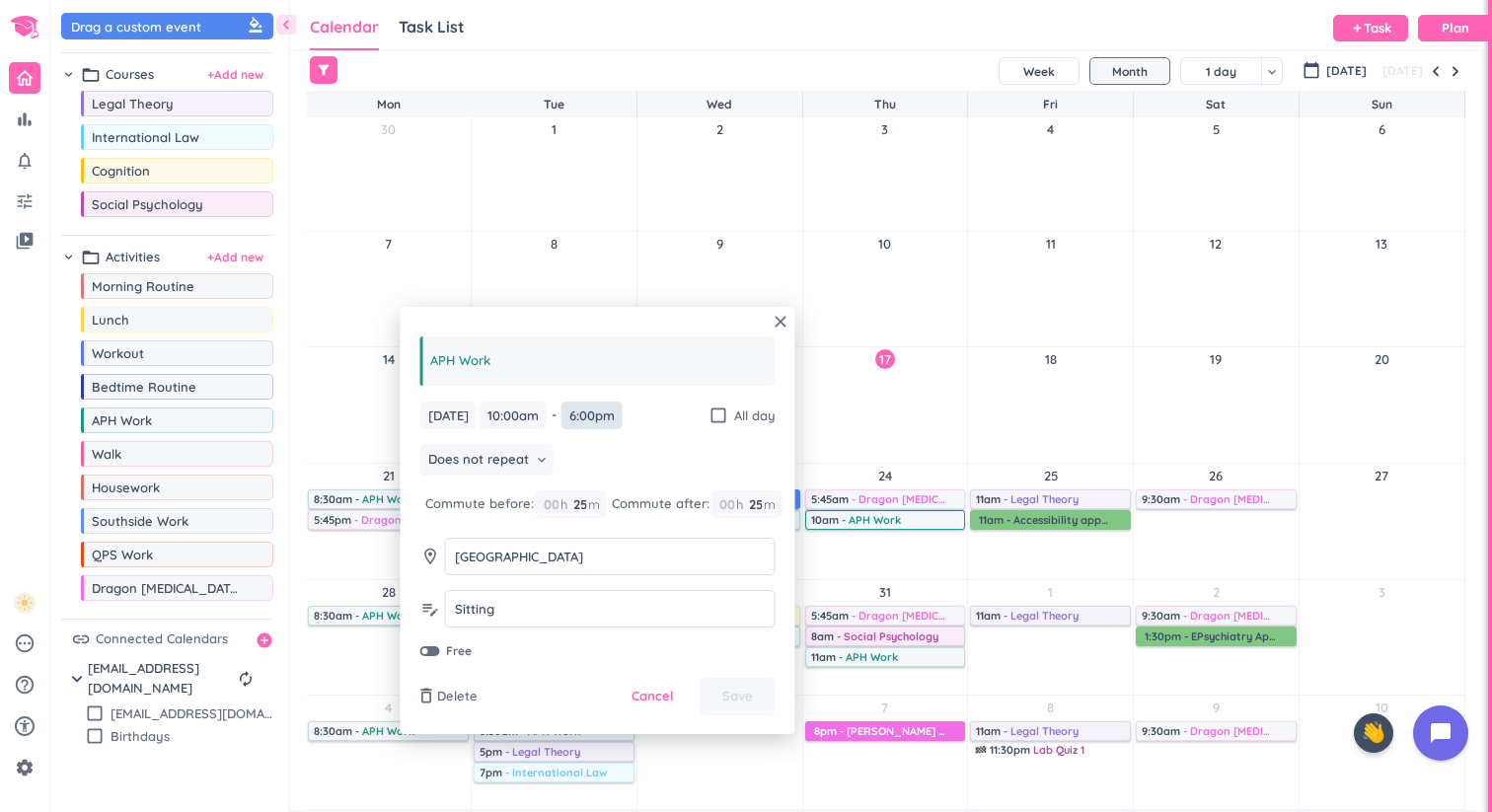 click on "6:00pm" at bounding box center [592, 415] 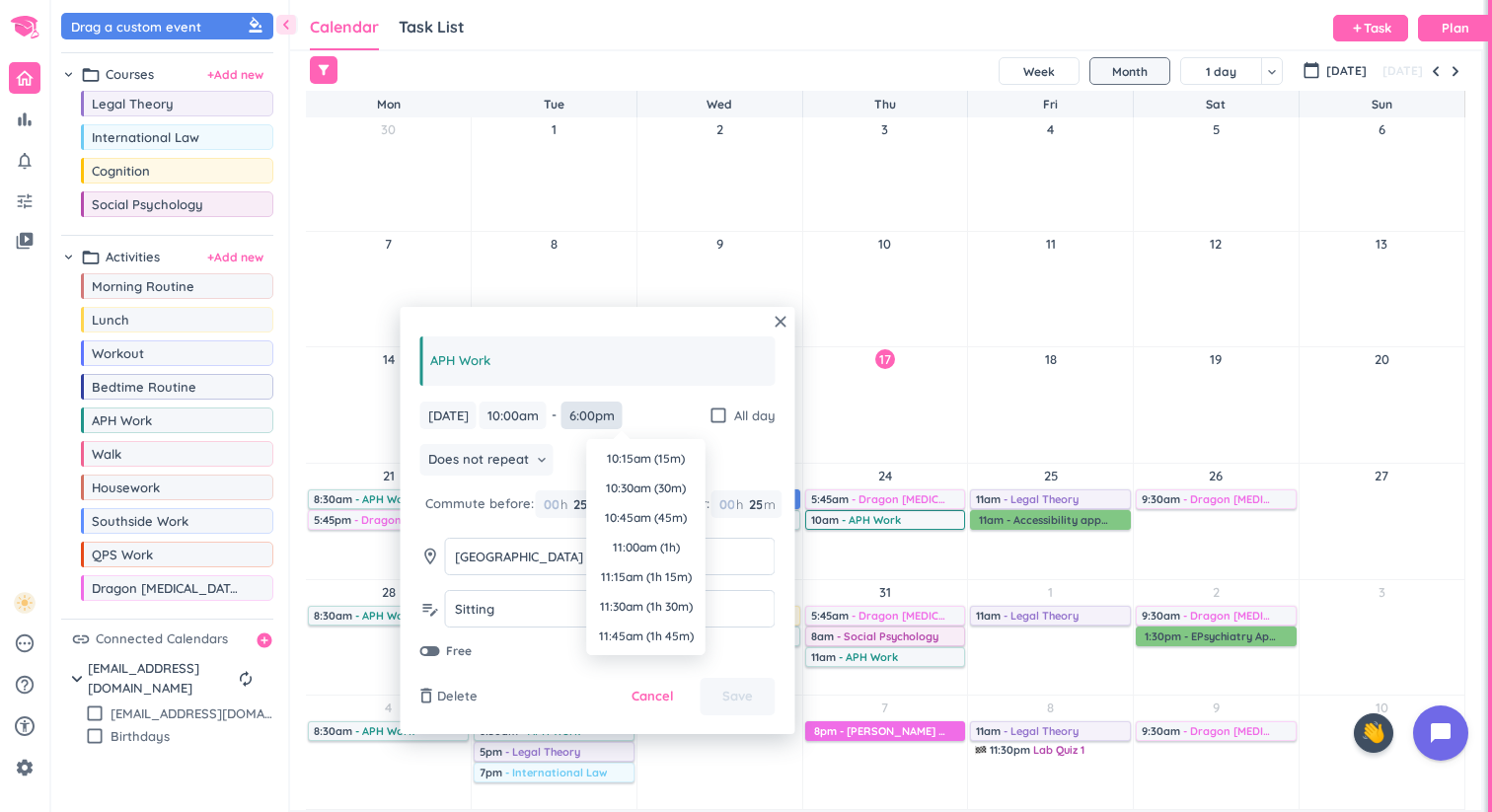 scroll, scrollTop: 918, scrollLeft: 0, axis: vertical 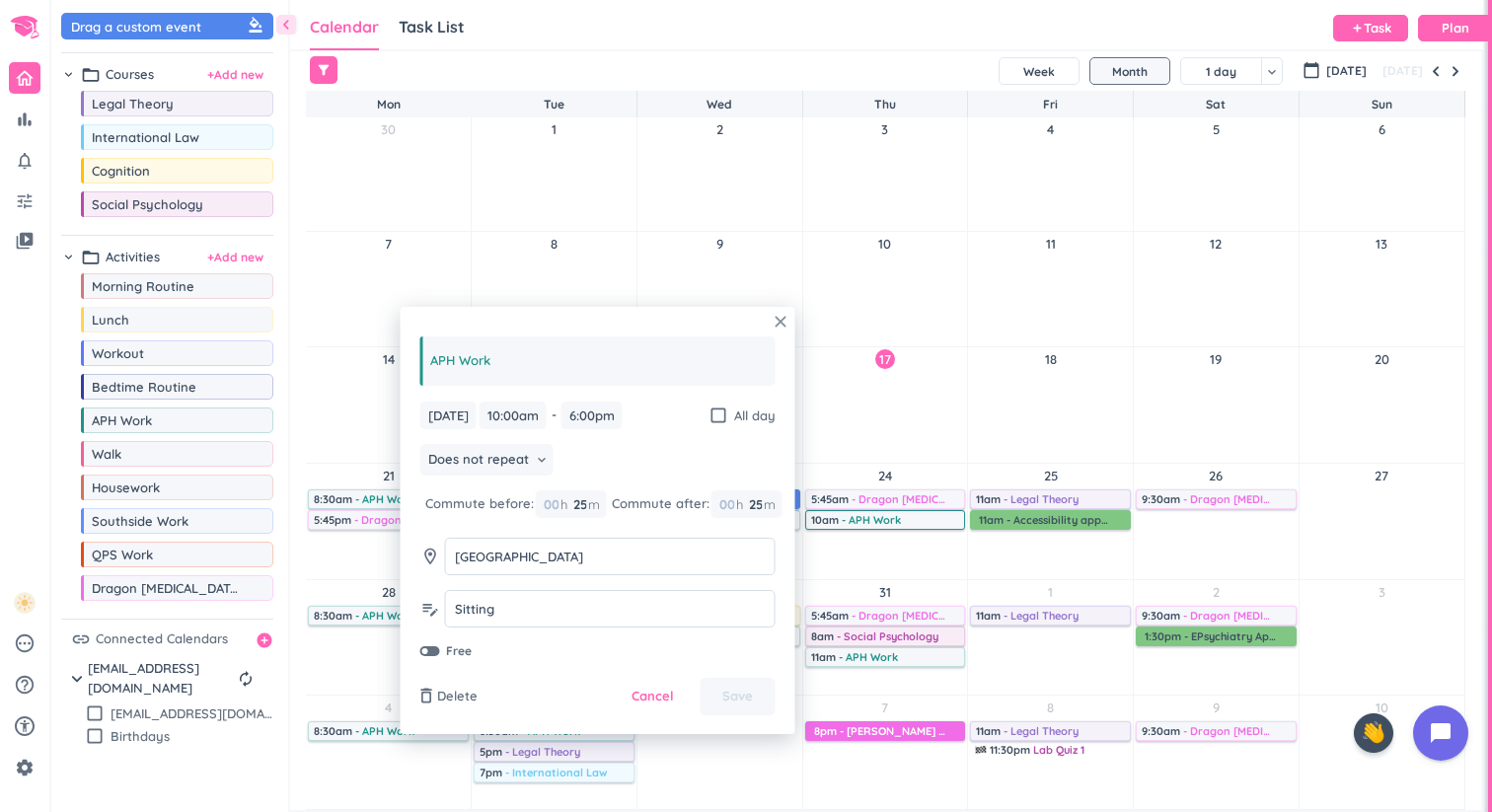 click on "close" at bounding box center [781, 322] 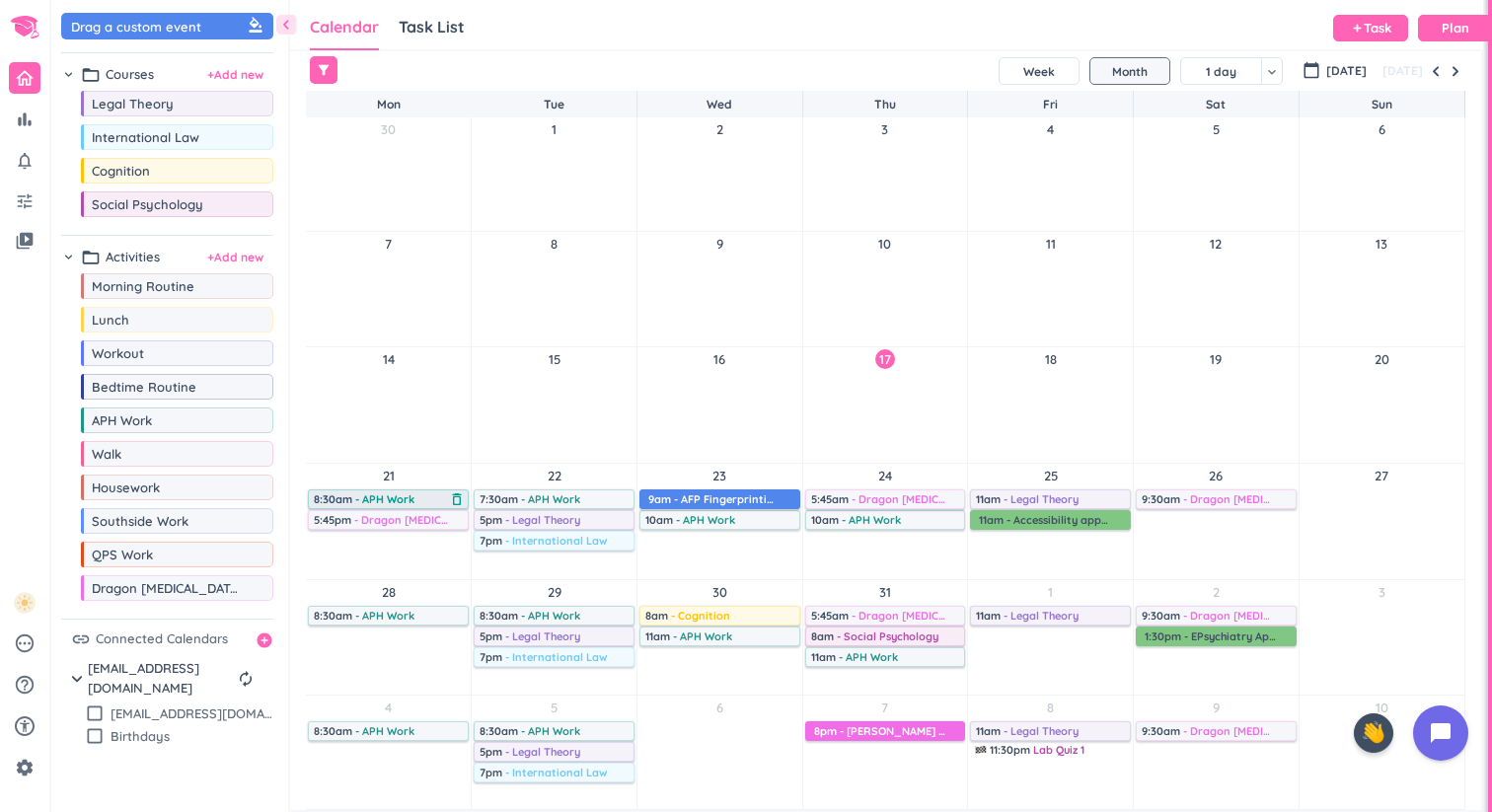 click on "8:30am  - APH Work delete_outline" at bounding box center (388, 499) 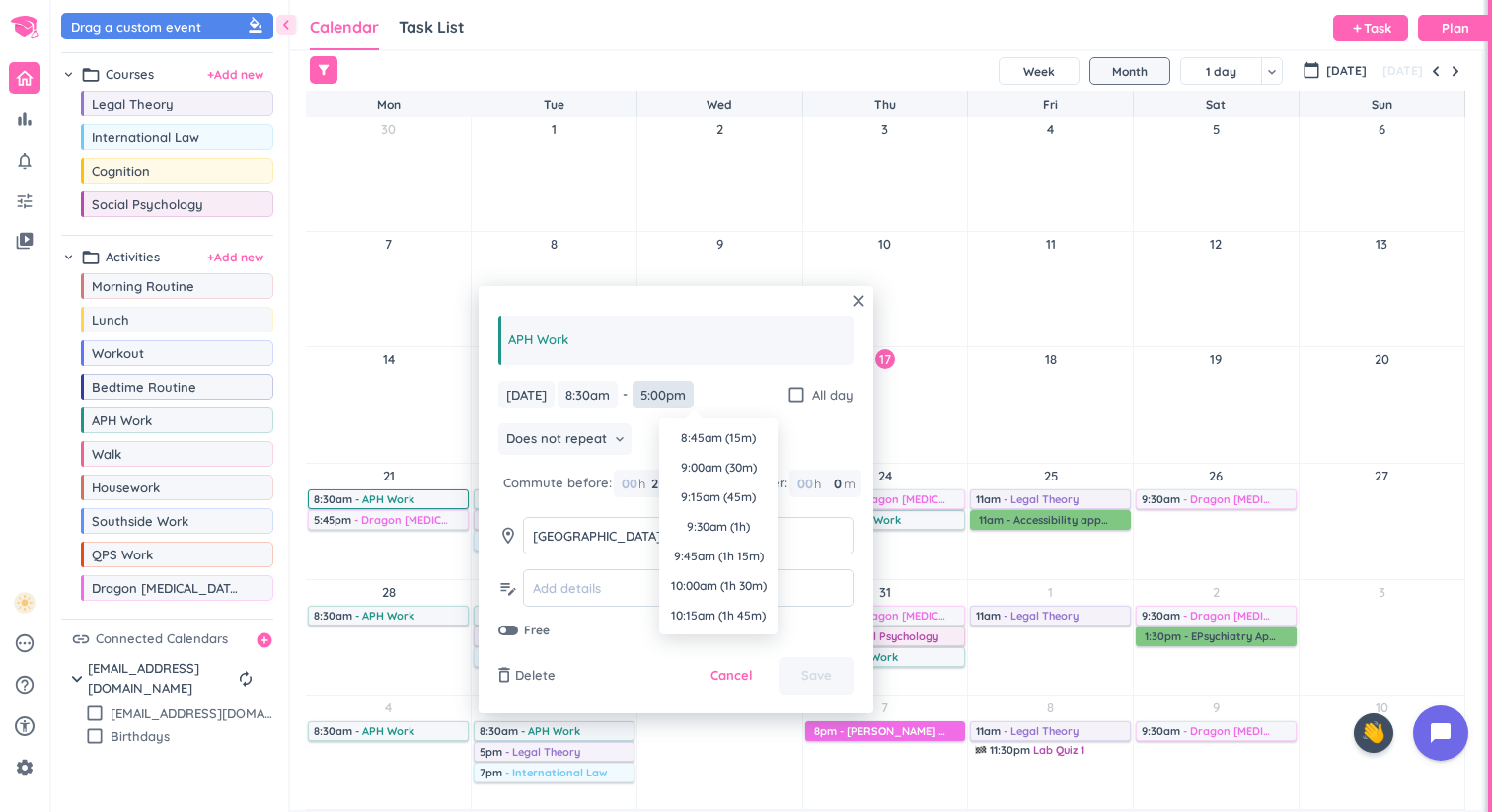 click on "5:00pm" at bounding box center (663, 395) 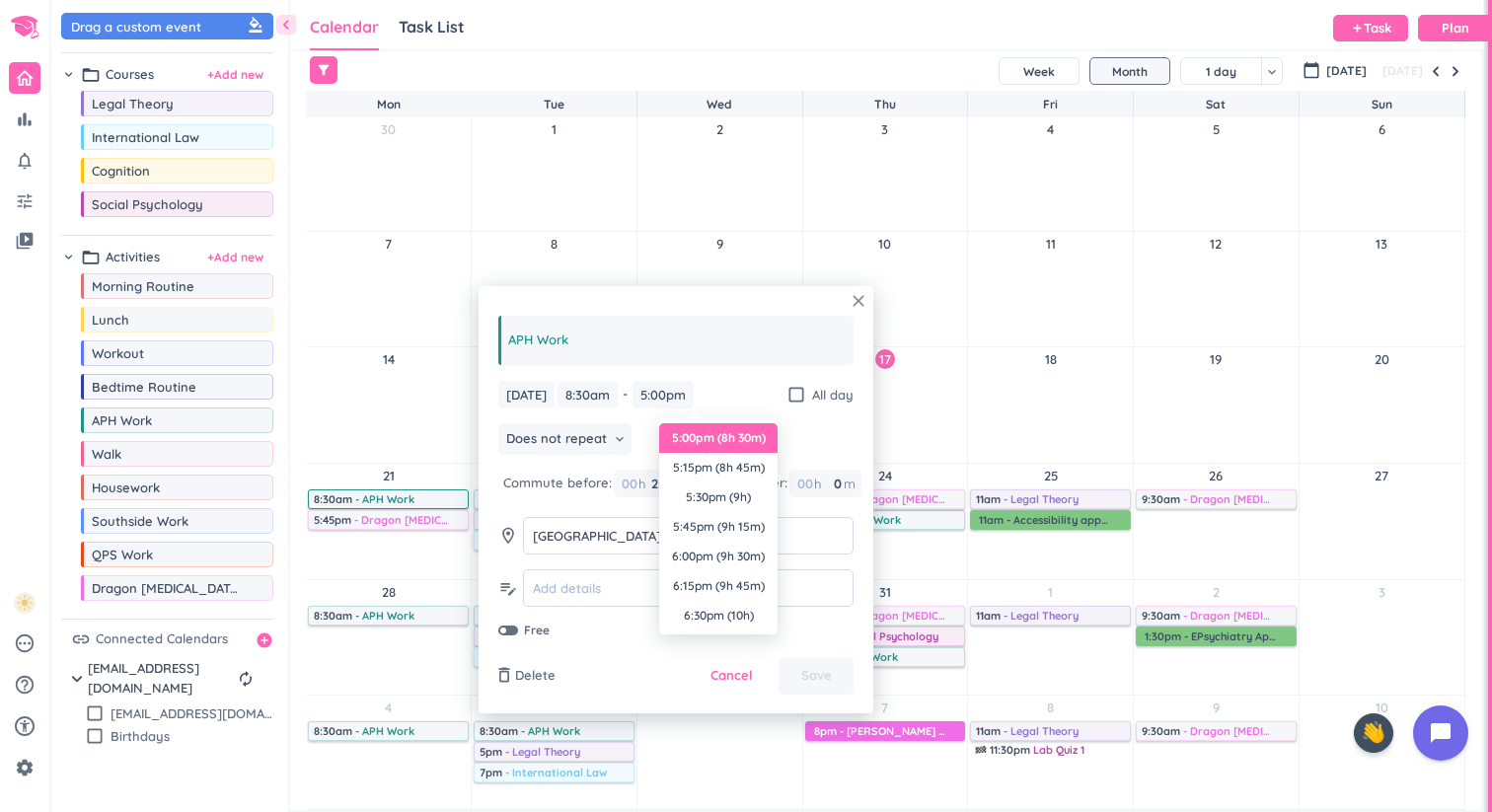 click on "close" at bounding box center [858, 301] 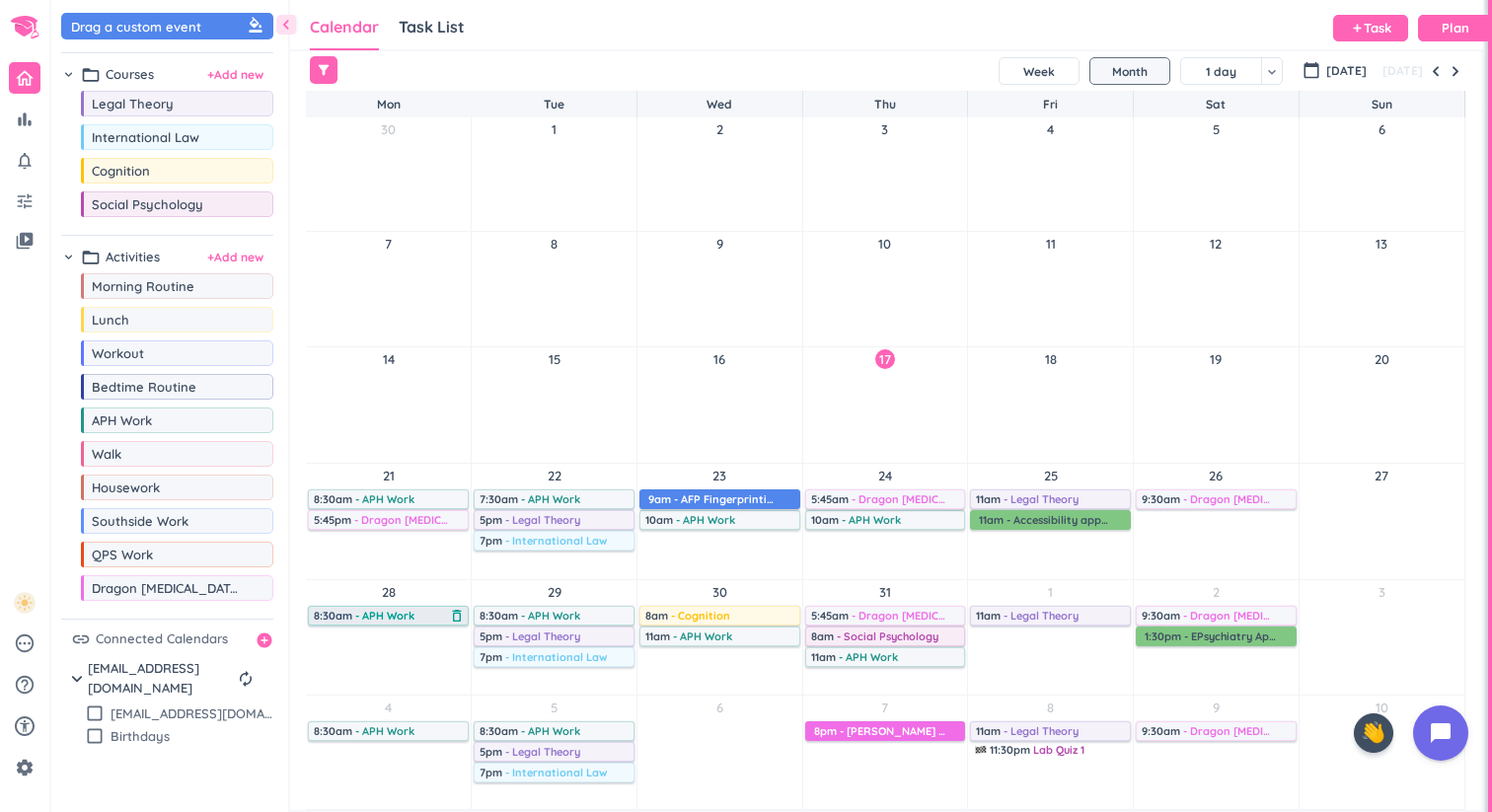 click on "- APH Work" at bounding box center (385, 616) 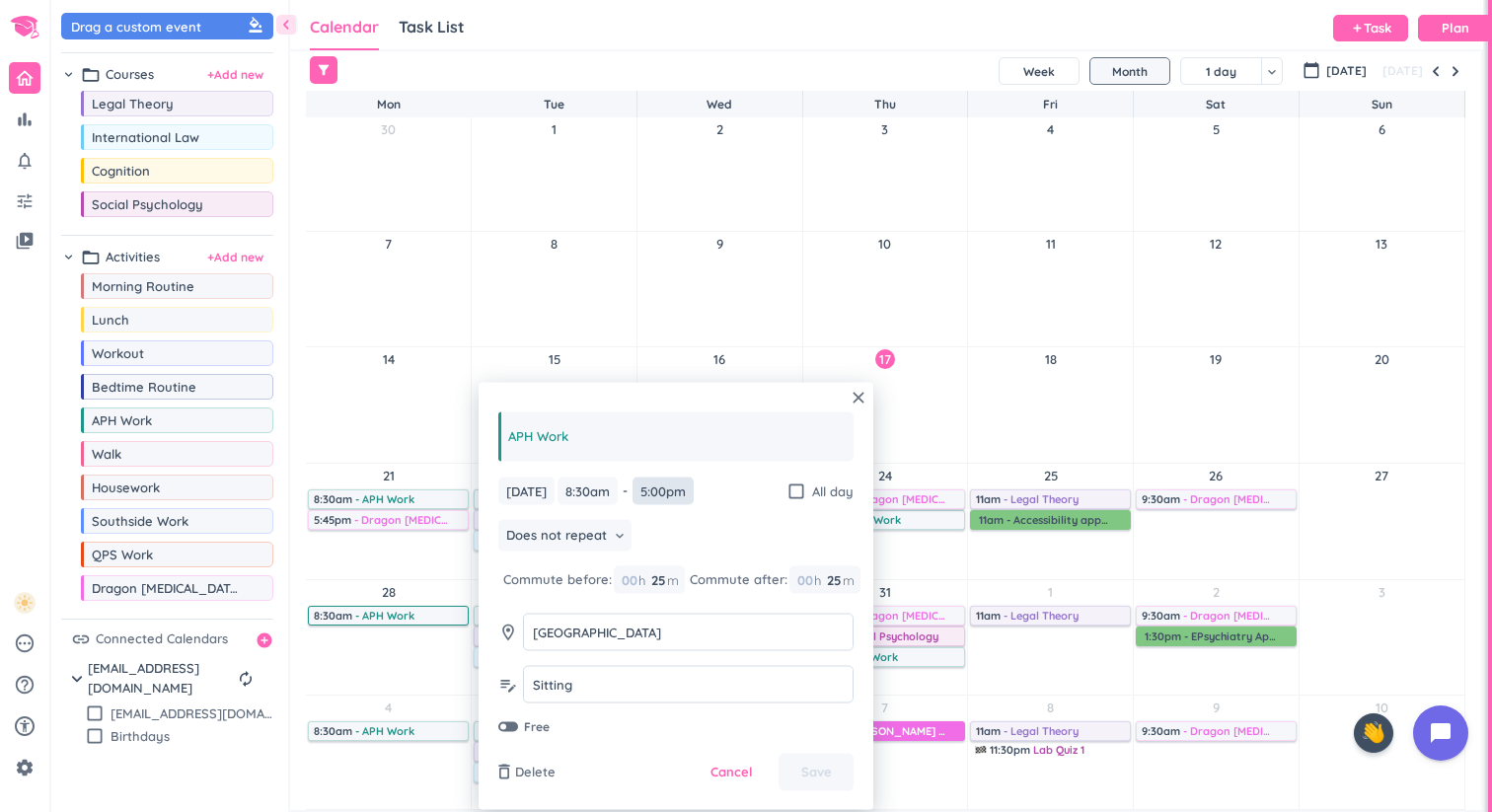 click on "5:00pm" at bounding box center [663, 490] 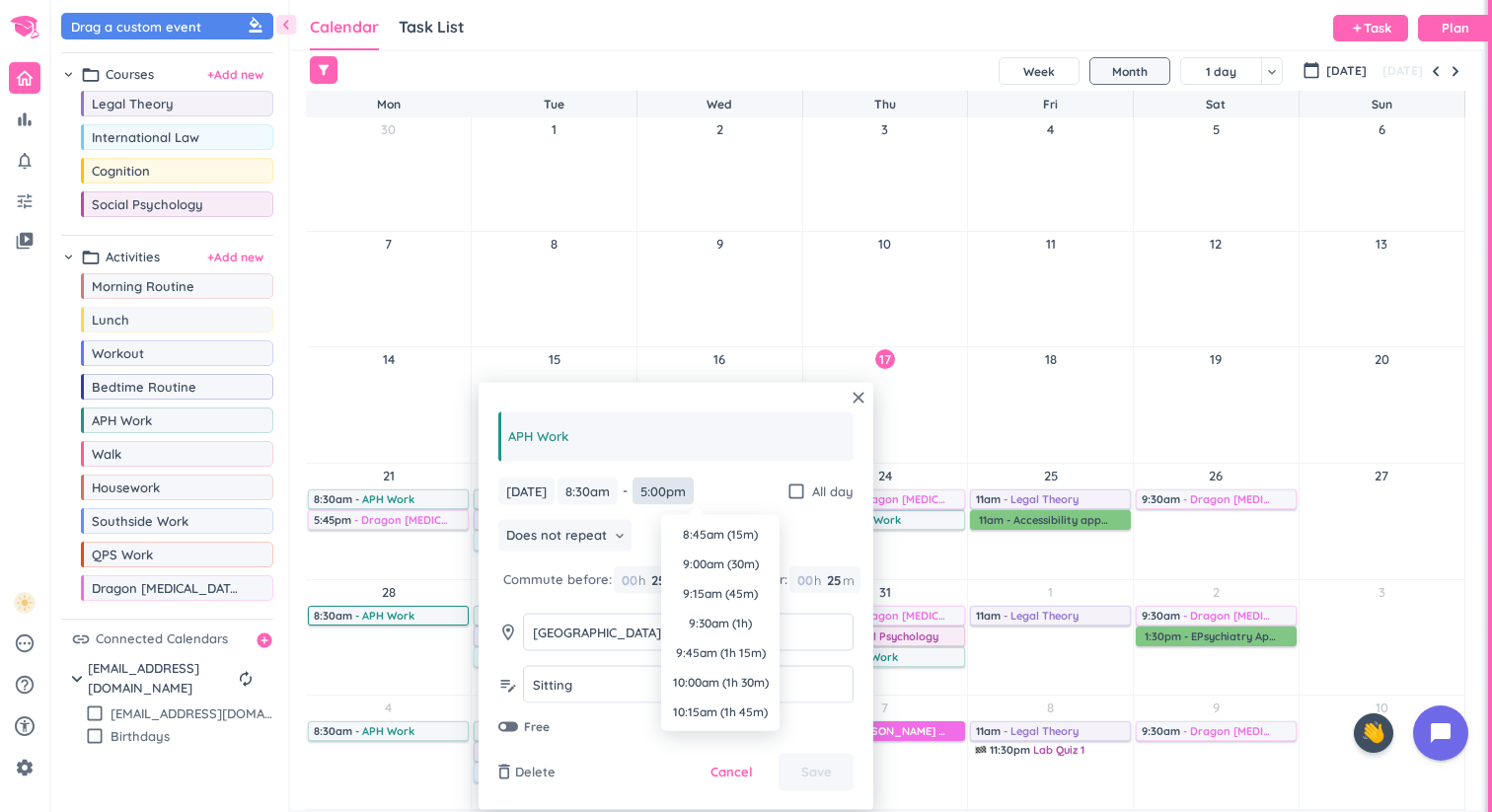 scroll, scrollTop: 977, scrollLeft: 0, axis: vertical 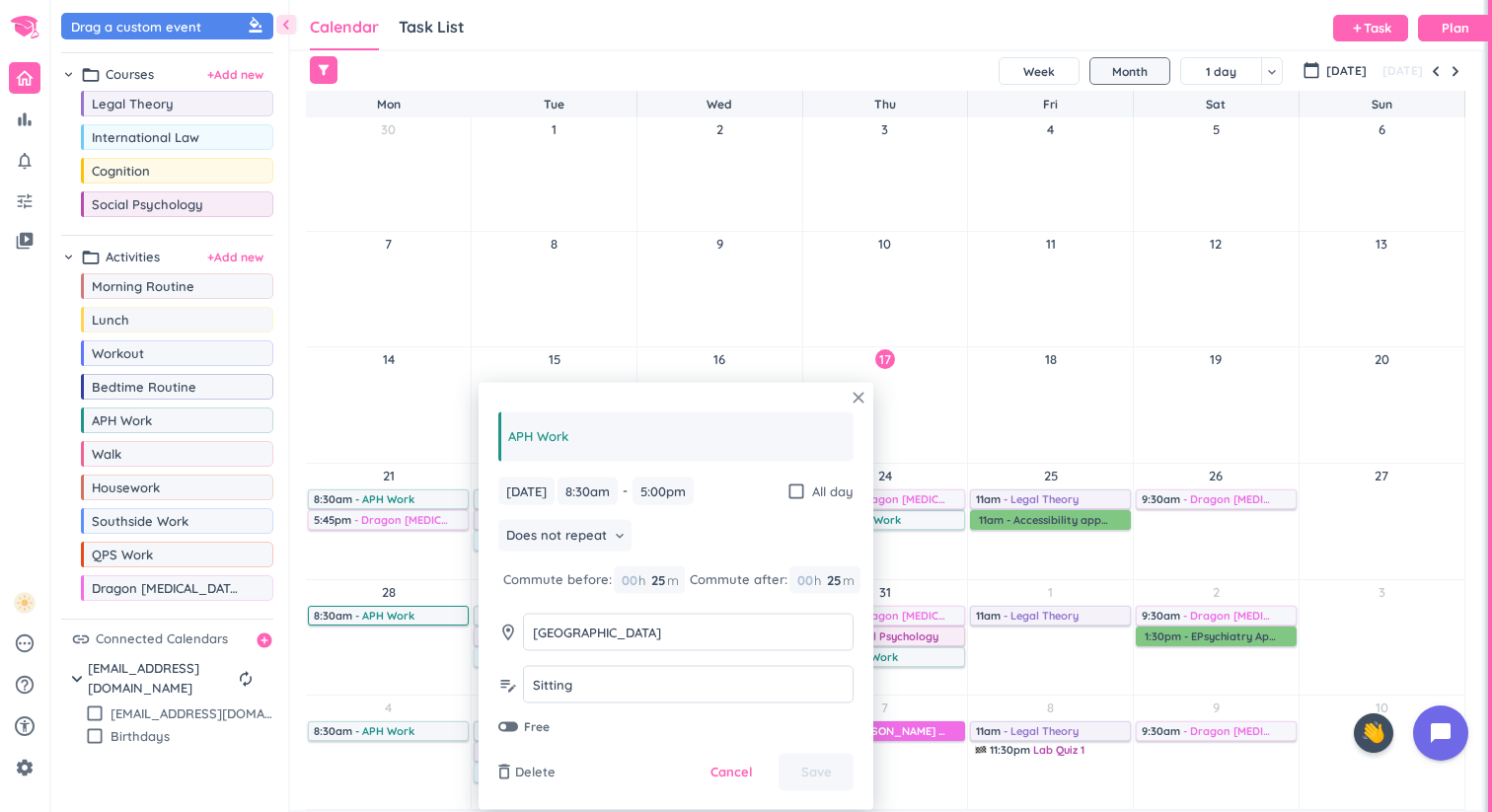 click on "close" at bounding box center [858, 398] 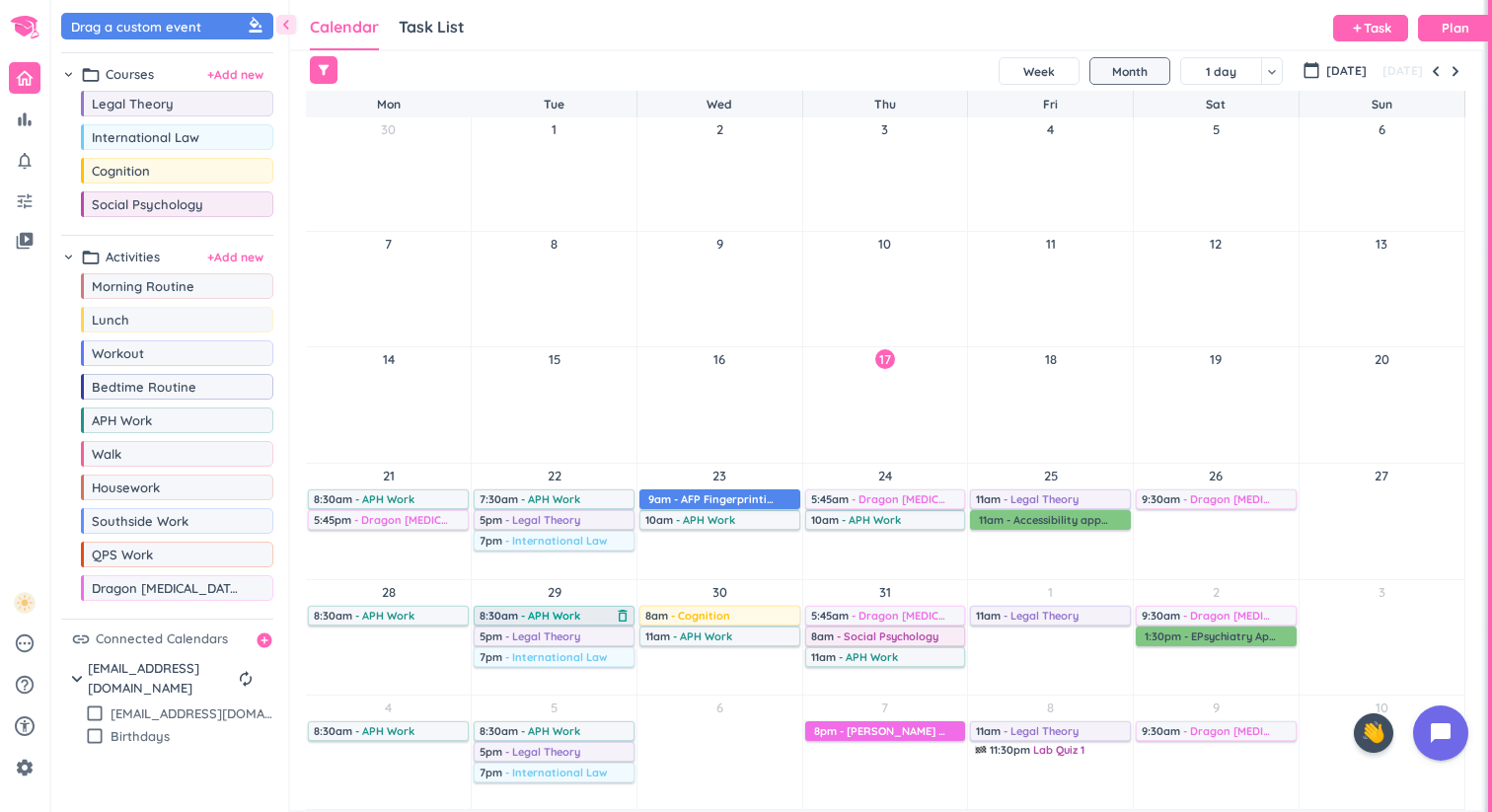 click on "- APH Work" at bounding box center (551, 616) 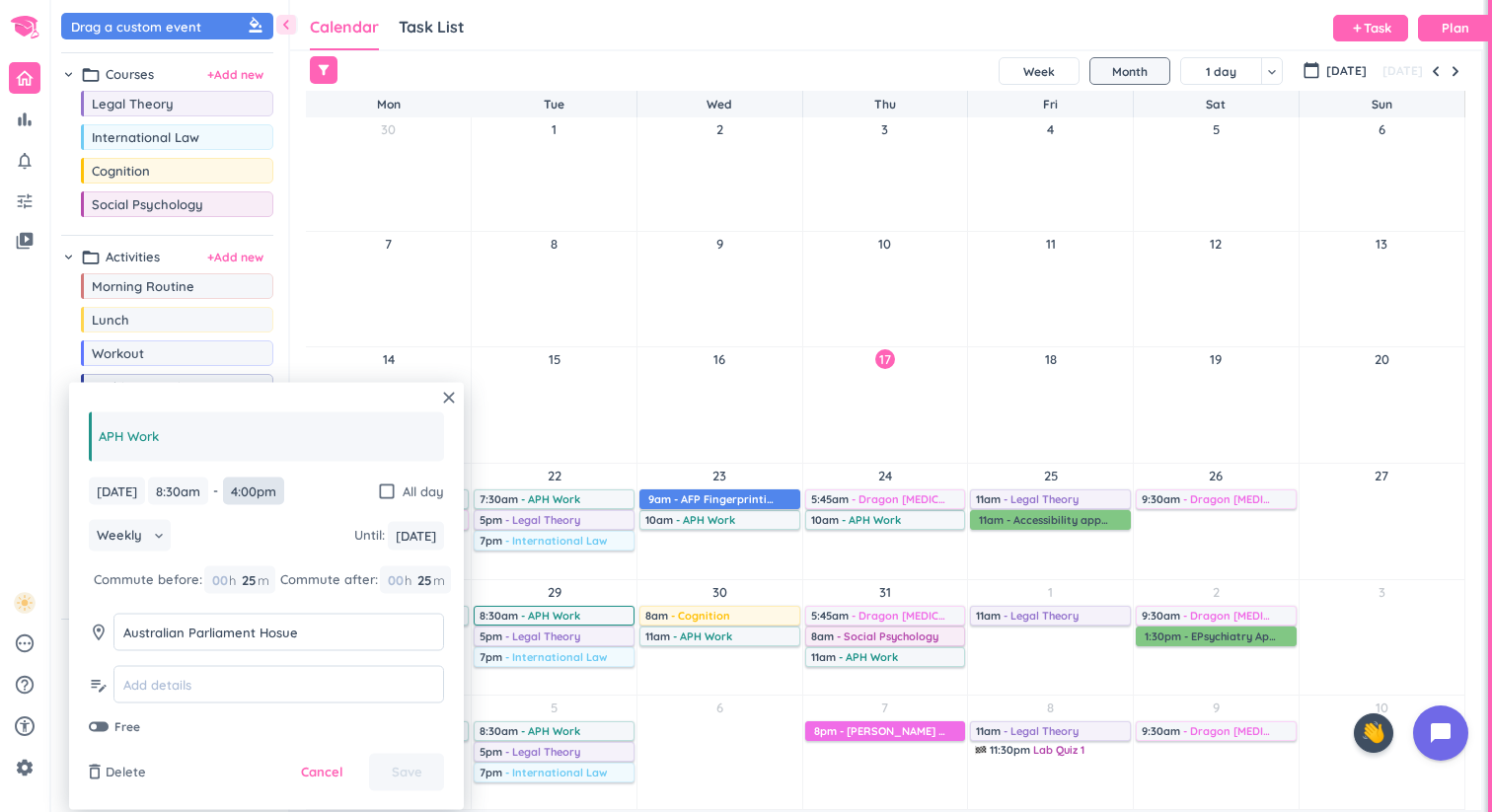 click on "4:00pm" at bounding box center (254, 490) 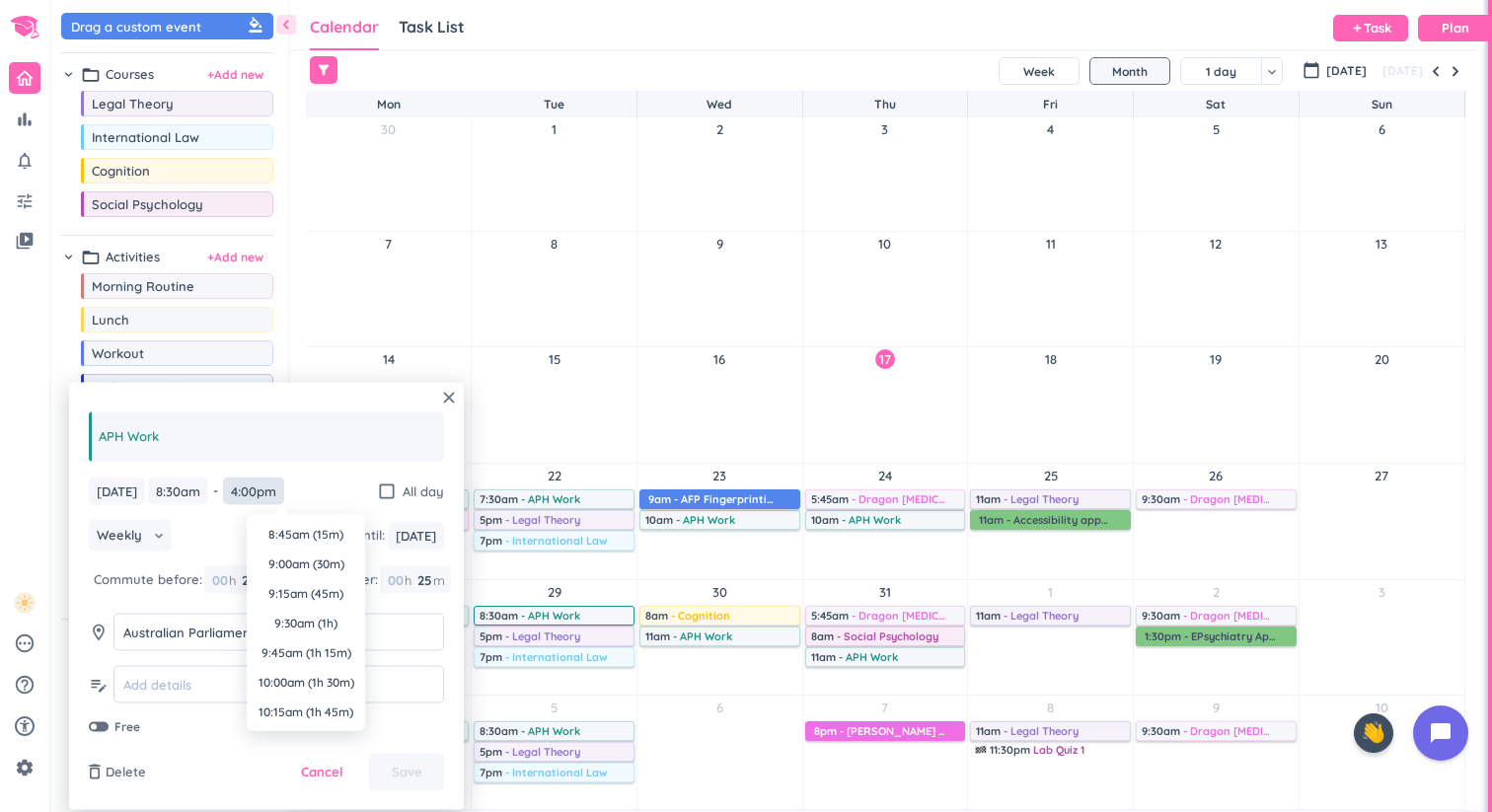 scroll, scrollTop: 858, scrollLeft: 0, axis: vertical 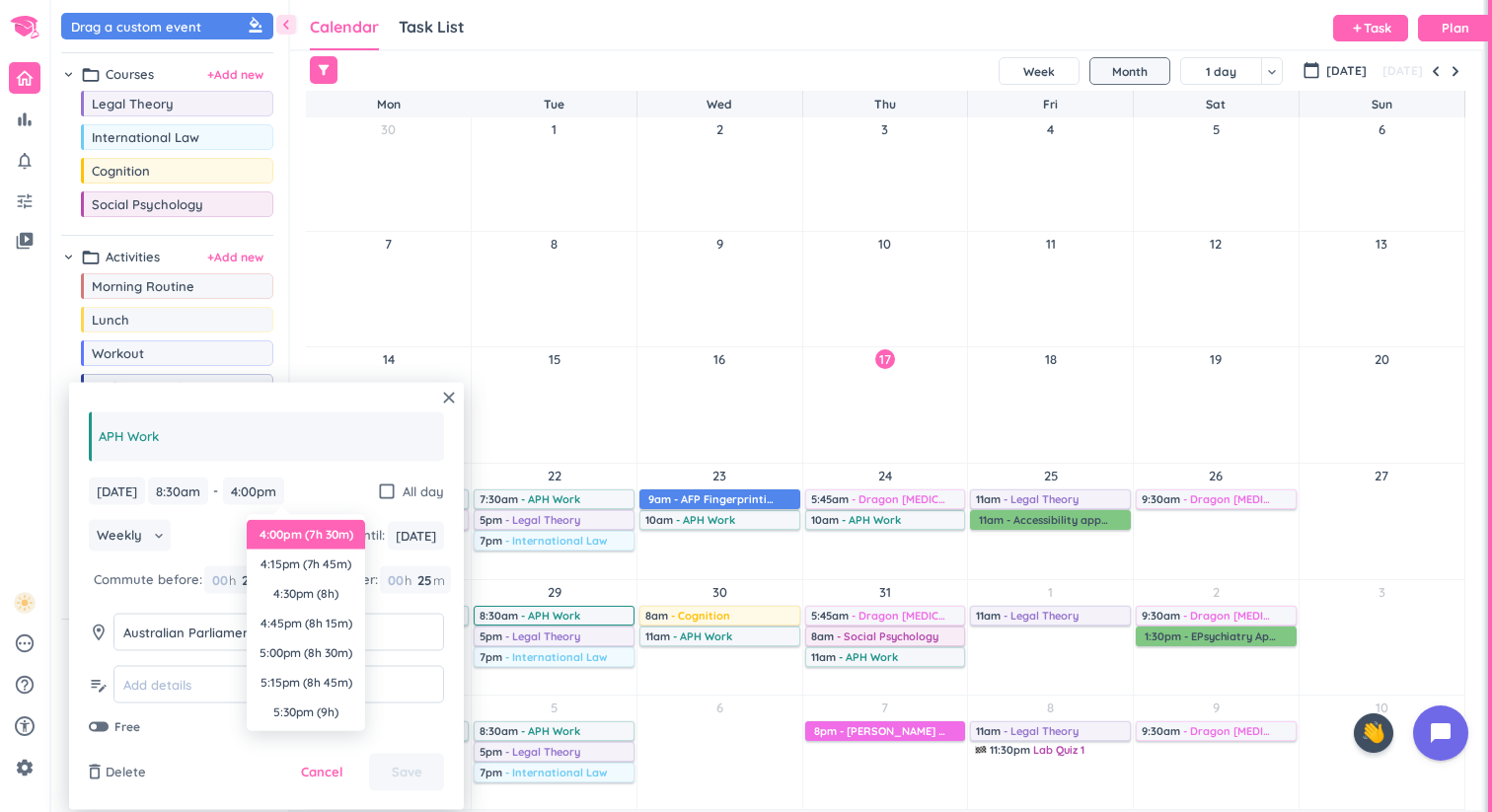 click on "5pm  - Legal Theory delete_outline" at bounding box center (554, 635) 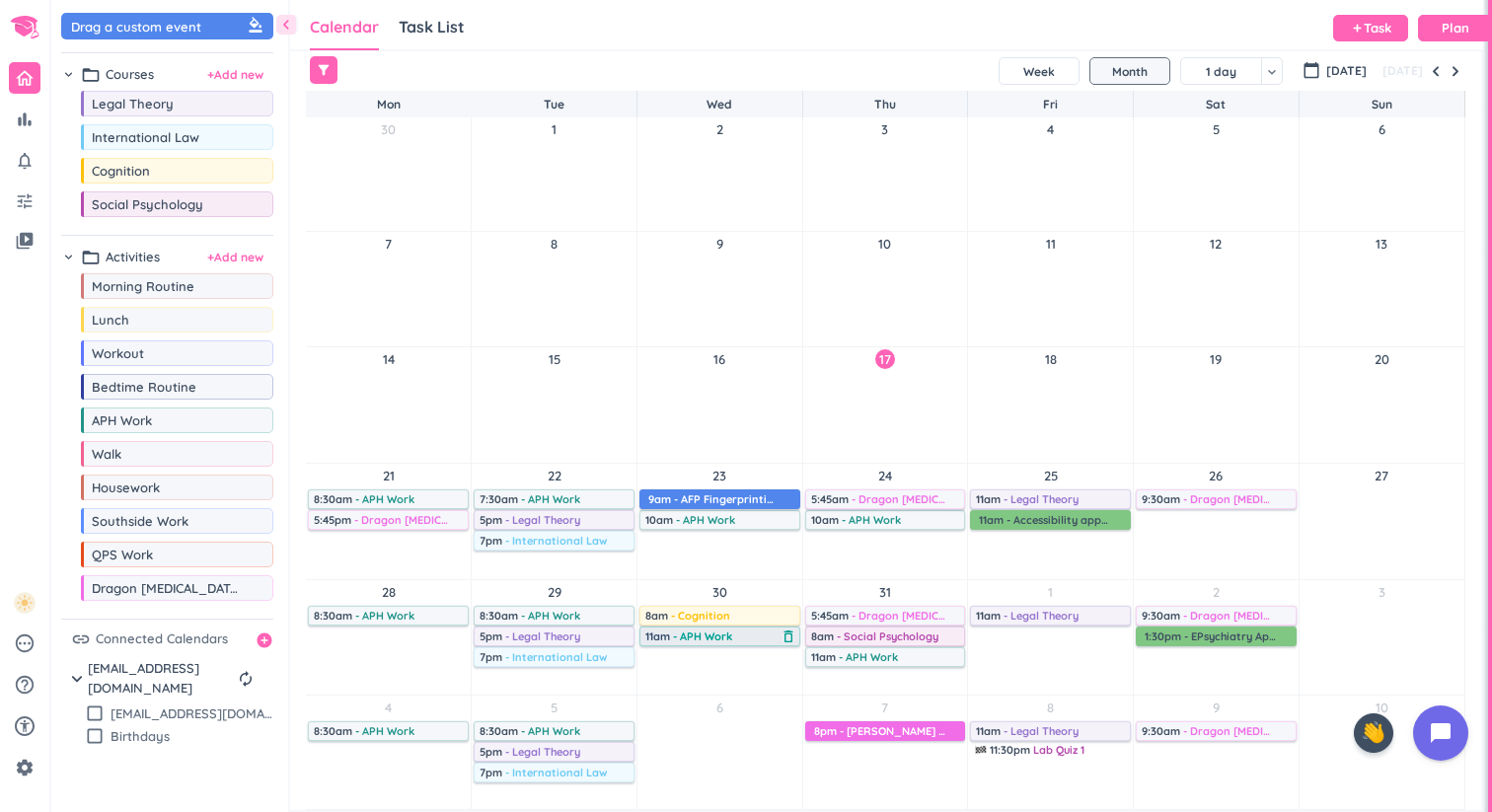click on "- APH Work" at bounding box center (703, 636) 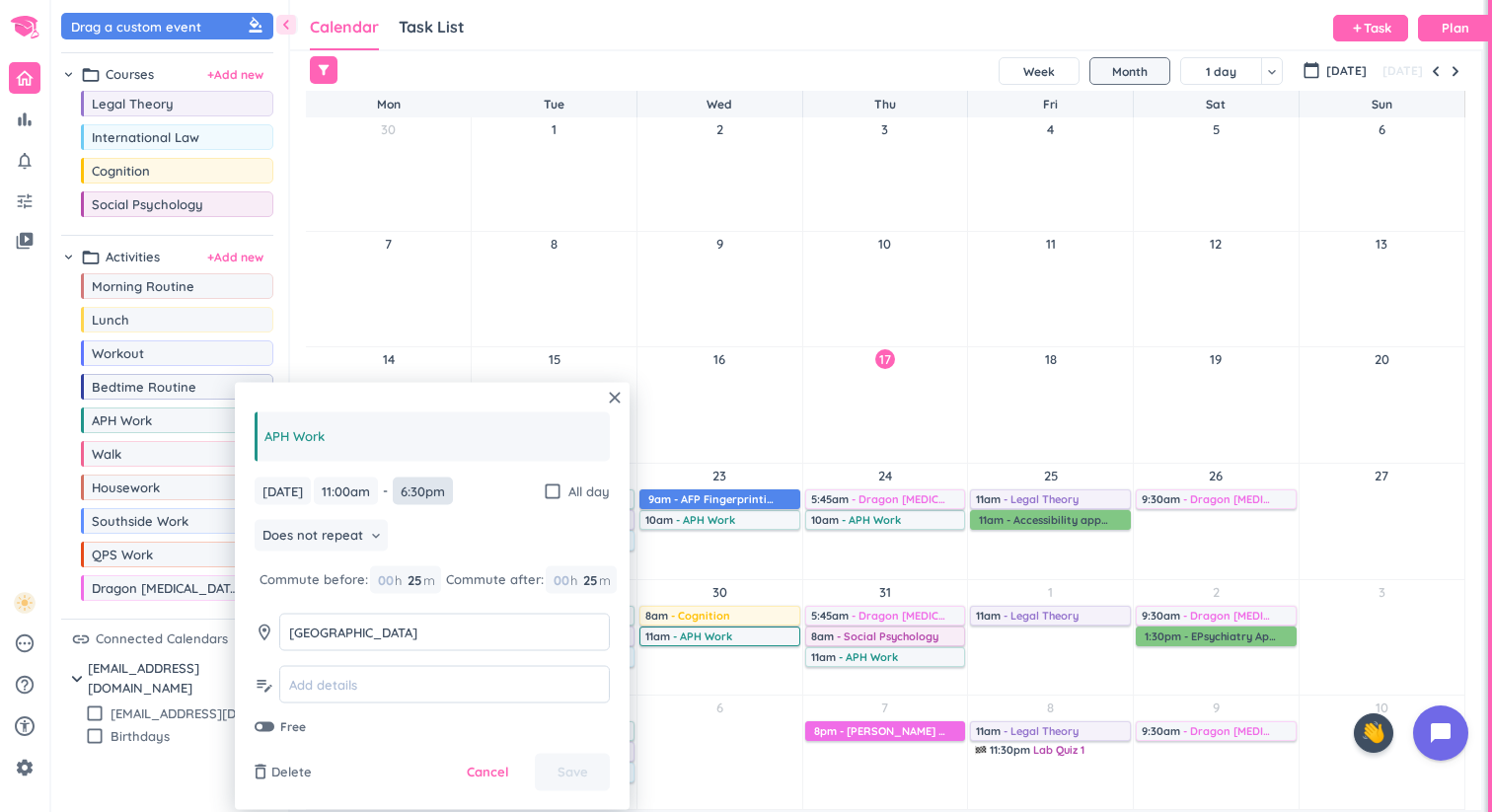 click on "6:30pm" at bounding box center [422, 490] 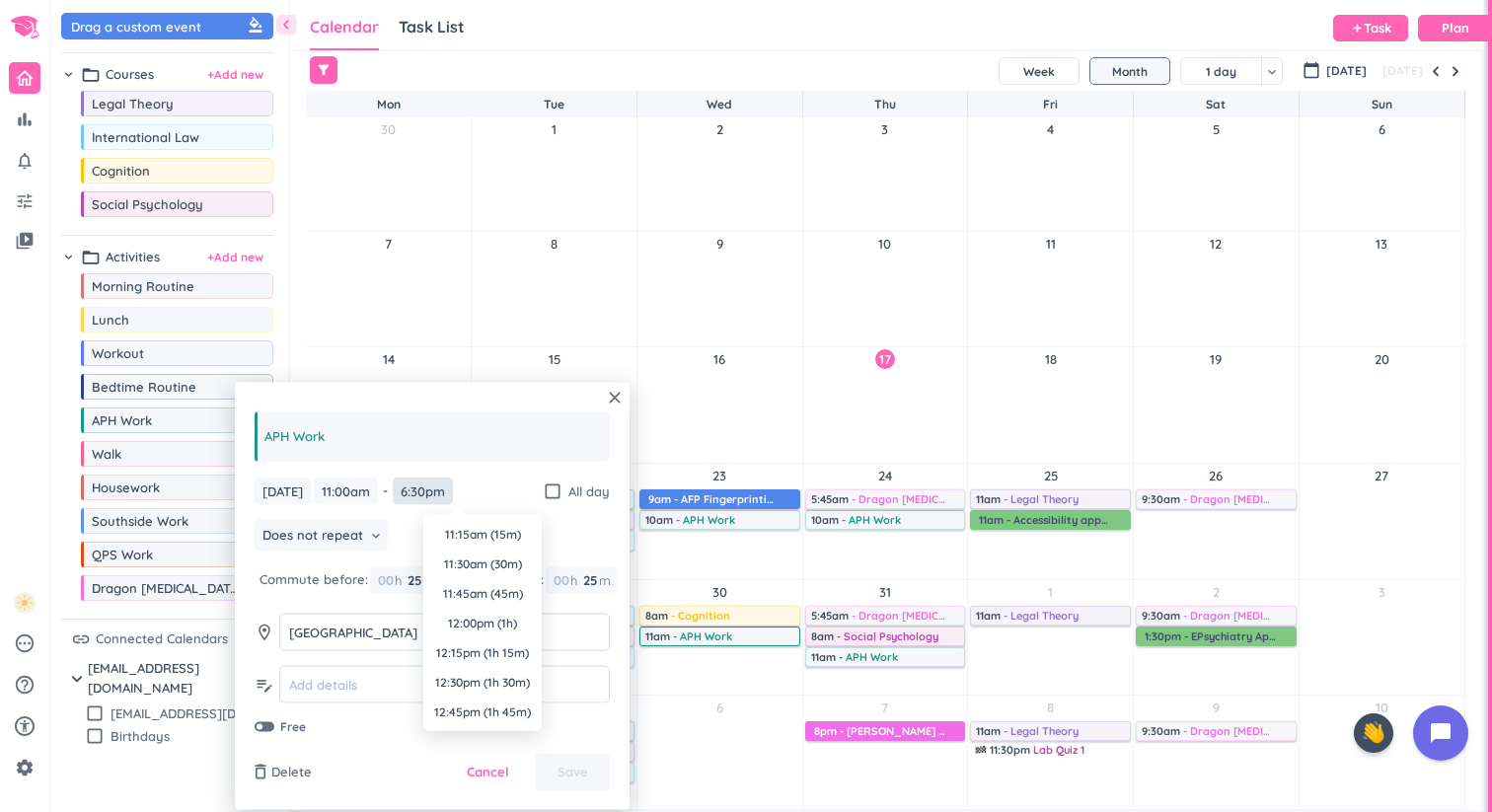 scroll, scrollTop: 858, scrollLeft: 0, axis: vertical 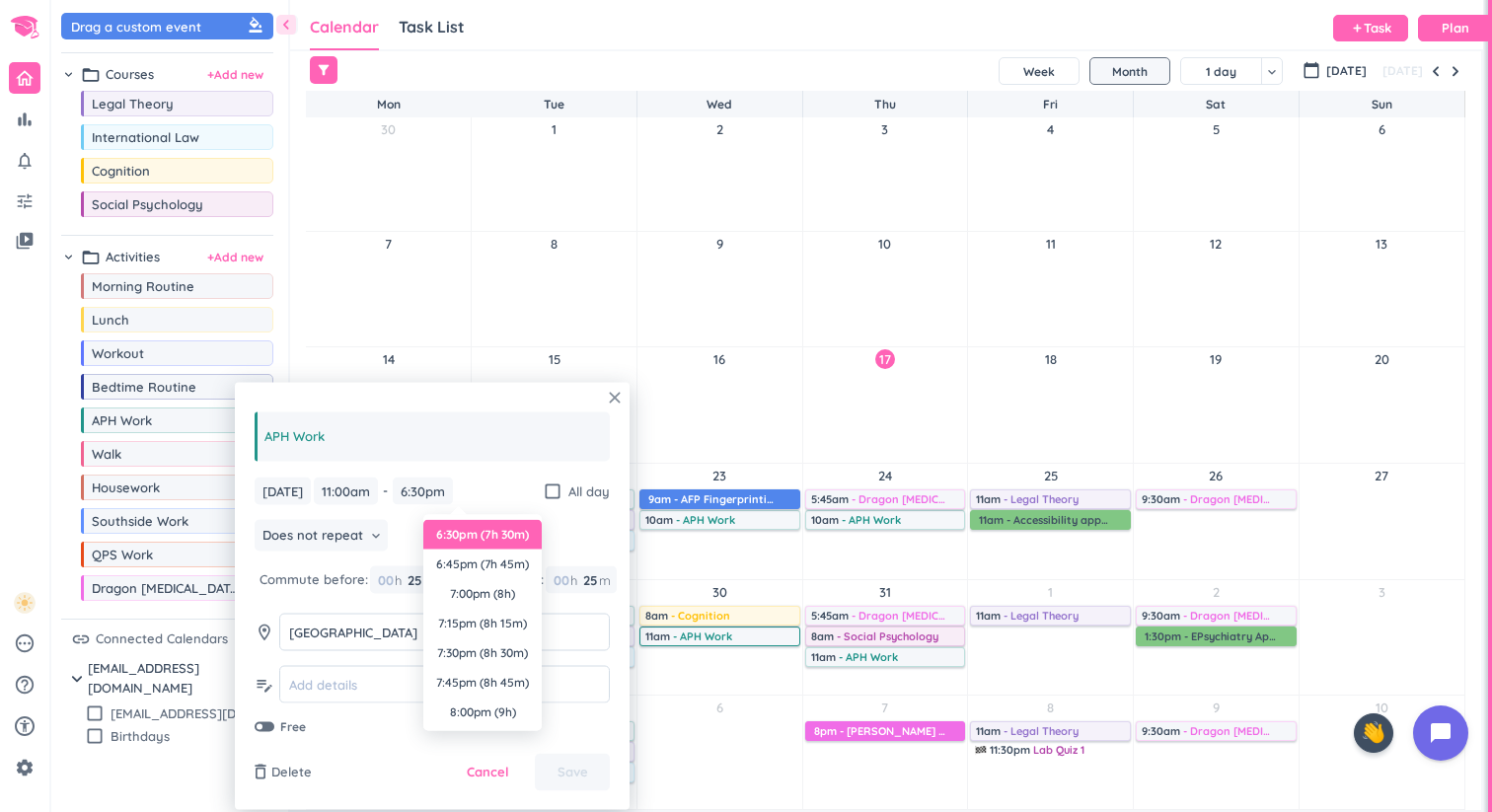 click on "close" at bounding box center [615, 398] 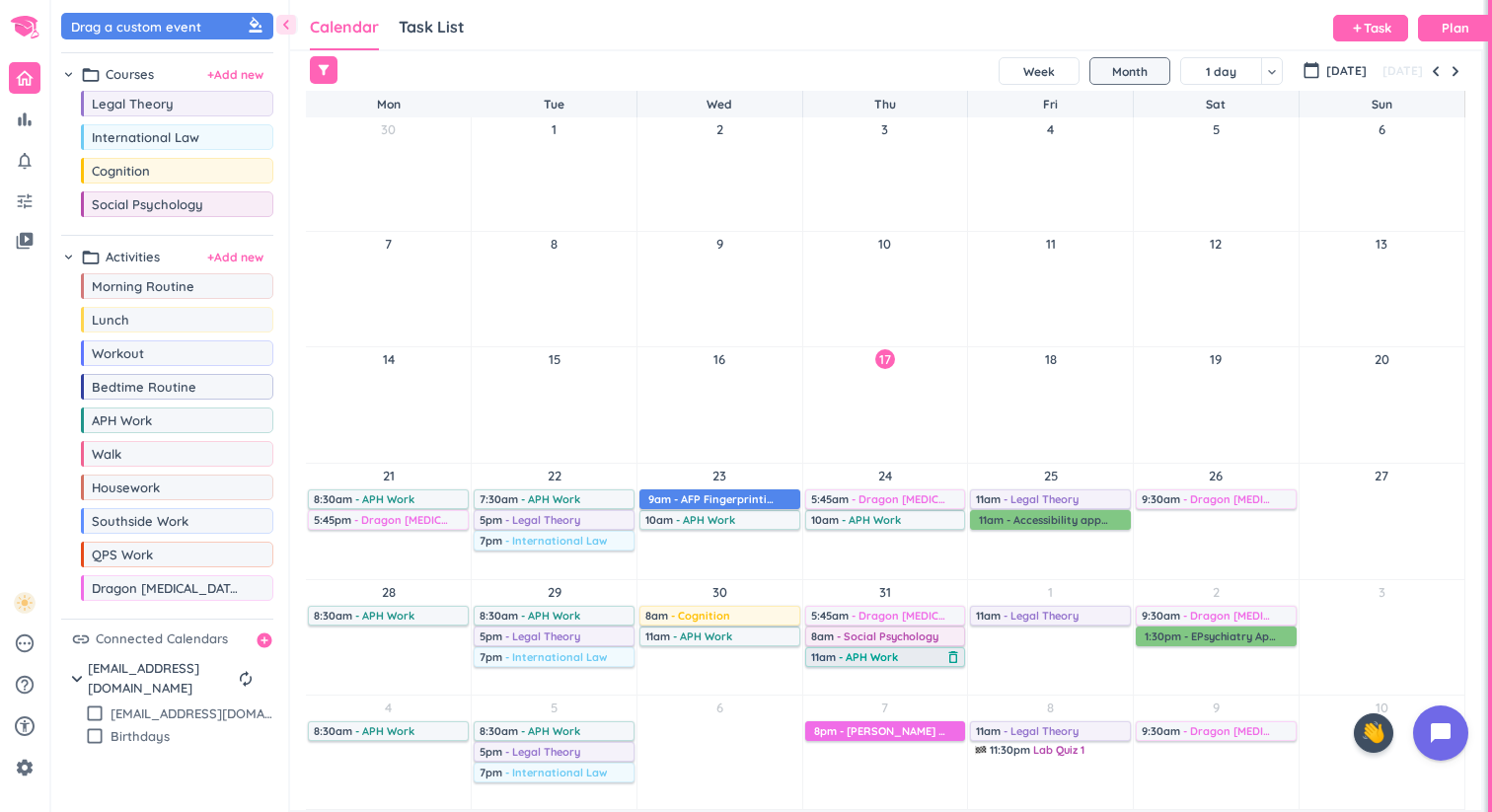 click on "11am  - APH Work" at bounding box center (878, 657) 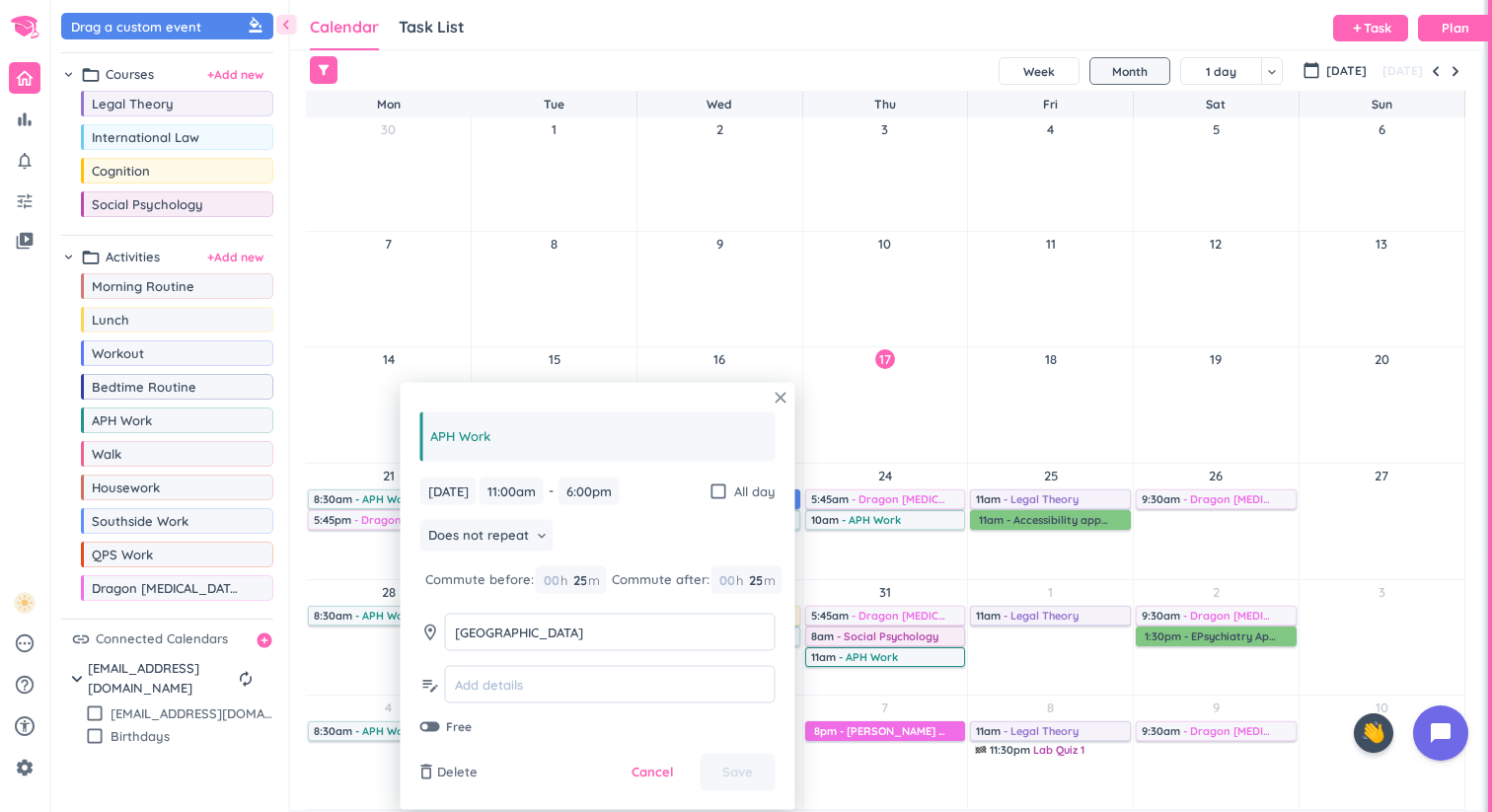 click on "close" at bounding box center [781, 398] 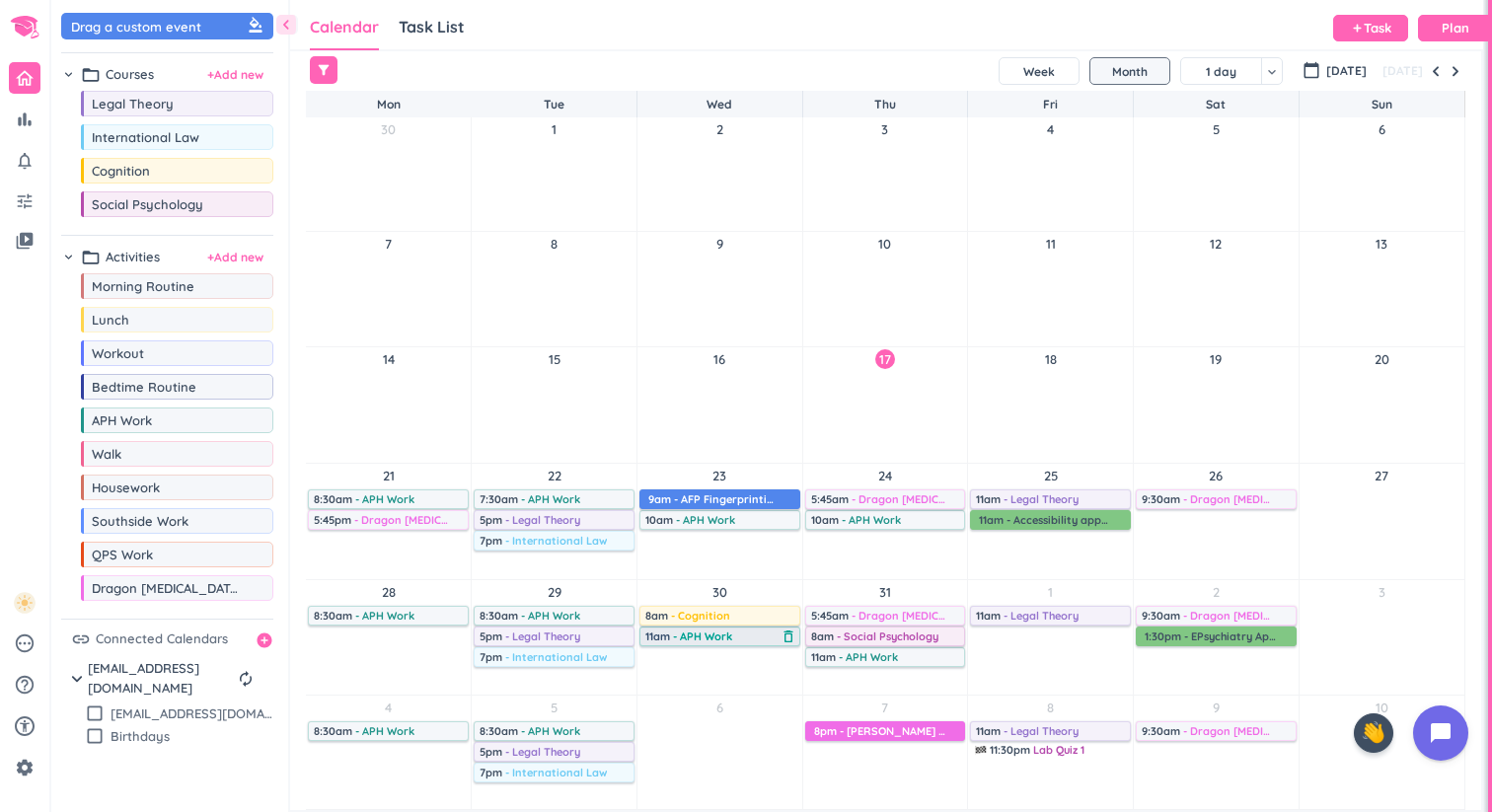 click on "- APH Work" at bounding box center (703, 636) 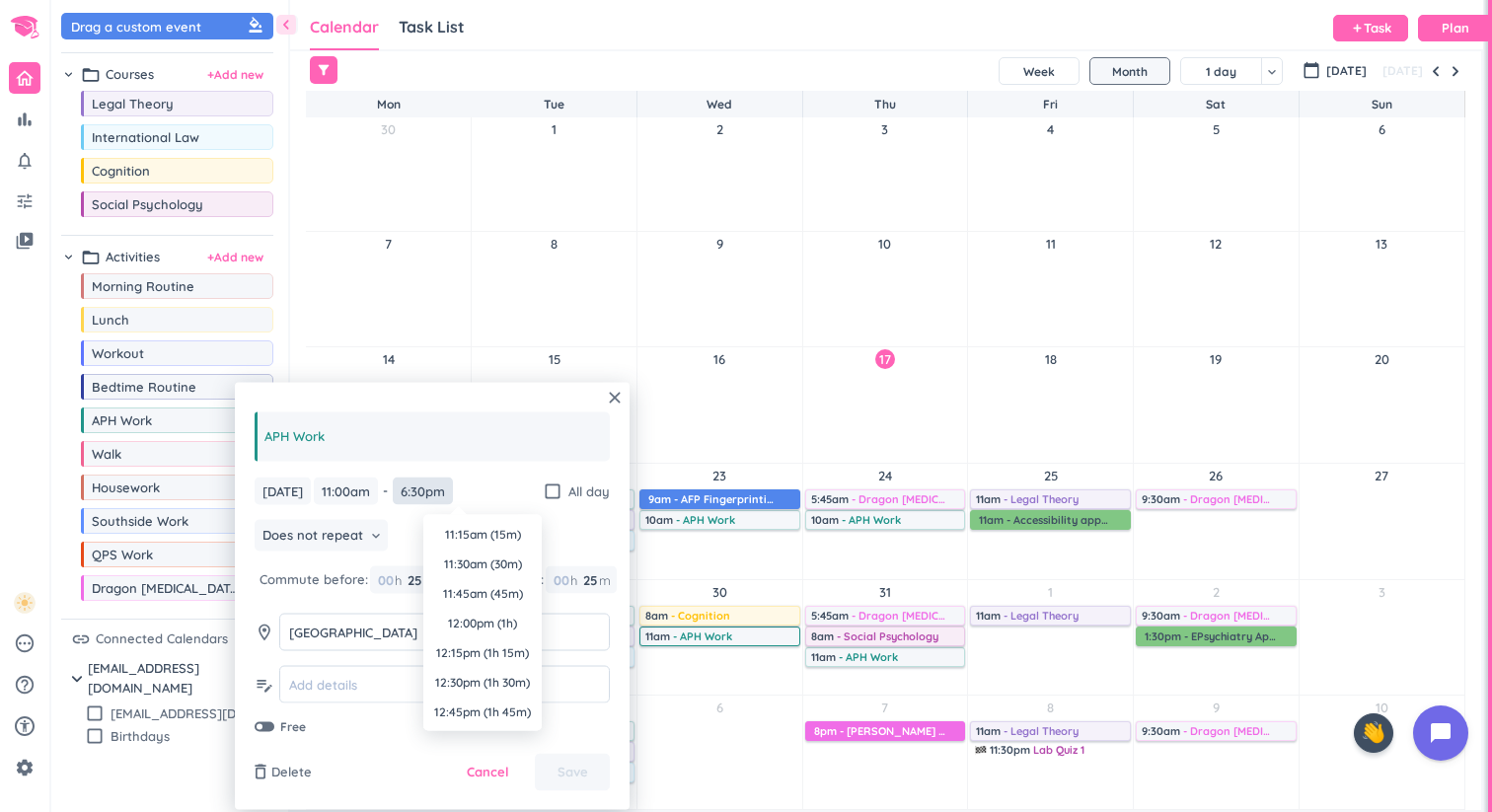 click on "6:30pm" at bounding box center [422, 490] 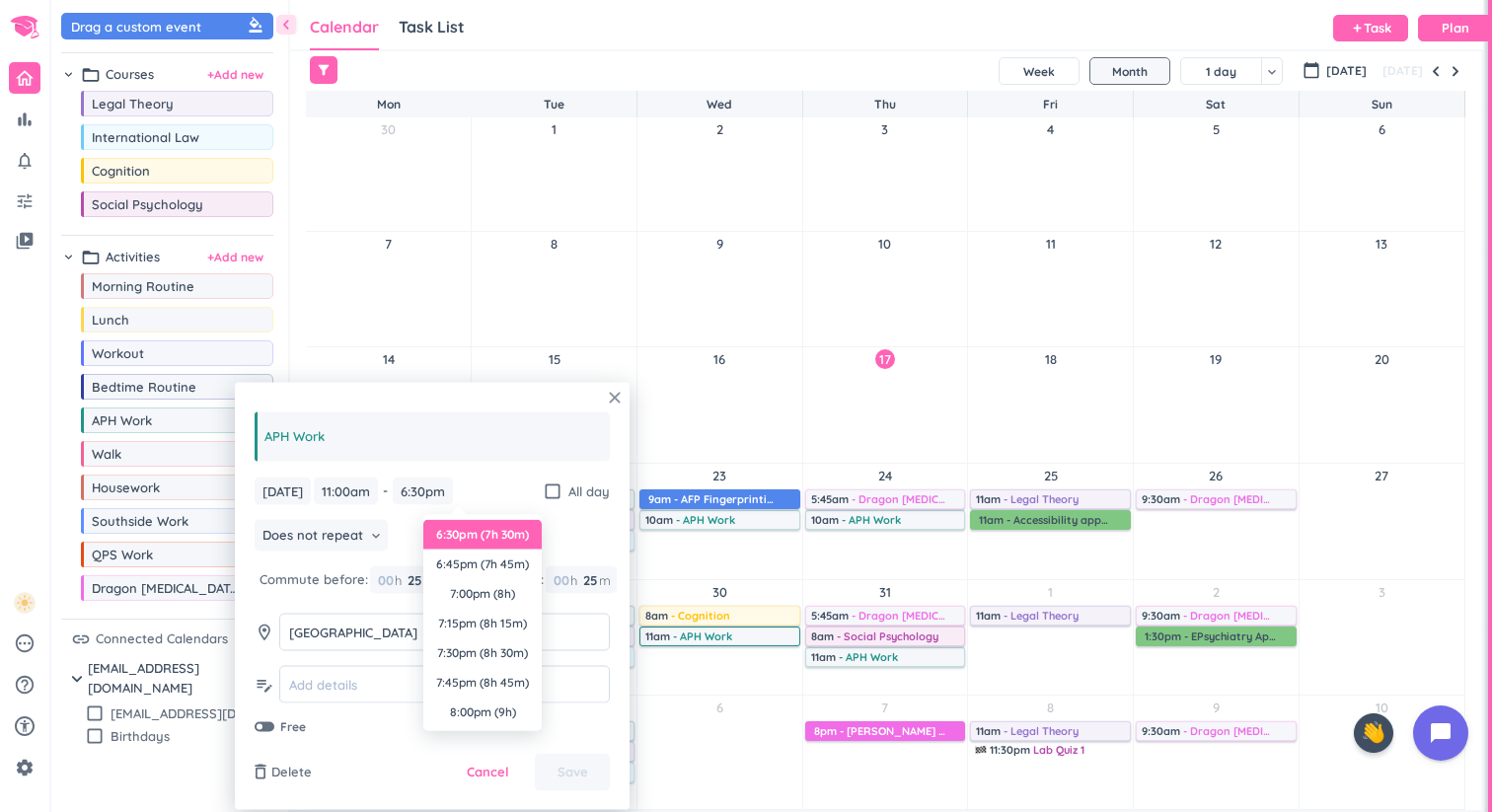 click on "close" at bounding box center [615, 398] 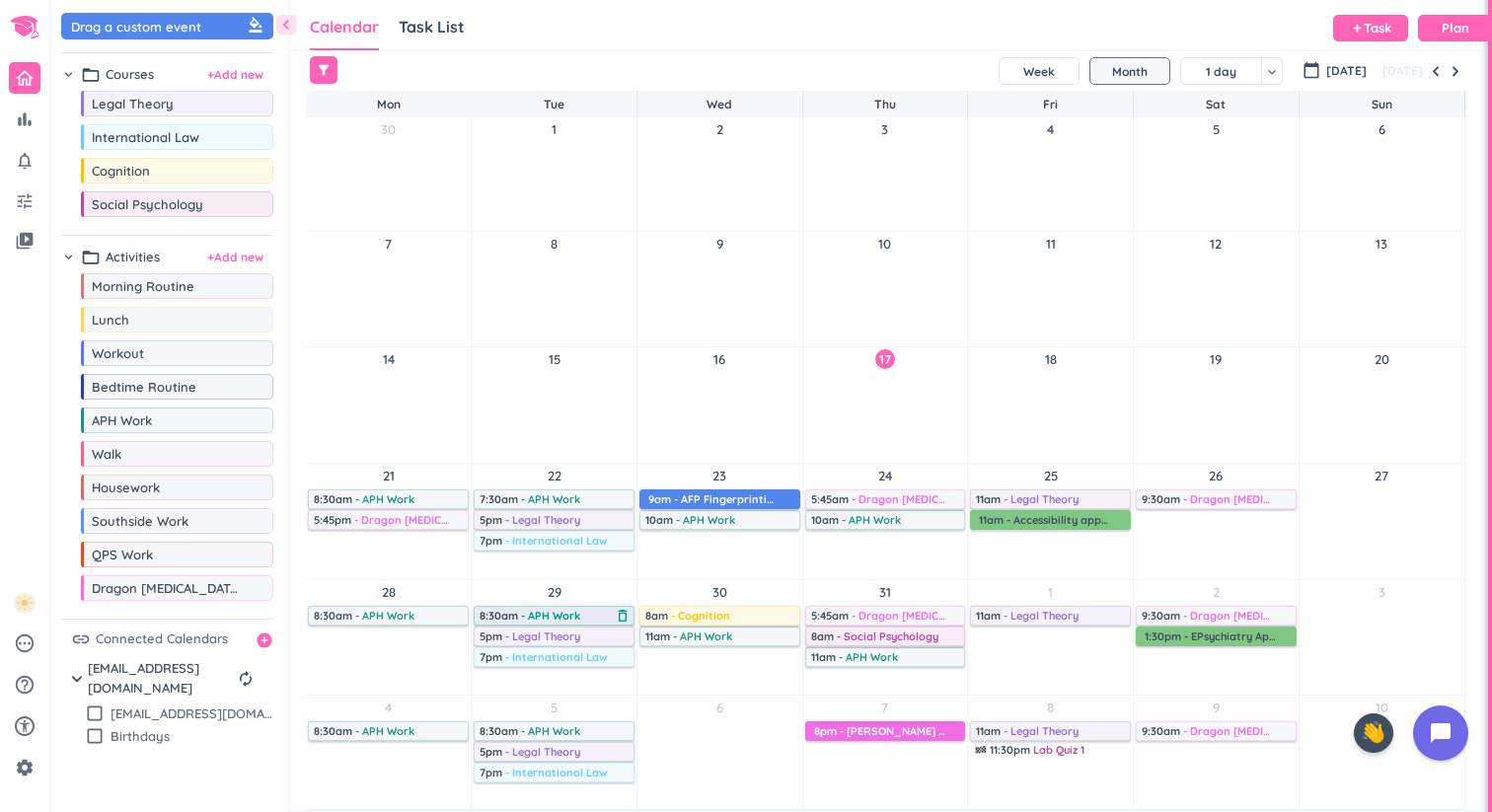 click on "- APH Work" at bounding box center (551, 616) 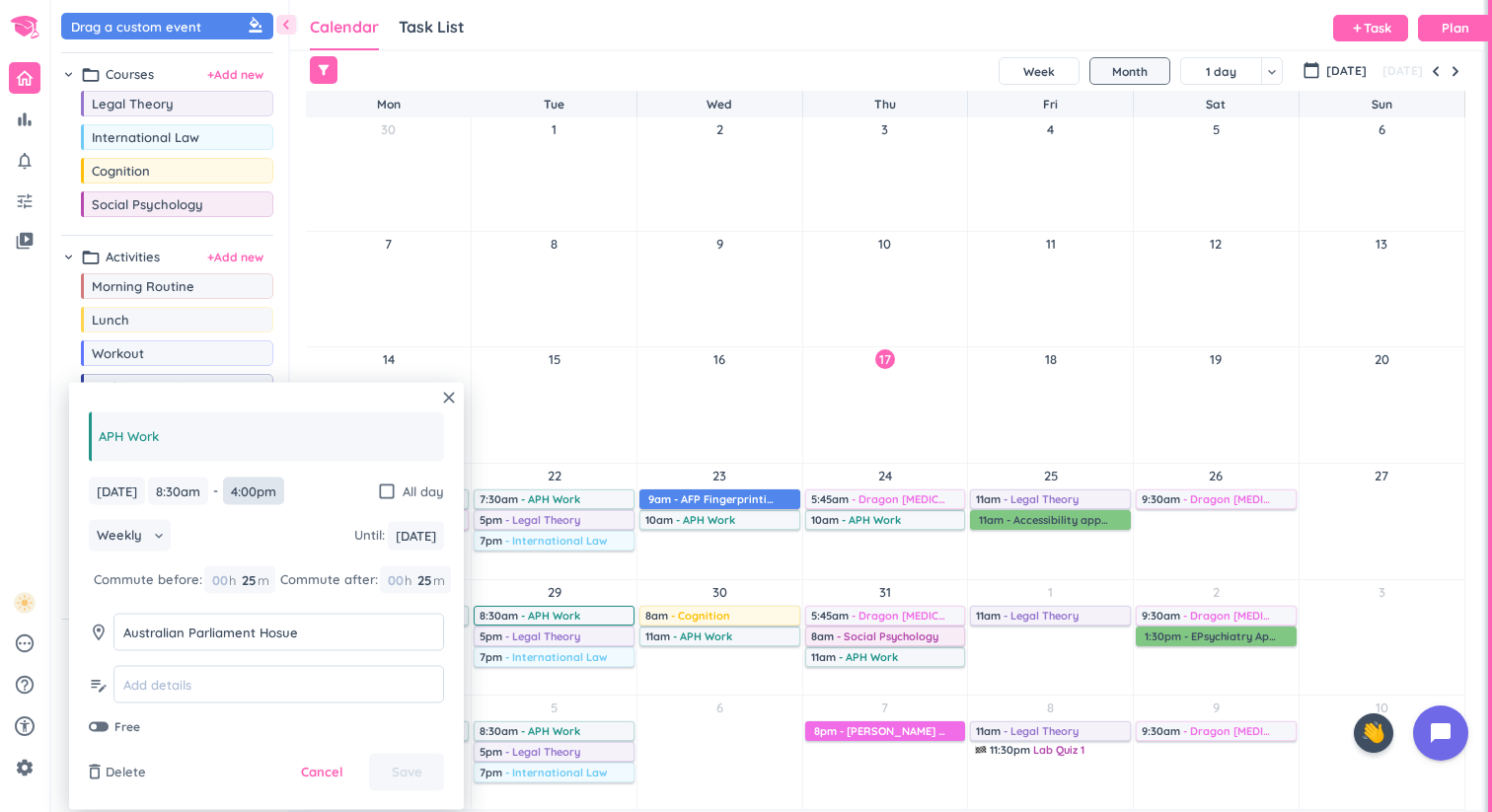 click on "4:00pm" at bounding box center [254, 490] 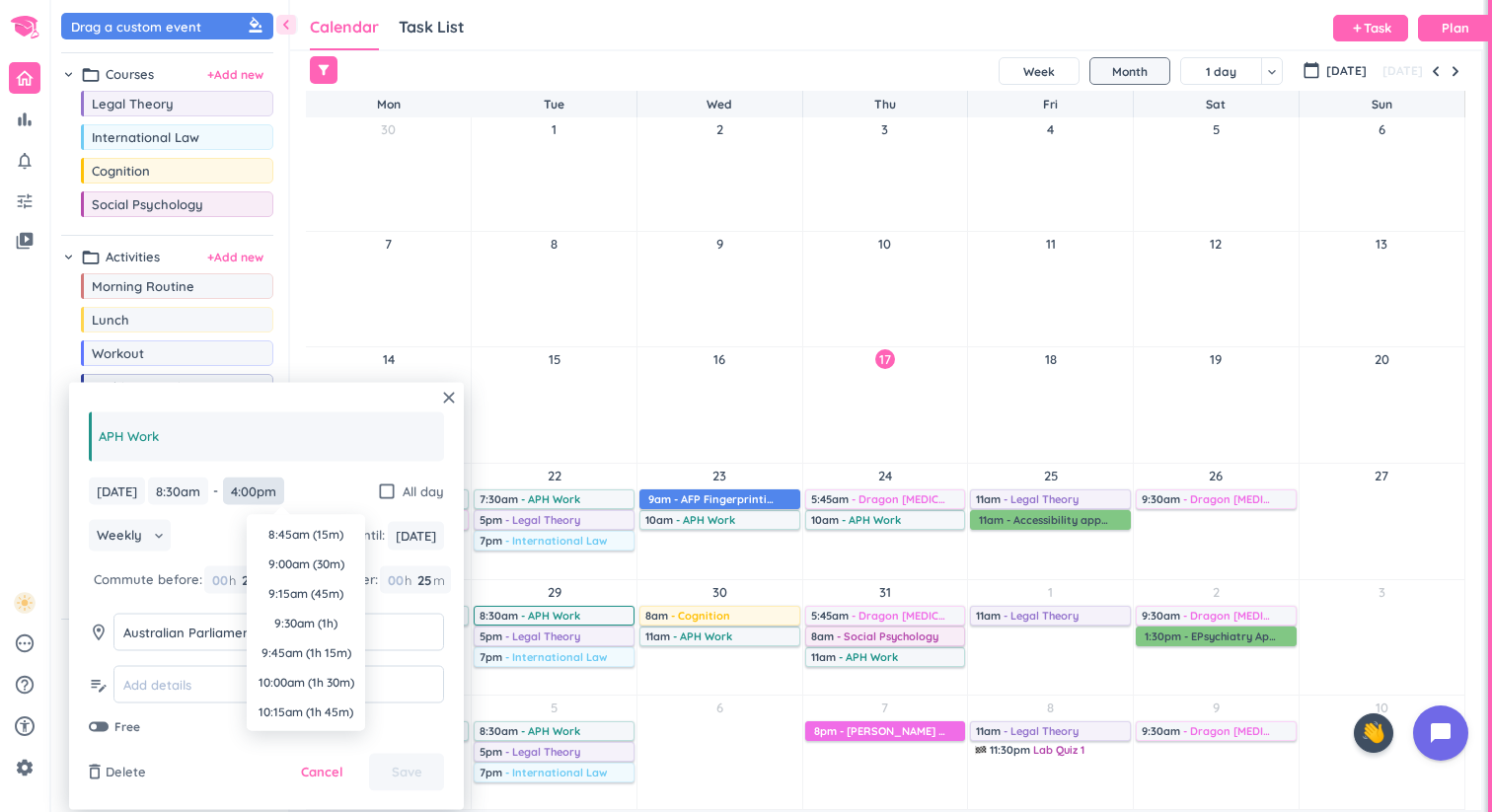 scroll, scrollTop: 858, scrollLeft: 0, axis: vertical 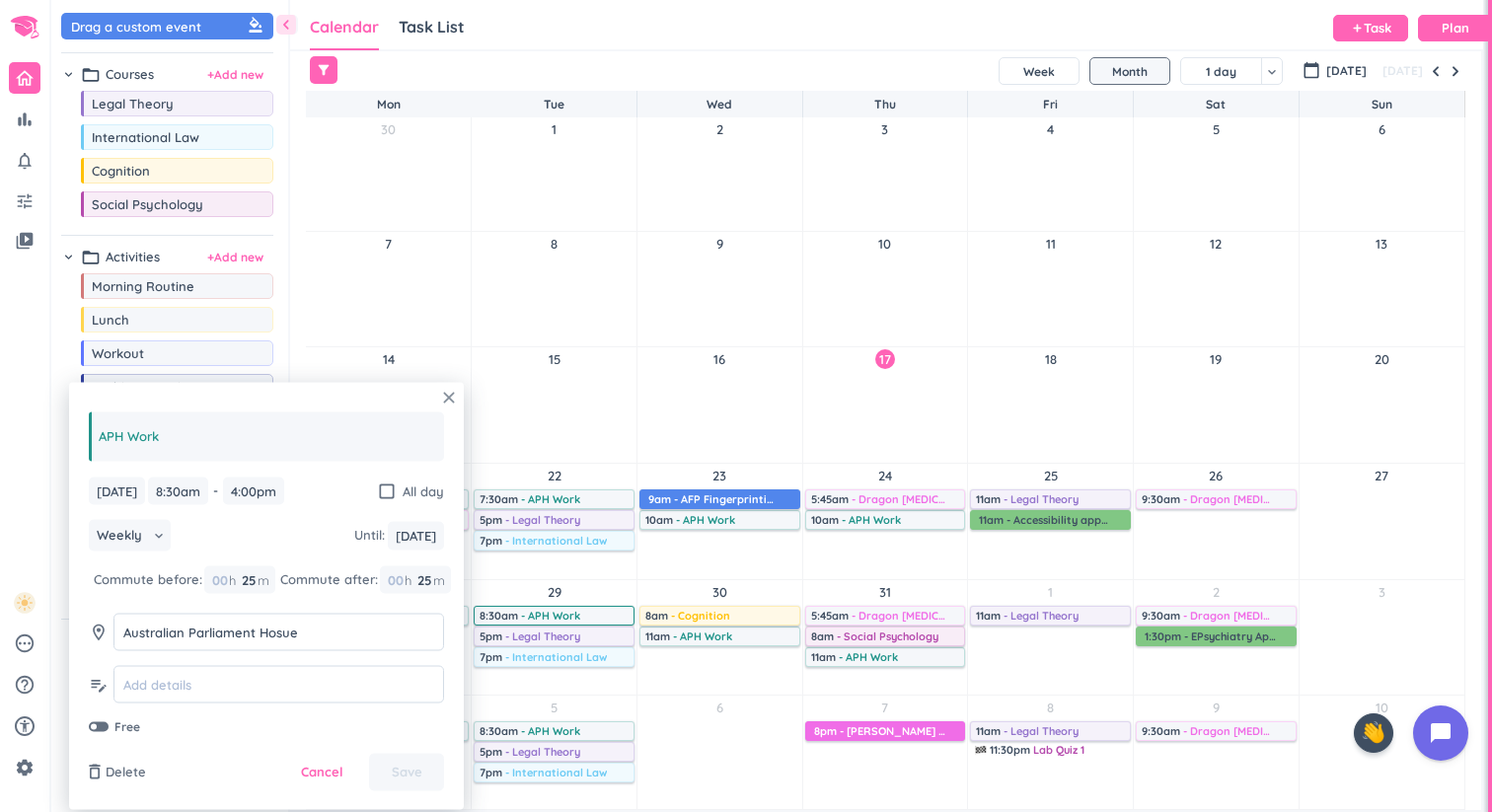 click on "close" at bounding box center (449, 398) 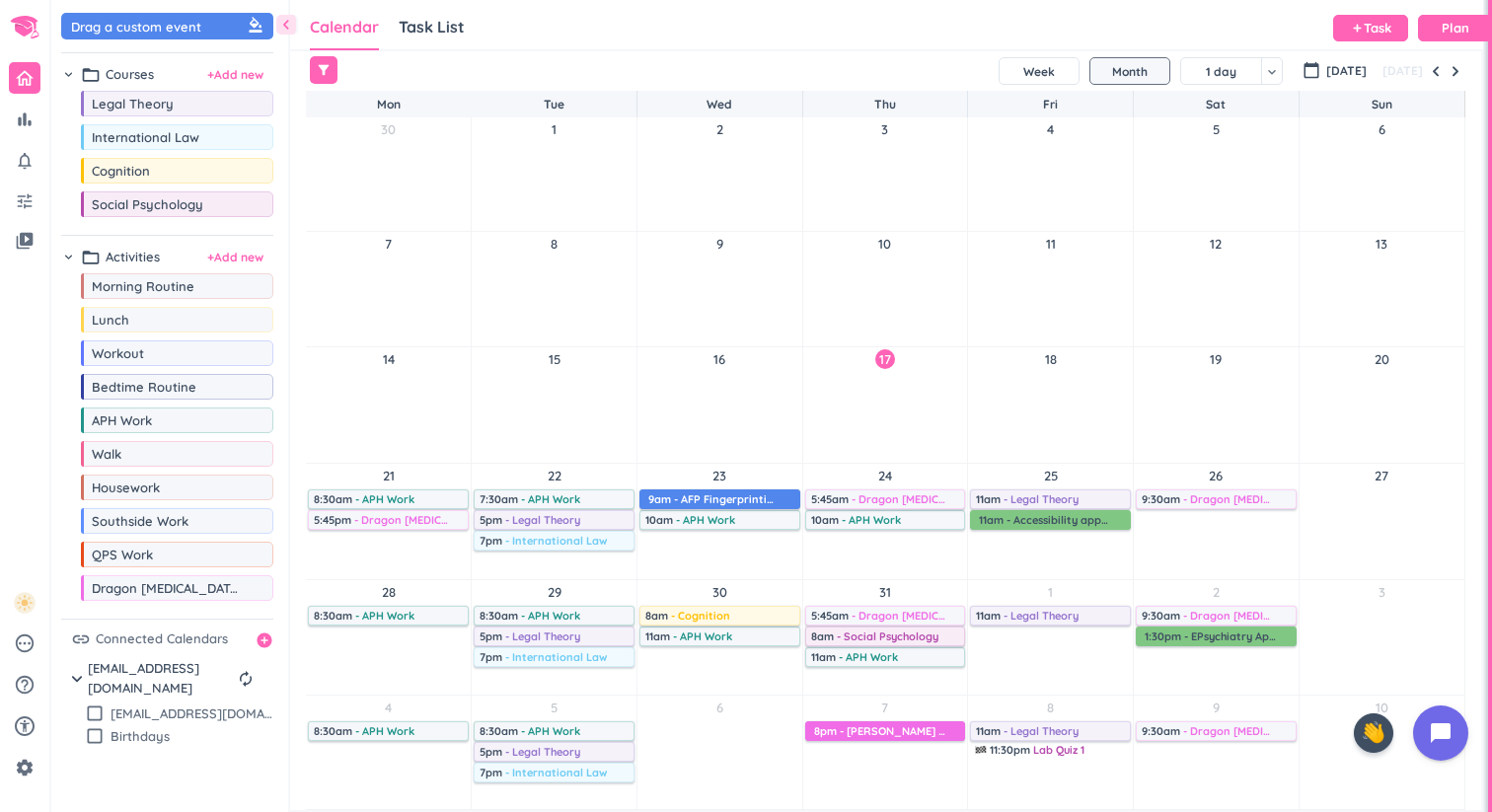 click on "31 5:45am  - Dragon [MEDICAL_DATA] delete_outline 8am  - Social Psychology delete_outline 11am  - APH Work delete_outline" at bounding box center (885, 637) 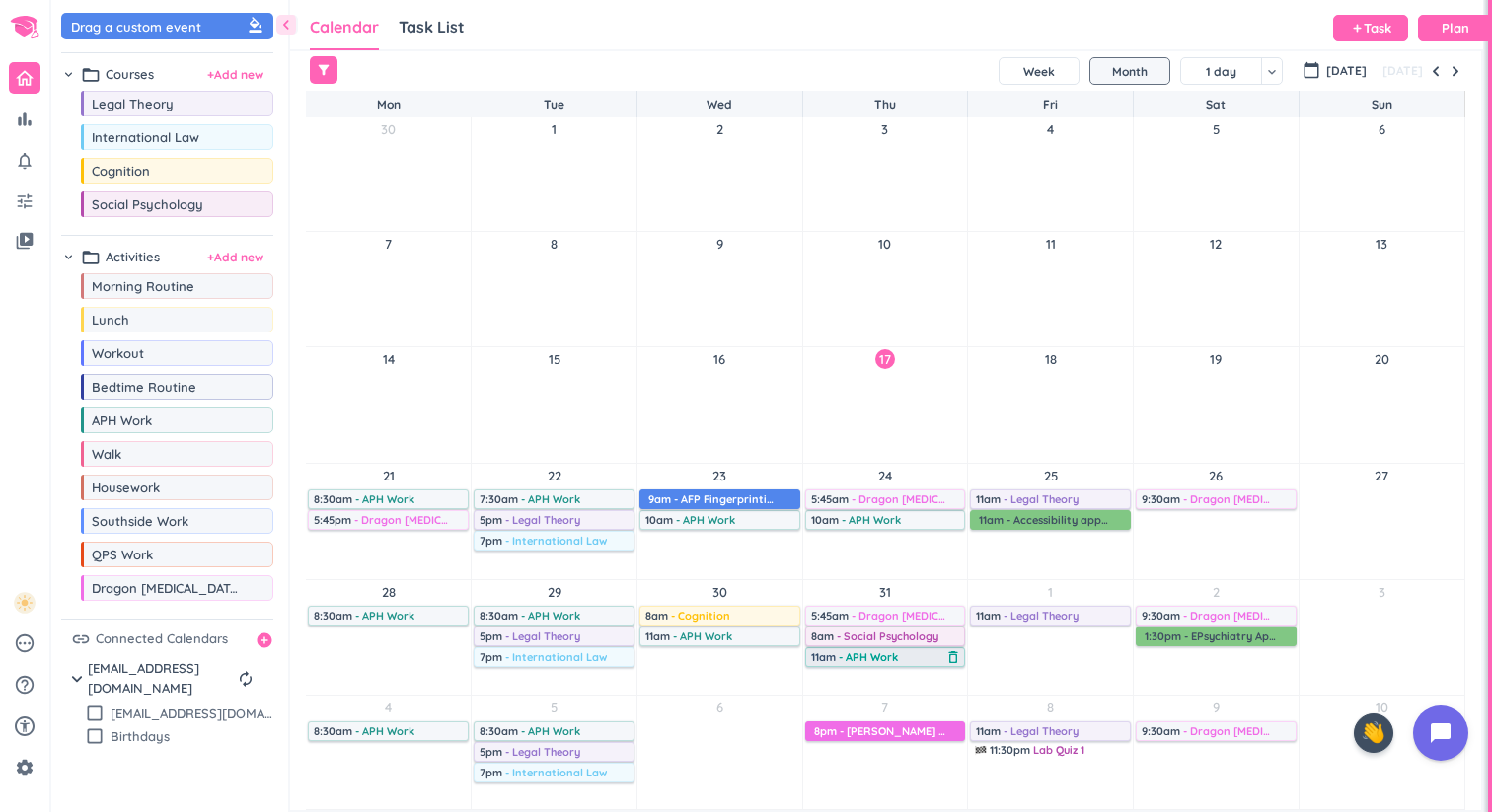 click on "- APH Work" at bounding box center [868, 657] 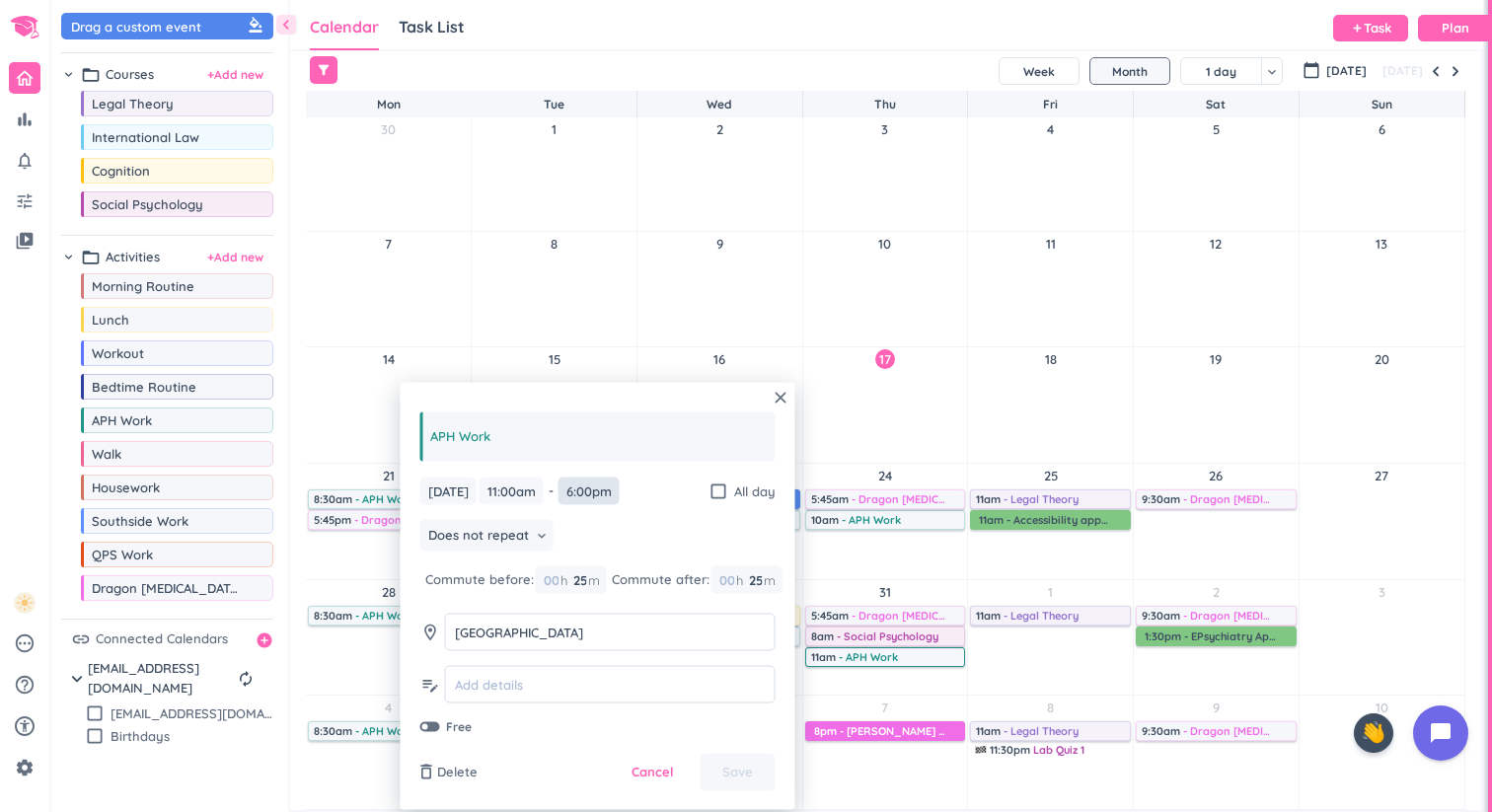 click on "6:00pm" at bounding box center [589, 490] 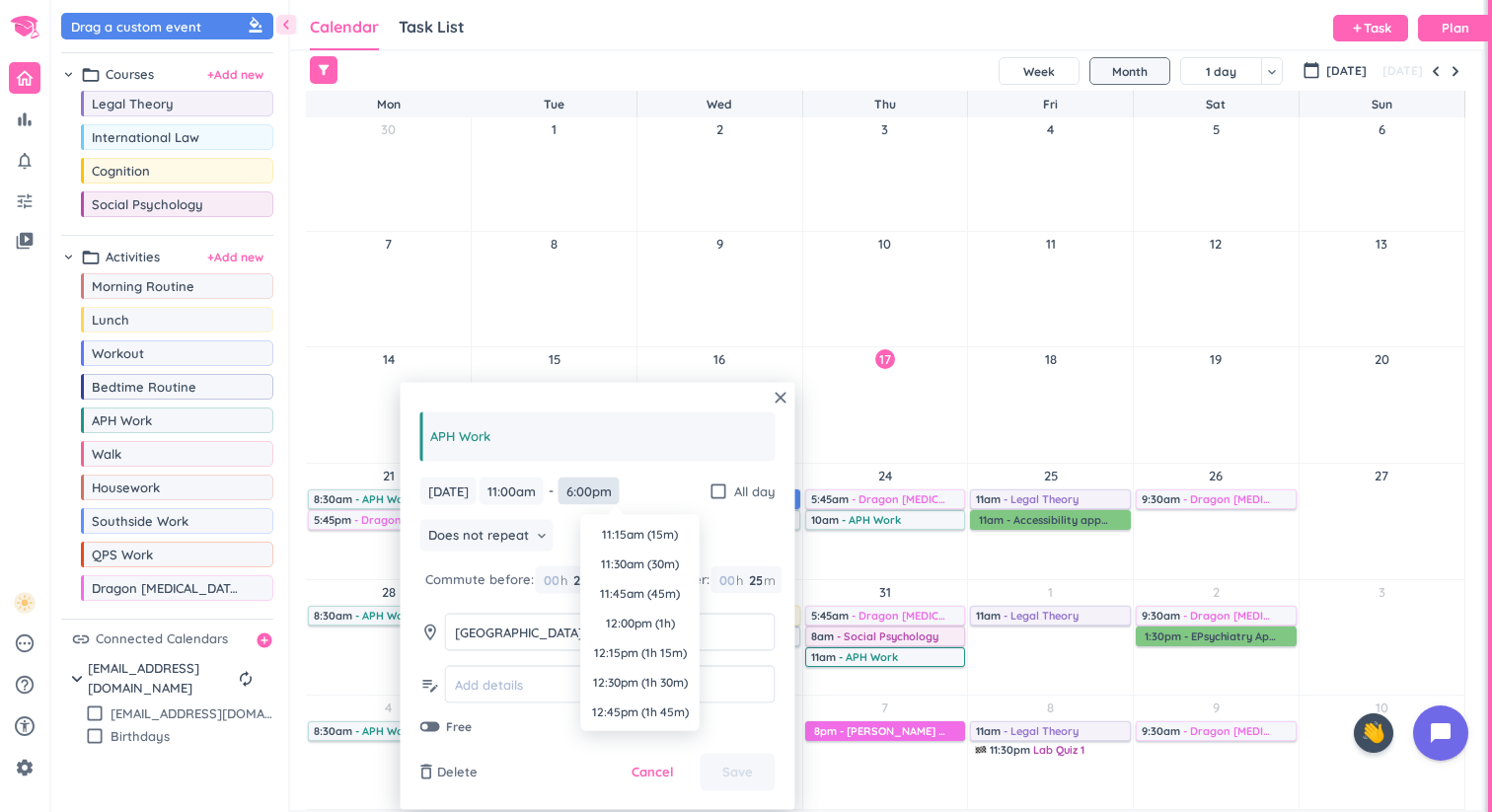 scroll, scrollTop: 799, scrollLeft: 0, axis: vertical 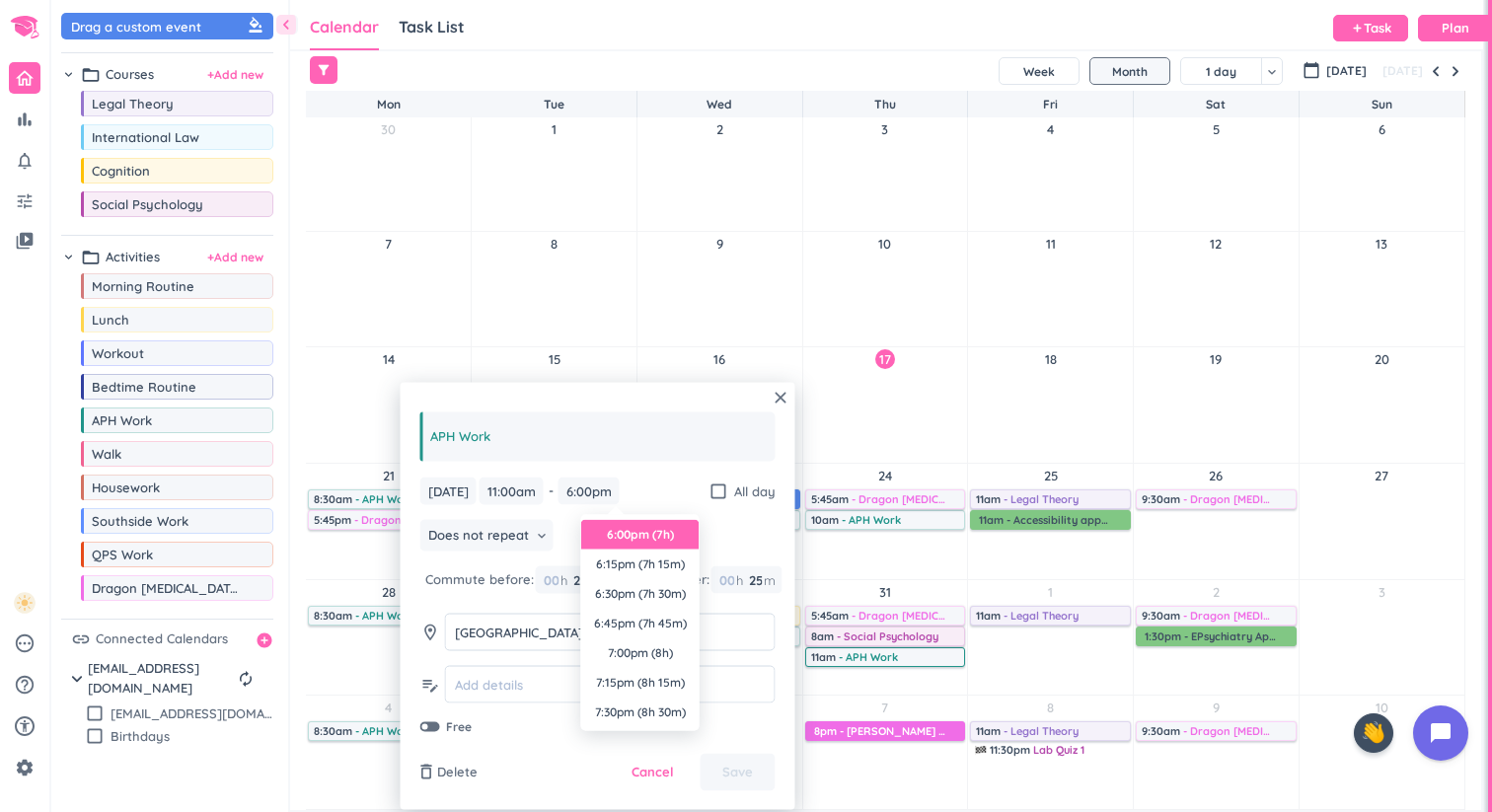 click on "15" at bounding box center (555, 406) 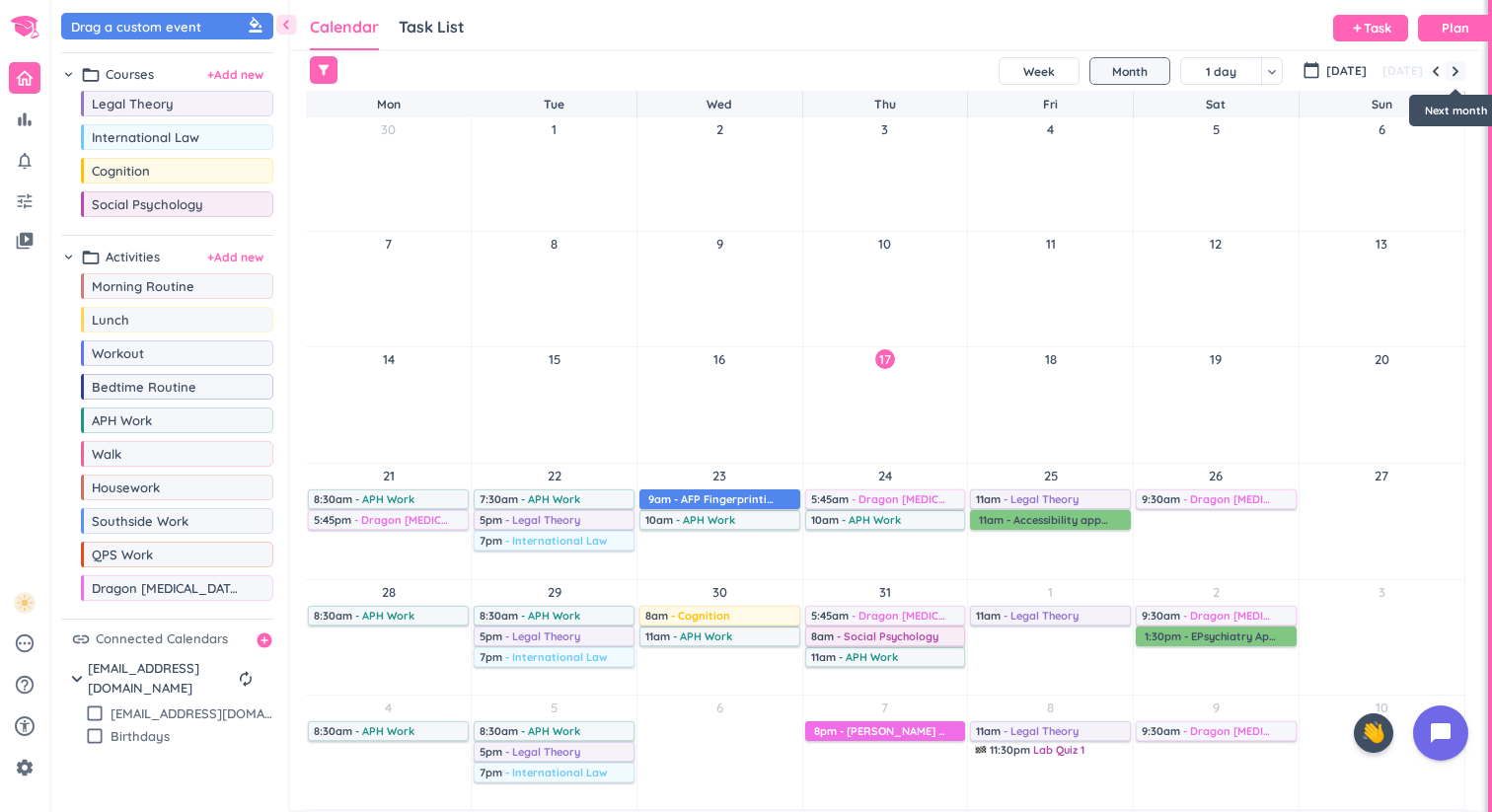 click at bounding box center (1455, 71) 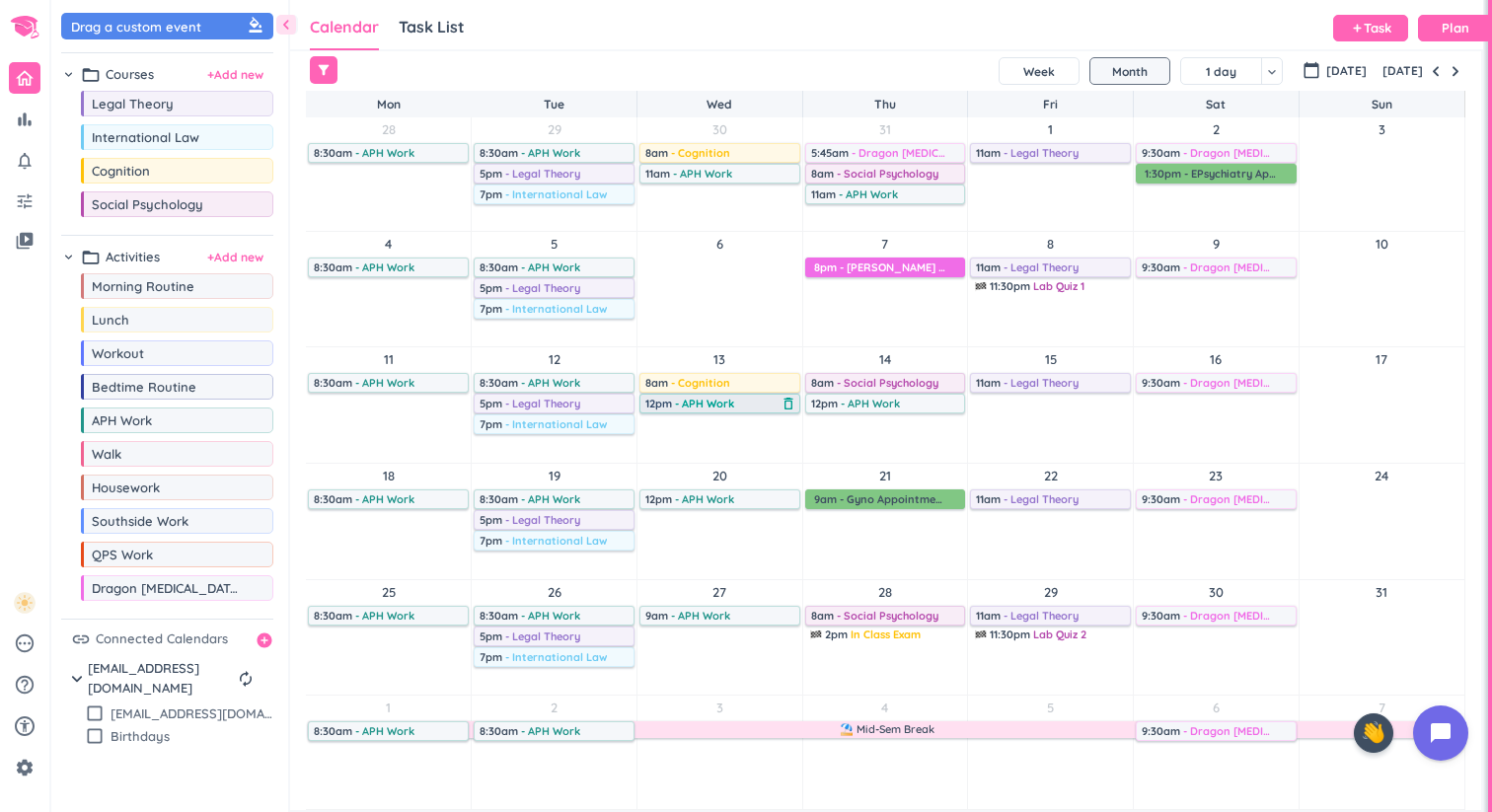 click on "12pm  - APH Work delete_outline" at bounding box center (719, 404) 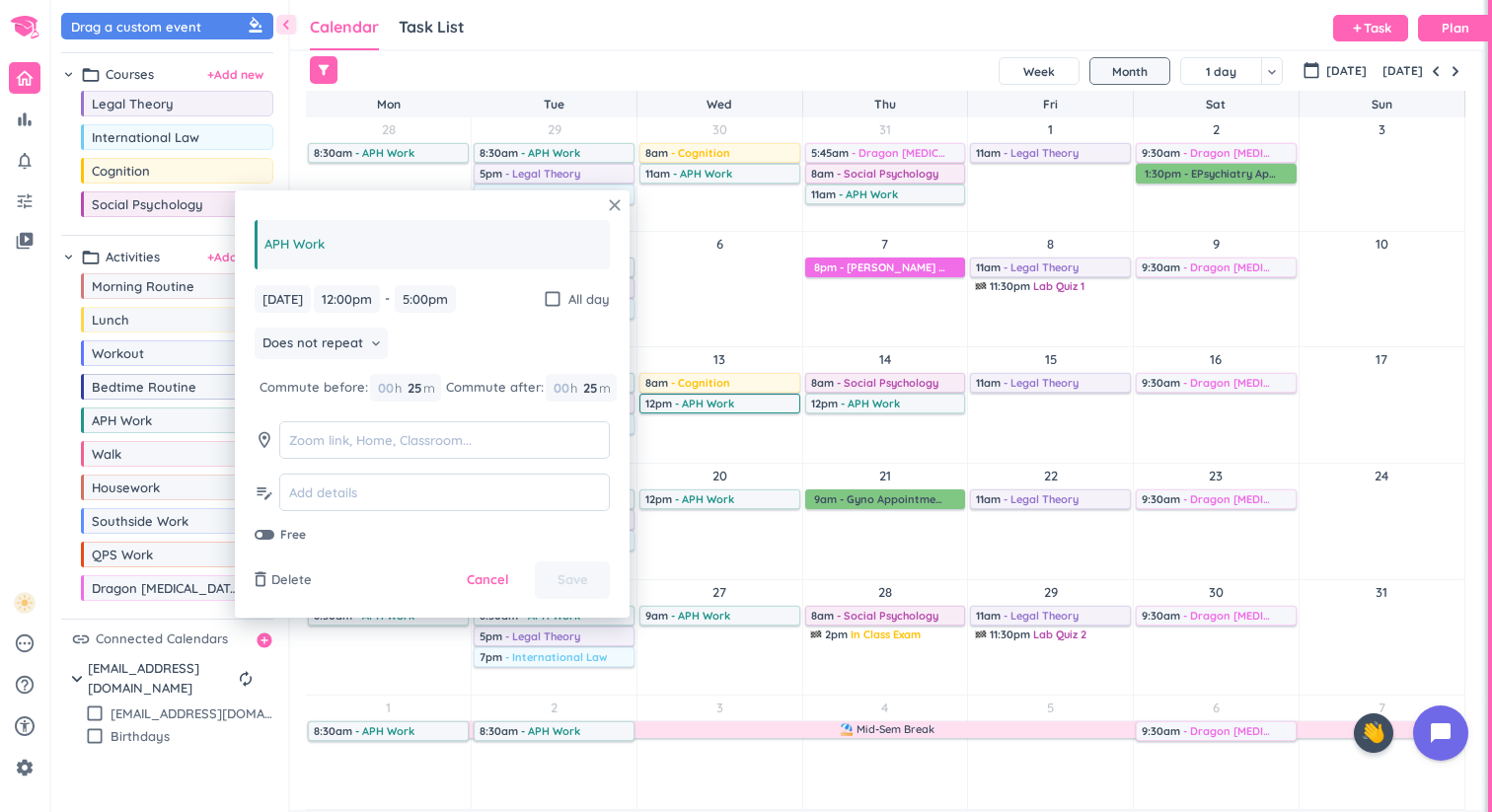 click on "close" at bounding box center [615, 205] 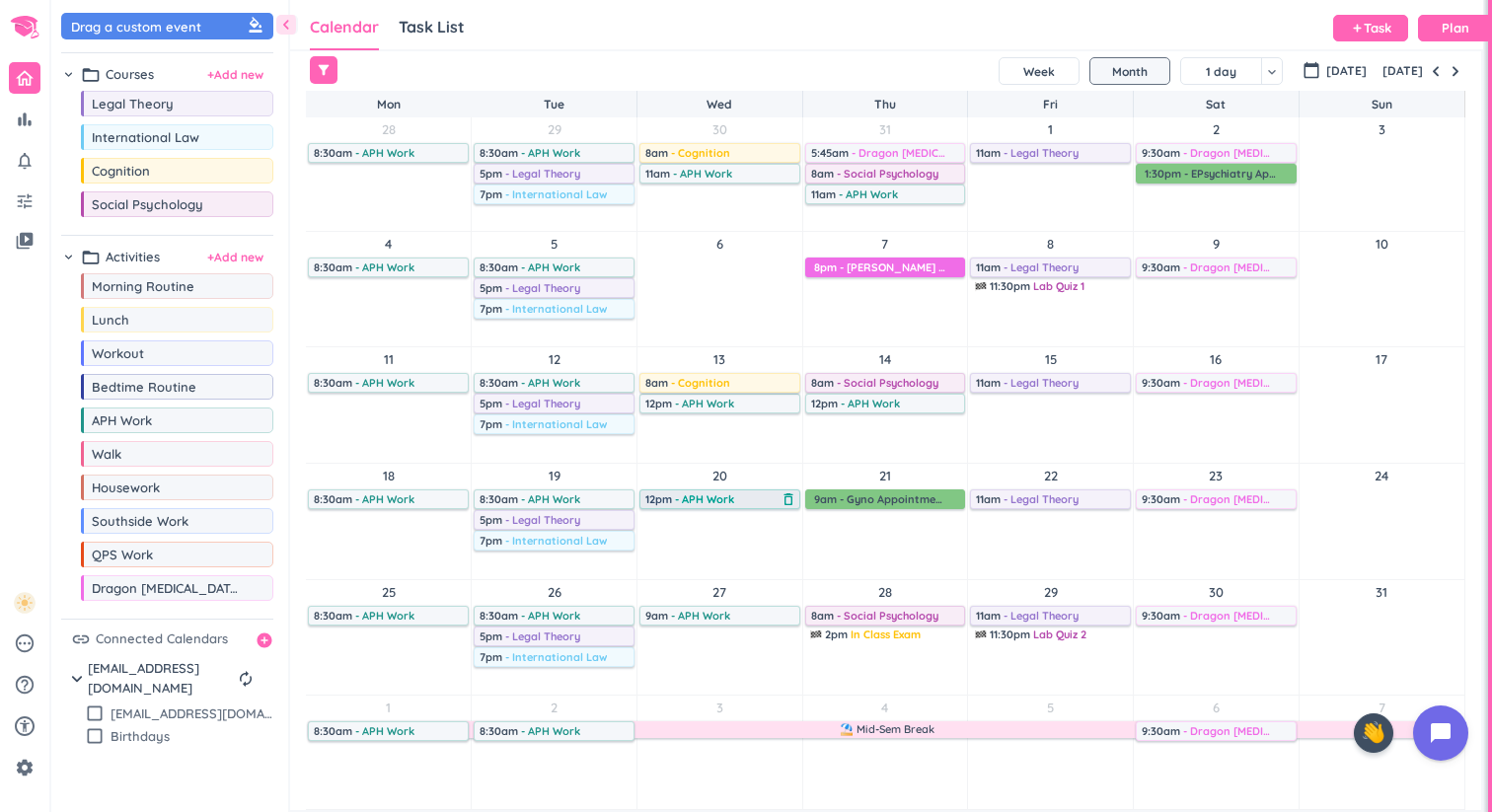 click on "- APH Work" at bounding box center [705, 499] 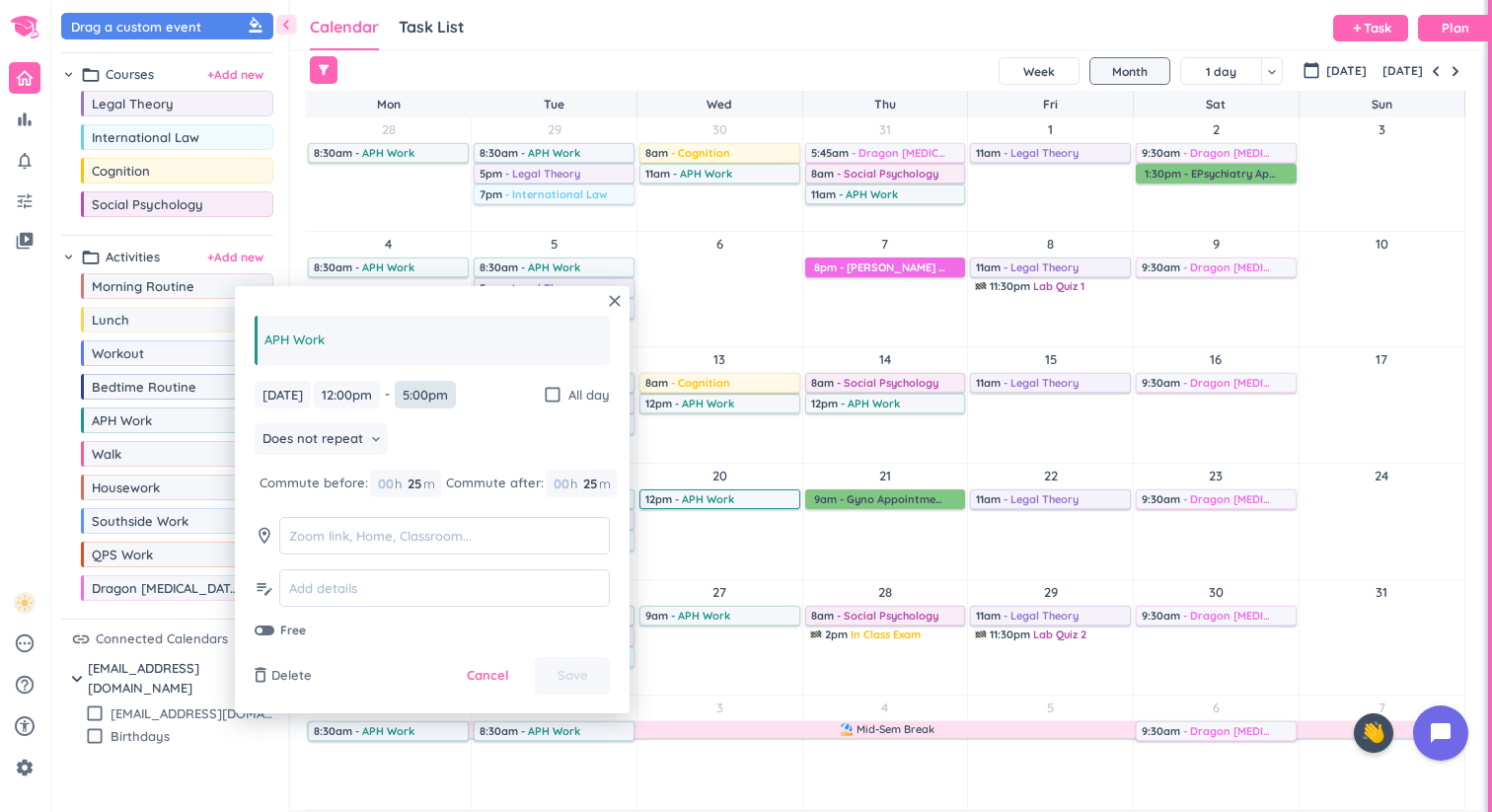 click on "5:00pm" at bounding box center (425, 395) 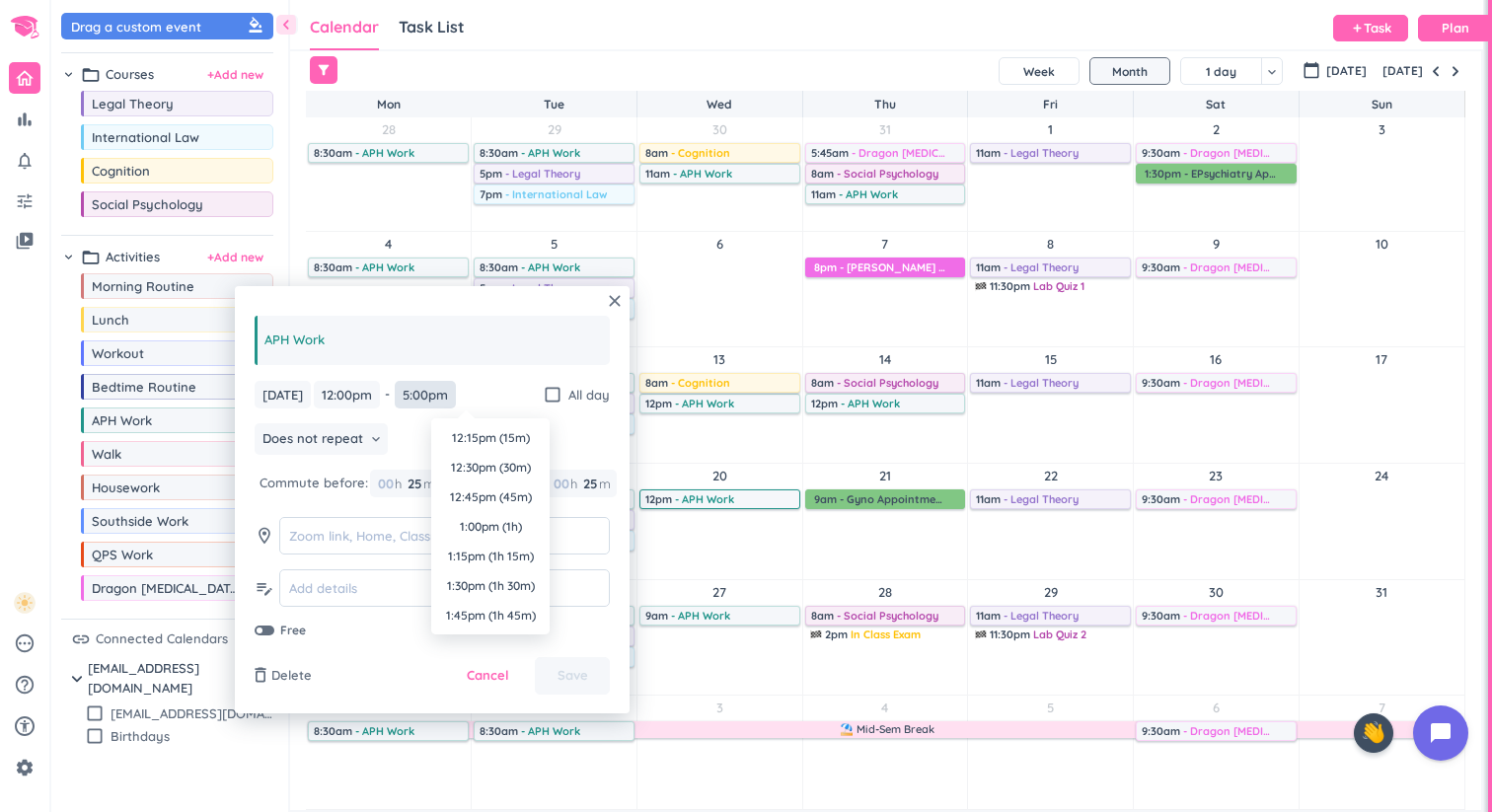 scroll, scrollTop: 562, scrollLeft: 0, axis: vertical 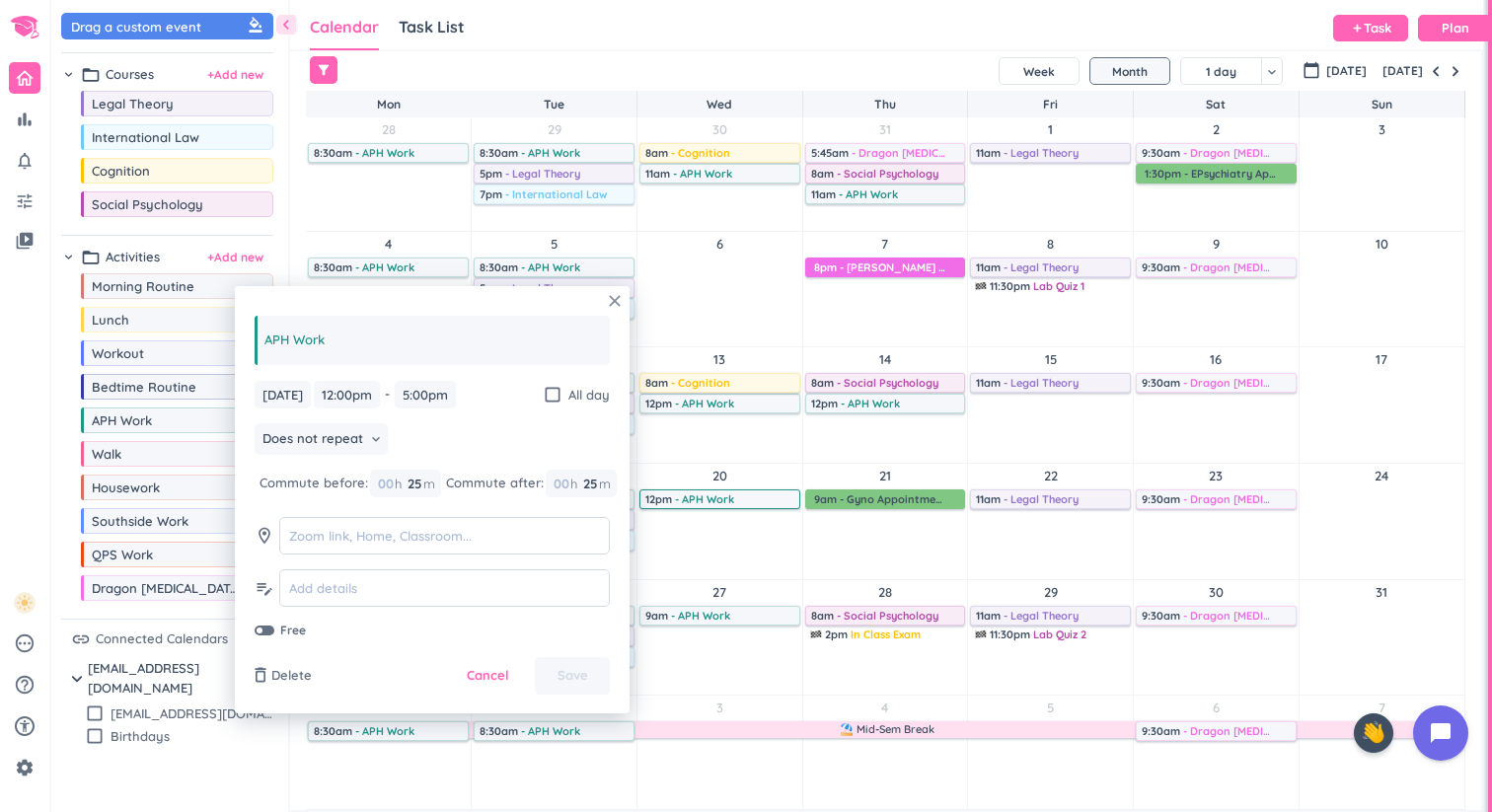 click on "close" at bounding box center [615, 301] 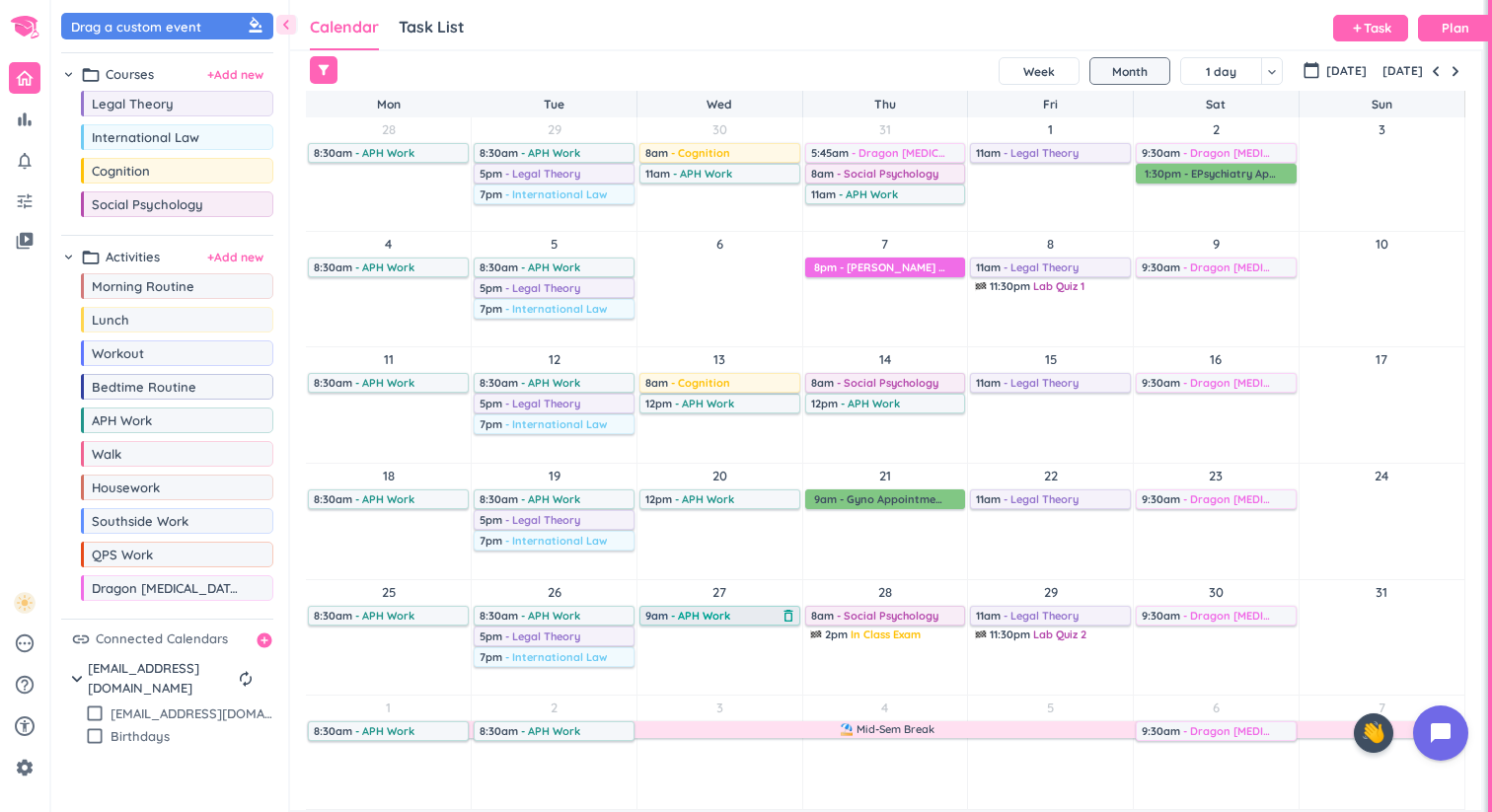 click on "- APH Work" at bounding box center [701, 616] 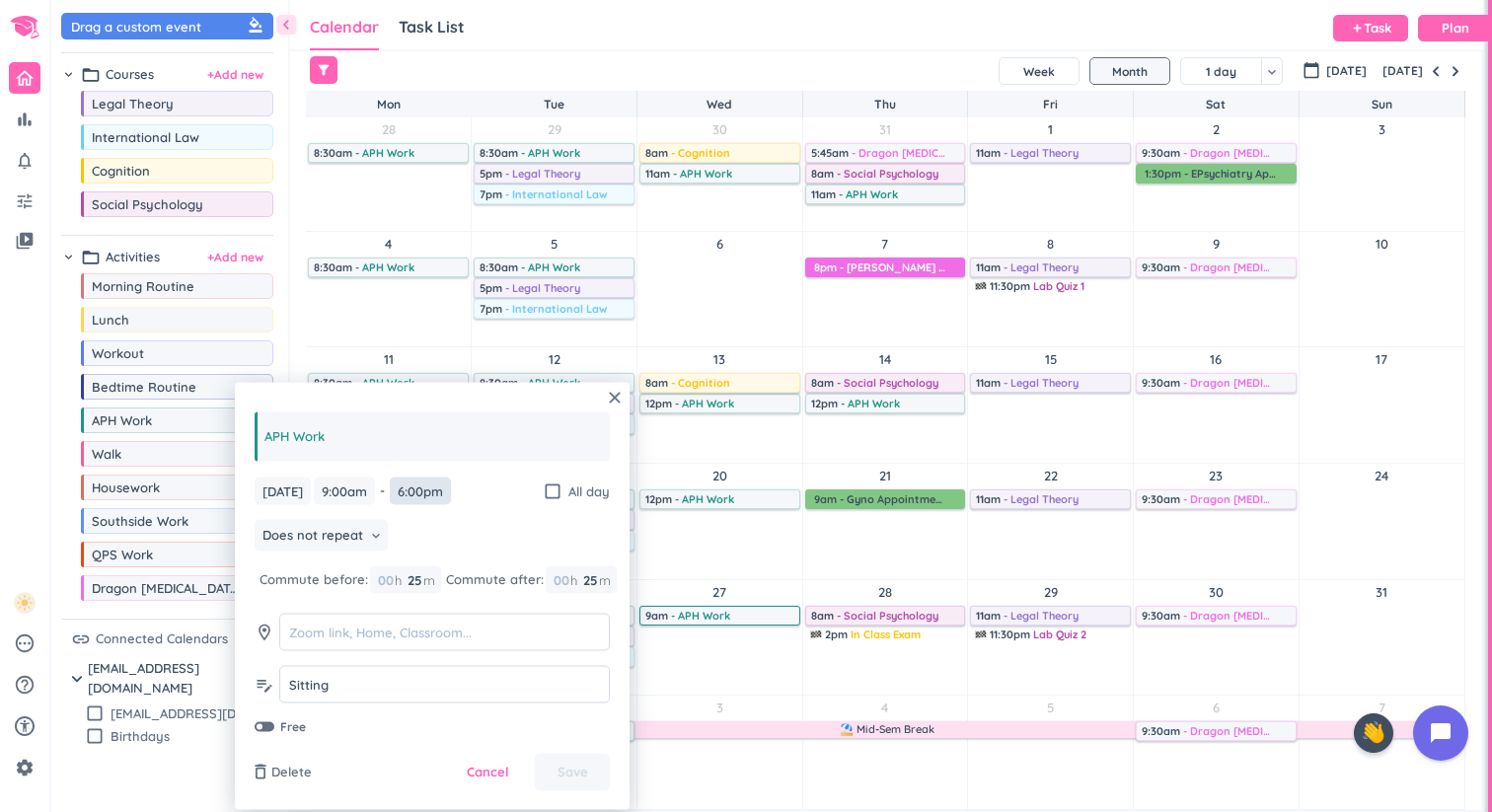 click on "6:00pm" at bounding box center [420, 490] 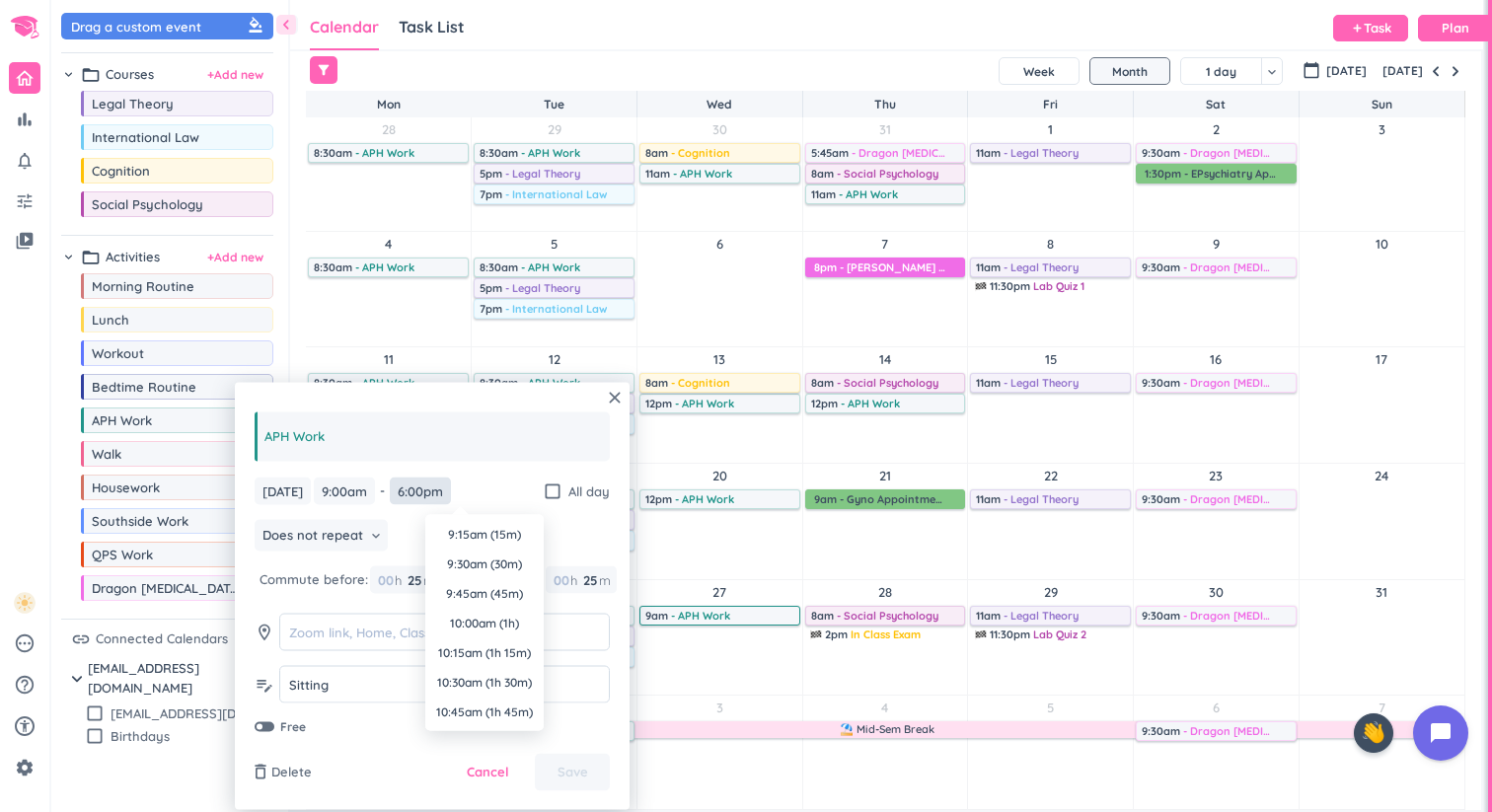 scroll, scrollTop: 1036, scrollLeft: 0, axis: vertical 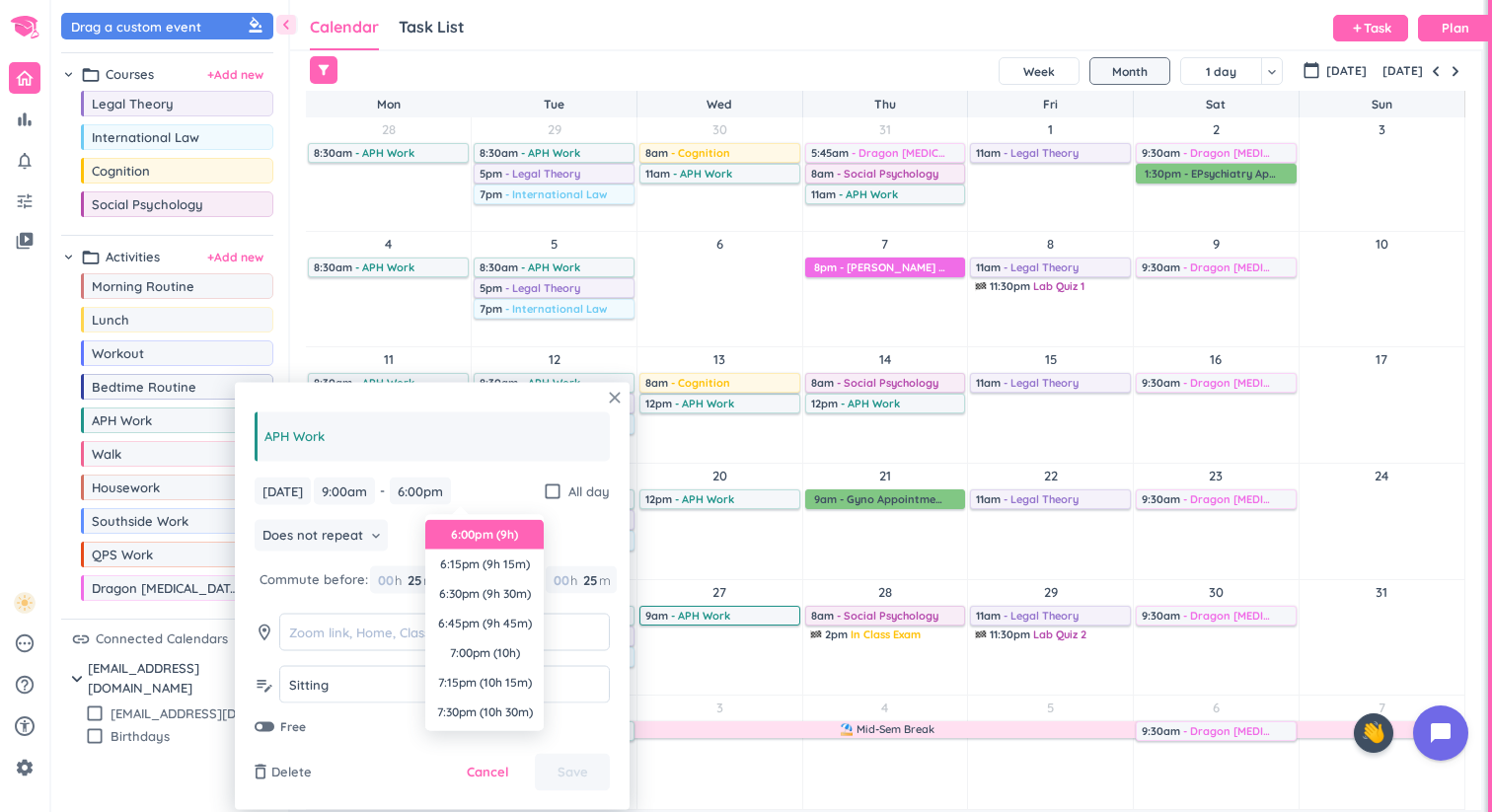 click on "close" at bounding box center [615, 398] 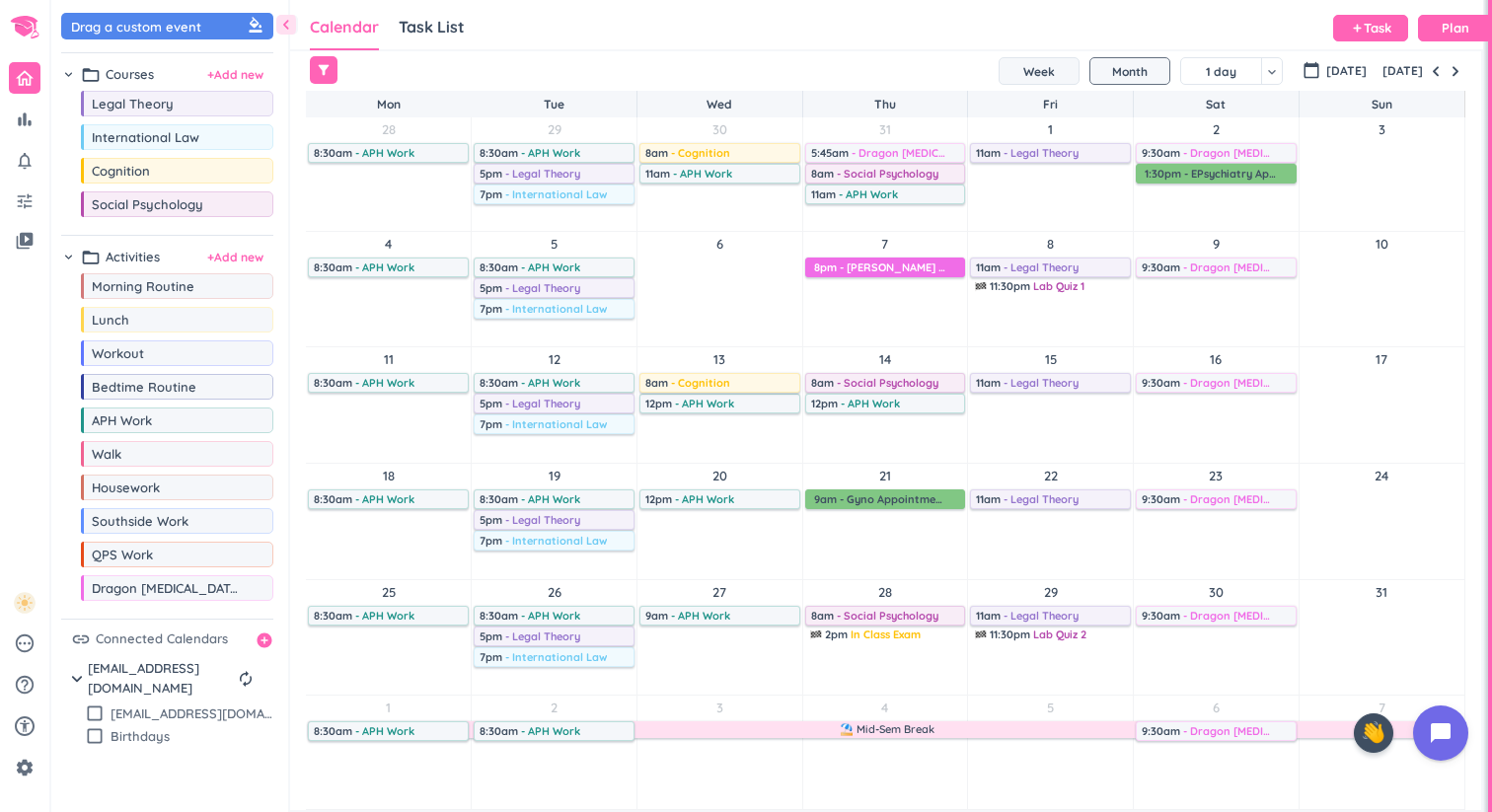 click on "Week" at bounding box center [1039, 71] 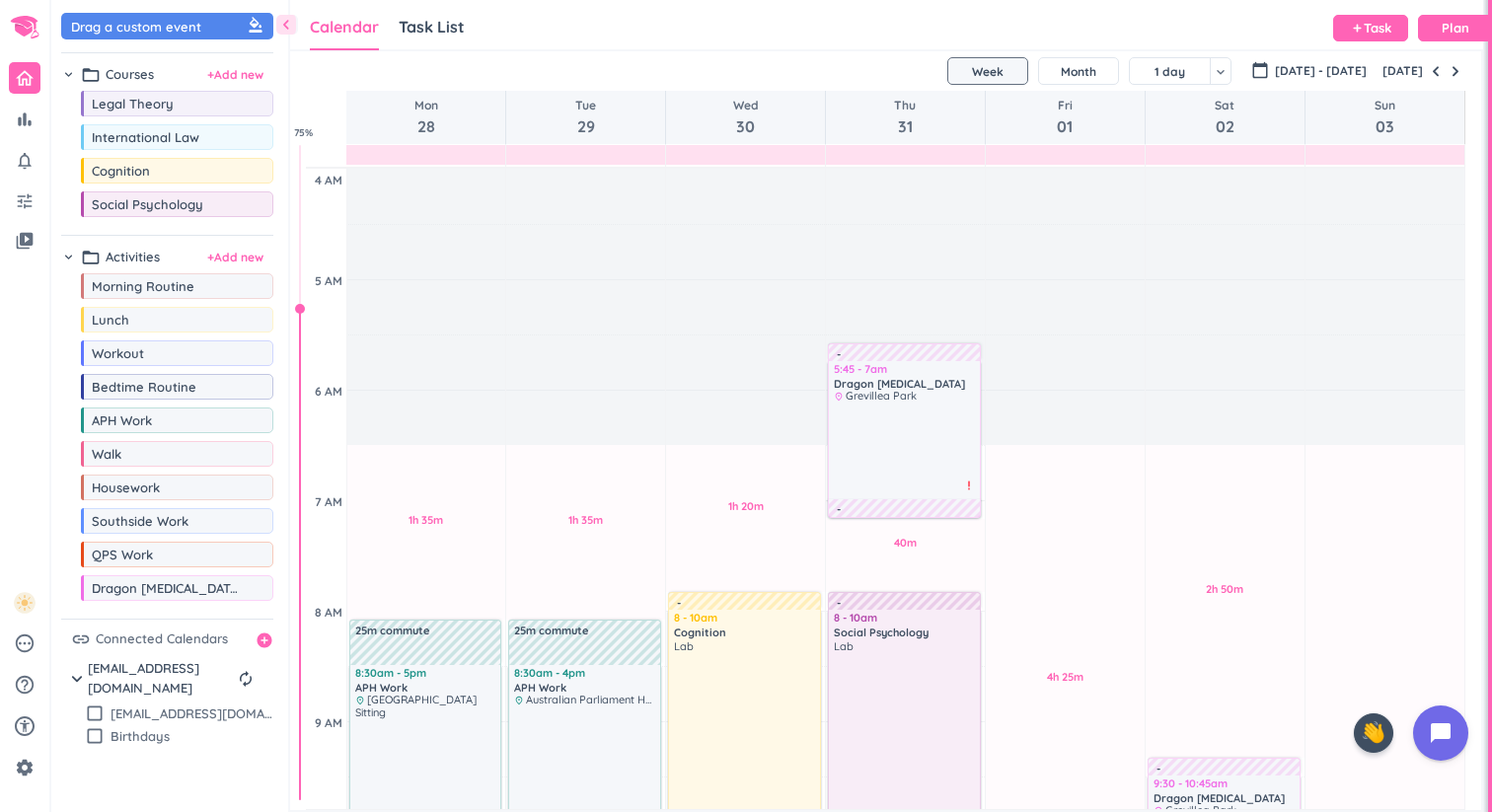scroll, scrollTop: 96, scrollLeft: 0, axis: vertical 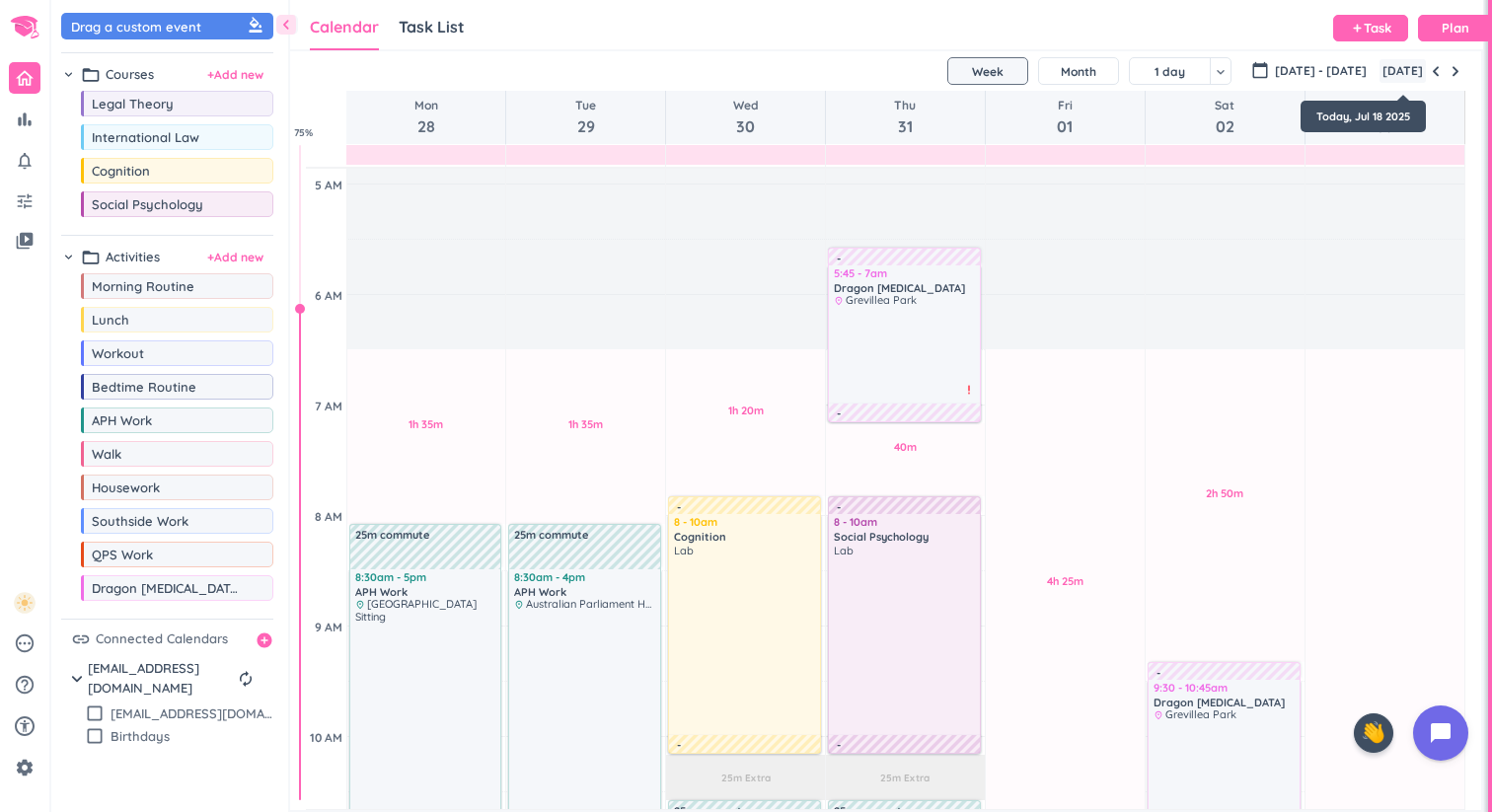 click on "[DATE]" at bounding box center (1402, 71) 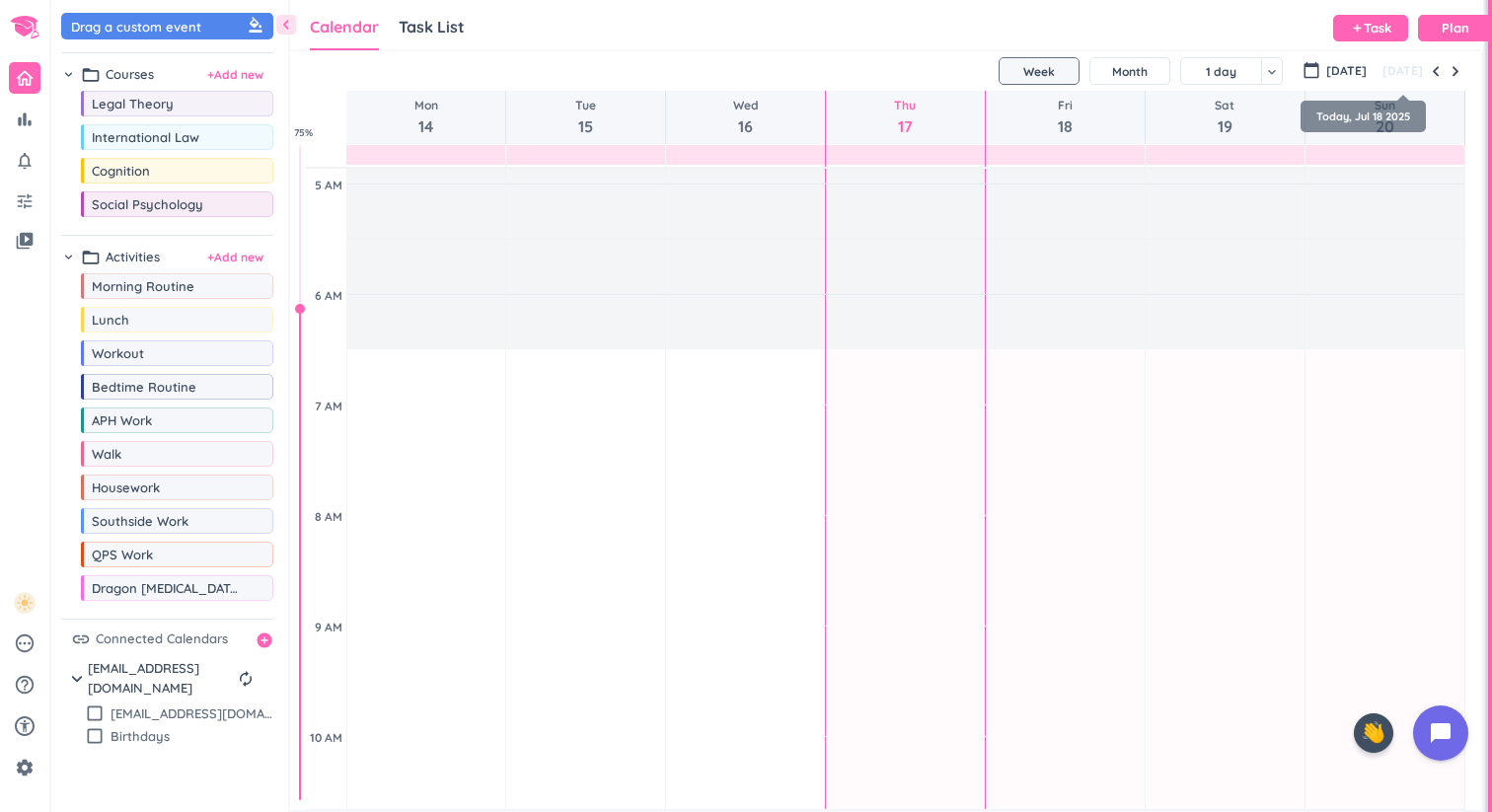 scroll, scrollTop: 222, scrollLeft: 0, axis: vertical 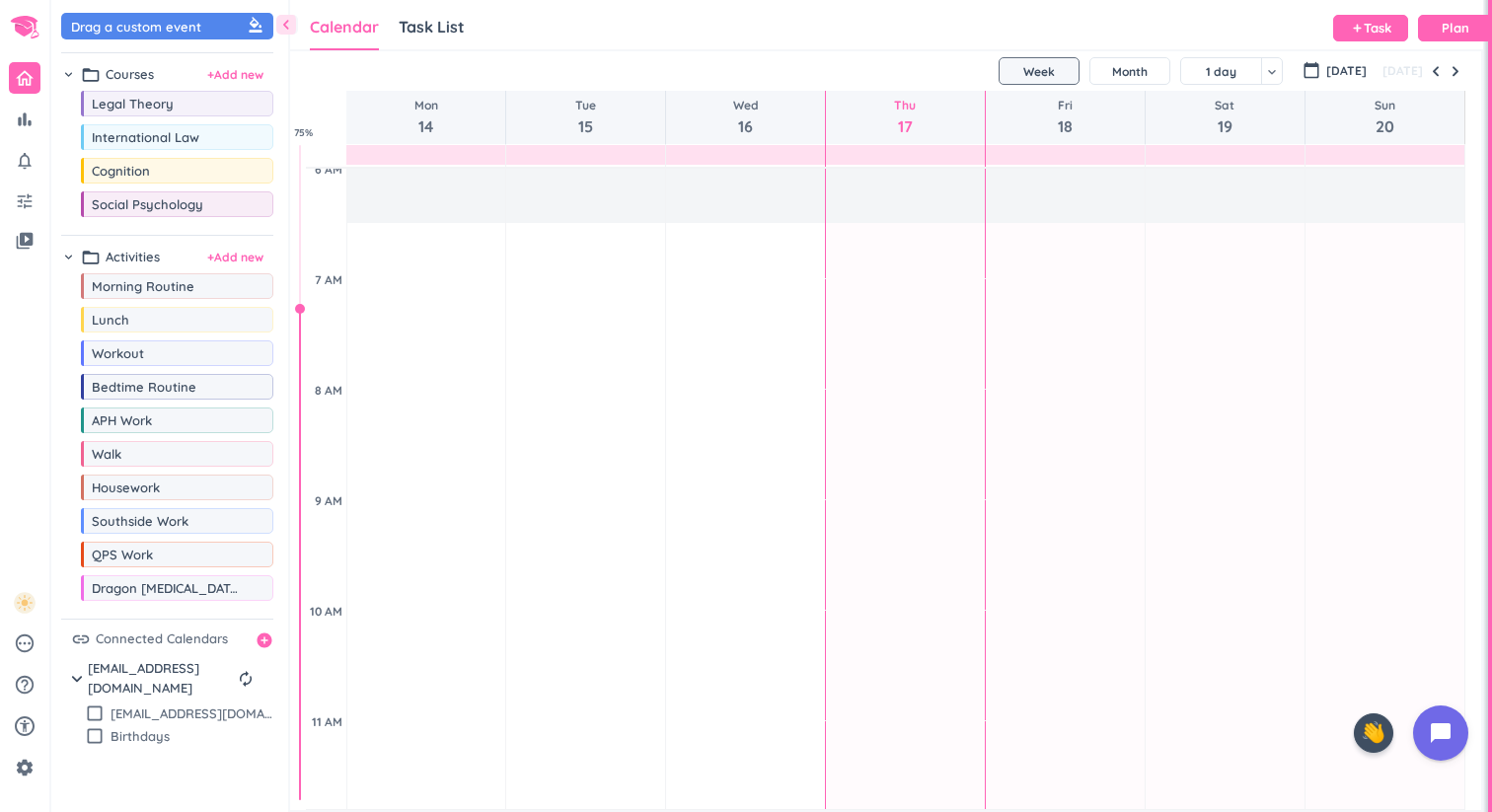 click on "SHOVEL [DATE] - [DATE] Week Month 1 day keyboard_arrow_down Week keyboard_arrow_down calendar_today [DATE] [DATE] Mon 14 Tue 15 Wed 16 Thu 17 Fri 18 Sat 19 Sun 20 4 AM 5 AM 6 AM 7 AM 8 AM 9 AM 10 AM 11 AM 12 PM 1 PM 2 PM 3 PM 4 PM 5 PM 6 PM 7 PM 8 PM 9 PM 10 PM 11 PM 12 AM 1 AM 2 AM 3 AM Time has passed Past due Plan Adjust Awake Time Adjust Awake Time Time has passed Past due Plan Adjust Awake Time Adjust Awake Time Time has passed Past due Plan Adjust Awake Time Adjust Awake Time Time has passed Past due Plan Adjust Awake Time Adjust Awake Time 15h 30m Past due Plan Adjust Awake Time Adjust Awake Time 15h 30m Past due Plan Adjust Awake Time Adjust Awake Time 15h 30m Past due Plan Adjust Awake Time Adjust Awake Time 75 %" at bounding box center (885, 430) 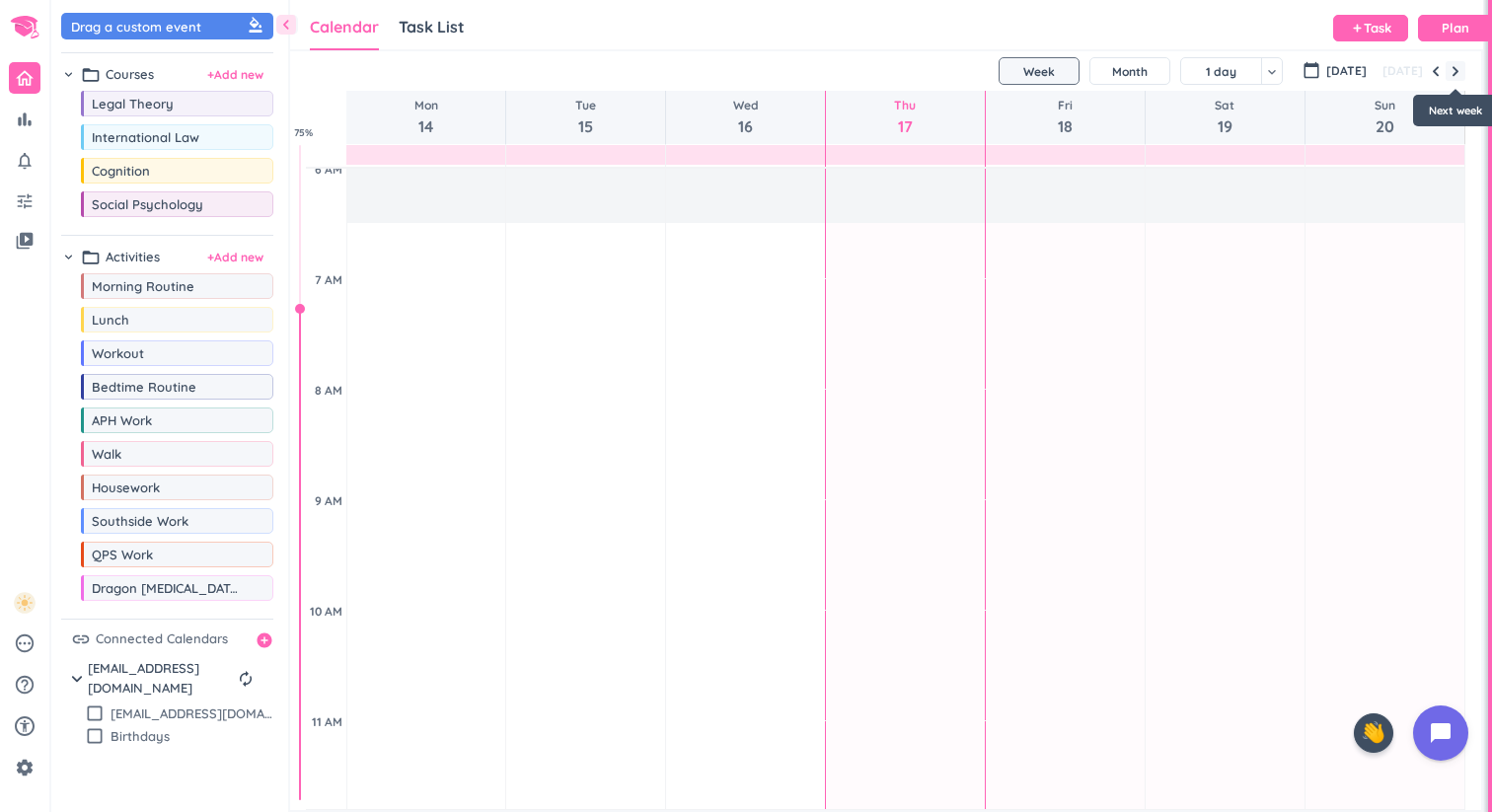 click at bounding box center [1455, 71] 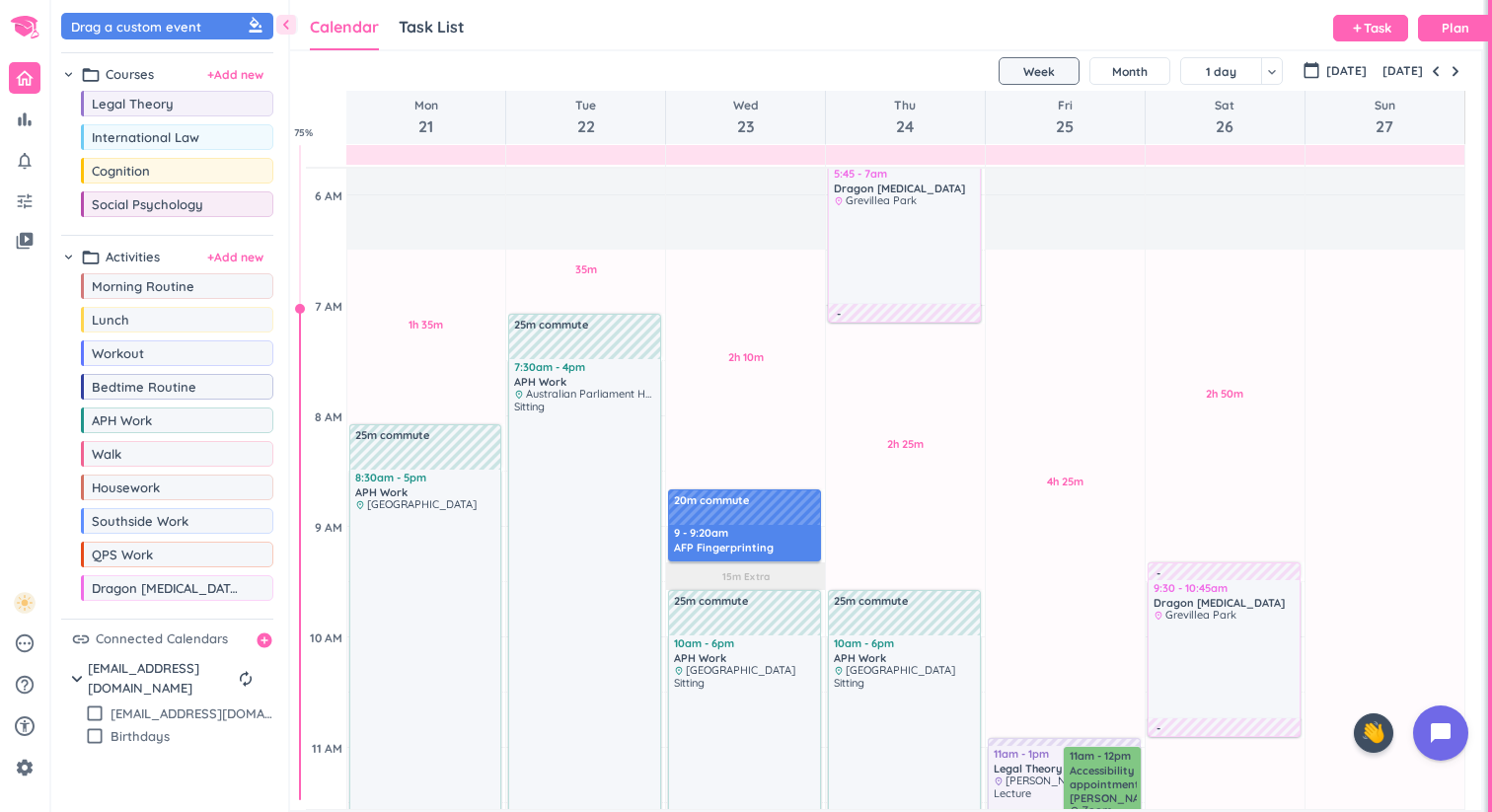 scroll, scrollTop: 0, scrollLeft: 0, axis: both 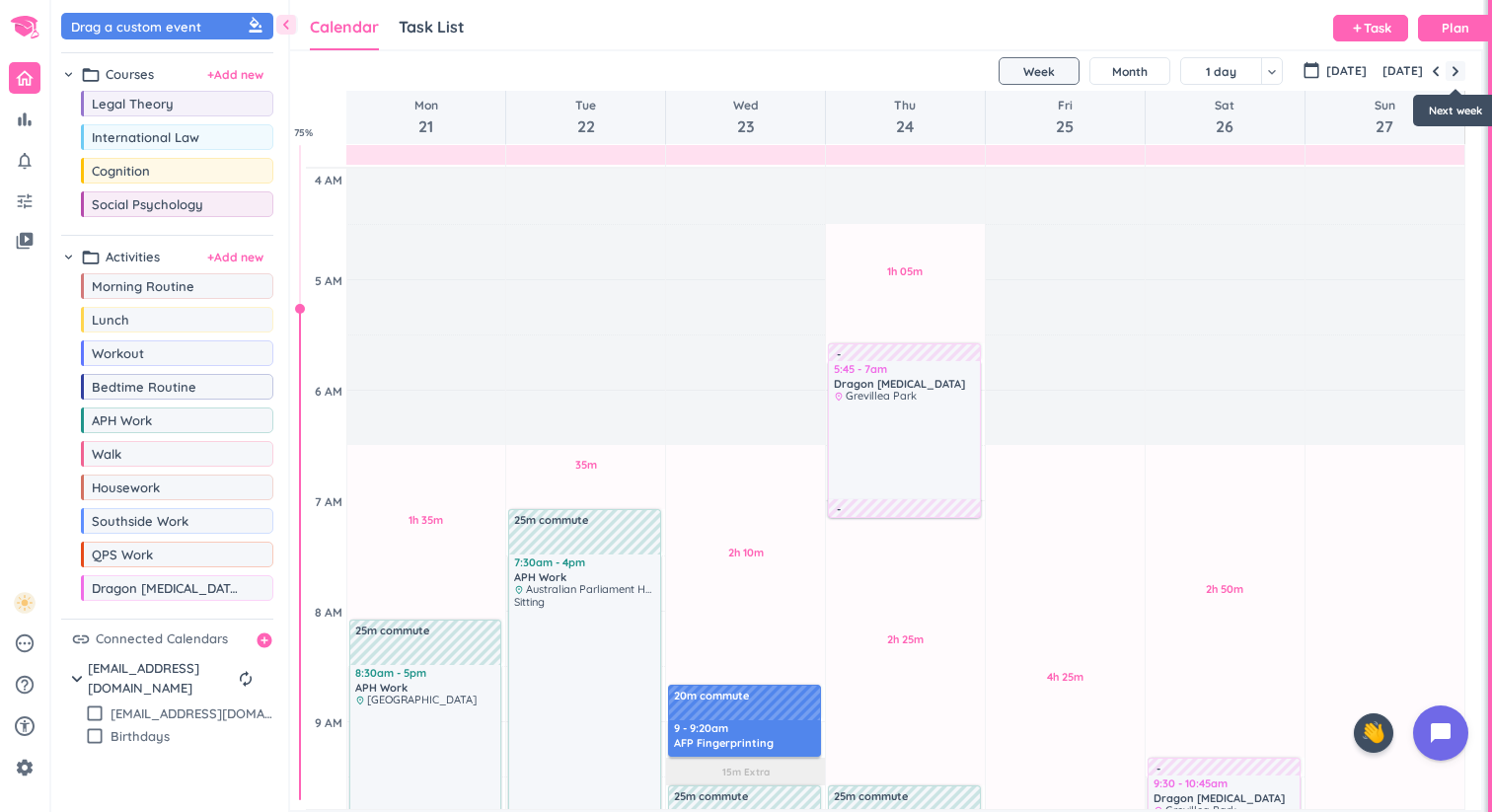 click at bounding box center [1455, 71] 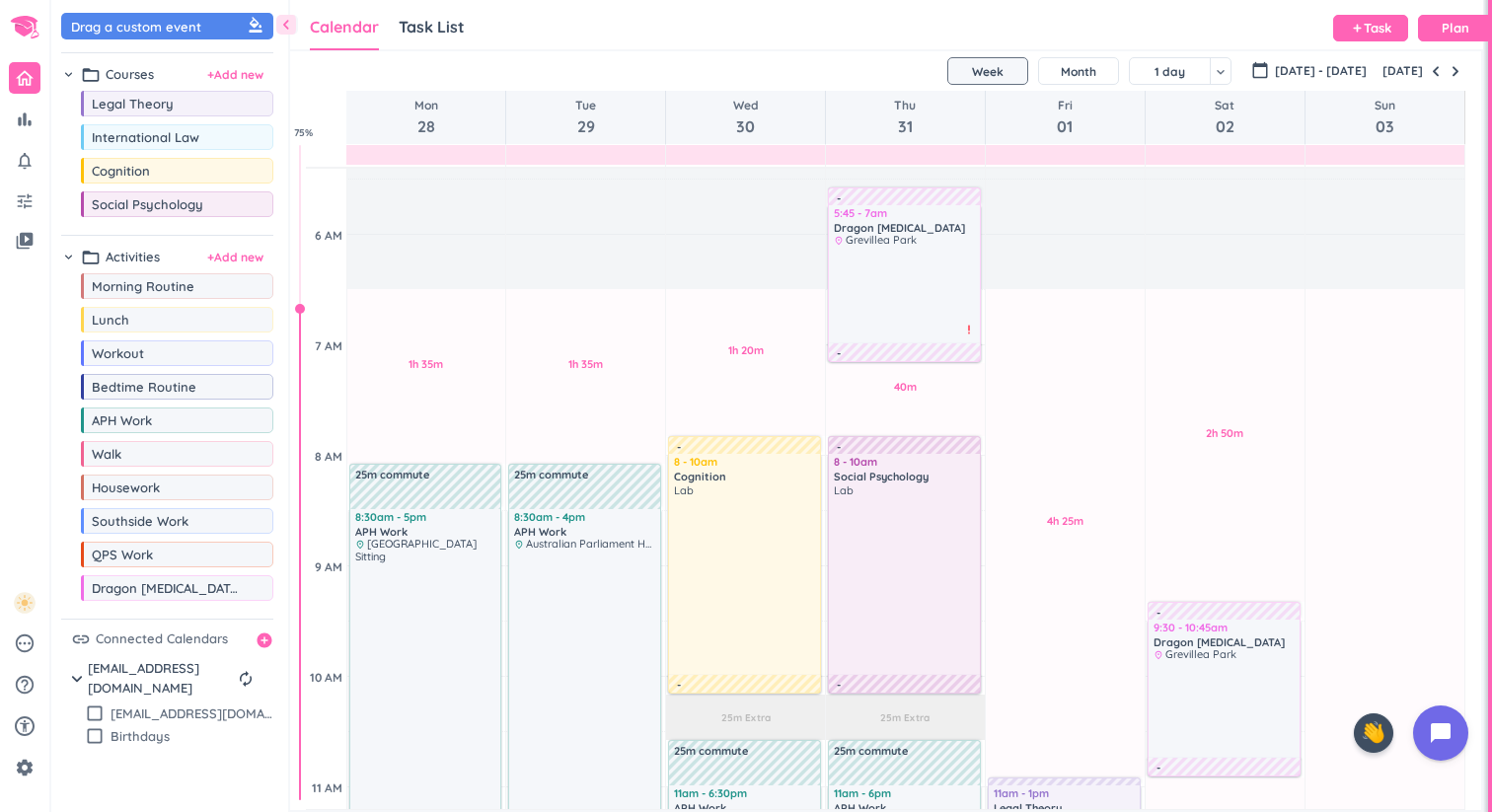 scroll, scrollTop: 77, scrollLeft: 0, axis: vertical 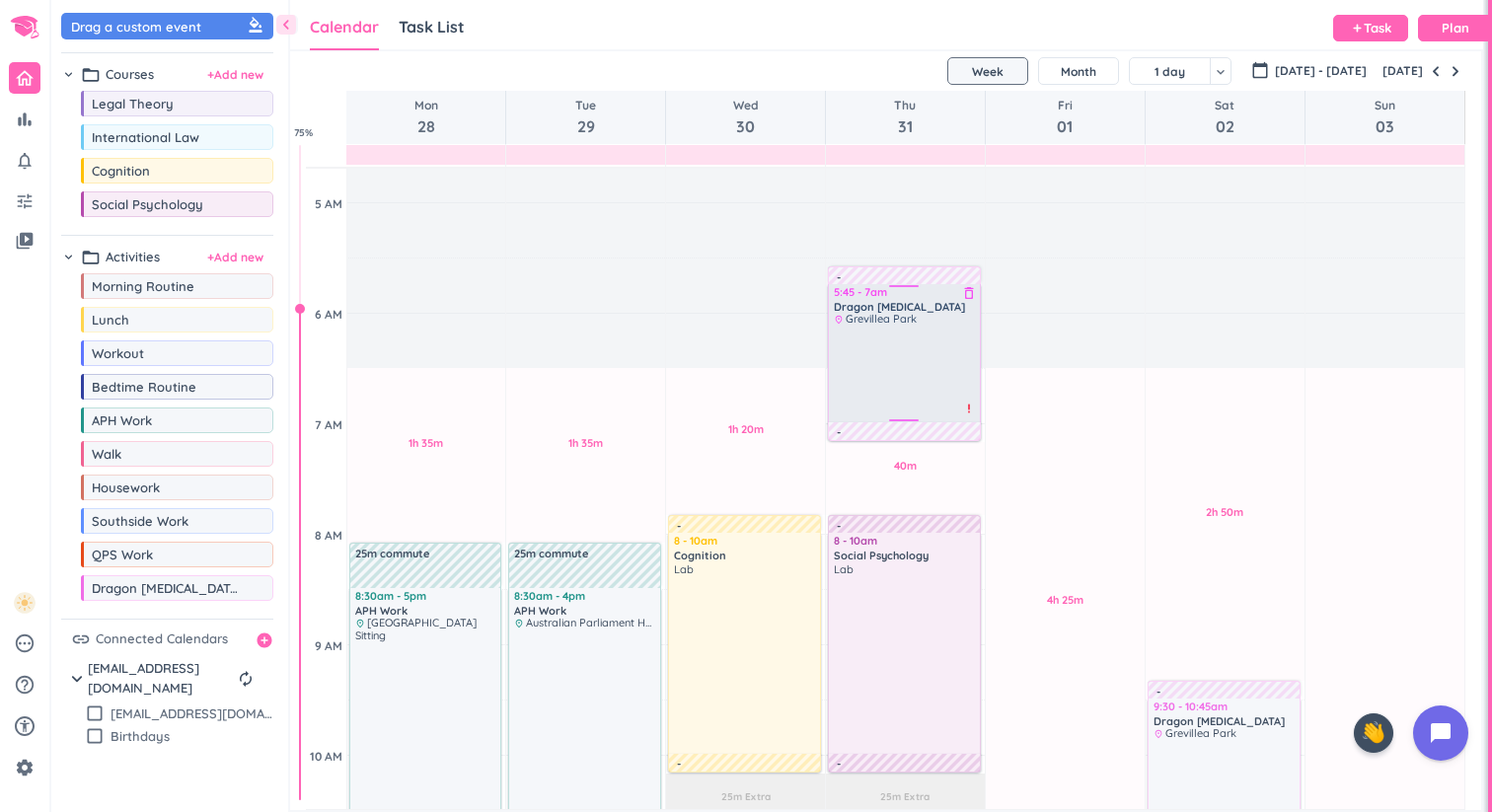 click on "priority_high" at bounding box center (969, 408) 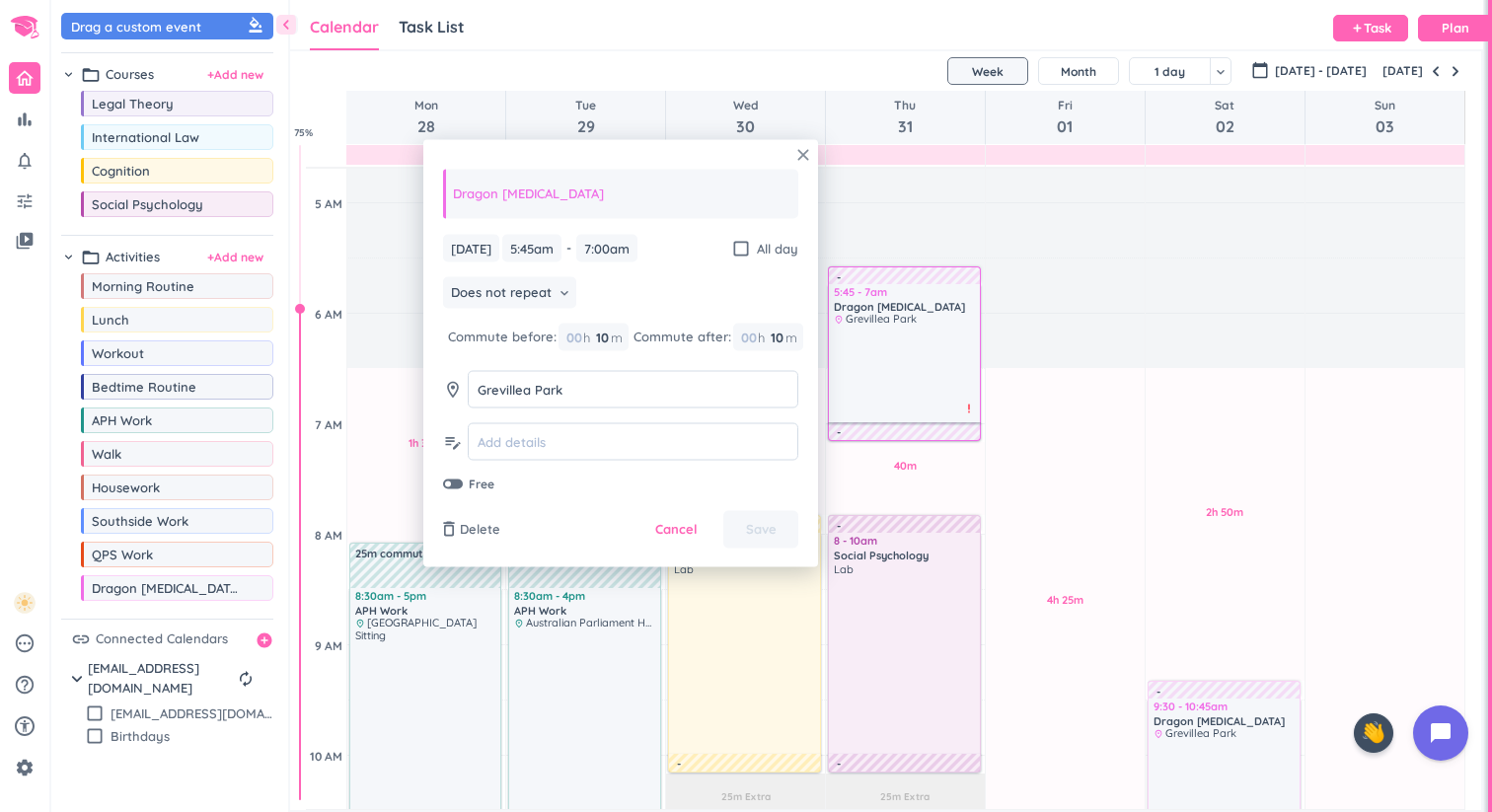 click on "close" at bounding box center (803, 155) 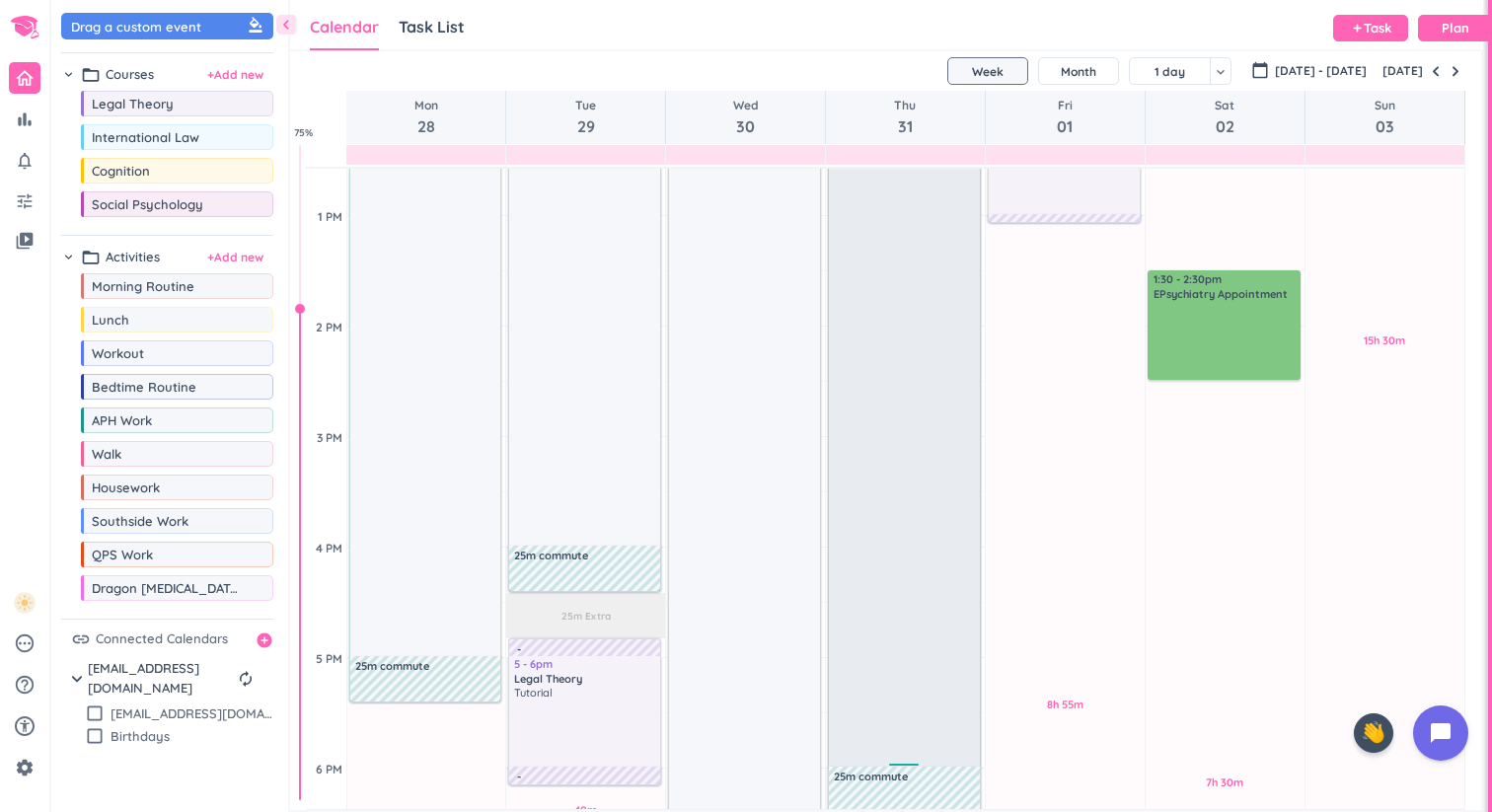 scroll, scrollTop: 1144, scrollLeft: 0, axis: vertical 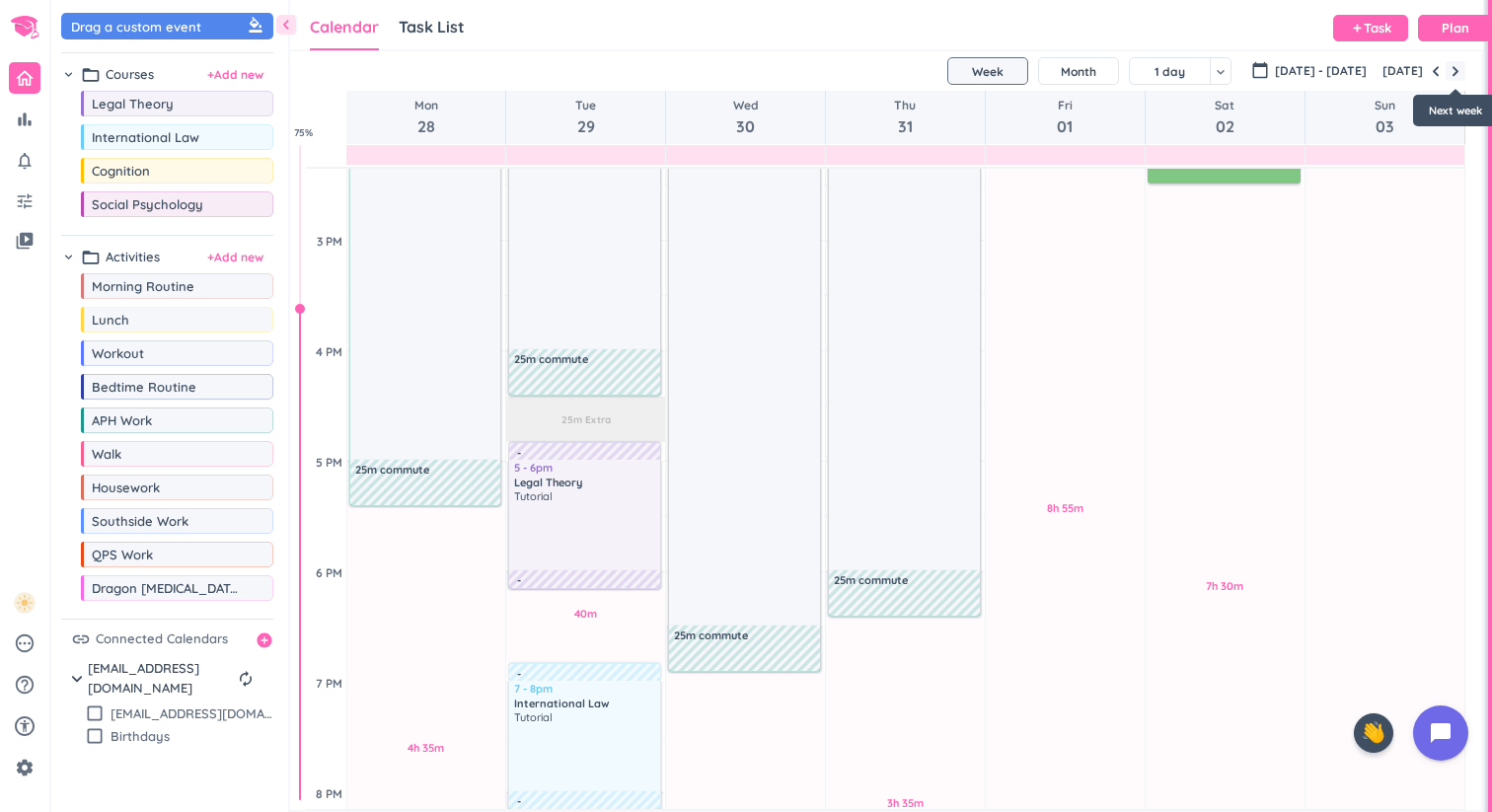 click at bounding box center [1455, 71] 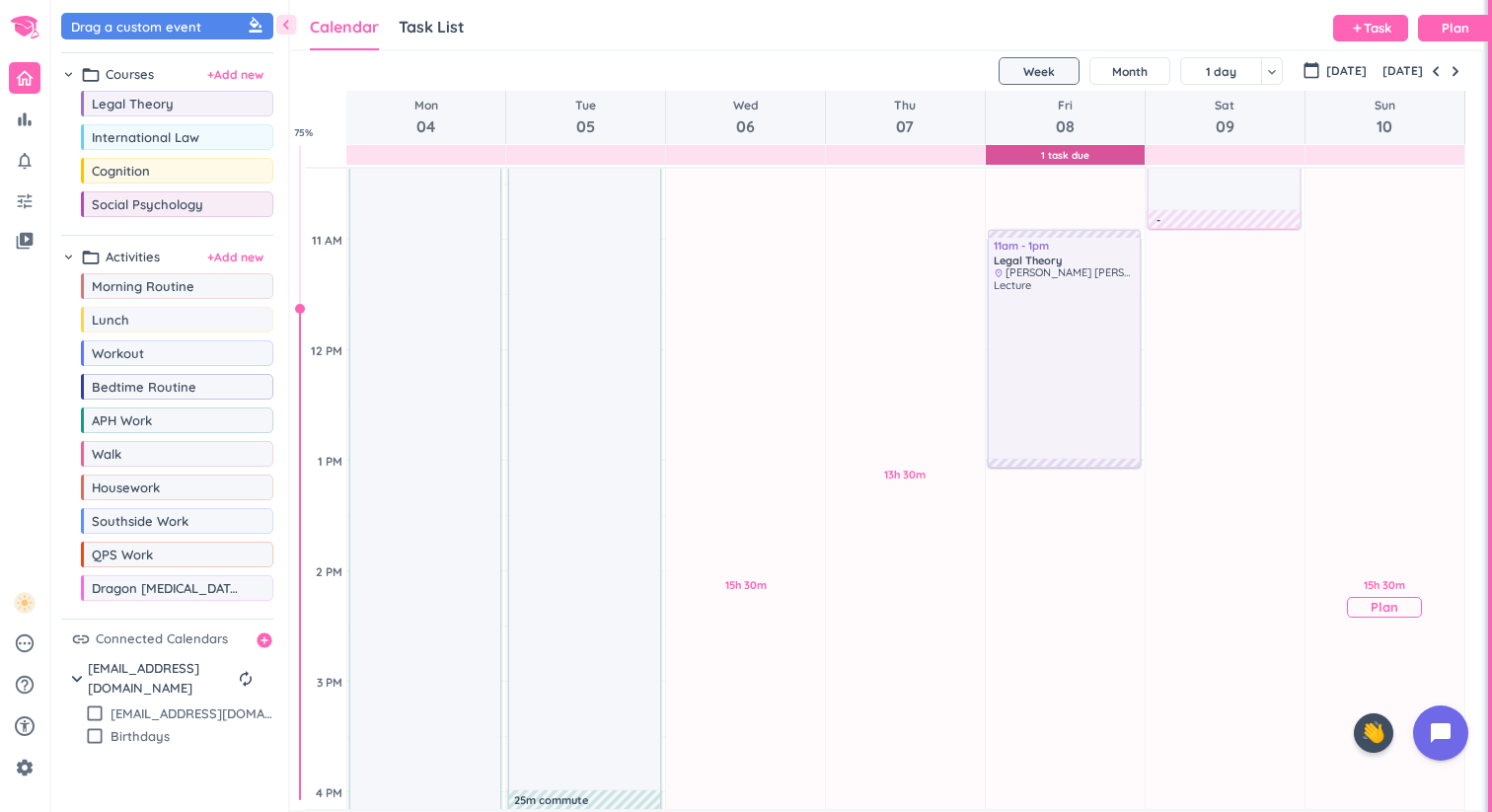 scroll, scrollTop: 517, scrollLeft: 0, axis: vertical 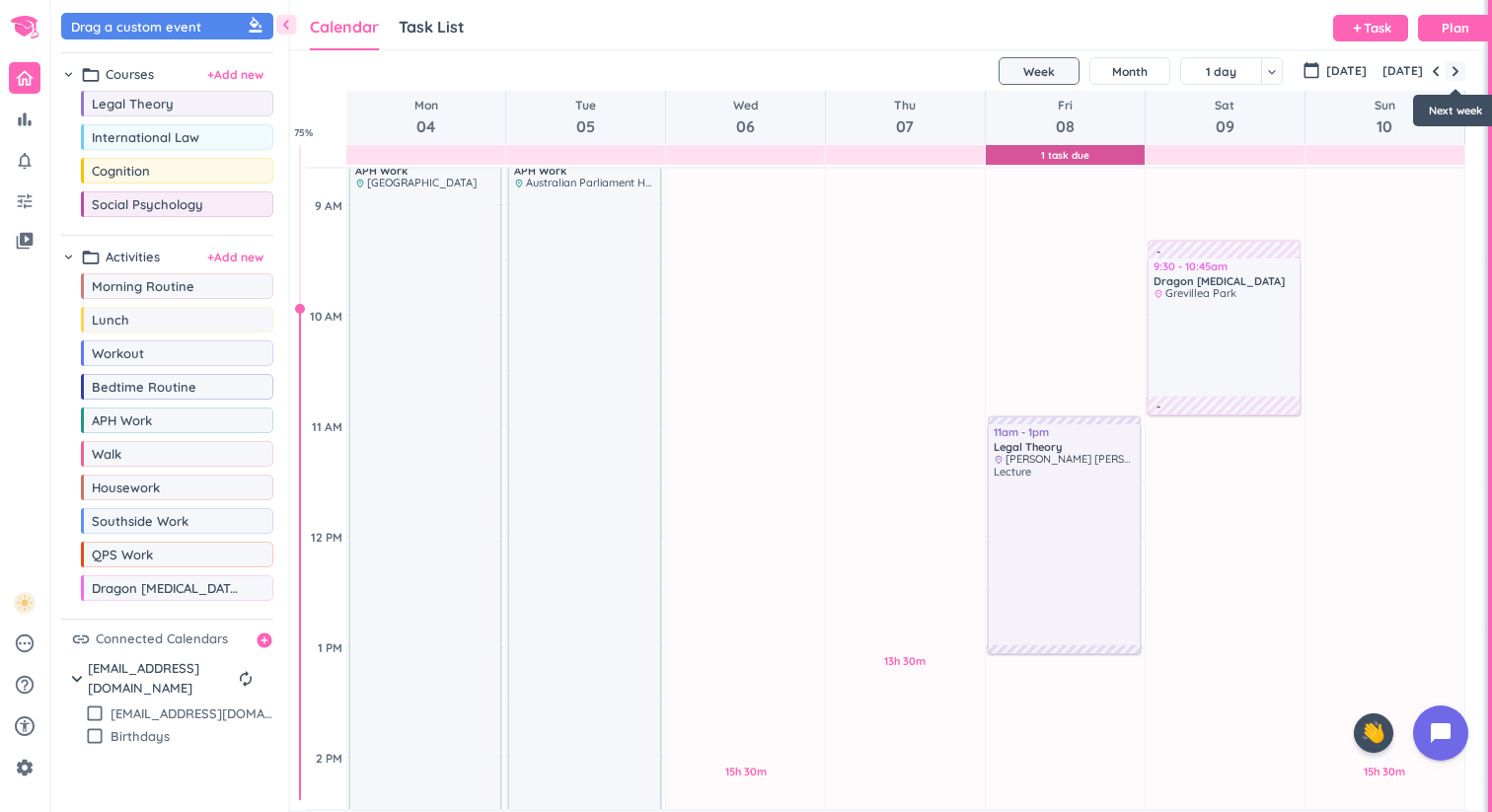 click at bounding box center (1455, 71) 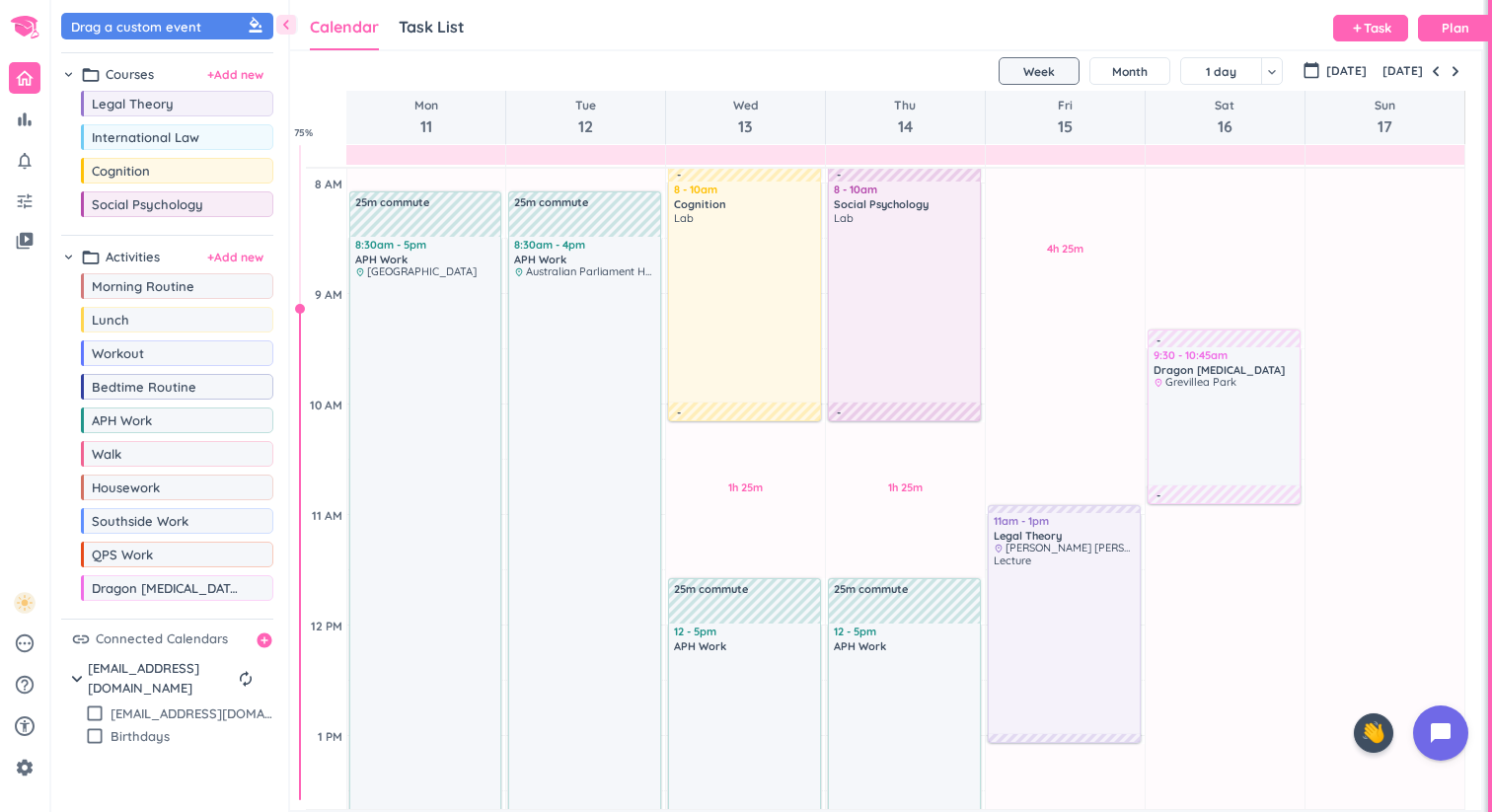 scroll, scrollTop: 431, scrollLeft: 0, axis: vertical 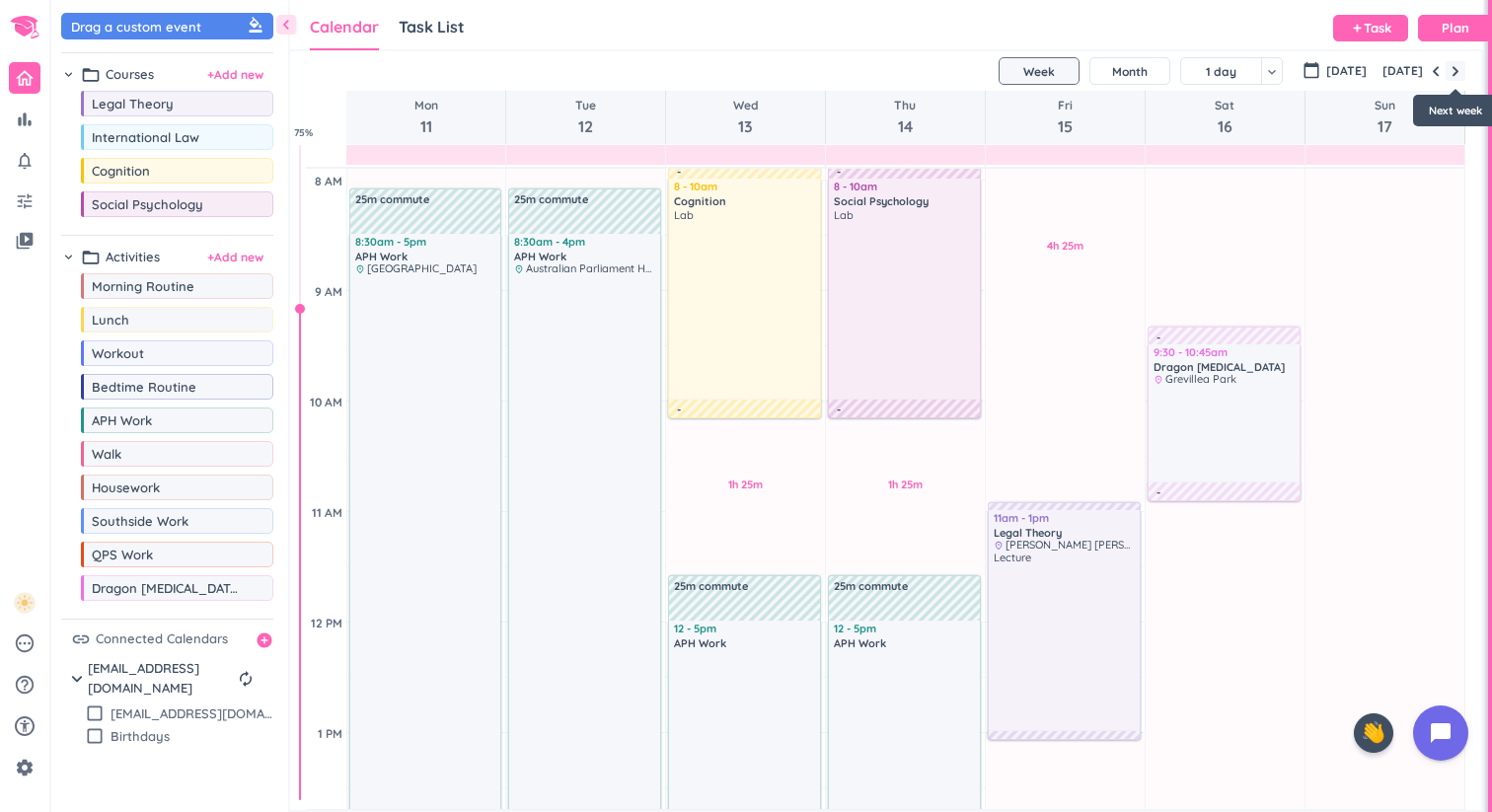 click at bounding box center [1455, 71] 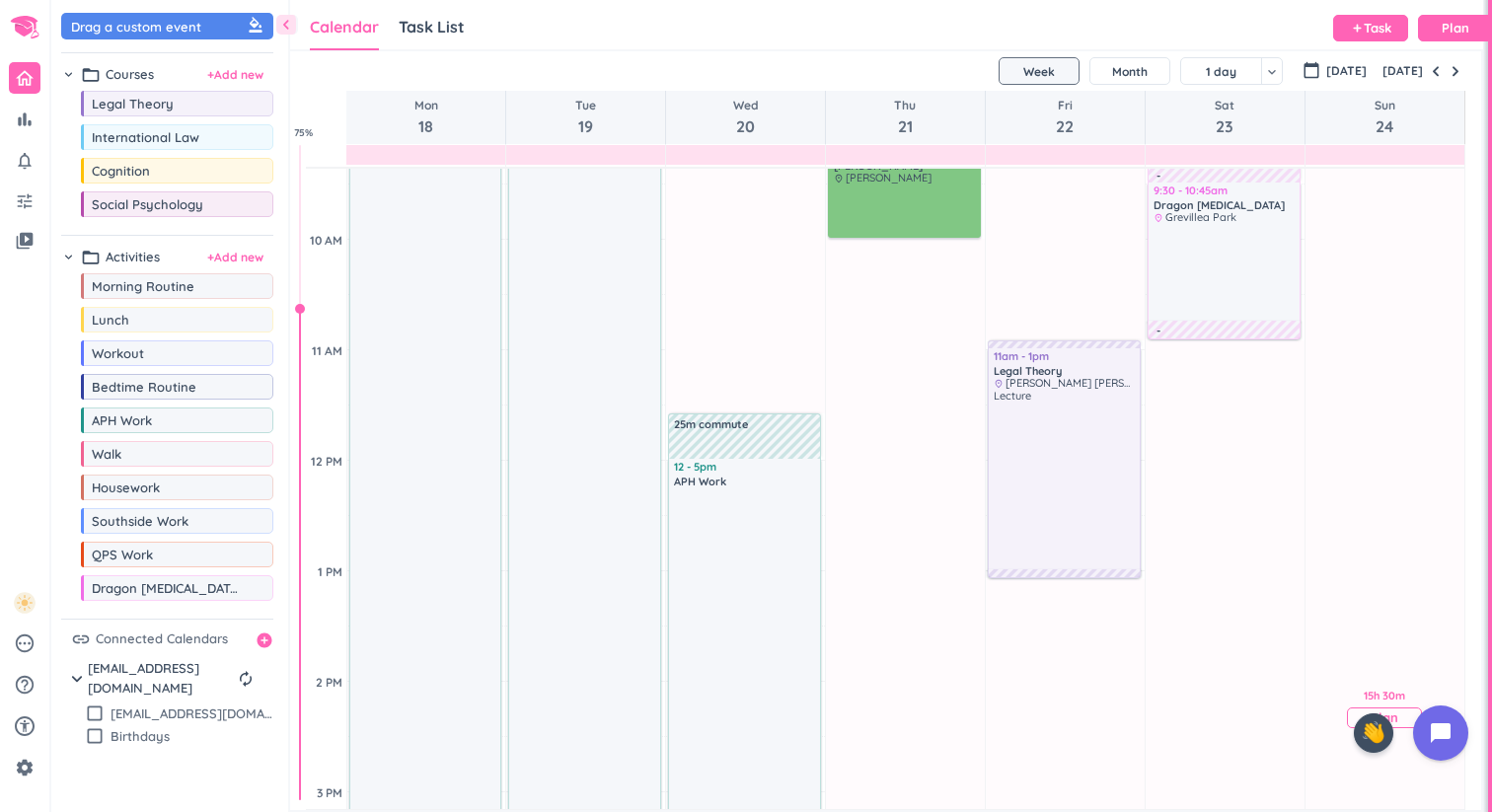 scroll, scrollTop: 610, scrollLeft: 0, axis: vertical 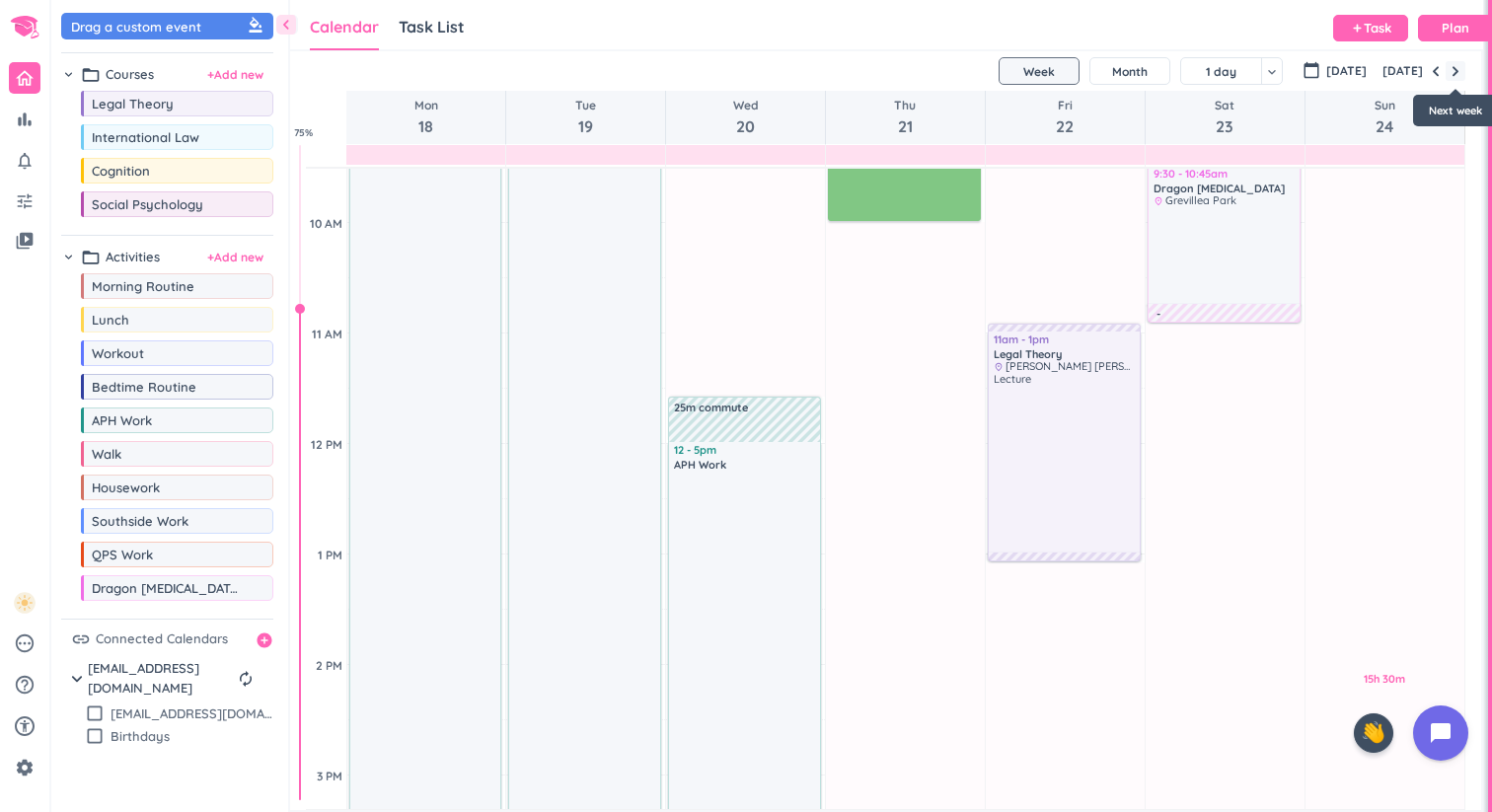 click at bounding box center [1455, 71] 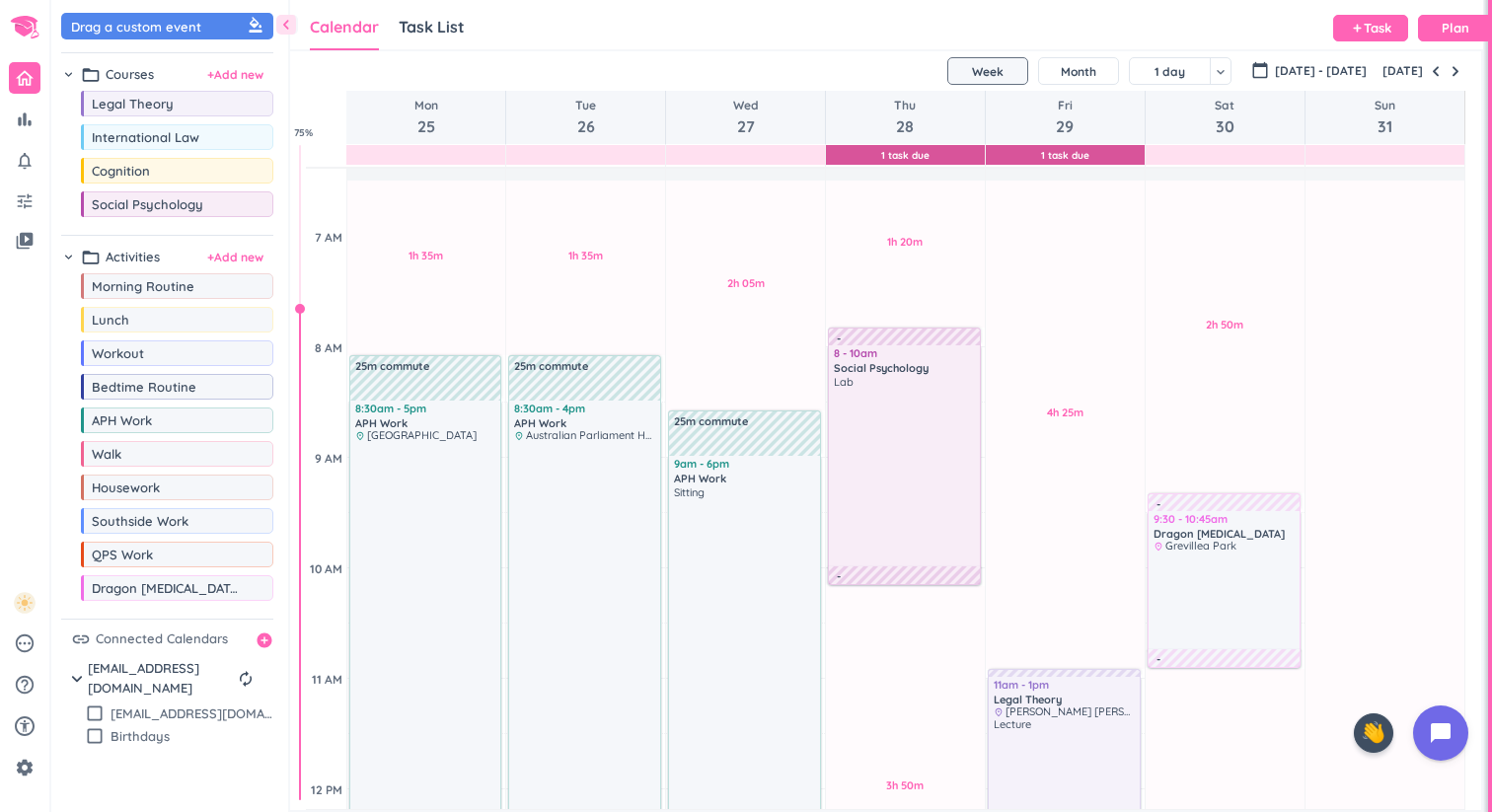 scroll, scrollTop: 257, scrollLeft: 0, axis: vertical 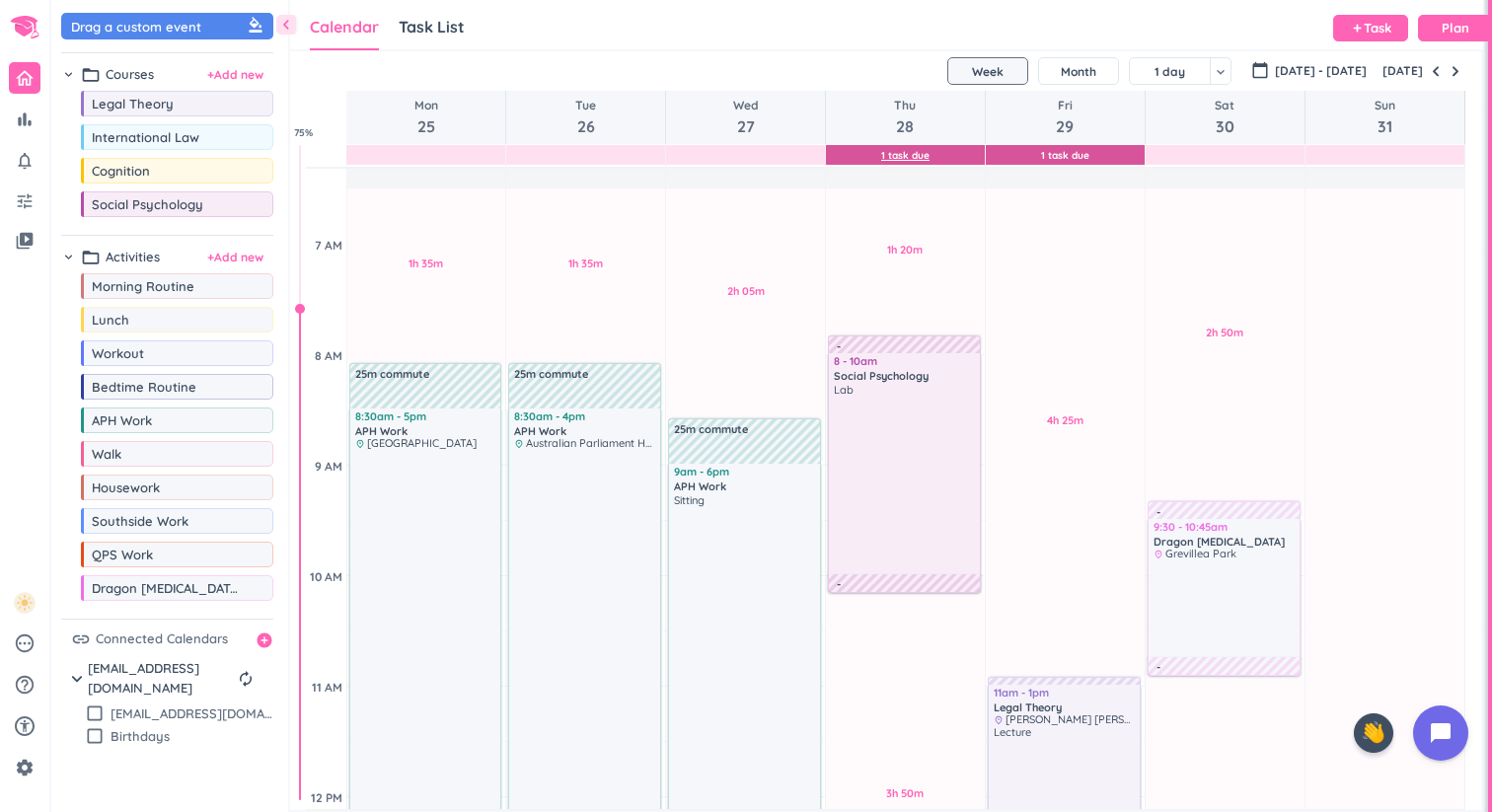 click on "1   Task   Due" at bounding box center (905, 155) 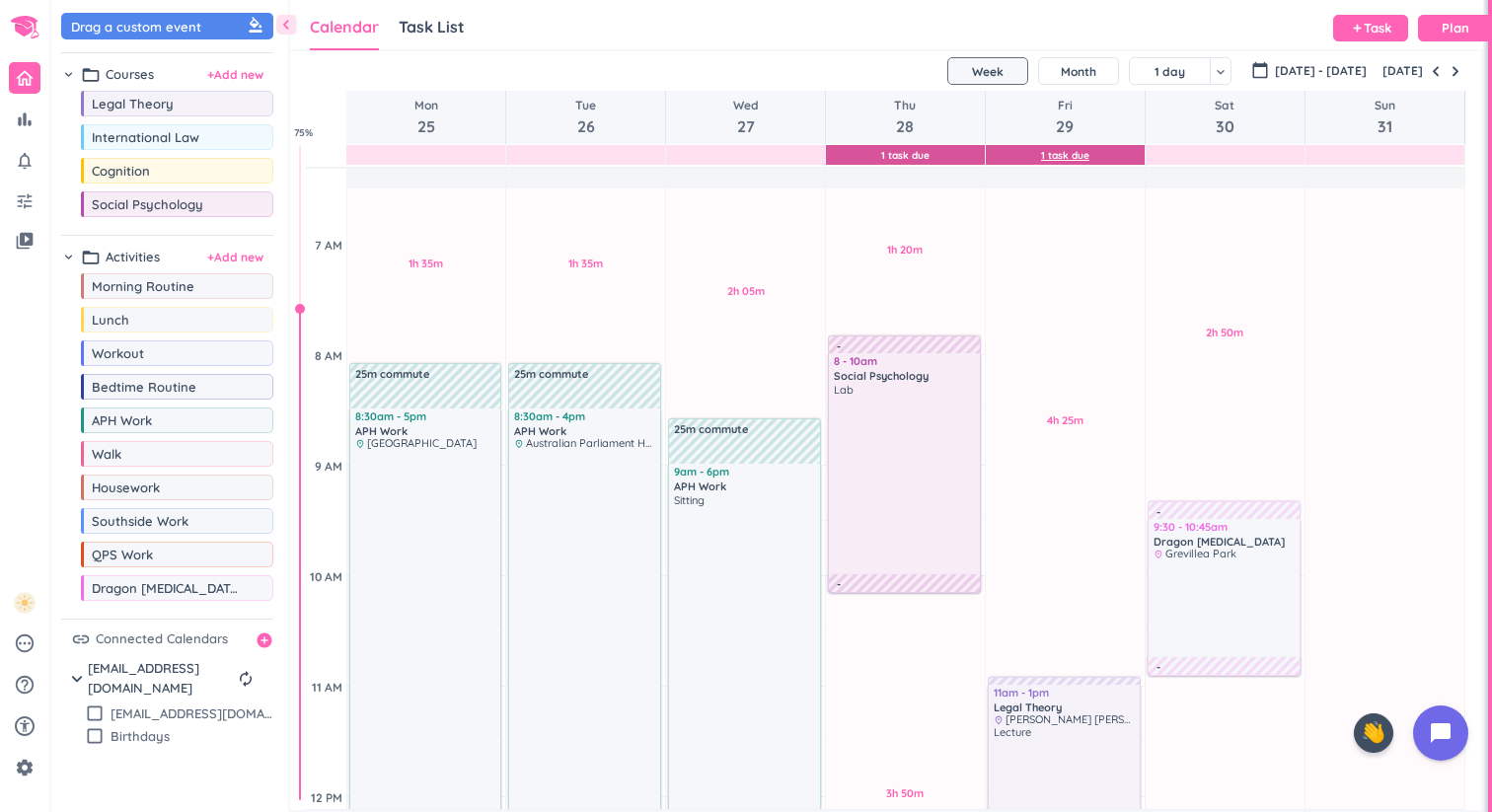 click on "1   Task   Due" at bounding box center (1065, 155) 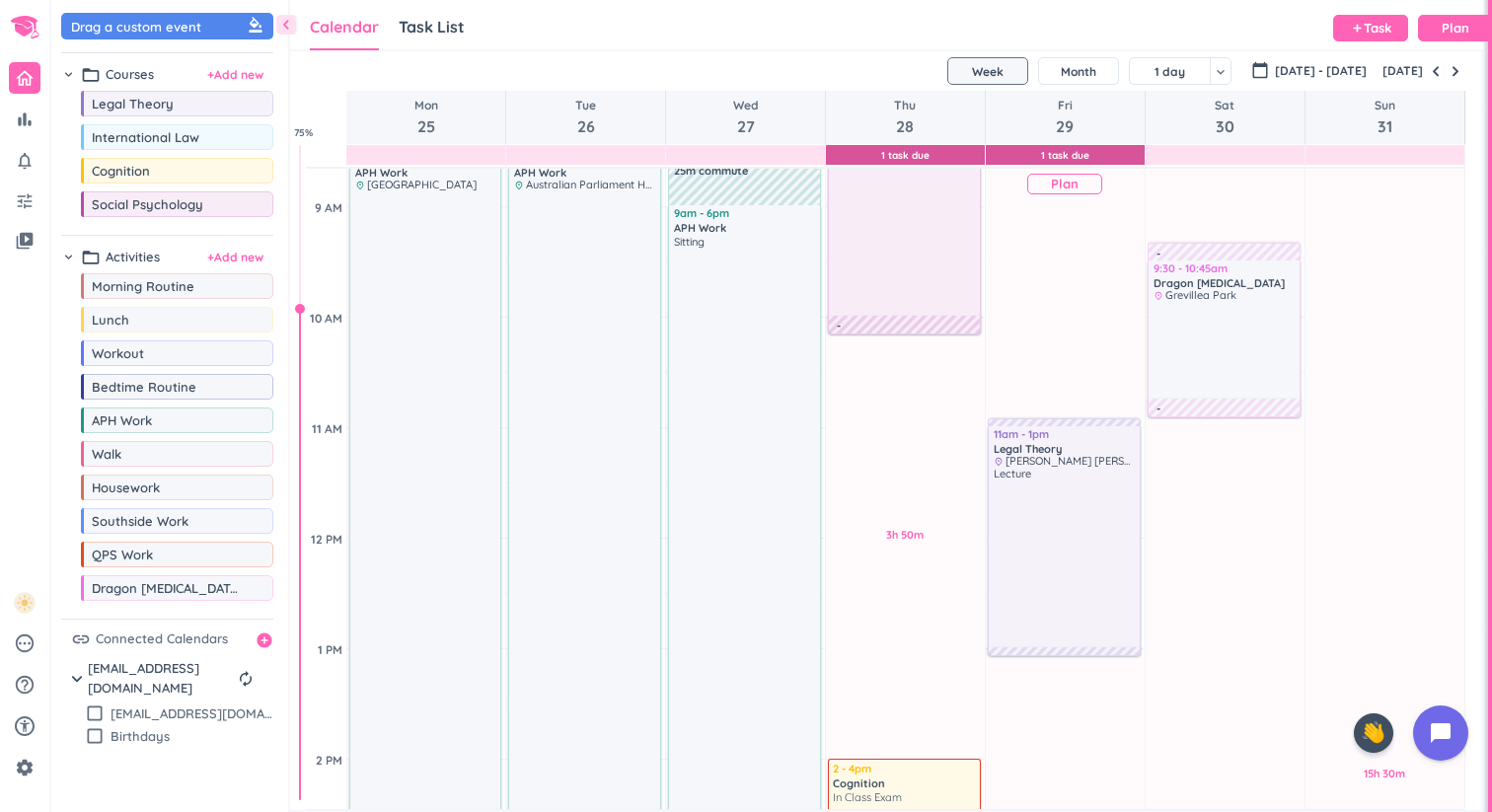 scroll, scrollTop: 493, scrollLeft: 0, axis: vertical 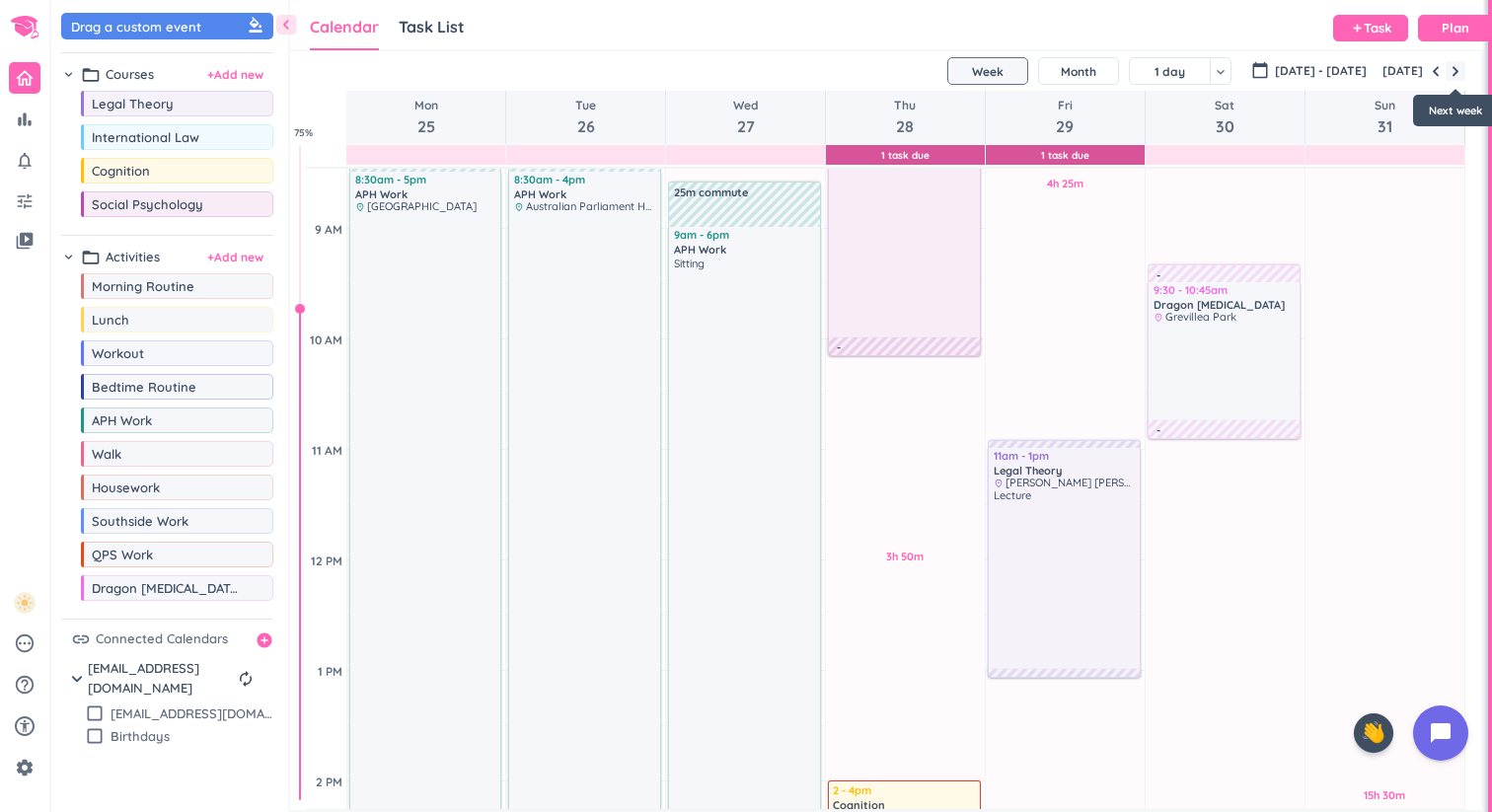 click at bounding box center [1455, 71] 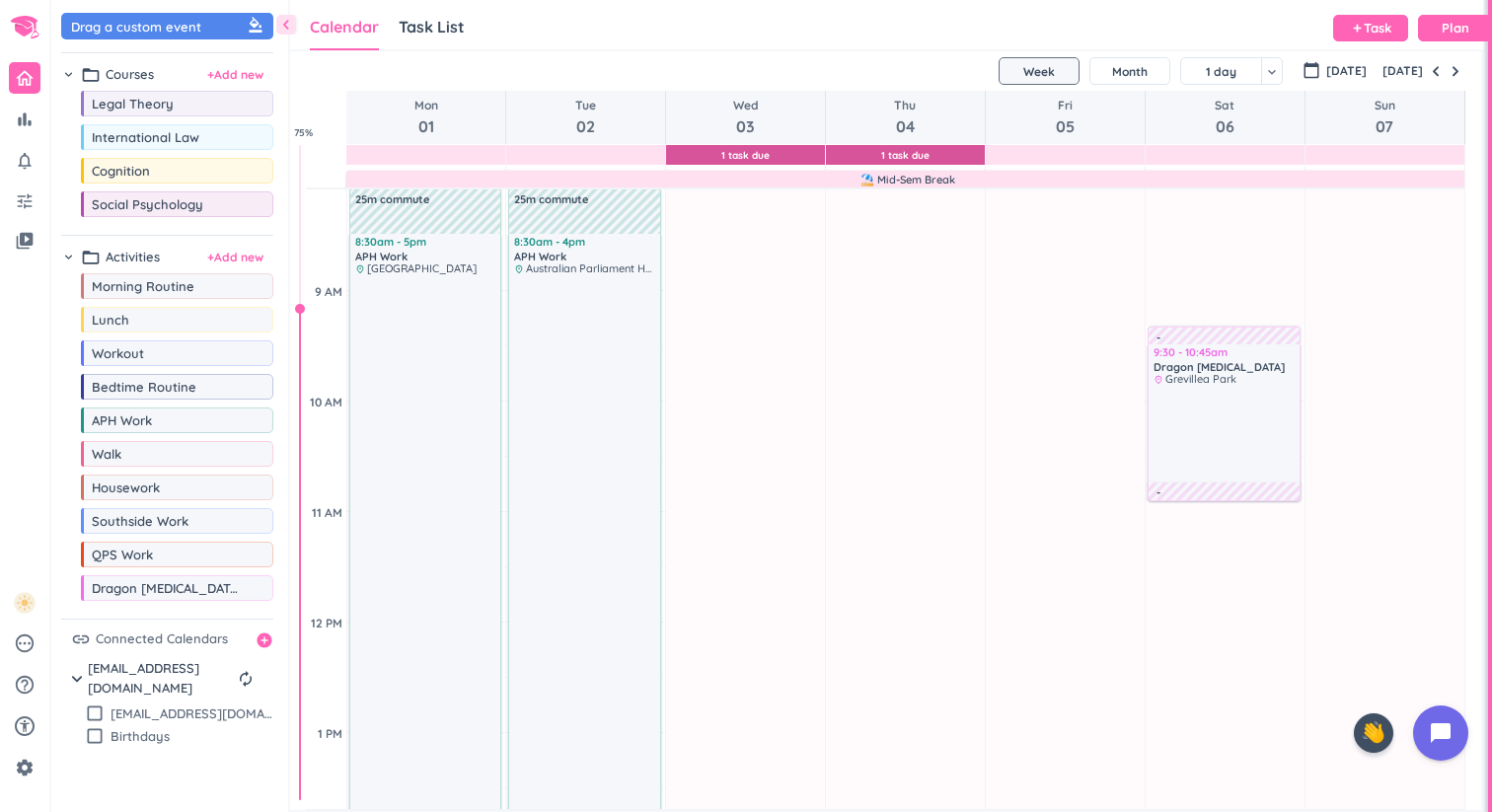 scroll, scrollTop: 695, scrollLeft: 0, axis: vertical 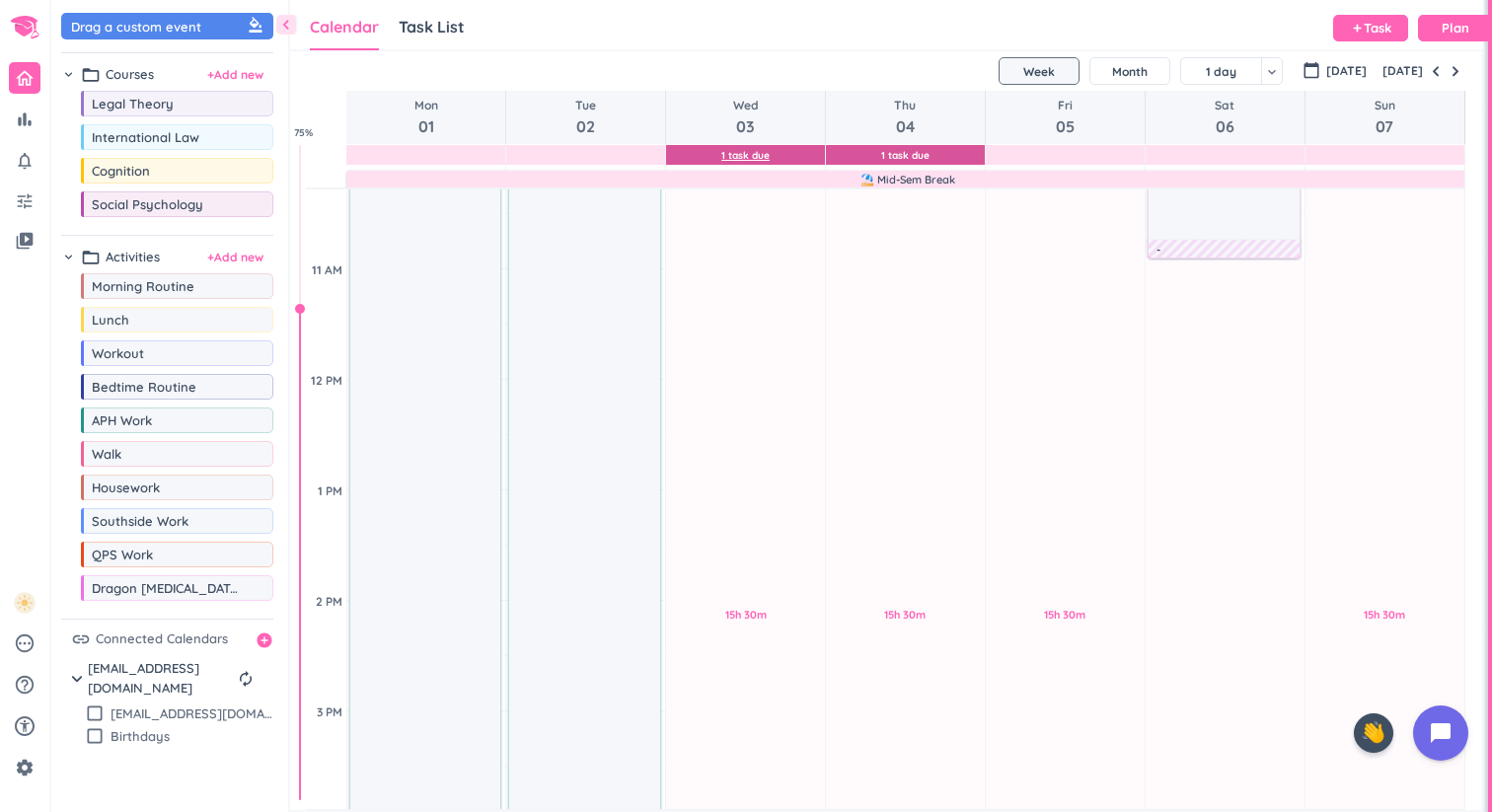 click on "1   Task   Due" at bounding box center (745, 155) 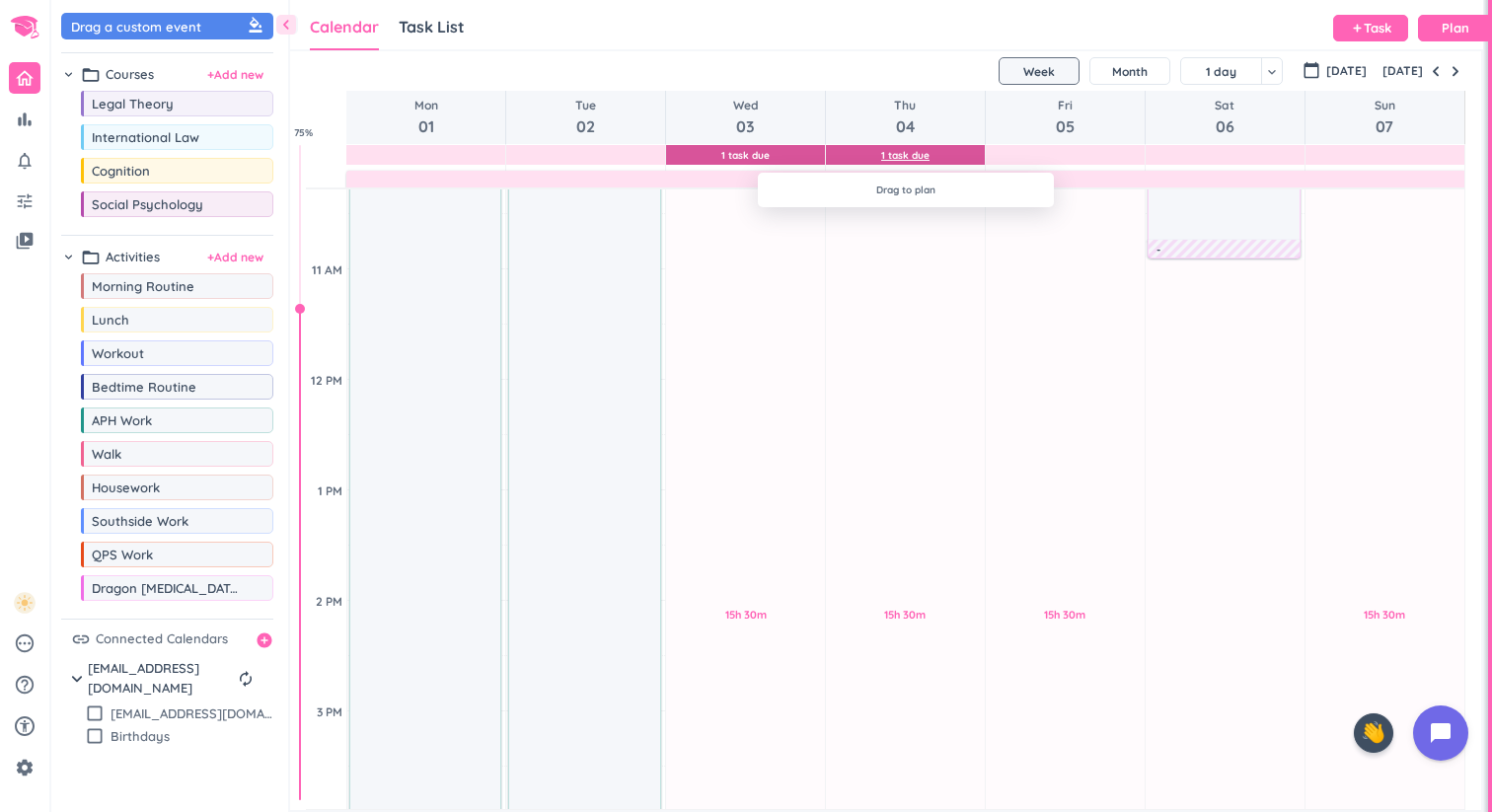 click on "1   Task   Due" at bounding box center (905, 155) 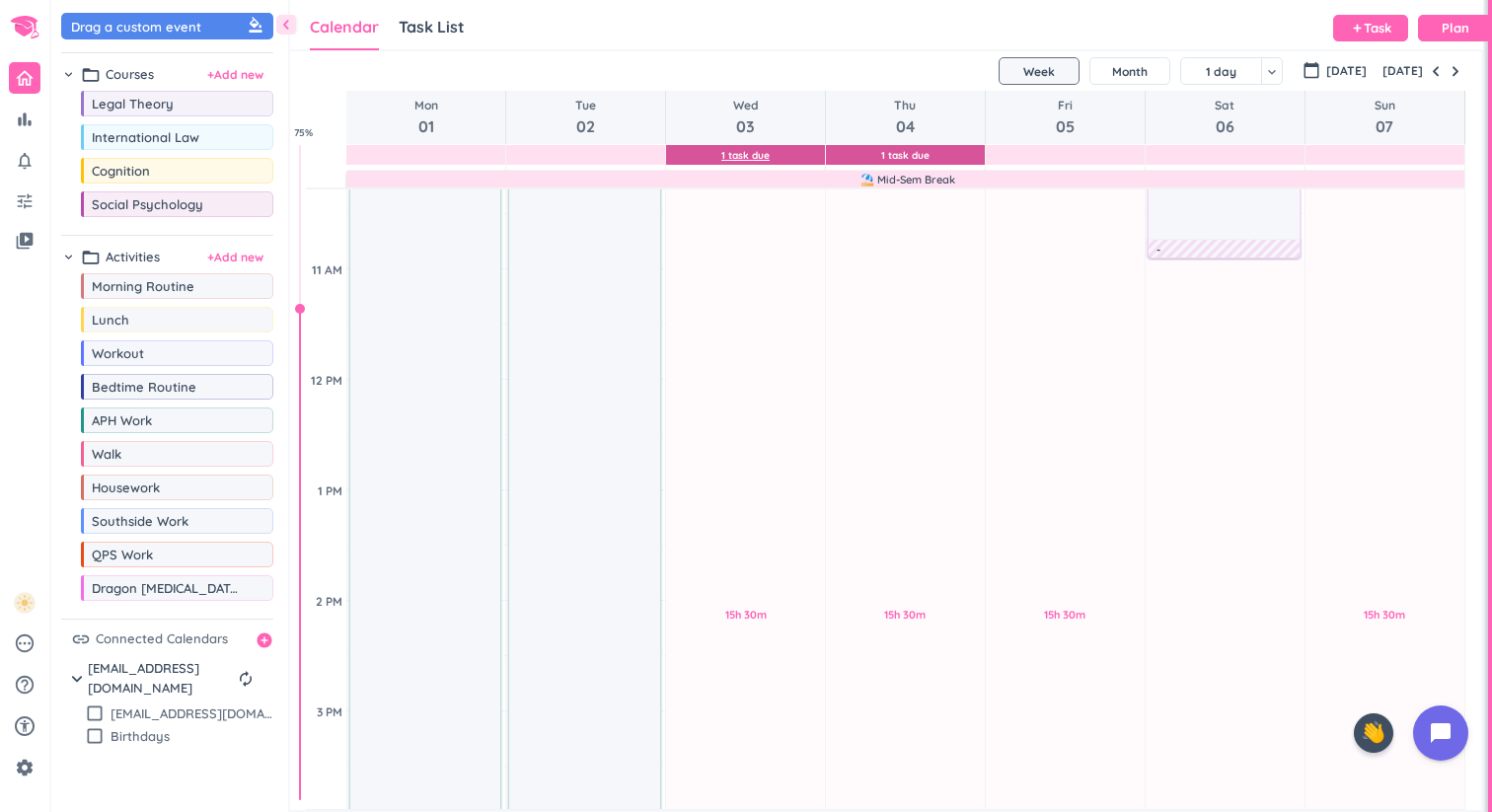 click on "1   Task   Due" at bounding box center (745, 155) 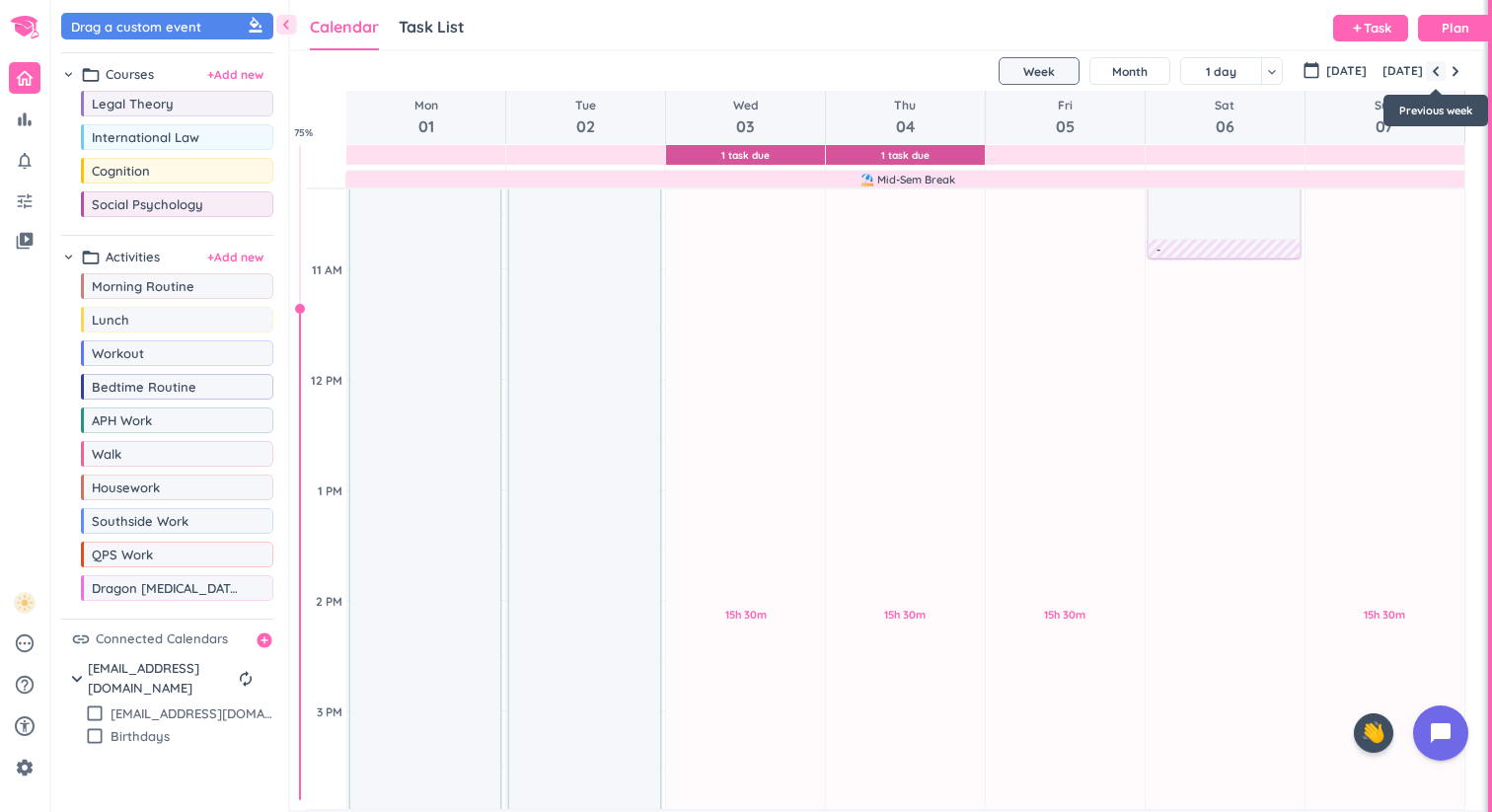 click at bounding box center [1436, 71] 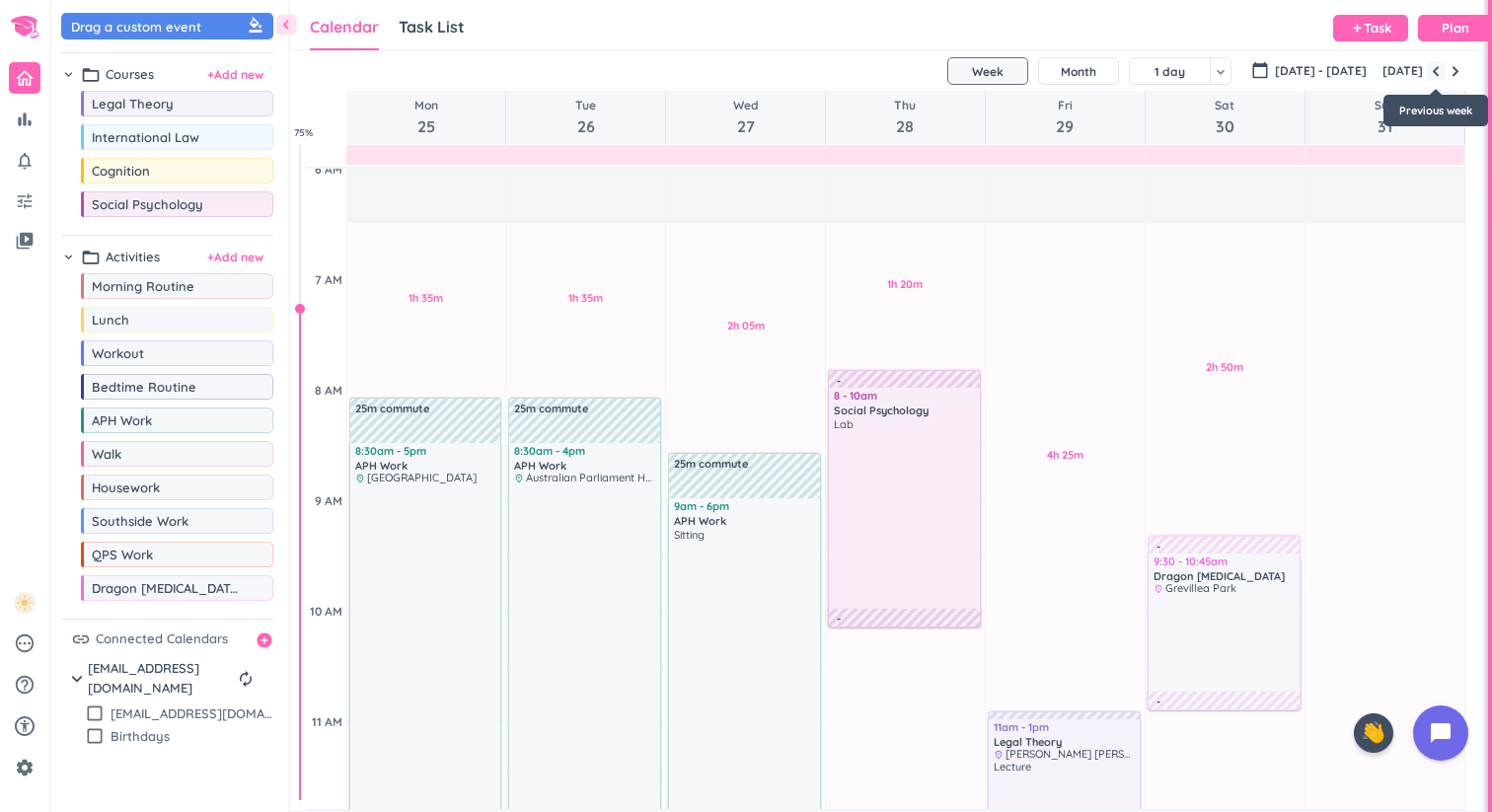 click at bounding box center (1436, 71) 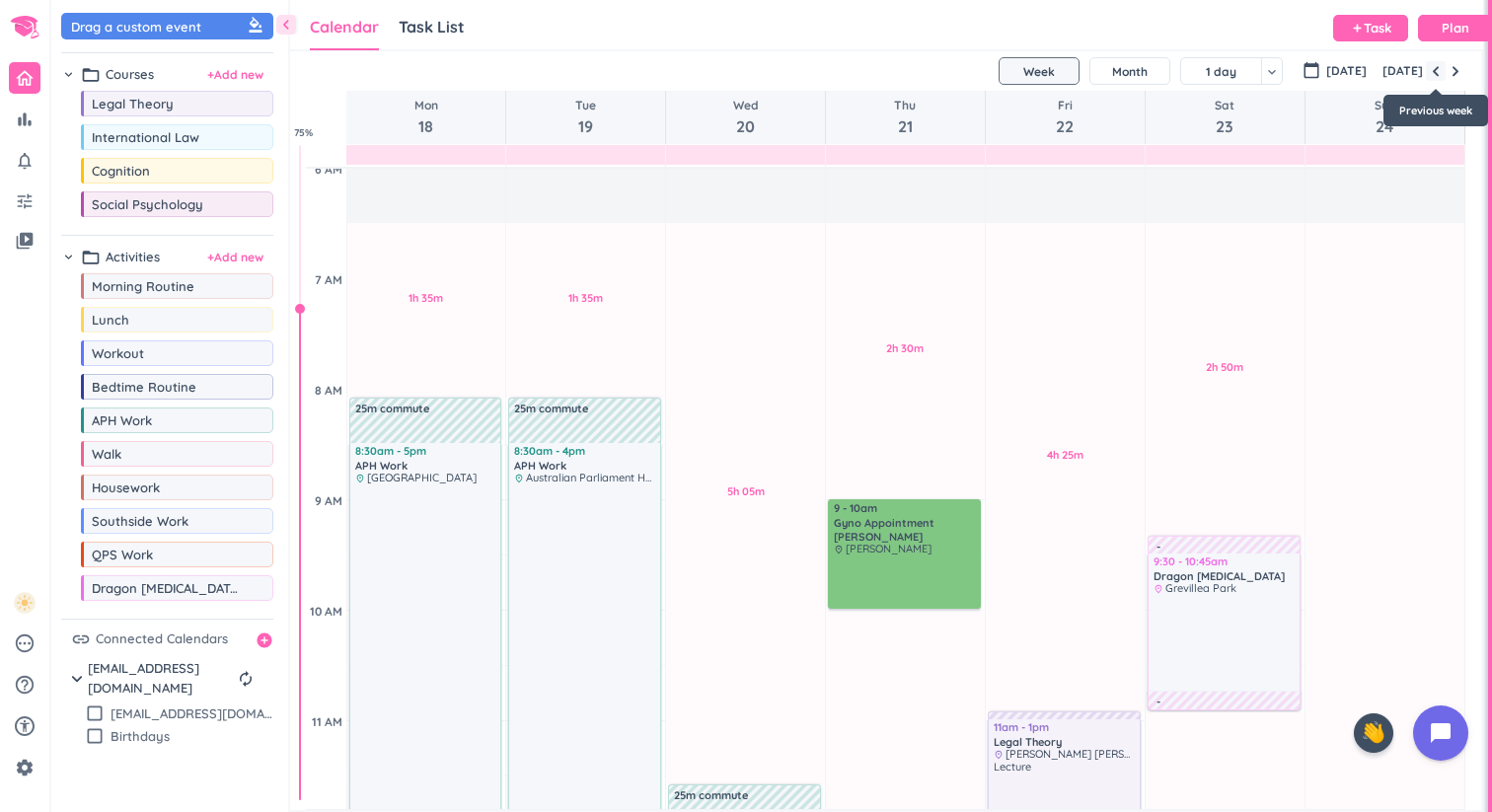 click at bounding box center (1436, 71) 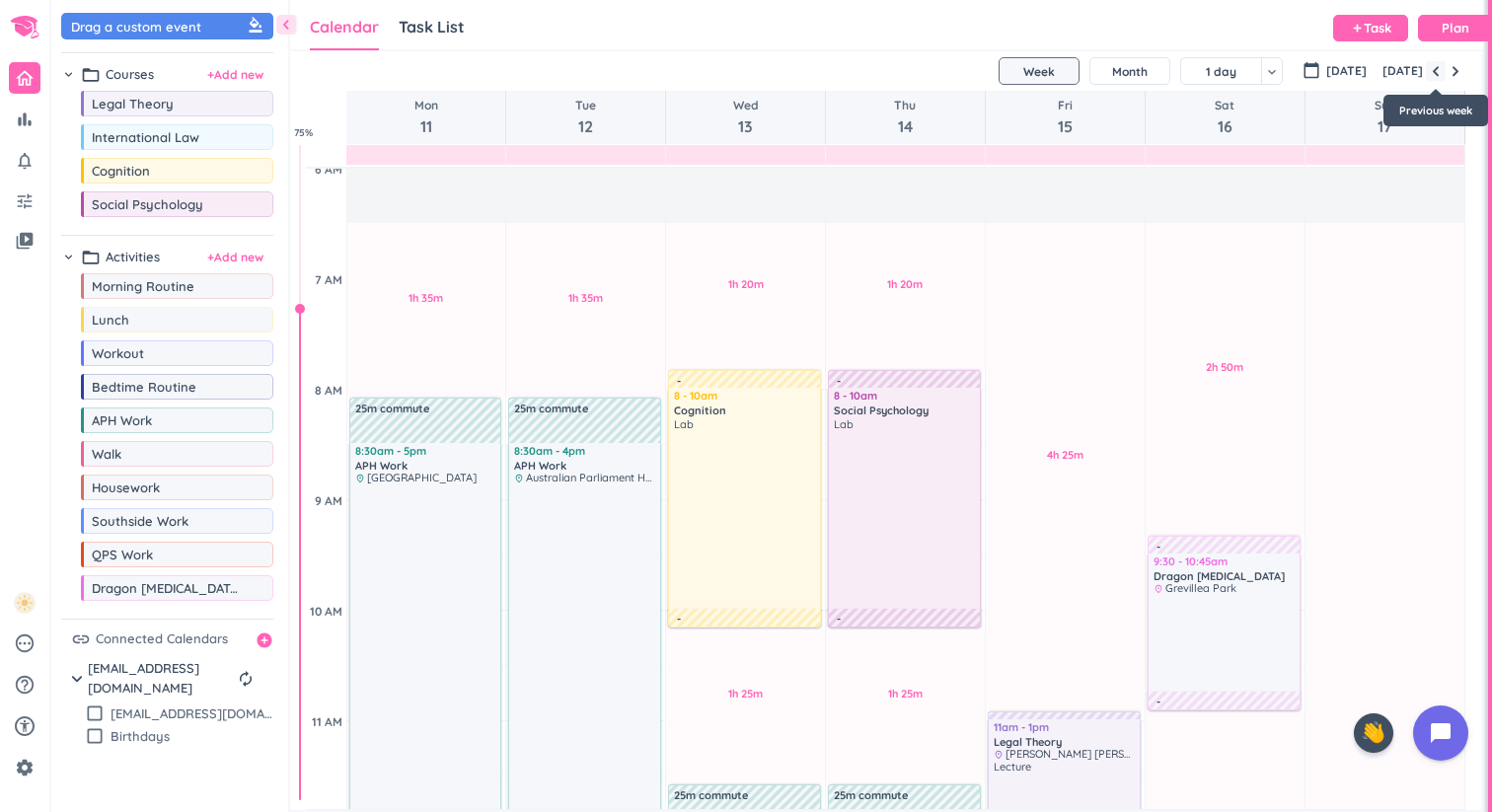 click at bounding box center [1436, 71] 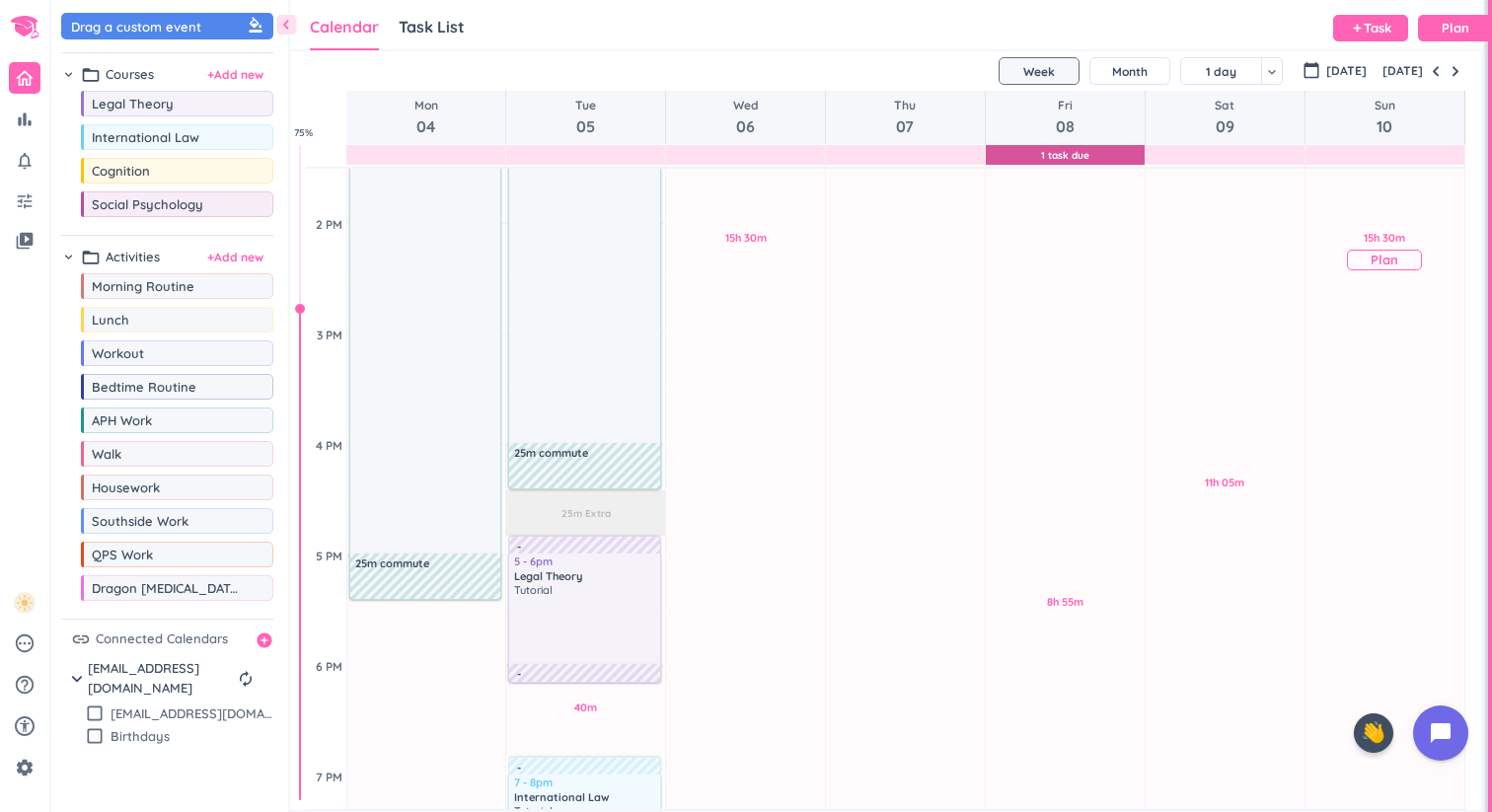 scroll, scrollTop: 1050, scrollLeft: 0, axis: vertical 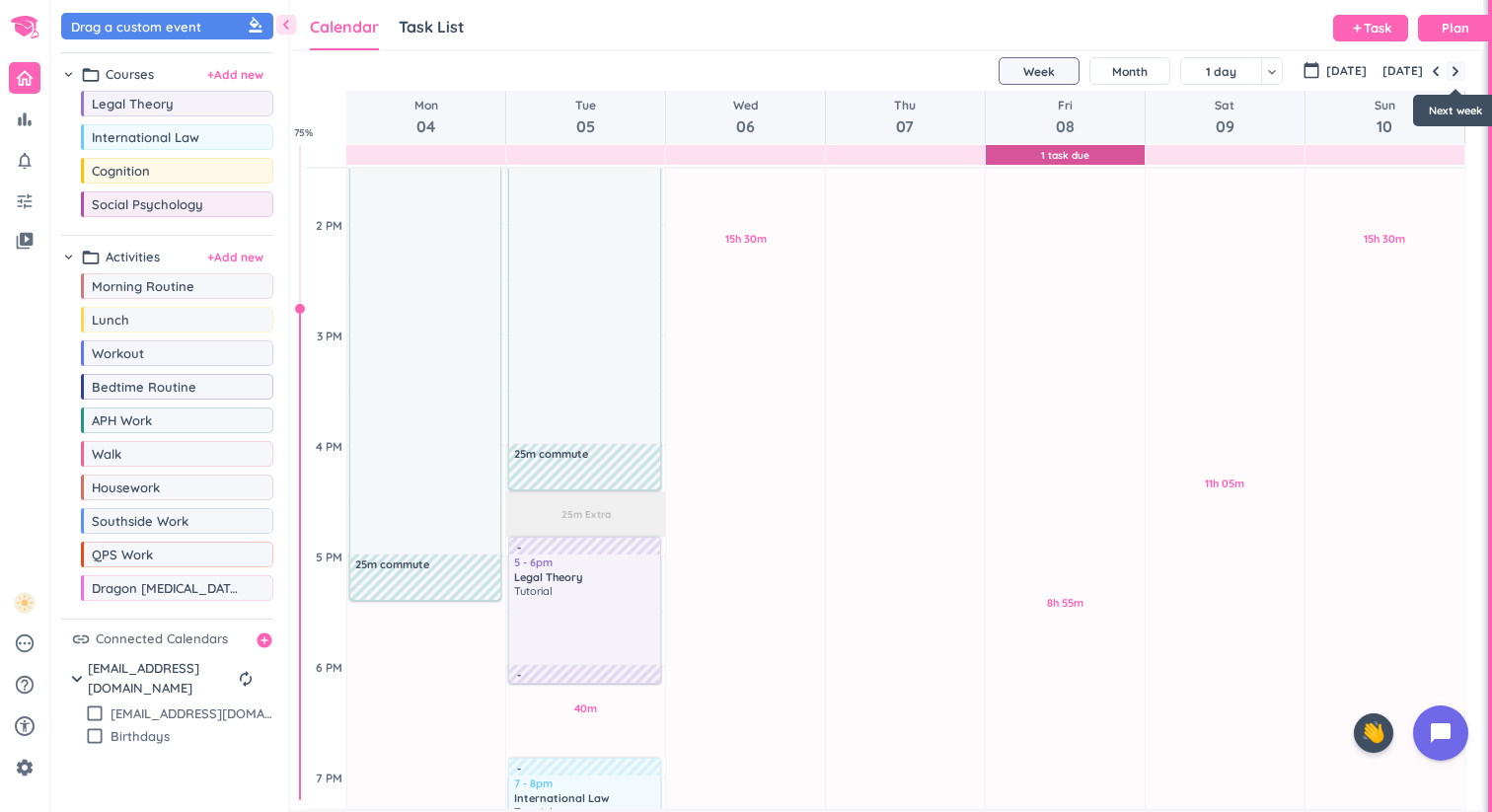 click at bounding box center [1455, 71] 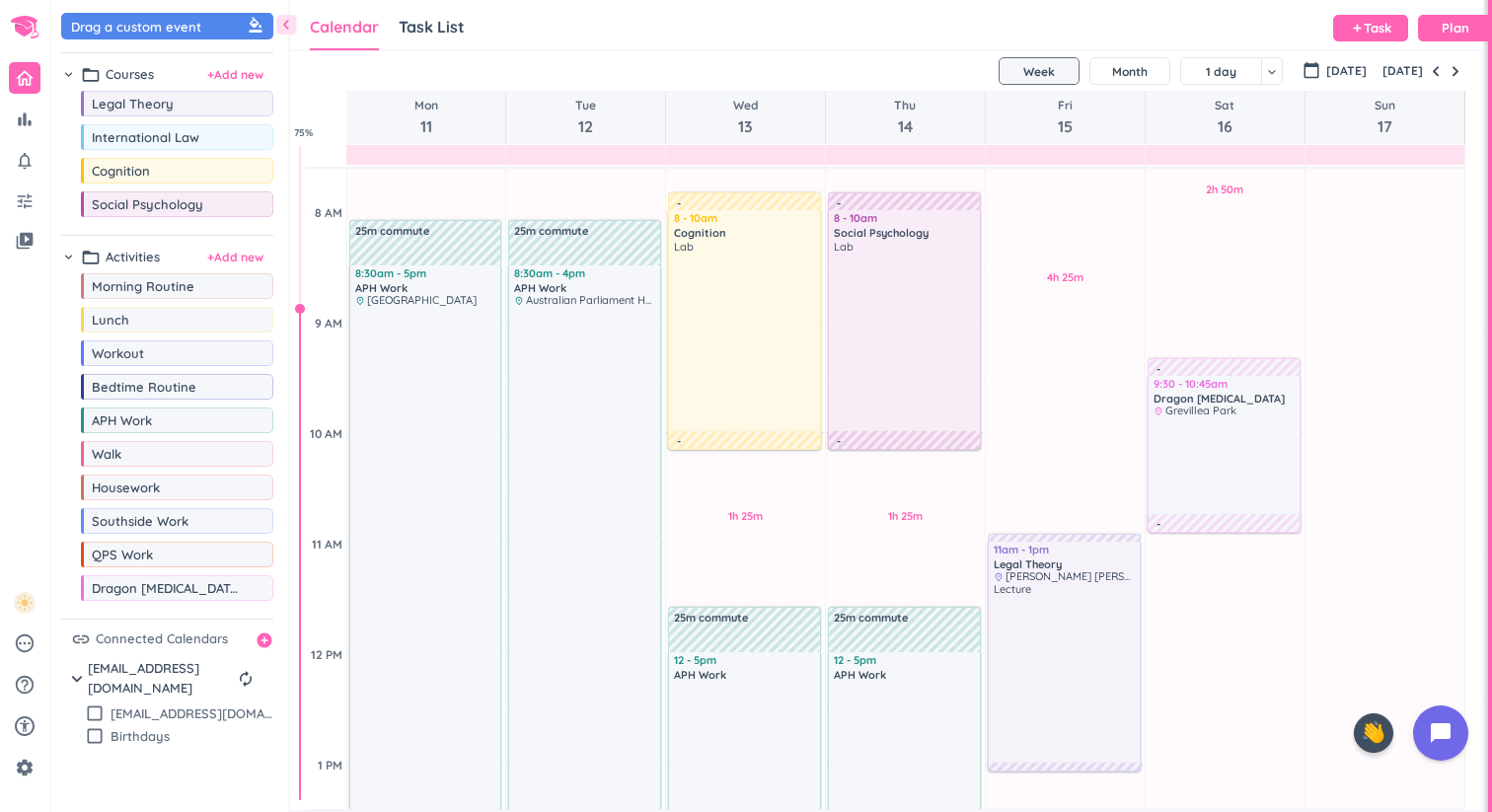 scroll, scrollTop: 401, scrollLeft: 0, axis: vertical 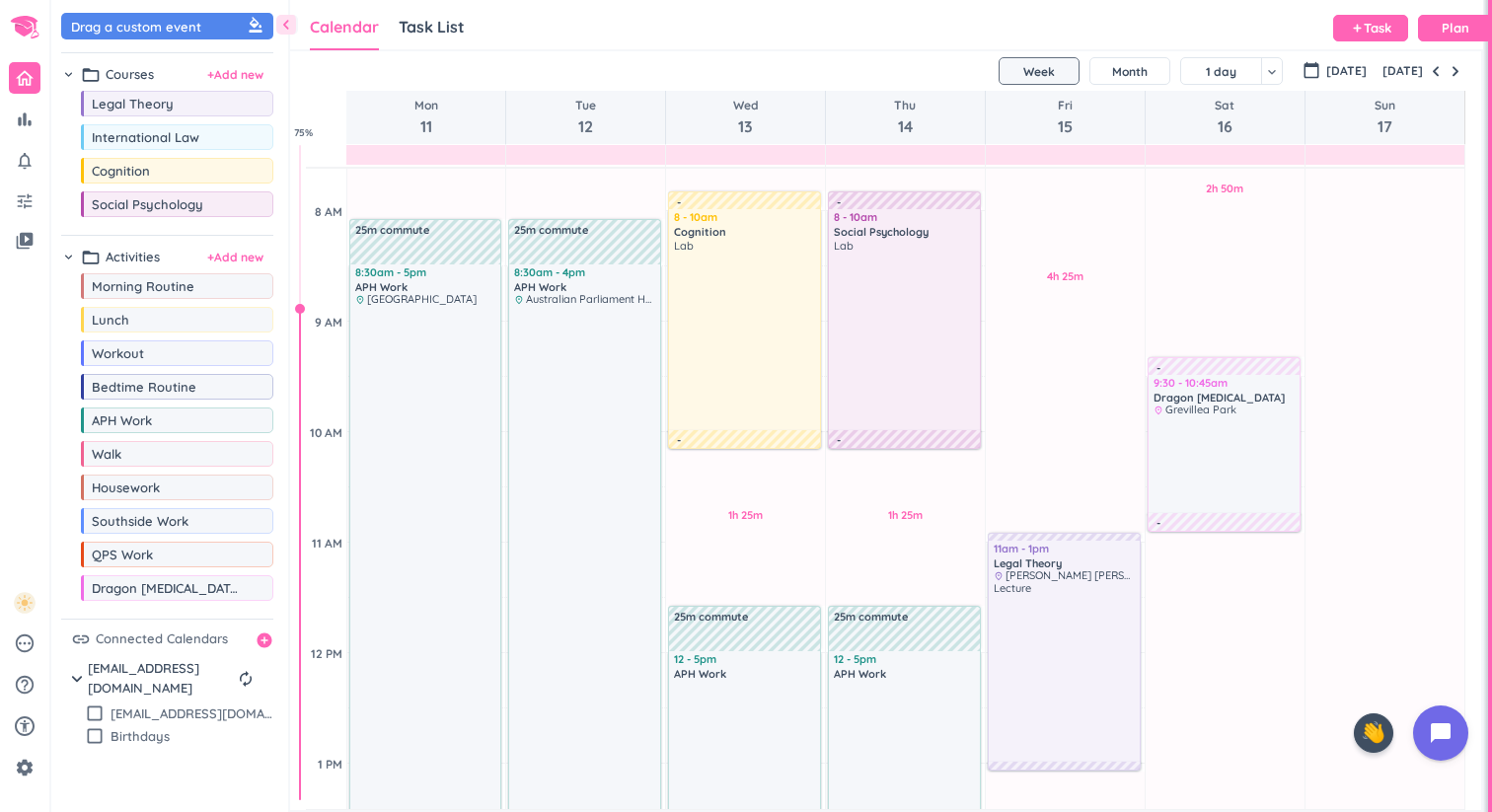 click on "[DATE]" at bounding box center (885, 71) 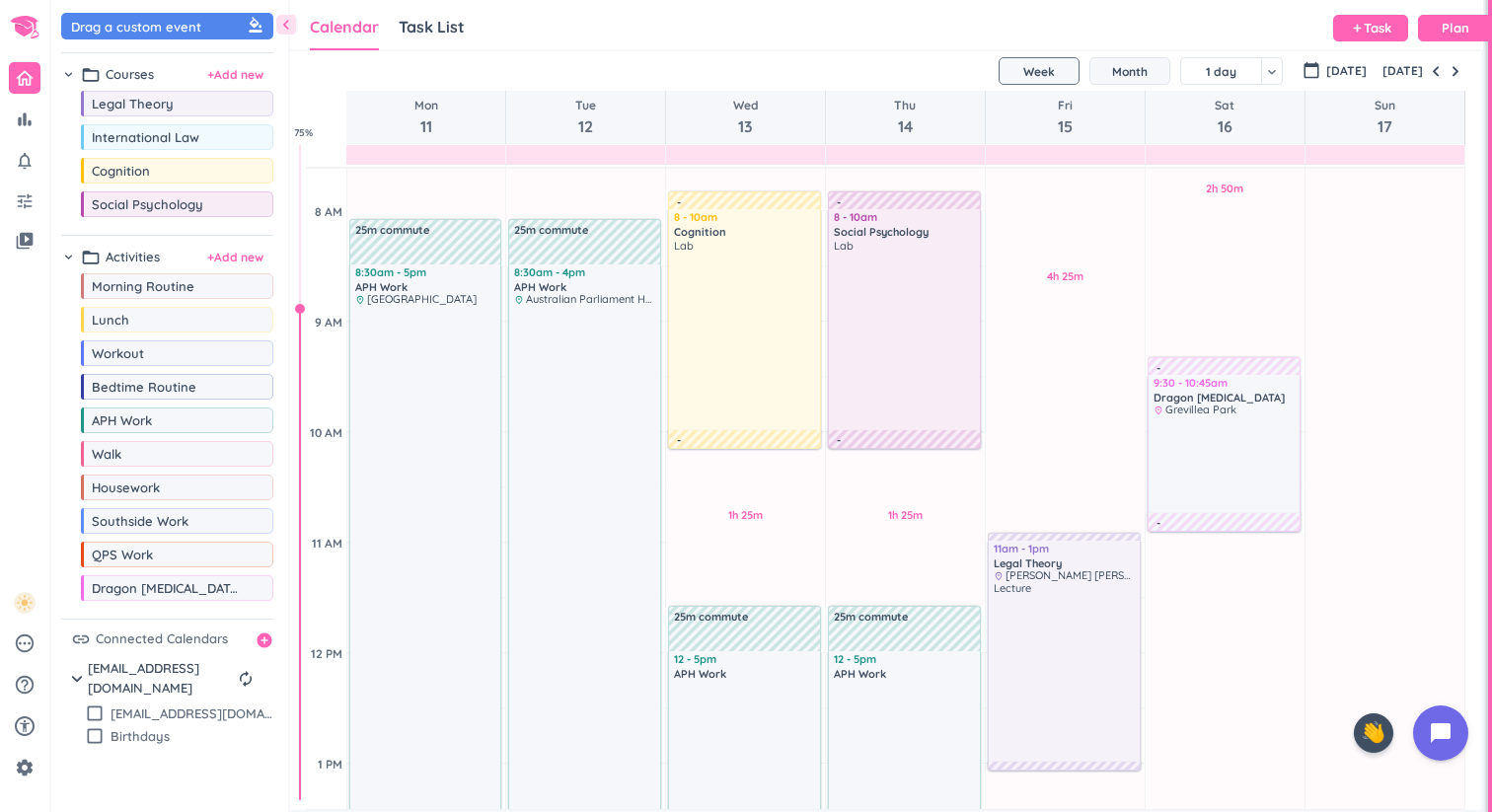 click on "Month" at bounding box center [1130, 71] 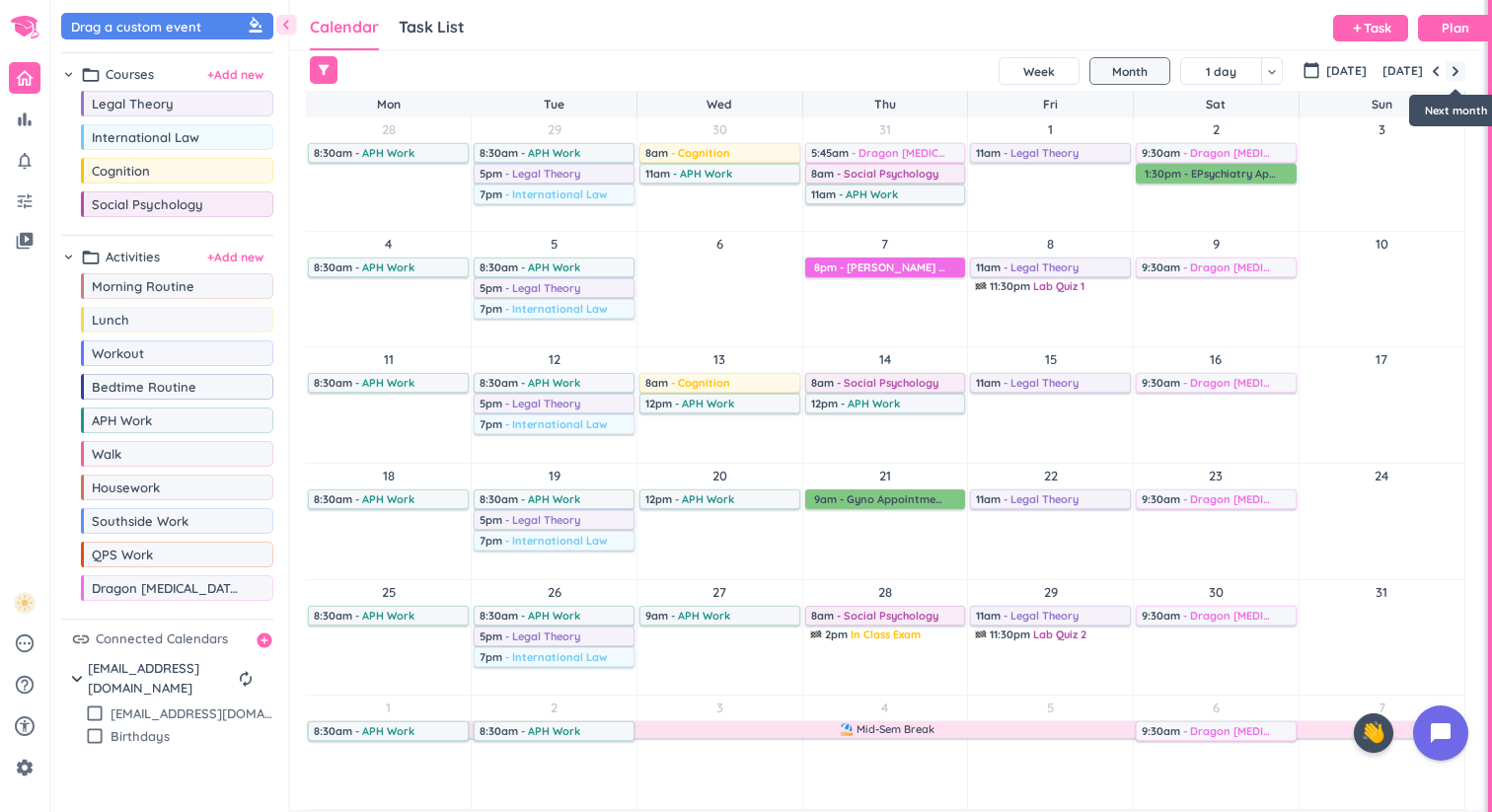 click at bounding box center (1455, 71) 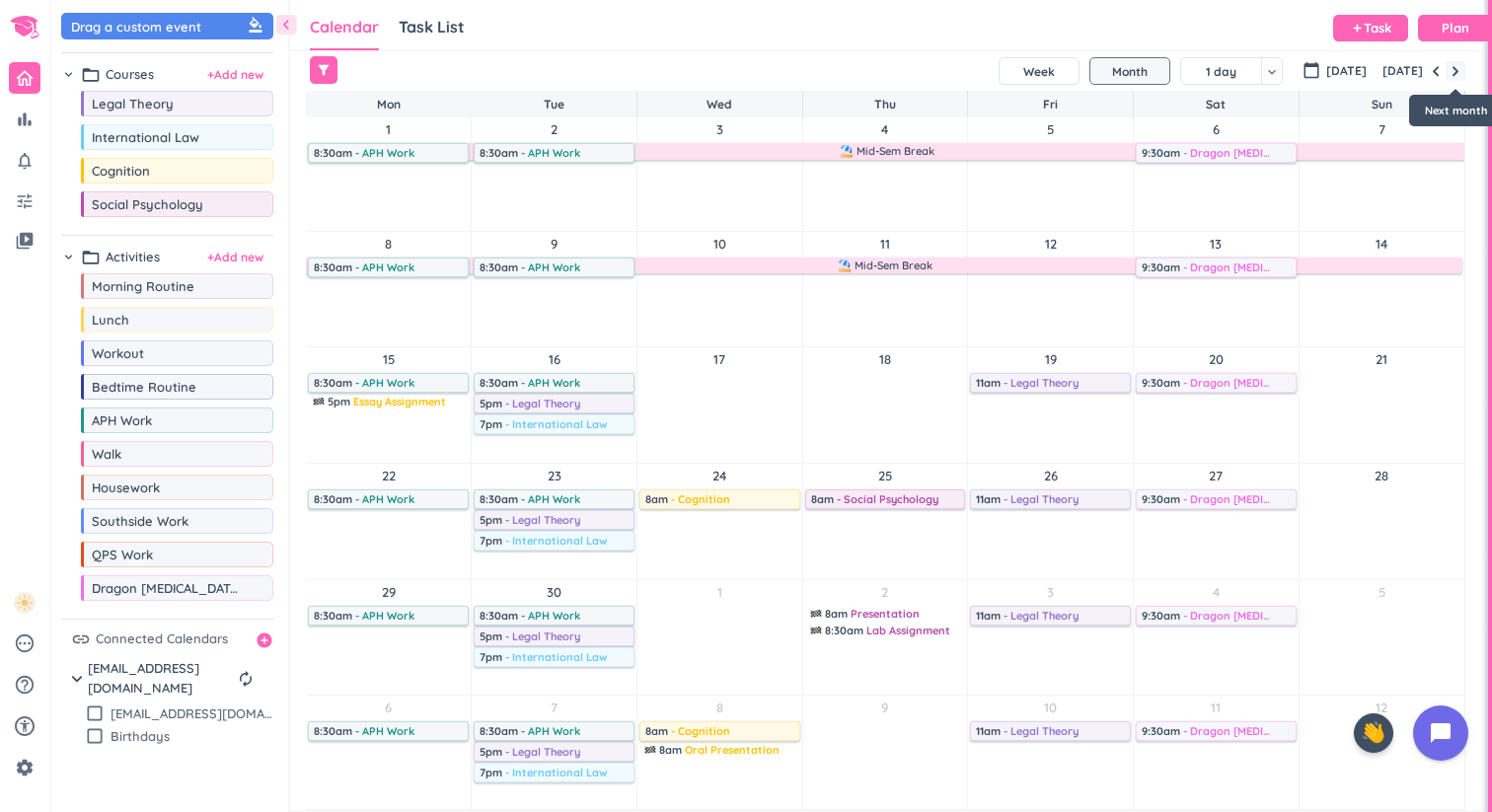 click at bounding box center [1455, 71] 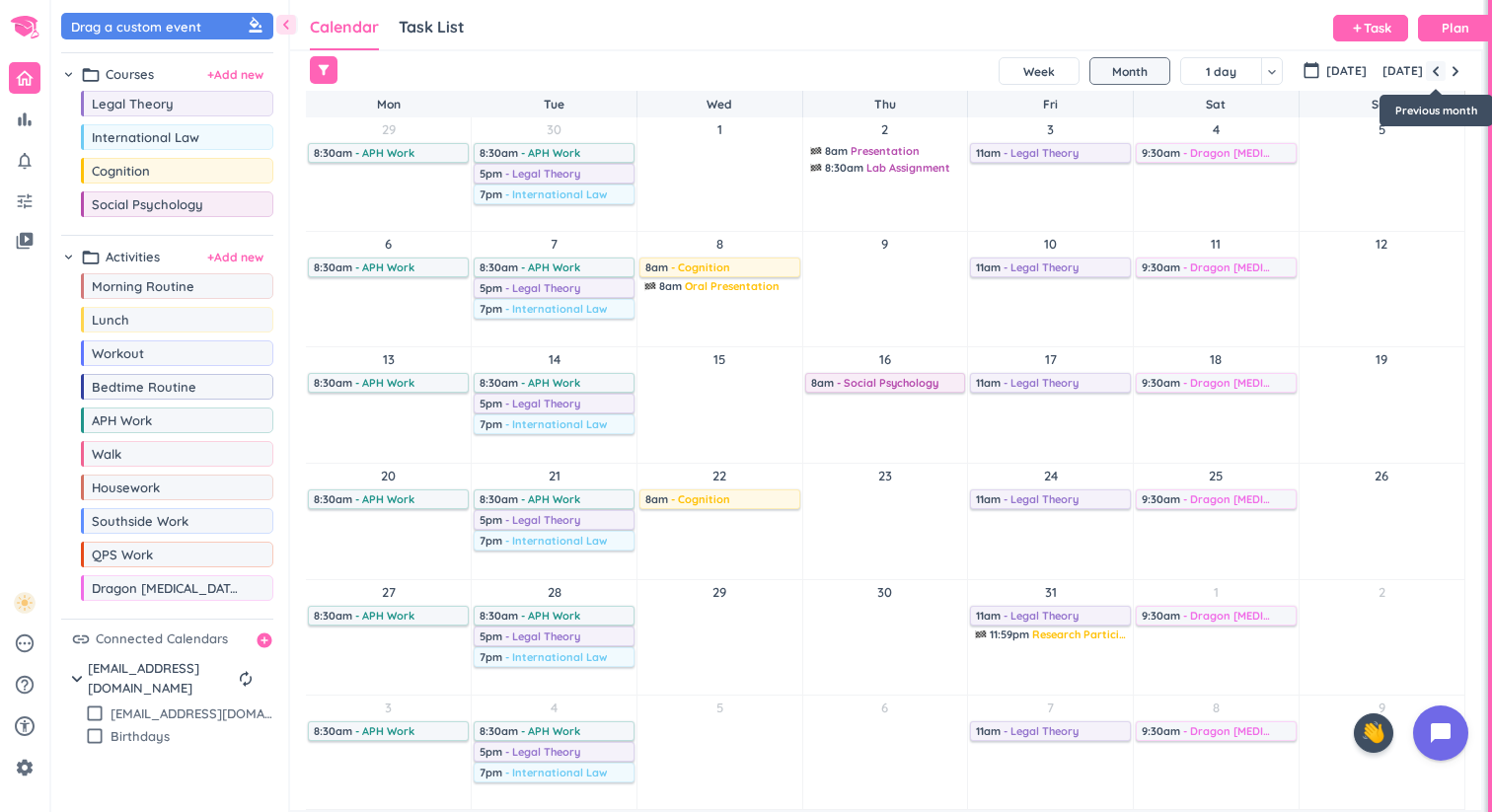 click at bounding box center (1436, 71) 